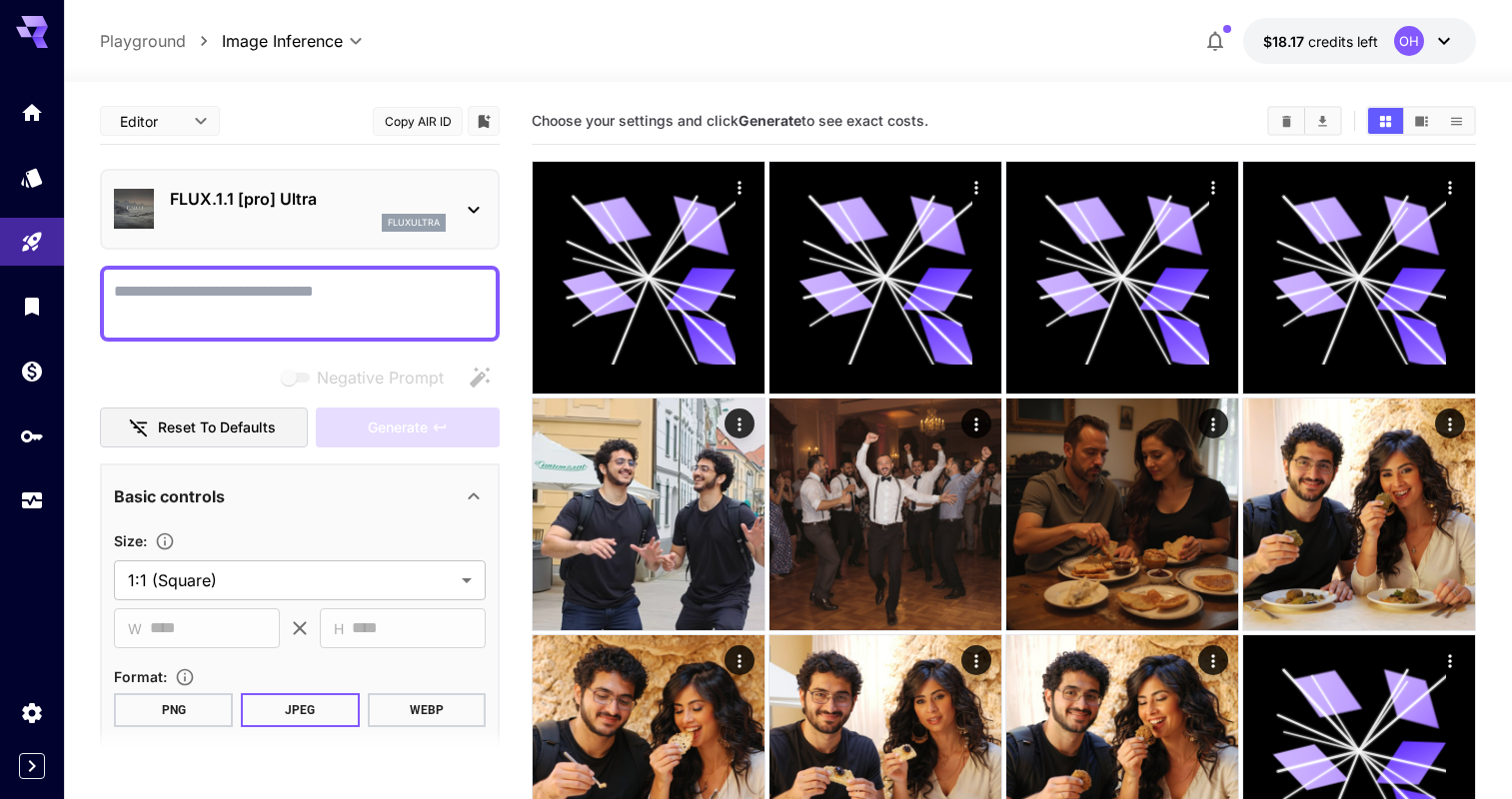 scroll, scrollTop: 0, scrollLeft: 0, axis: both 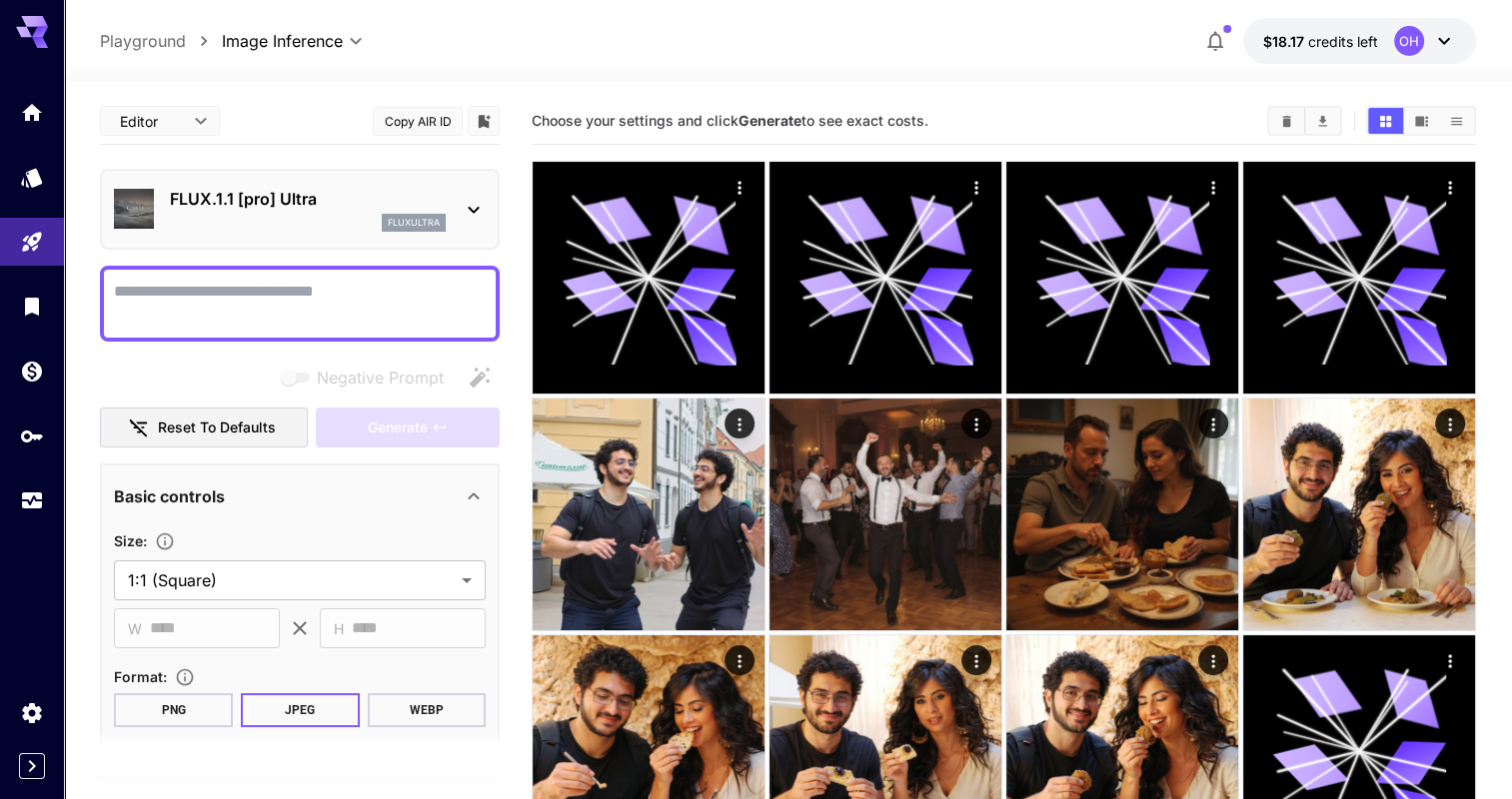click on "Playground" at bounding box center (143, 41) 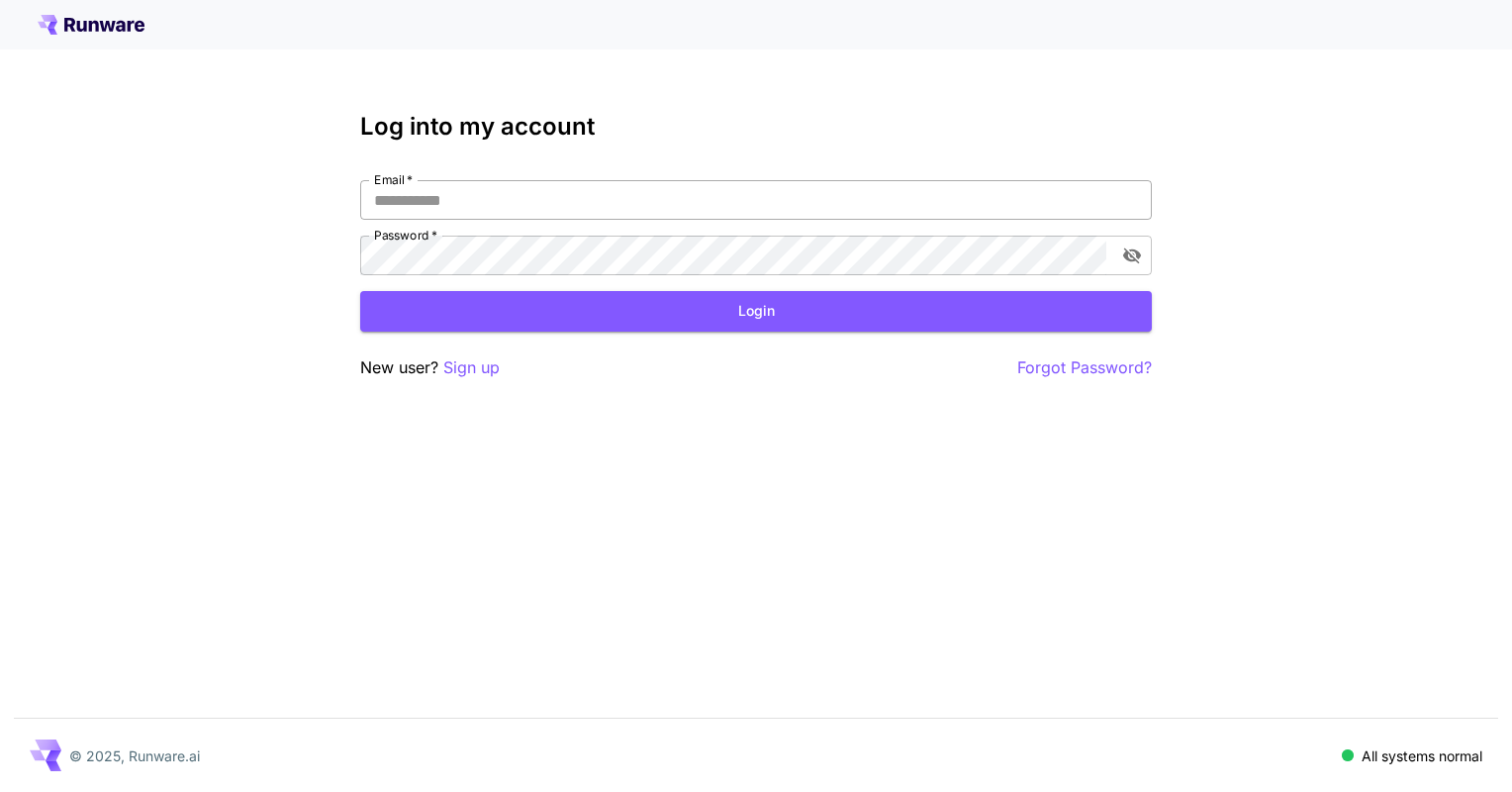 click on "Email   *" at bounding box center (756, 200) 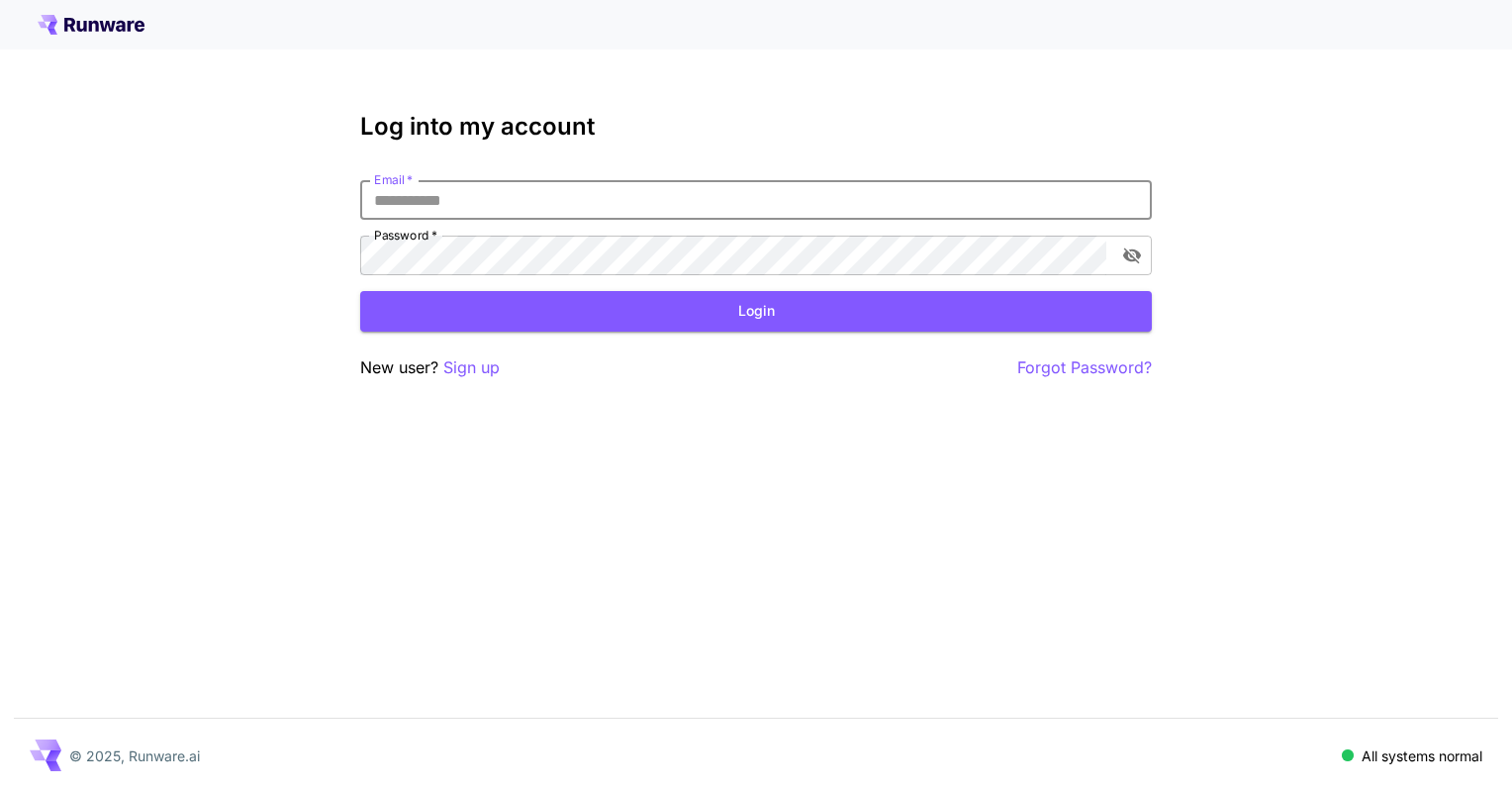 type on "**********" 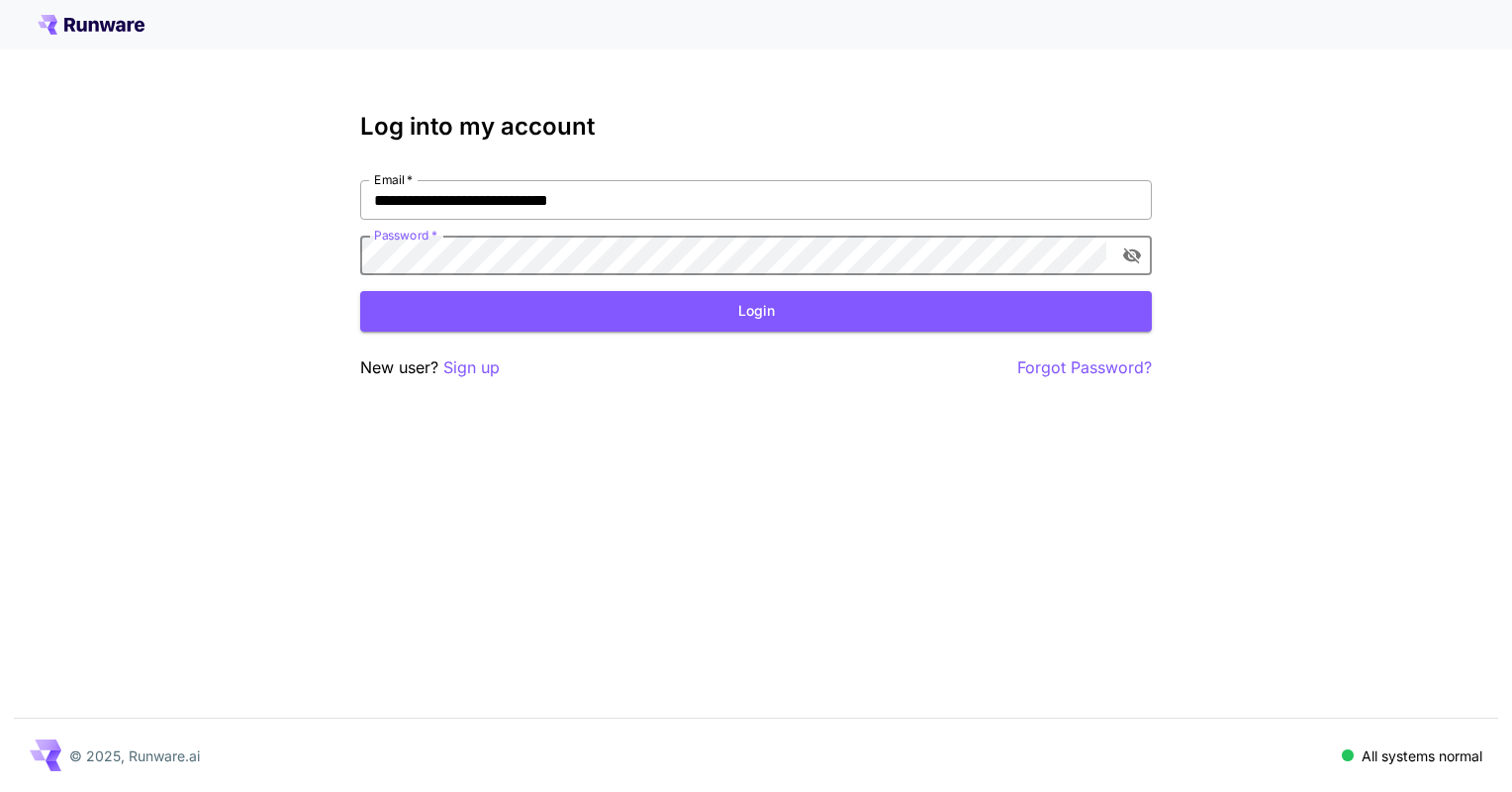 click on "Login" at bounding box center (756, 311) 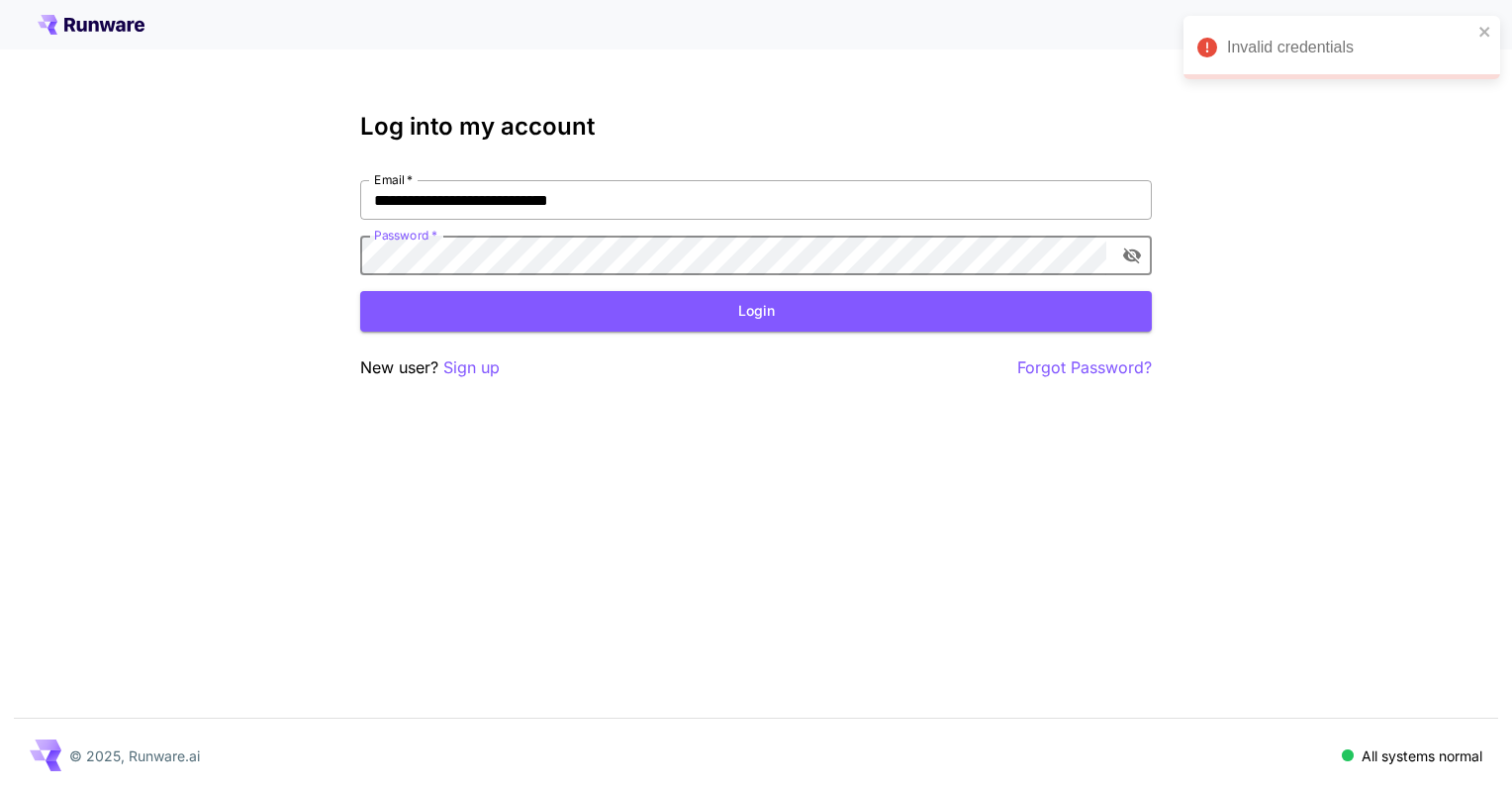 click on "Login" at bounding box center [756, 311] 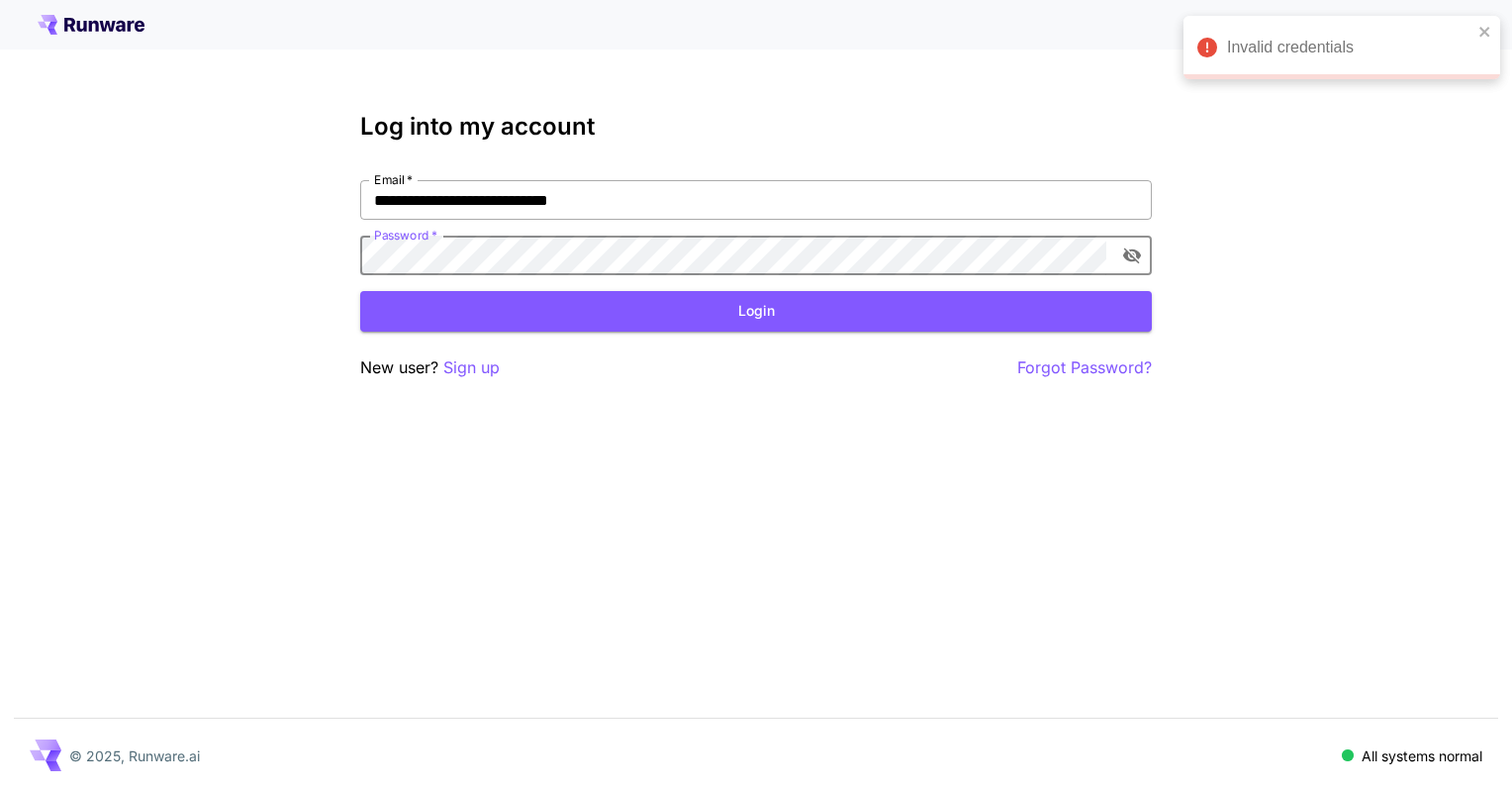 click on "Login" at bounding box center [756, 311] 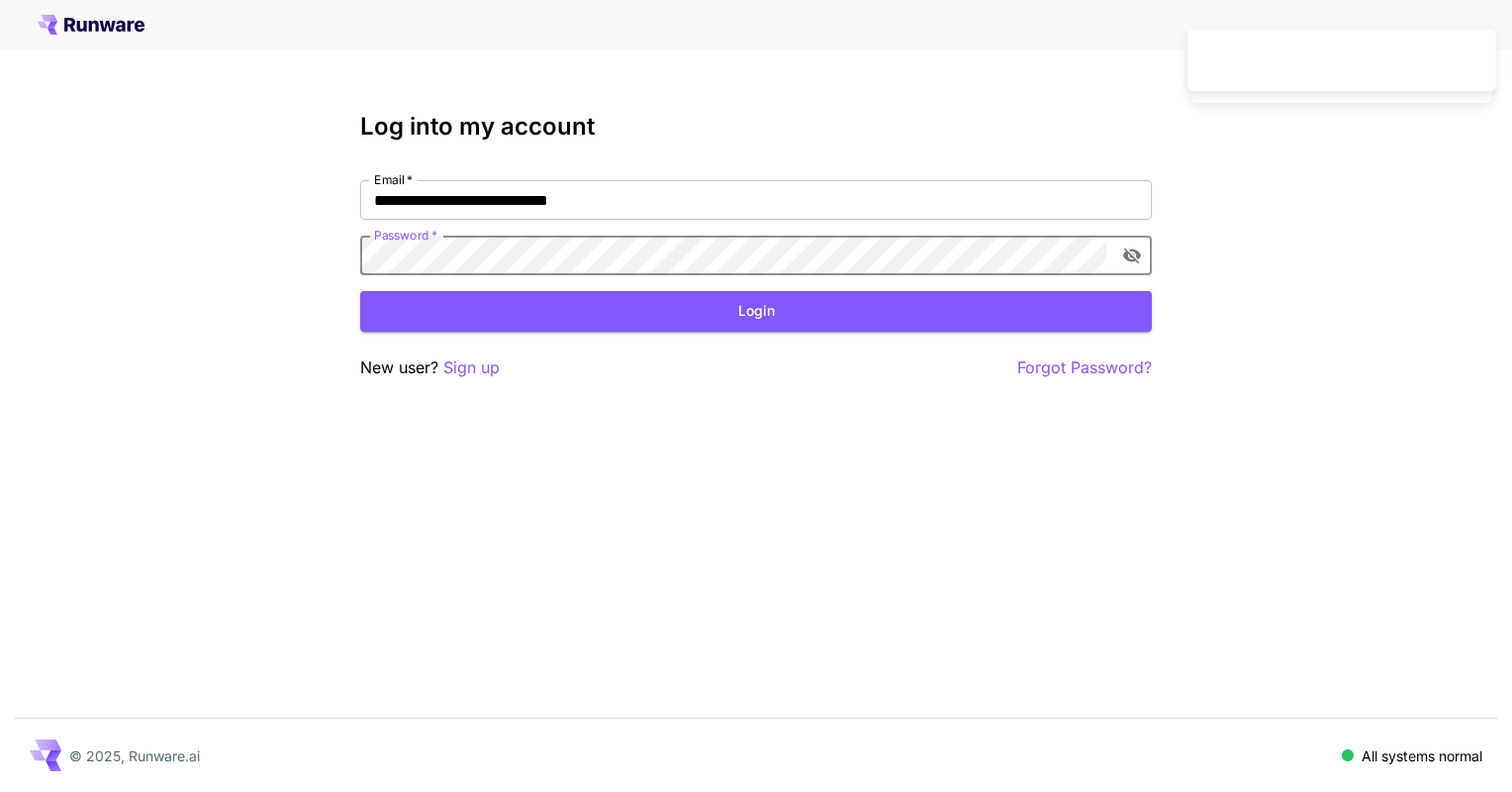 click on "Login" at bounding box center (756, 311) 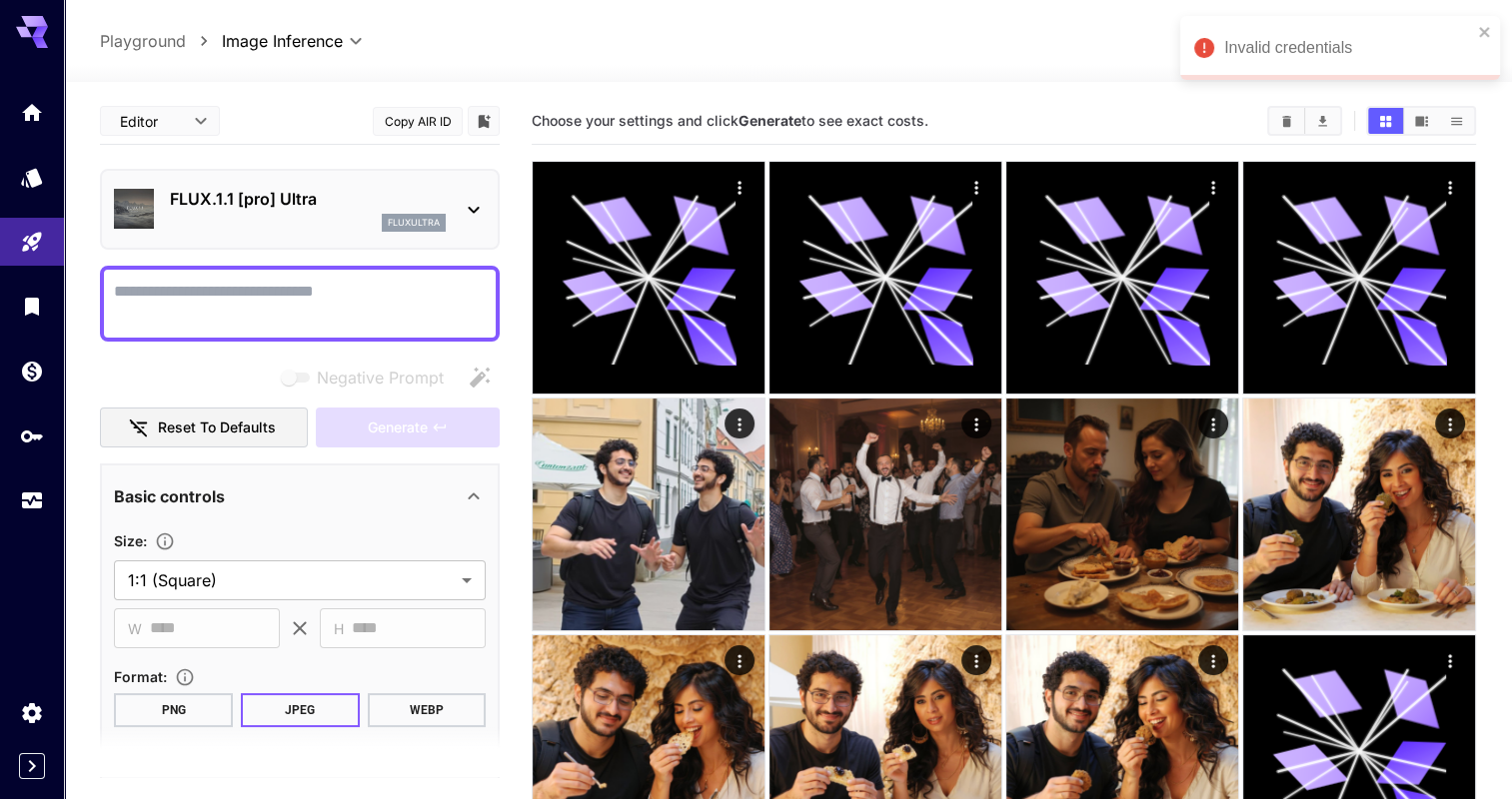 click on "**********" at bounding box center (787, 41) 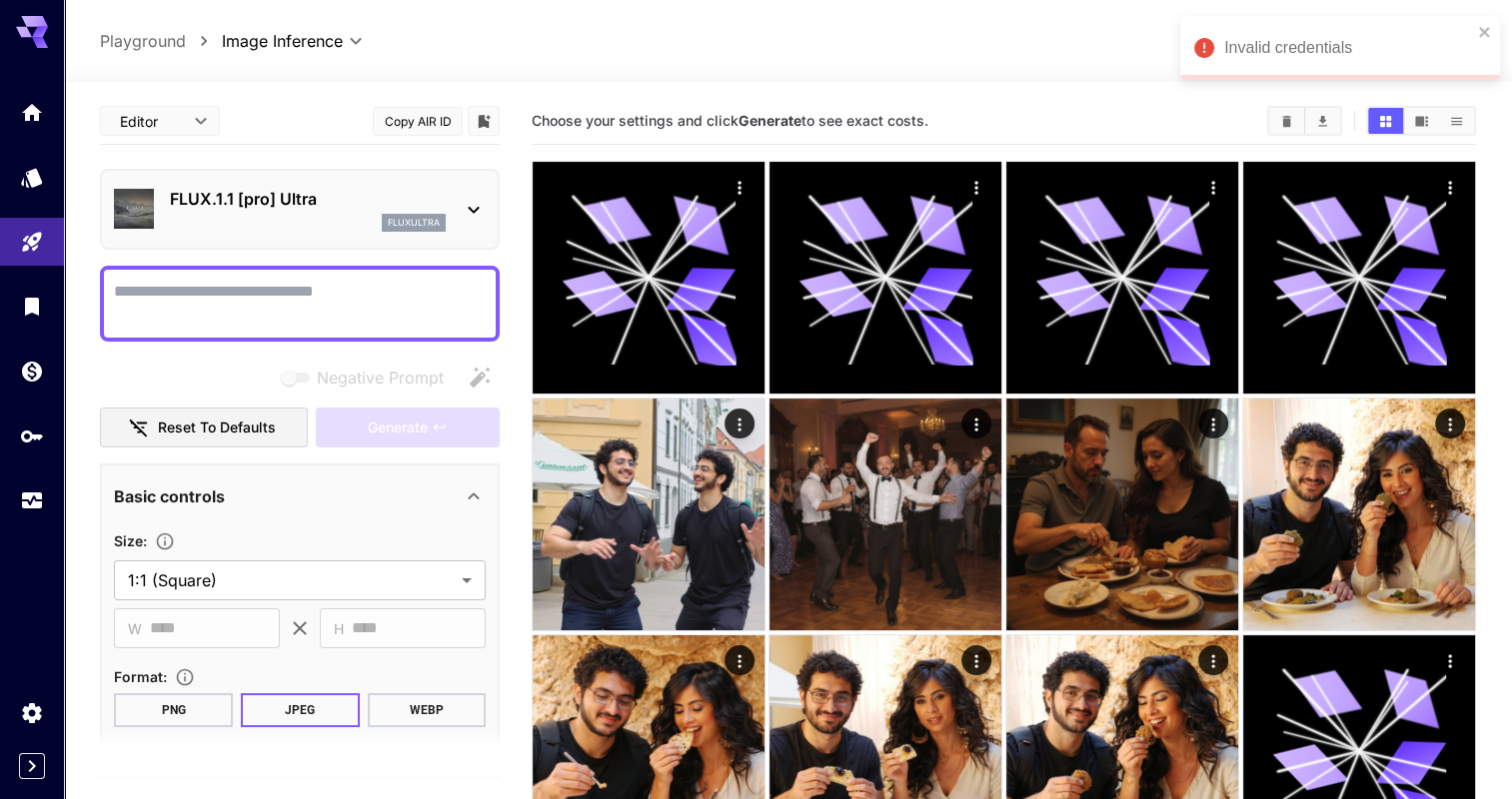 click on "Playground" at bounding box center [143, 41] 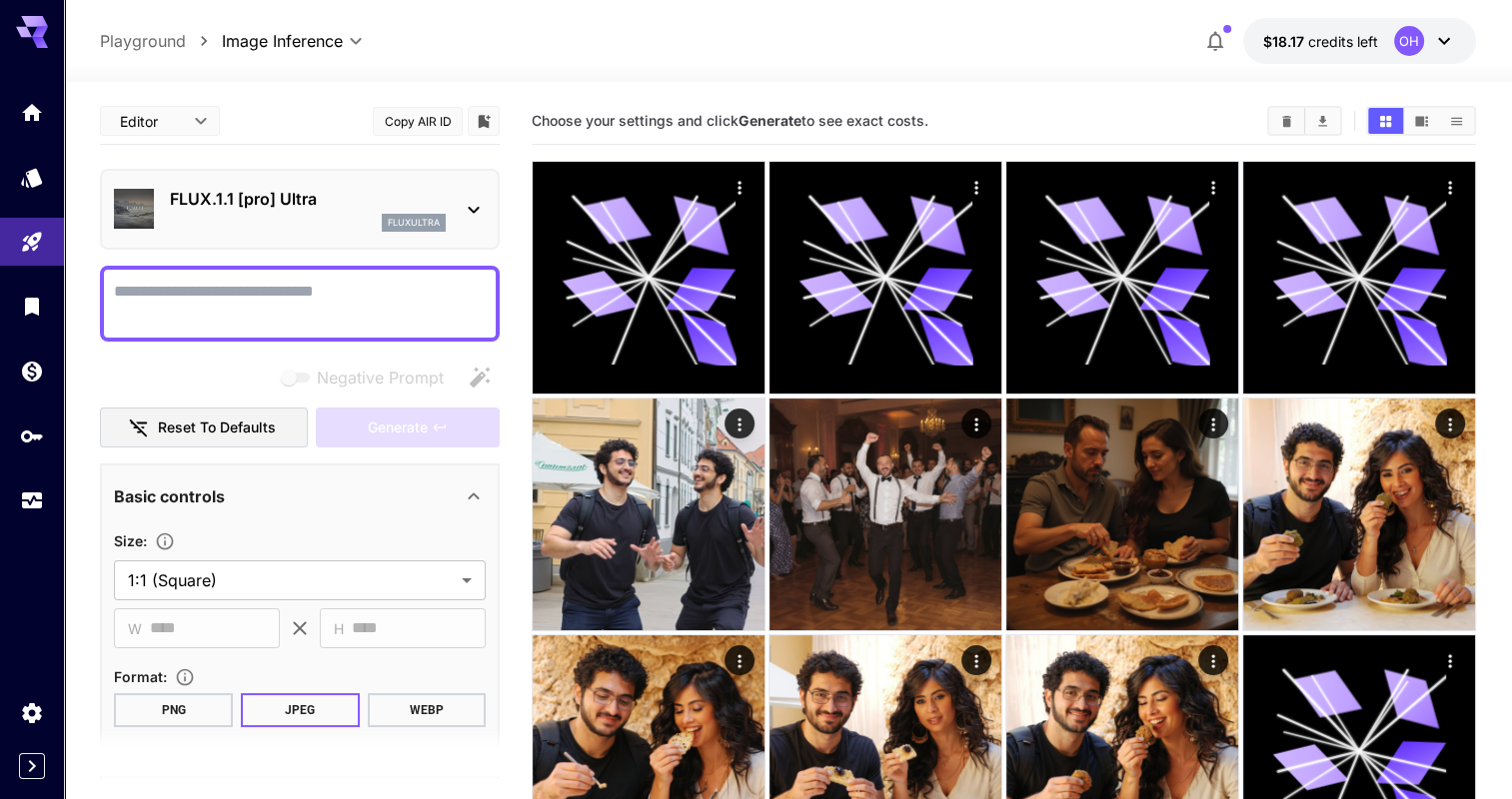 click 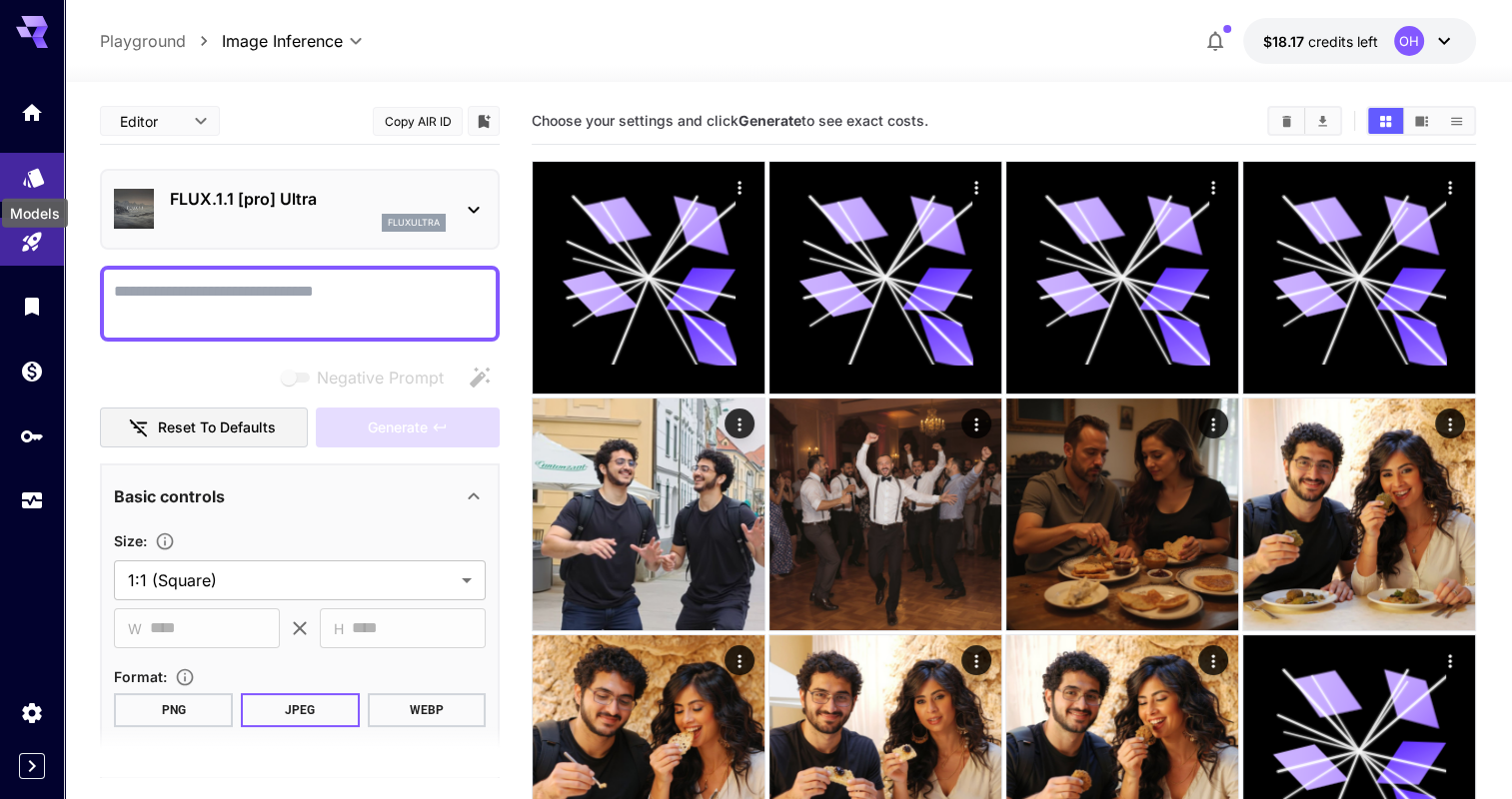 click 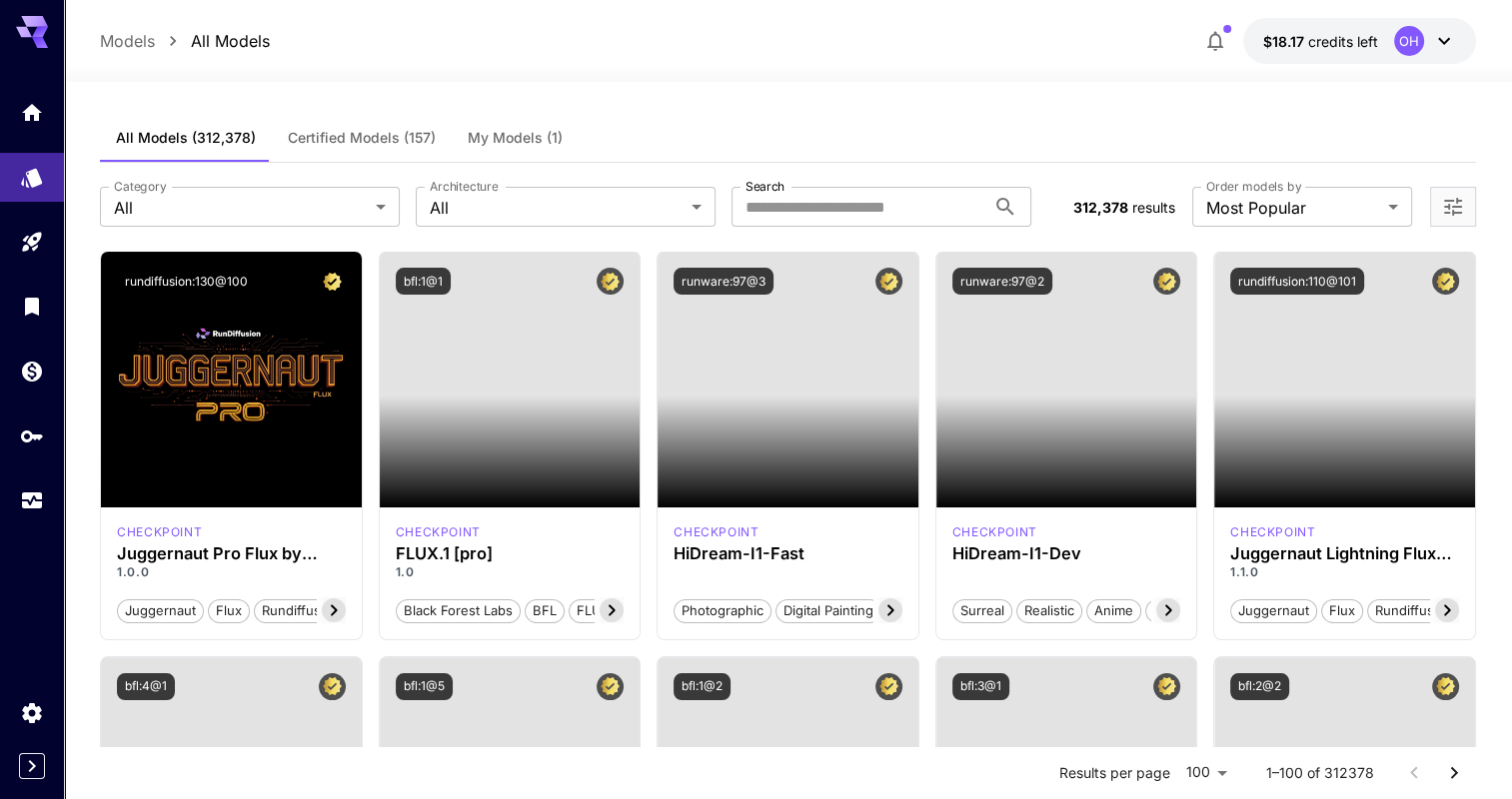 click on "My Models (1)" at bounding box center [515, 138] 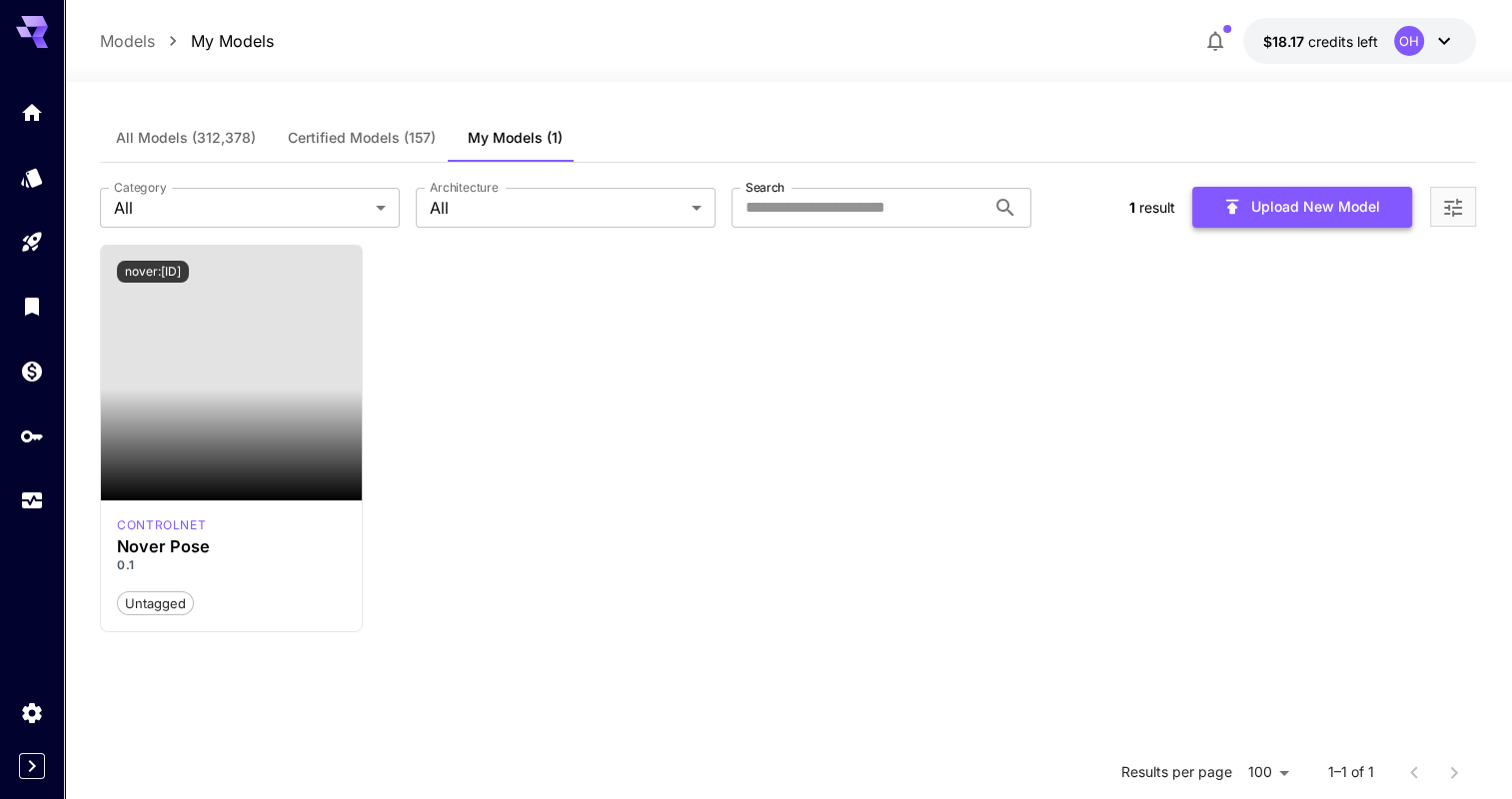 click on "Upload New Model" at bounding box center [1302, 207] 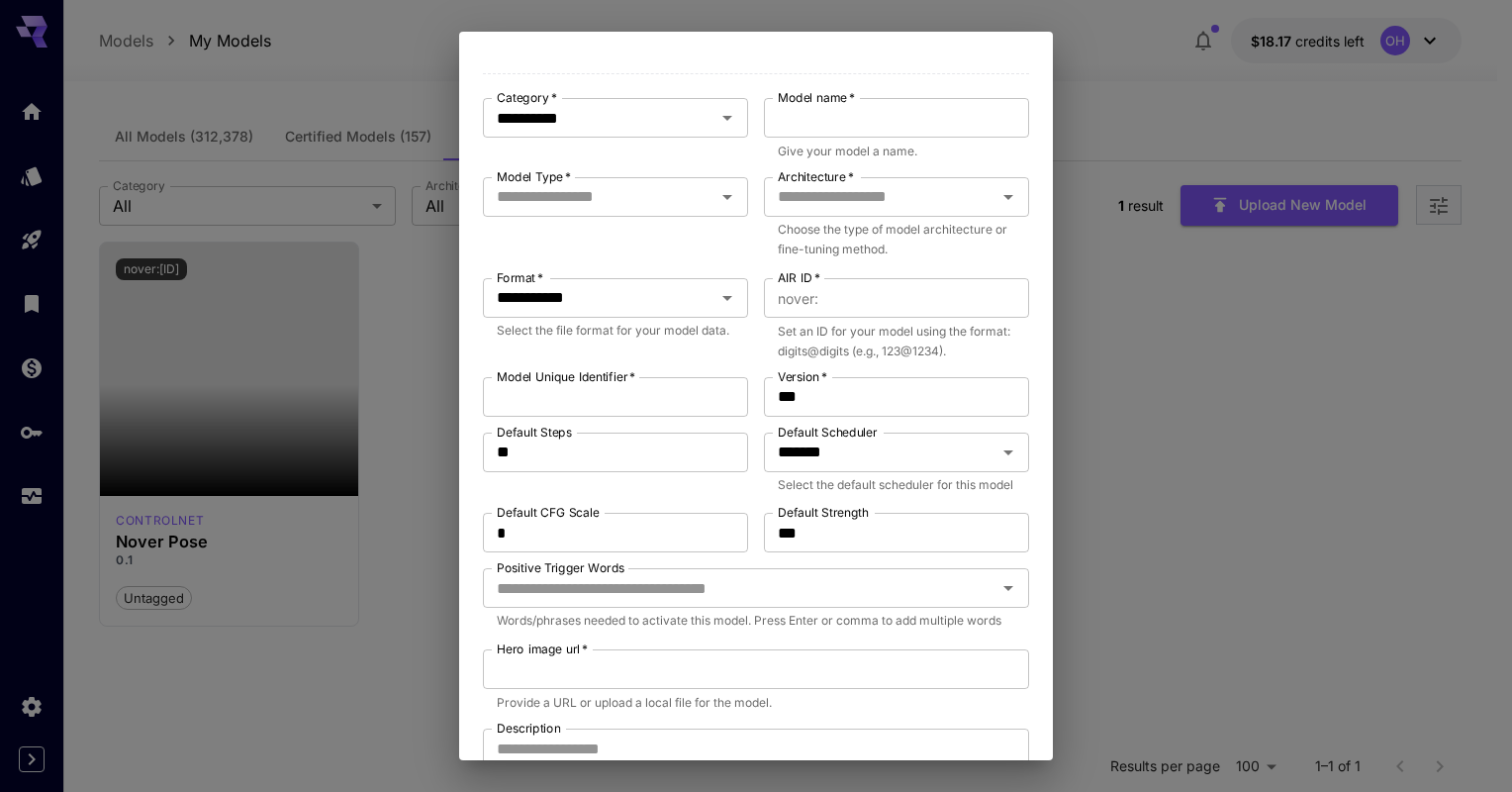 scroll, scrollTop: 147, scrollLeft: 0, axis: vertical 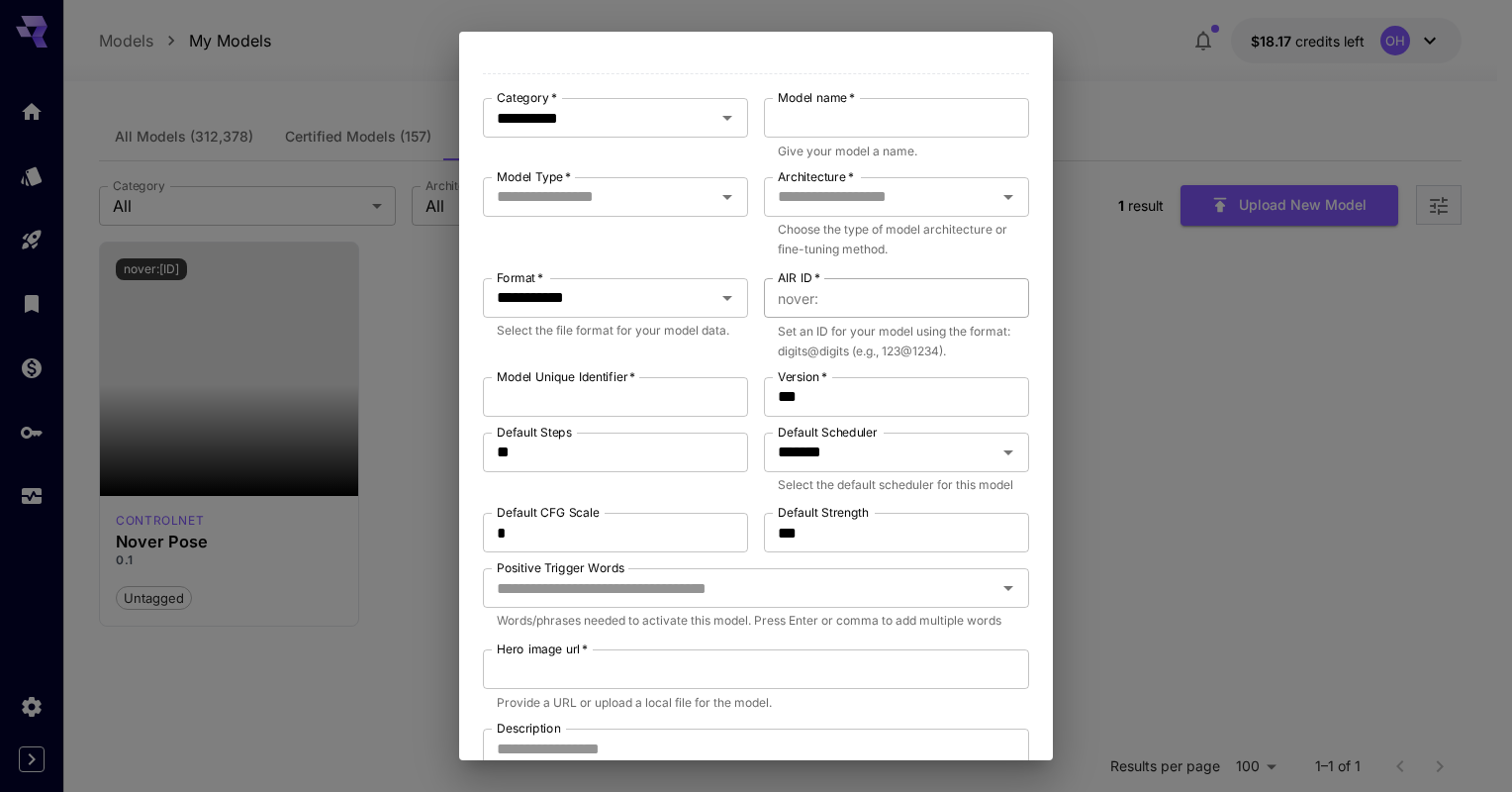 click on "AIR ID   *" at bounding box center [927, 298] 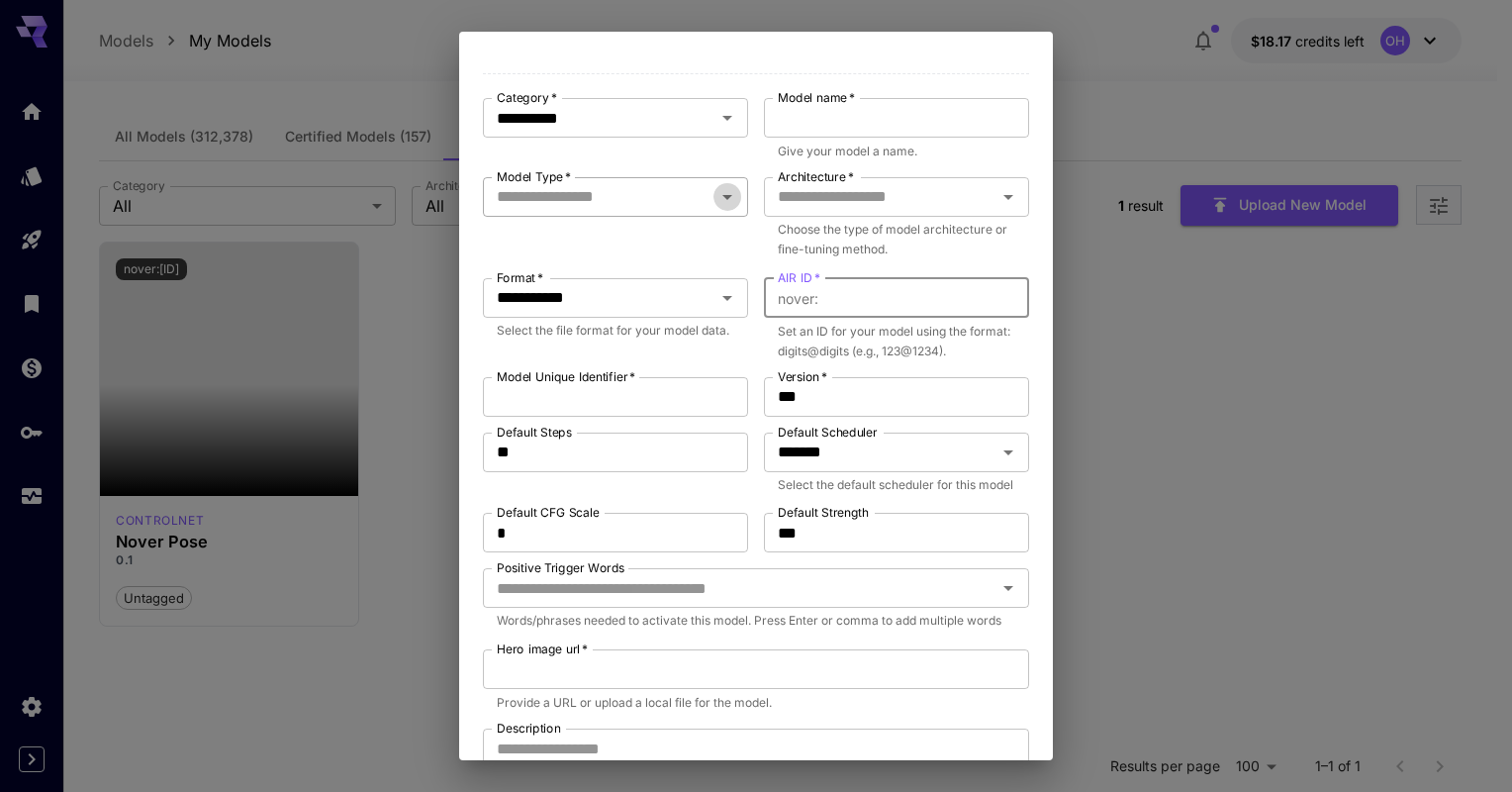 click 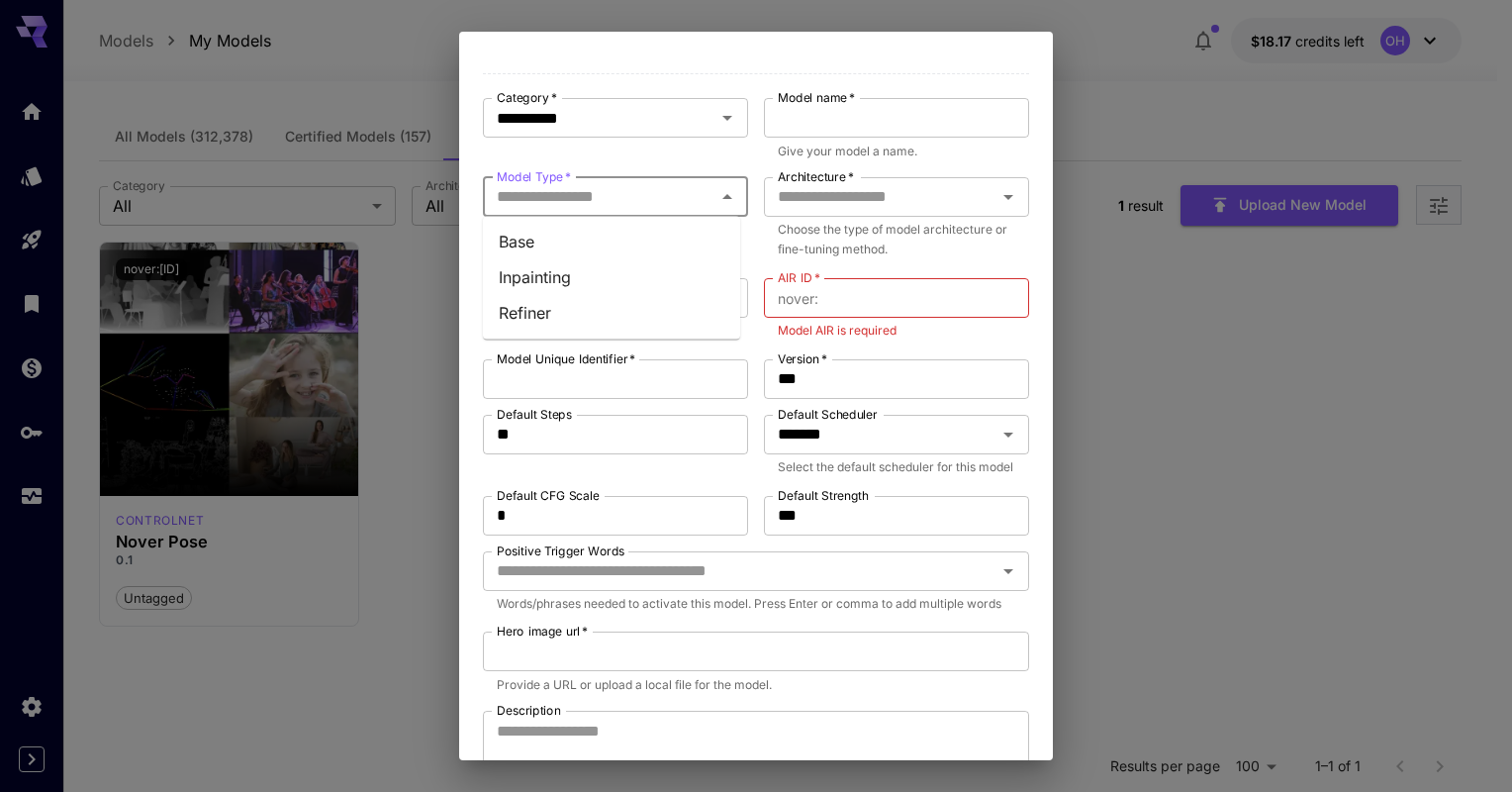 click 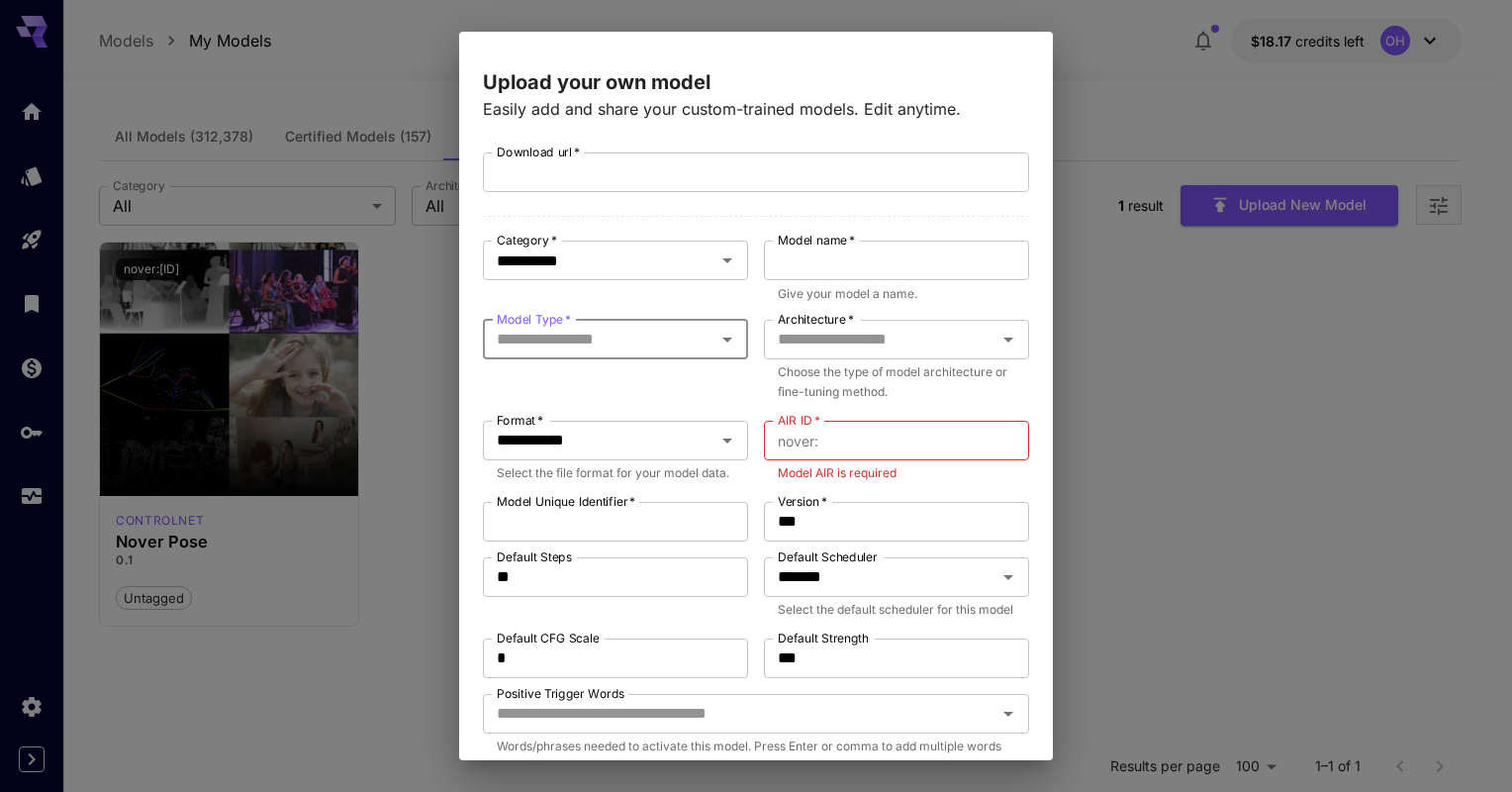 scroll, scrollTop: 3, scrollLeft: 0, axis: vertical 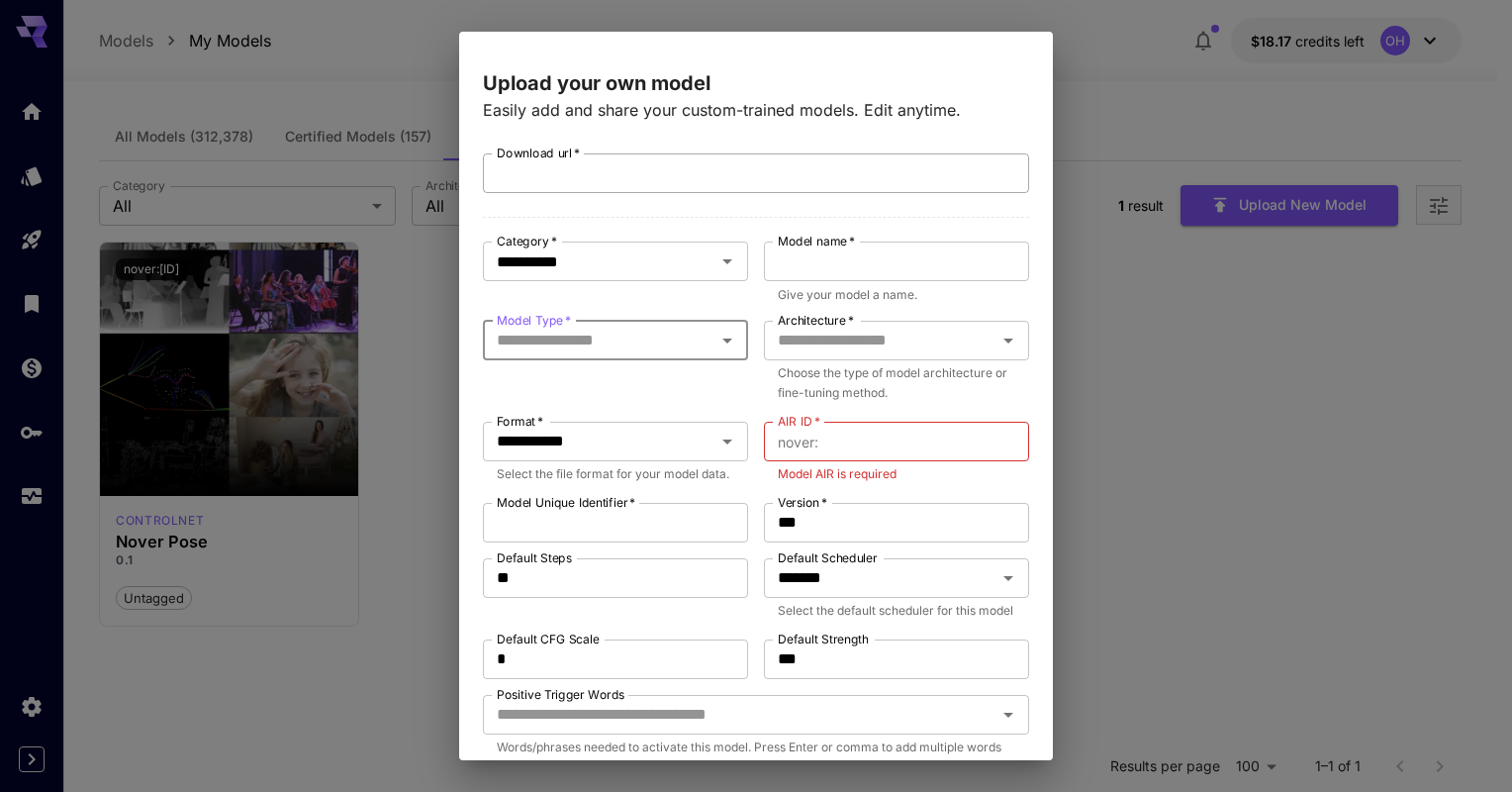 click on "Download url   *" at bounding box center [756, 173] 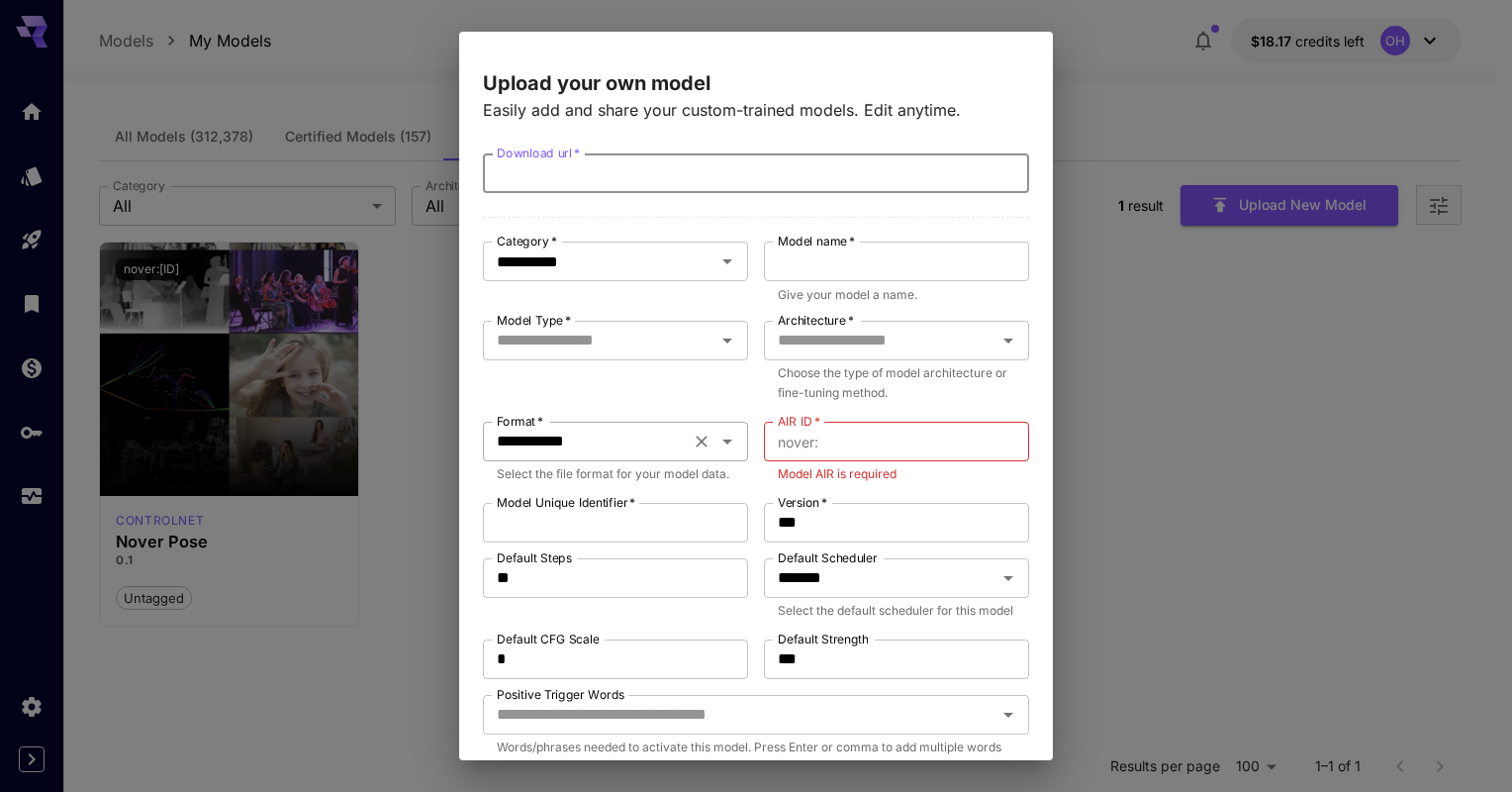 click 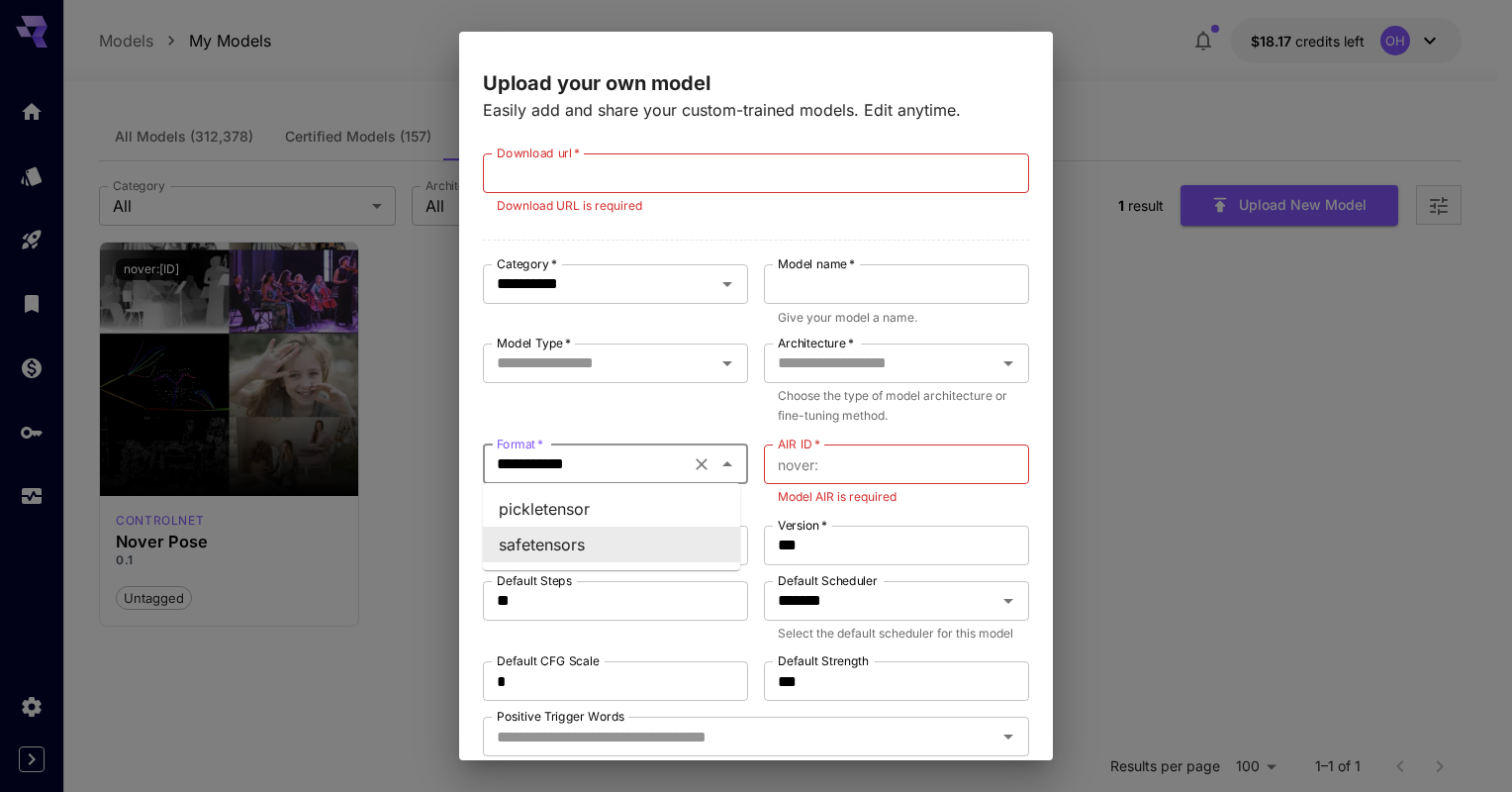 click 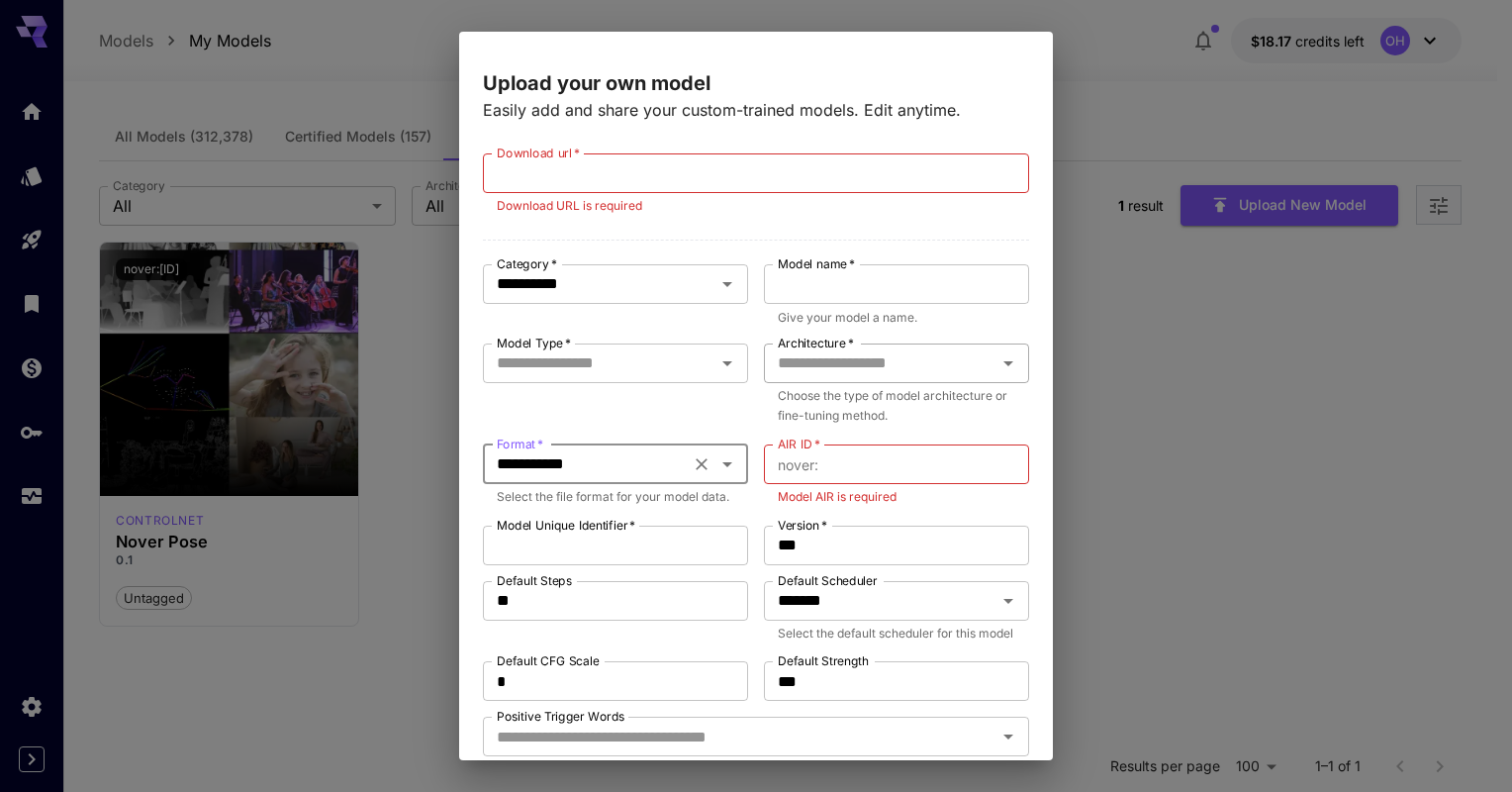 click on "Architecture   *" at bounding box center [880, 363] 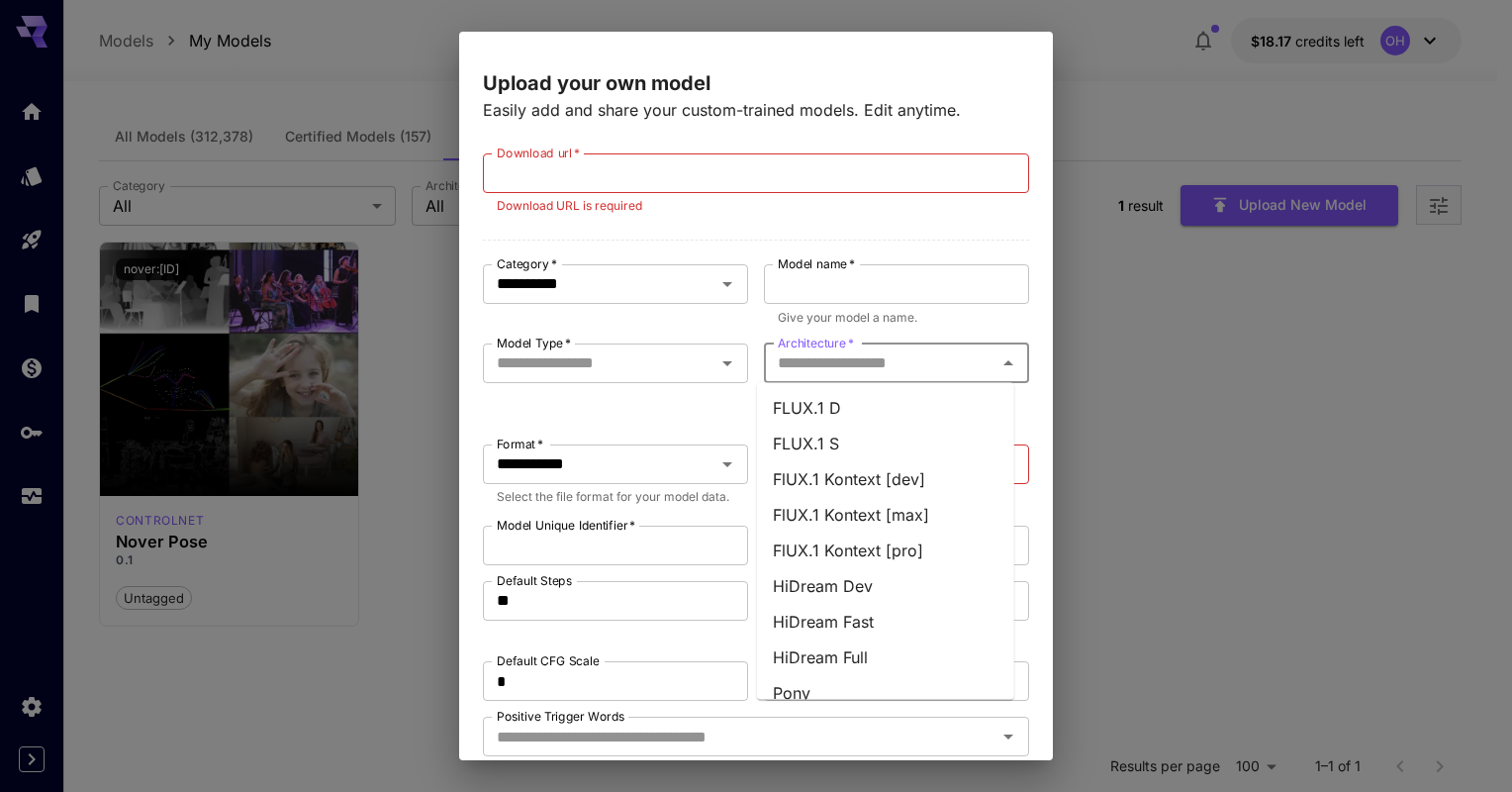 scroll, scrollTop: 0, scrollLeft: 0, axis: both 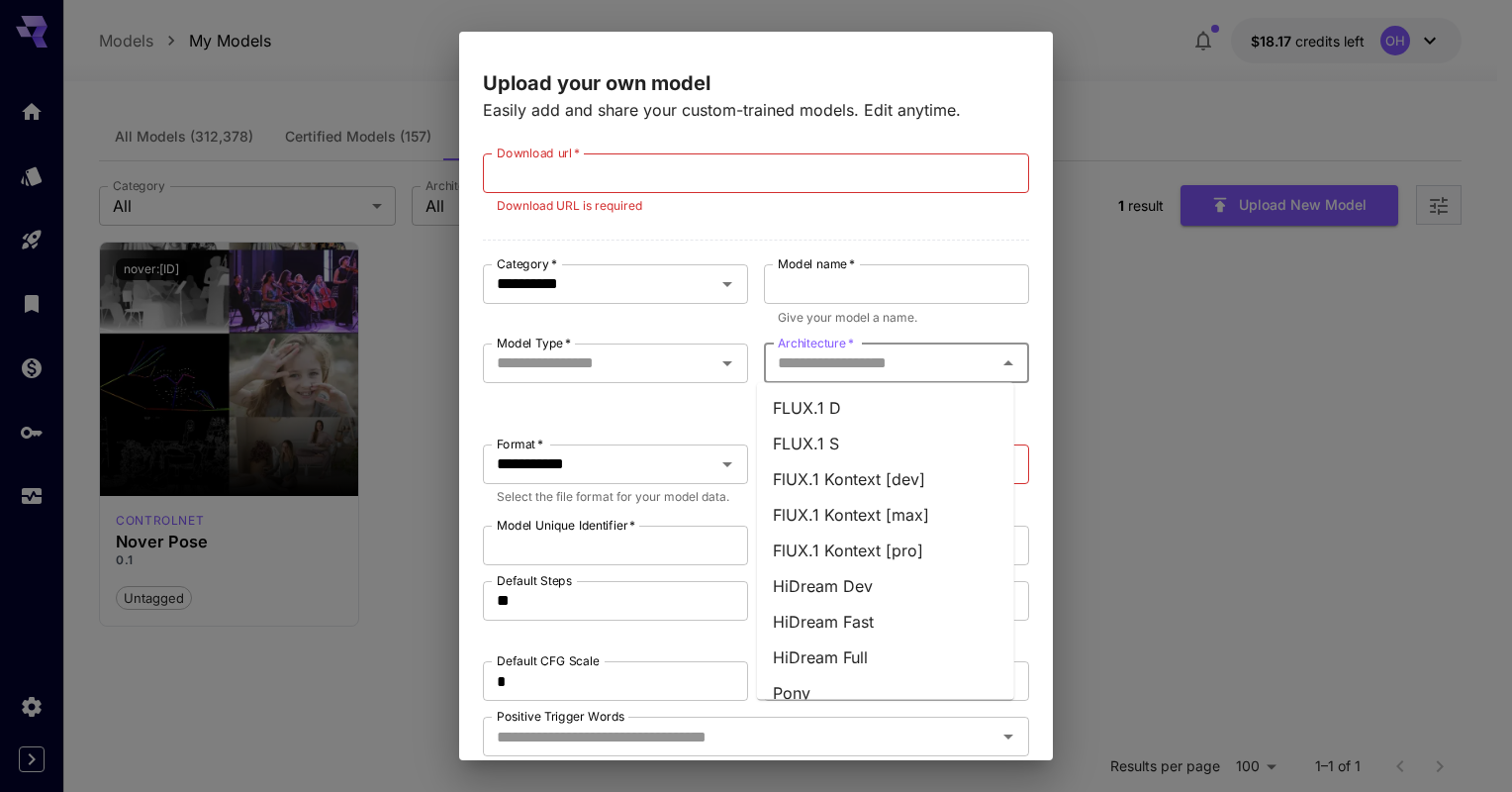 click on "FLUX.1 D" at bounding box center [886, 408] 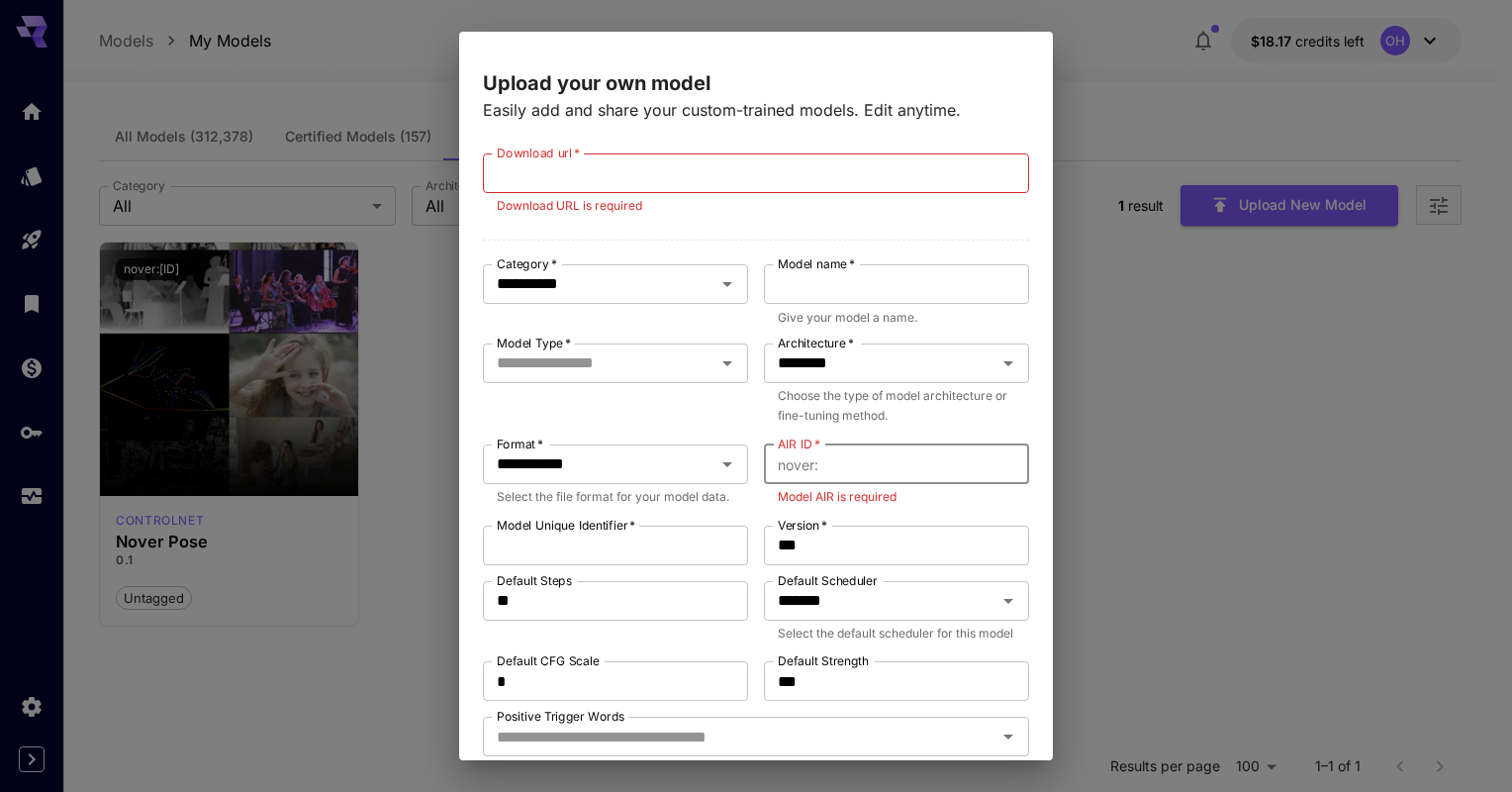 click on "AIR ID   *" at bounding box center (927, 464) 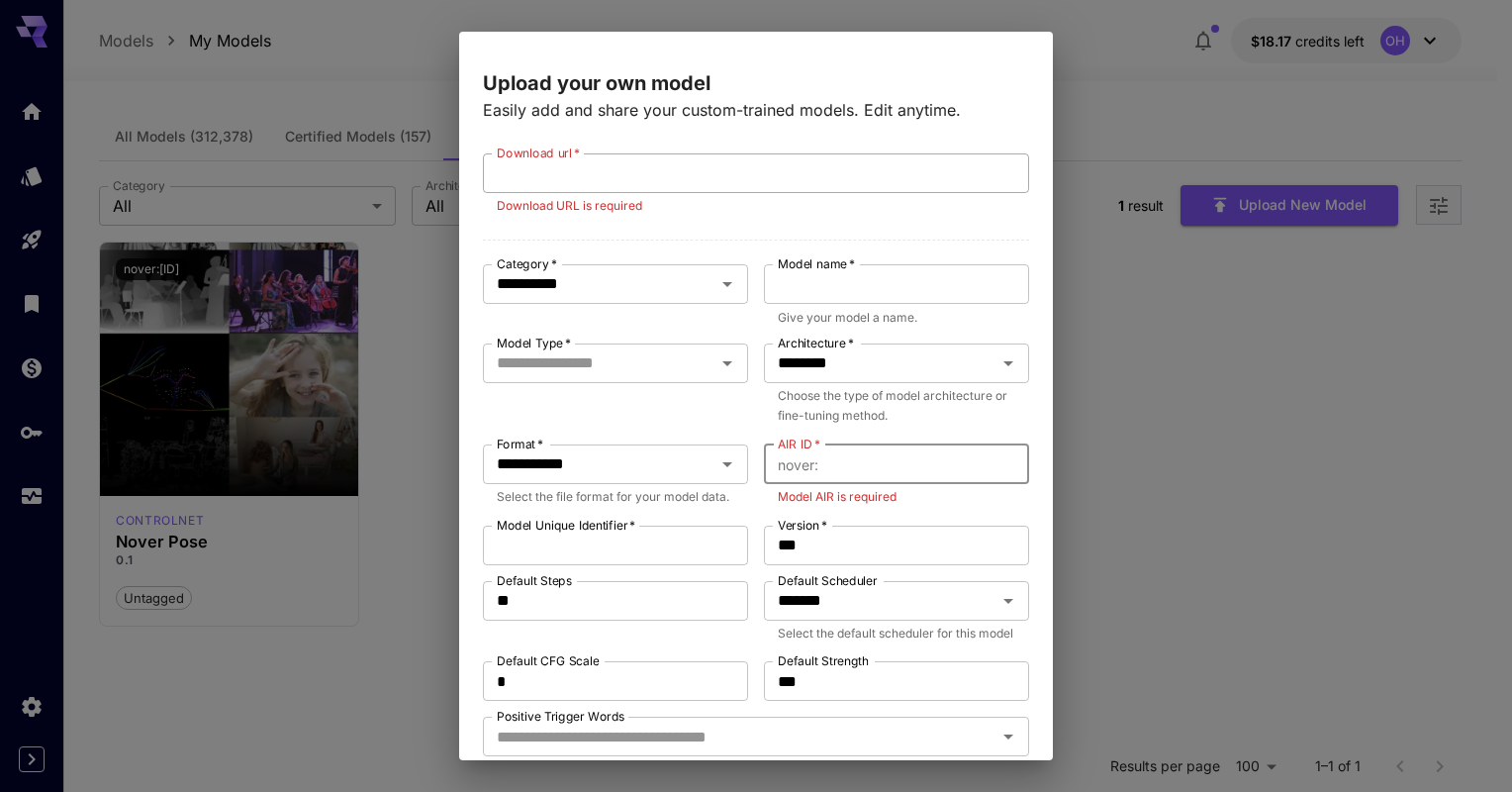 click on "Download url   *" at bounding box center [756, 173] 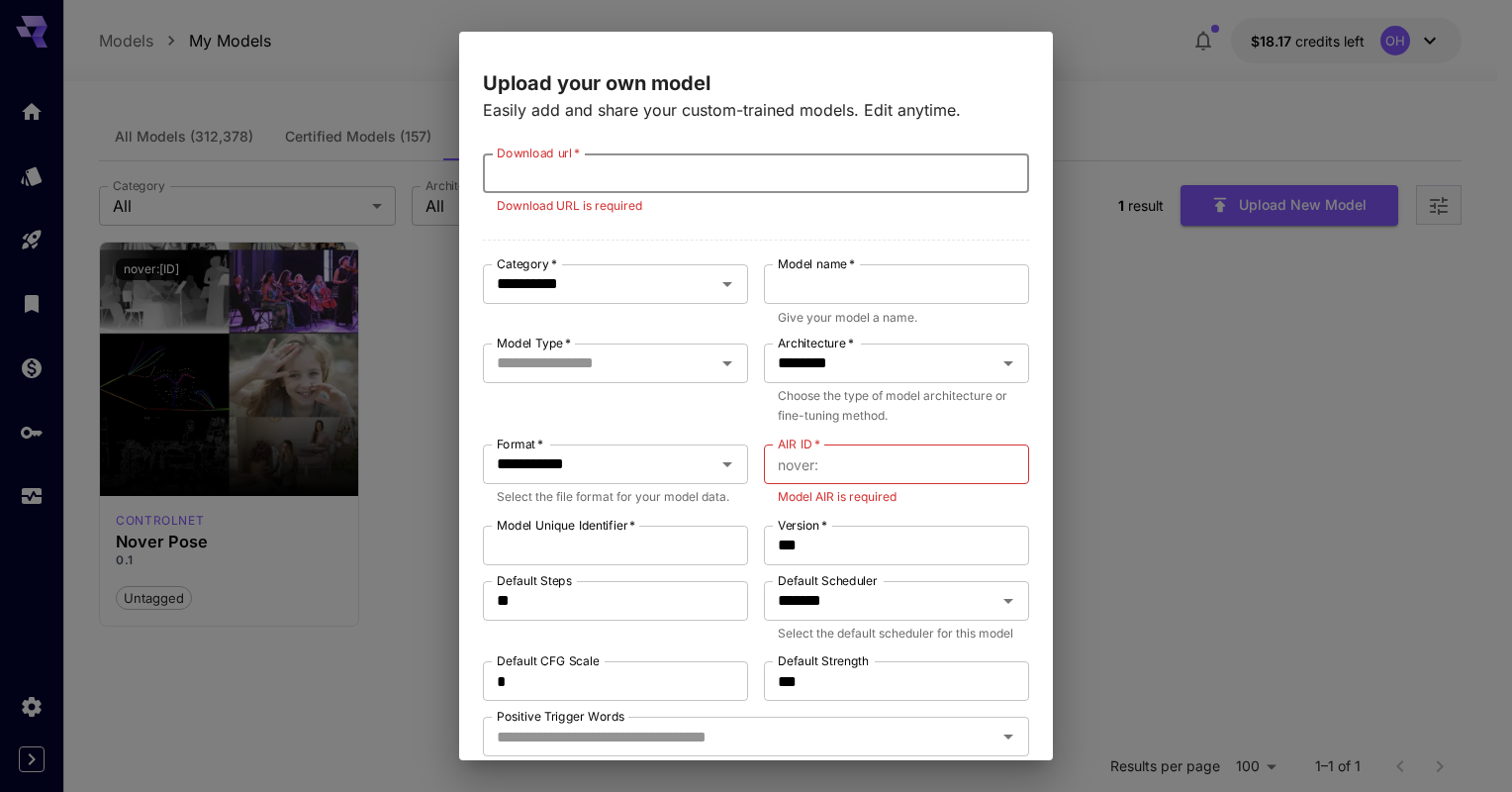 paste on "**********" 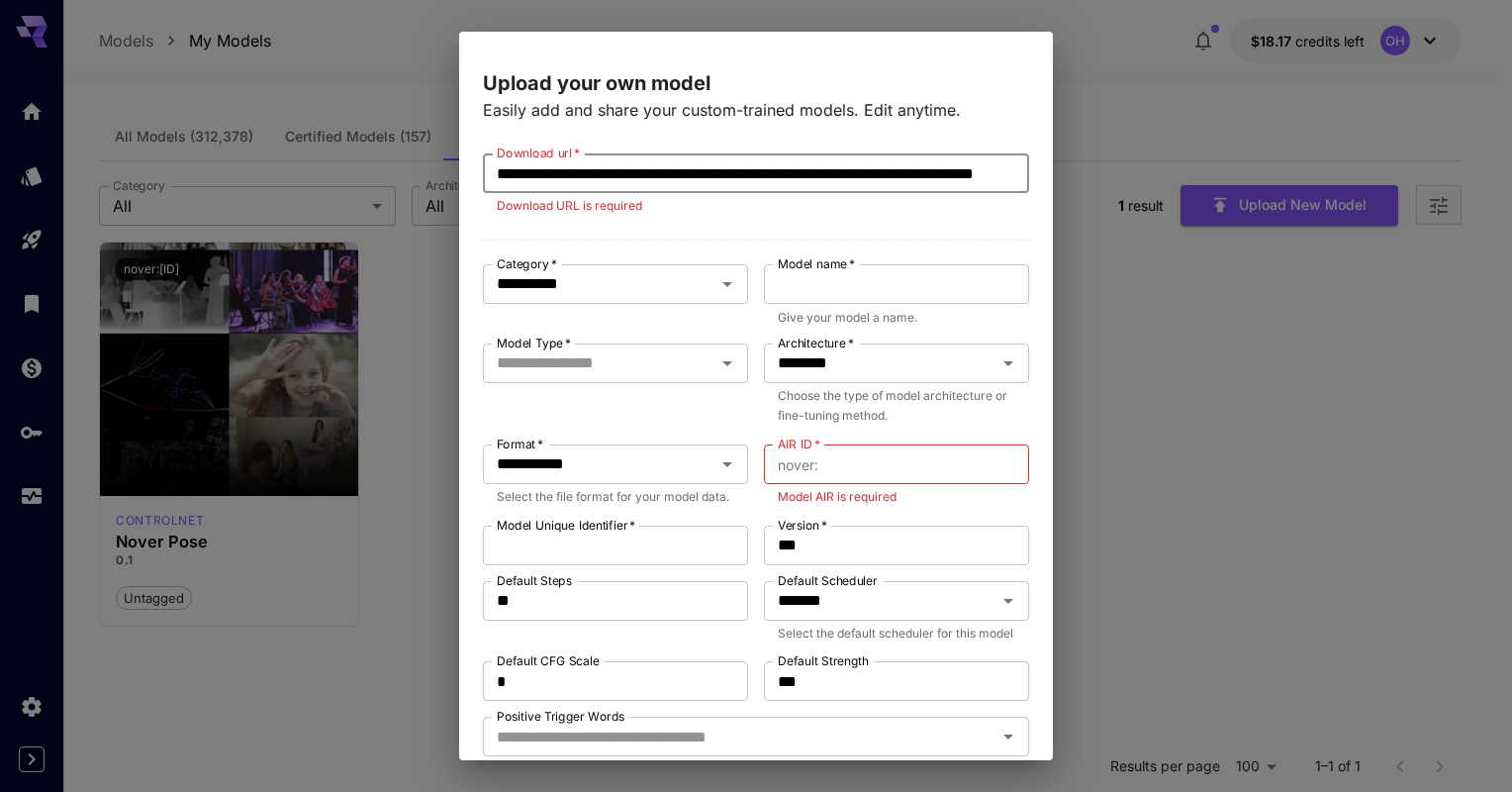 scroll, scrollTop: 0, scrollLeft: 200, axis: horizontal 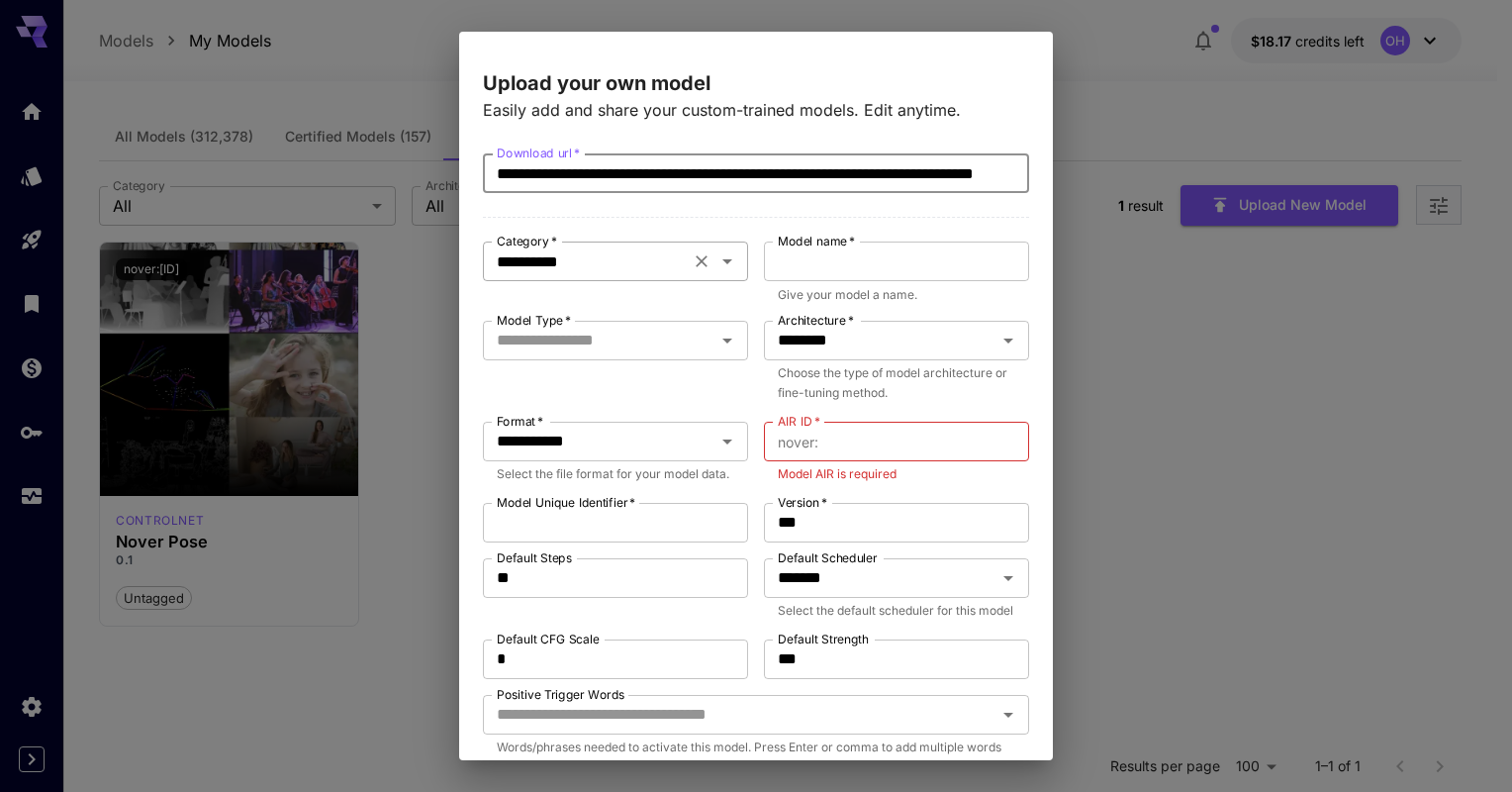 click 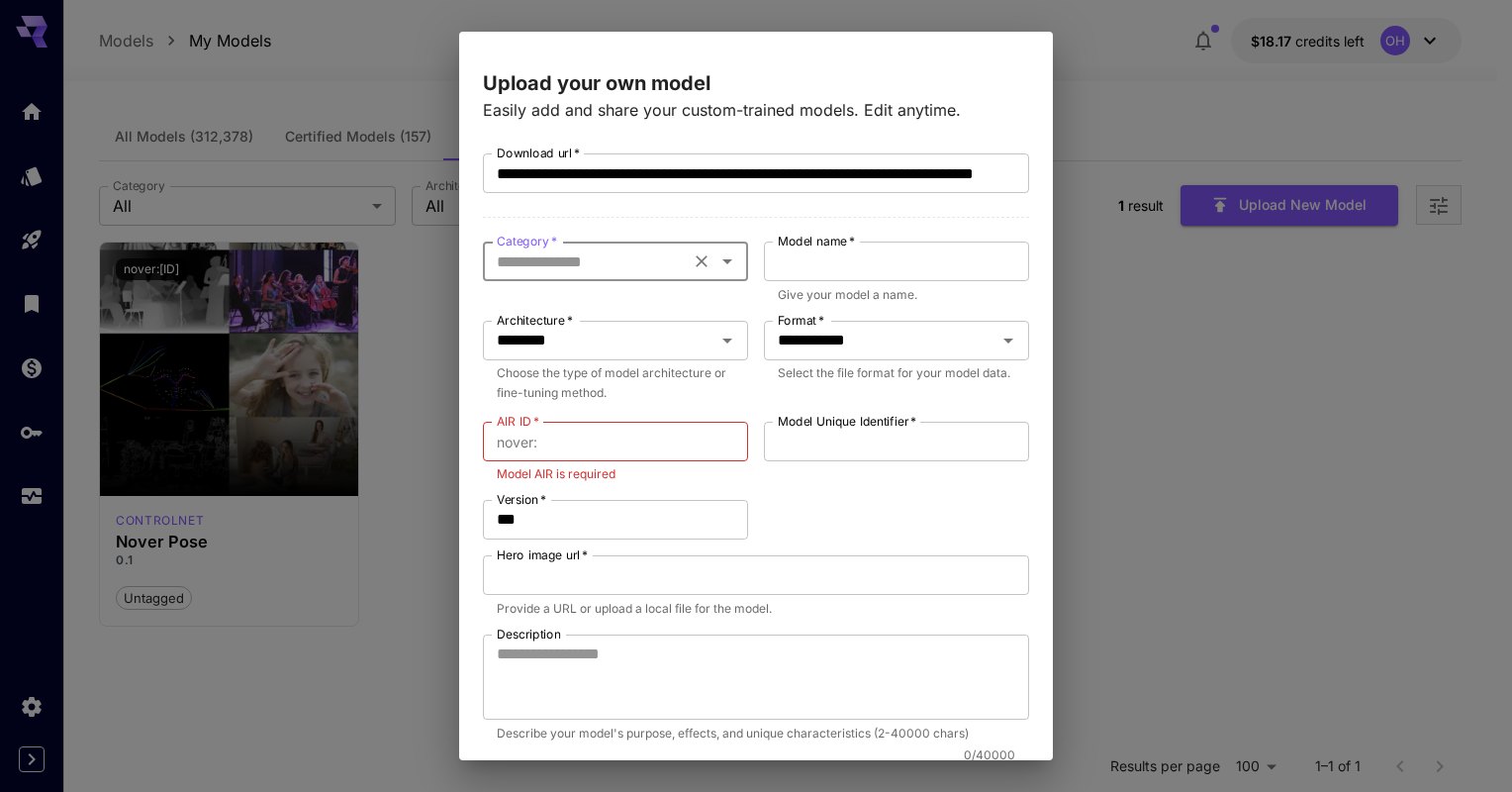 click 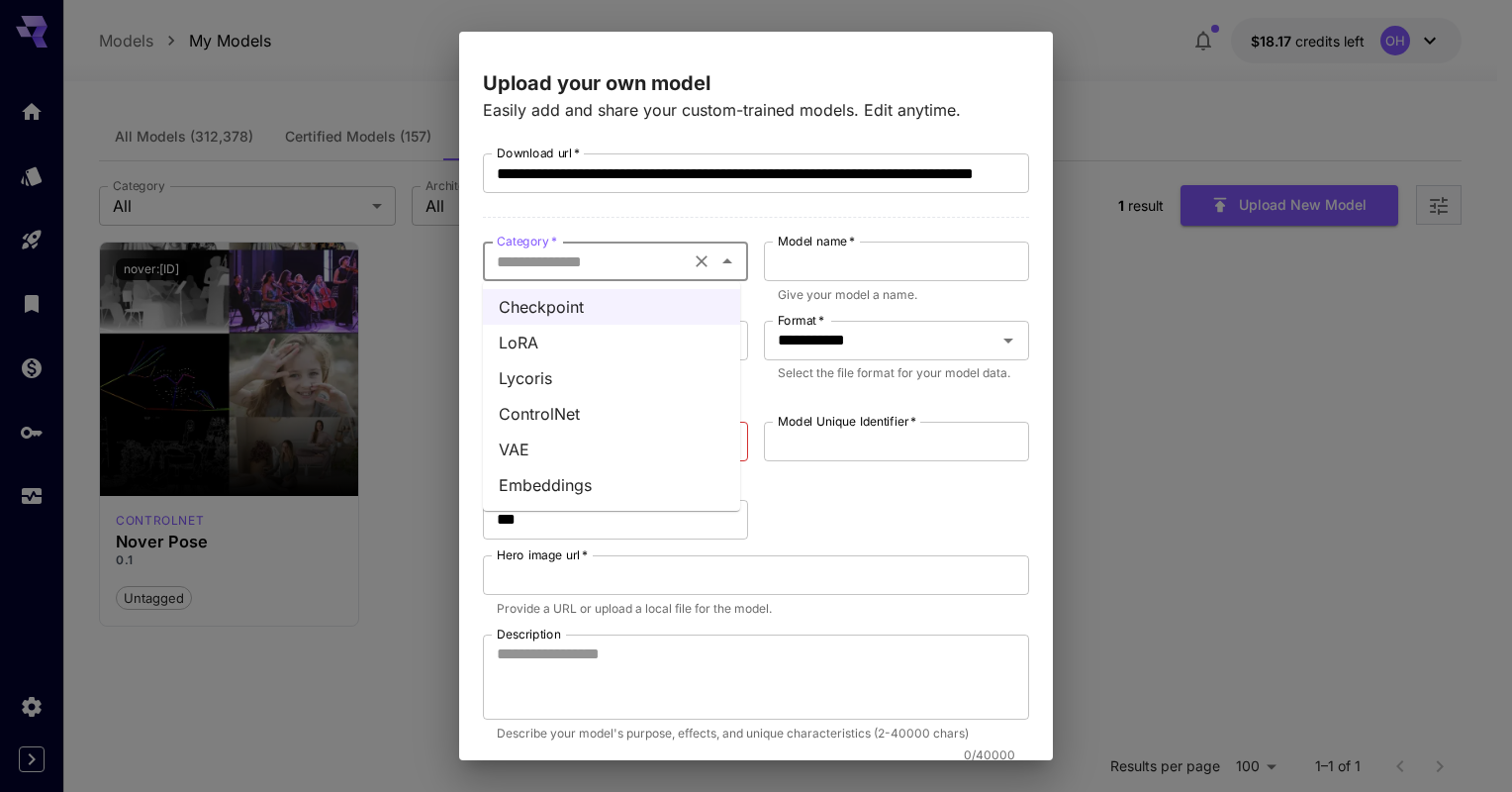 click on "ControlNet" at bounding box center [612, 414] 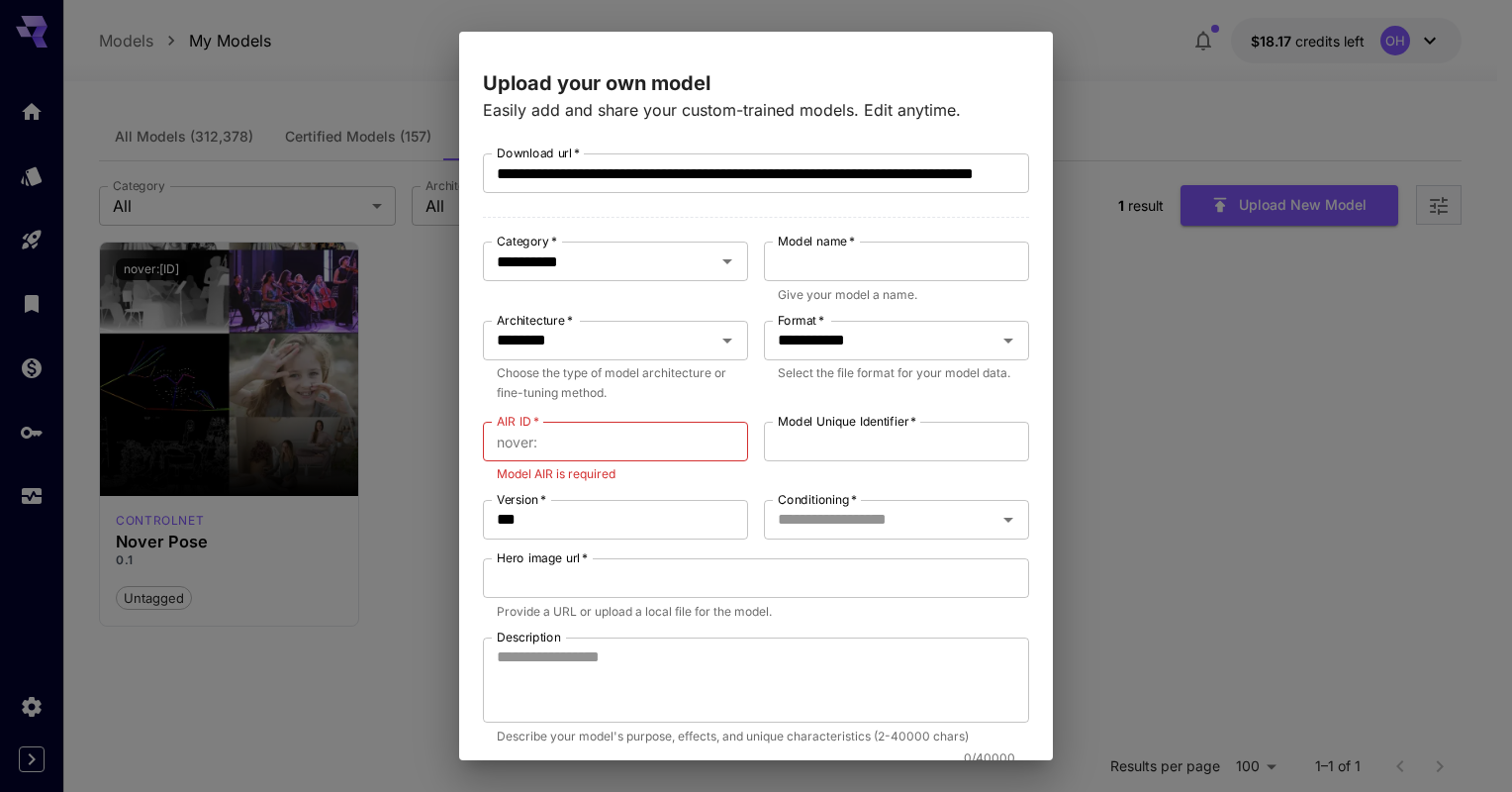 scroll, scrollTop: 0, scrollLeft: 0, axis: both 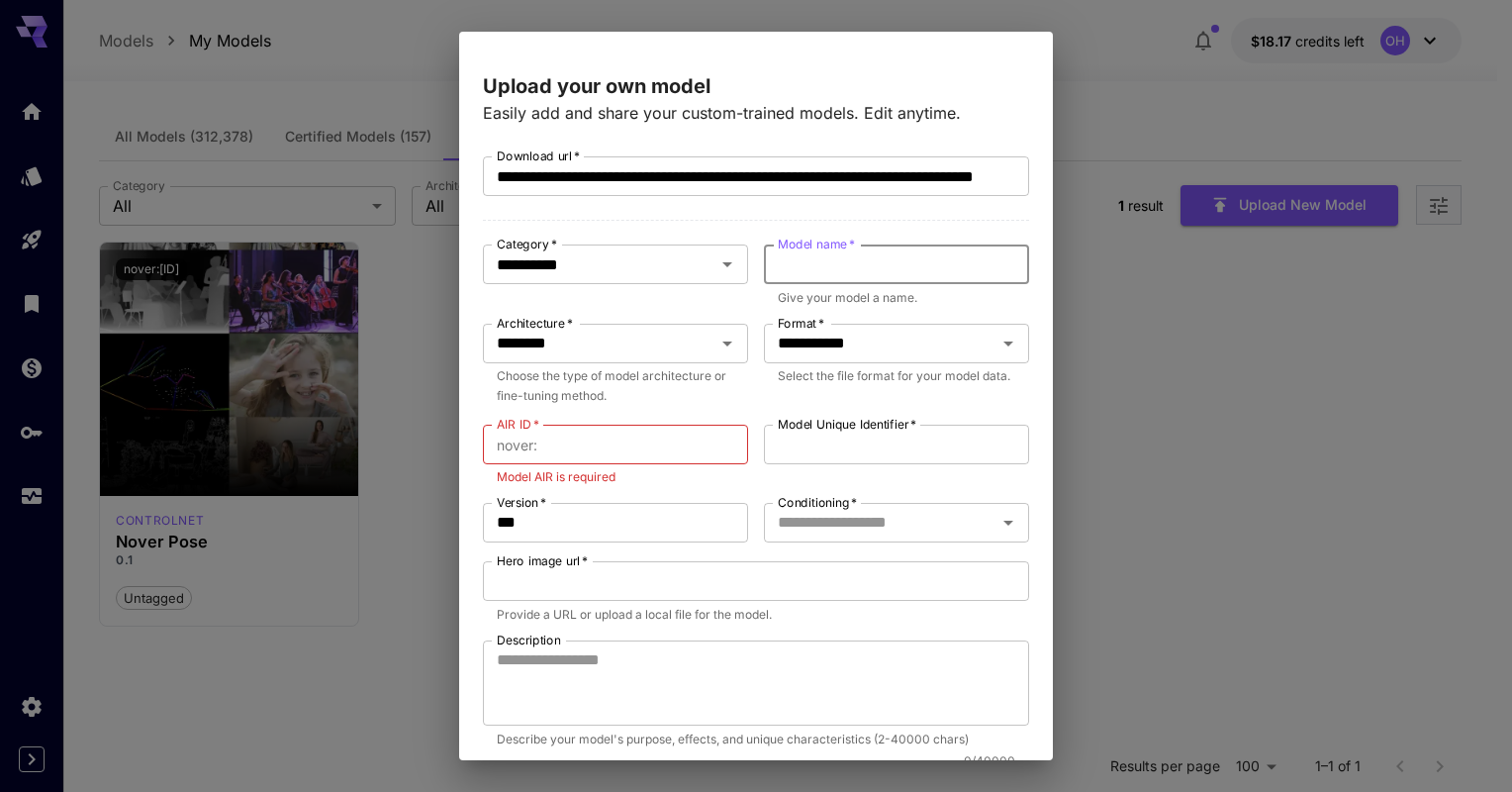 click on "Model name   *" at bounding box center [897, 264] 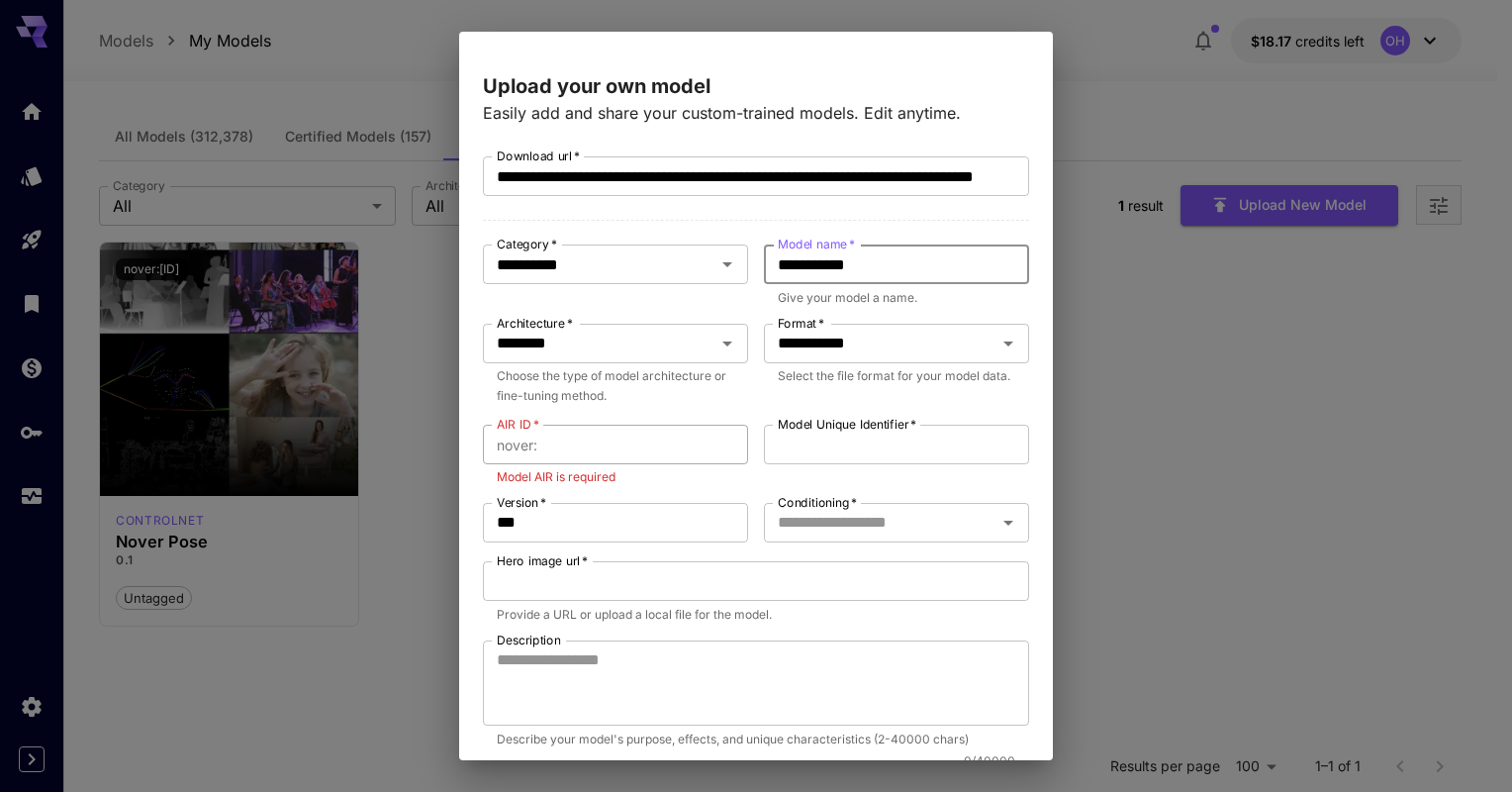type on "**********" 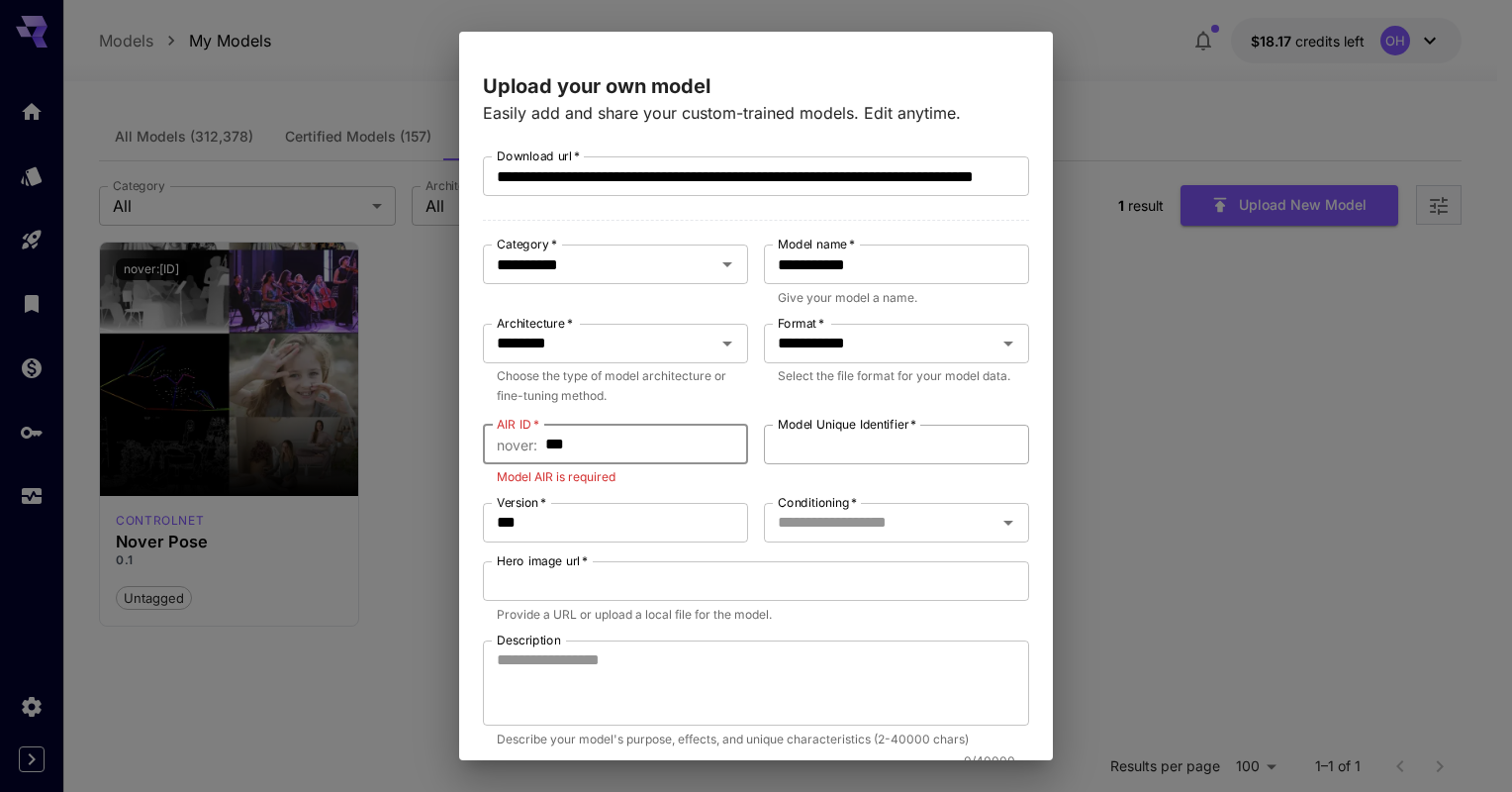type on "***" 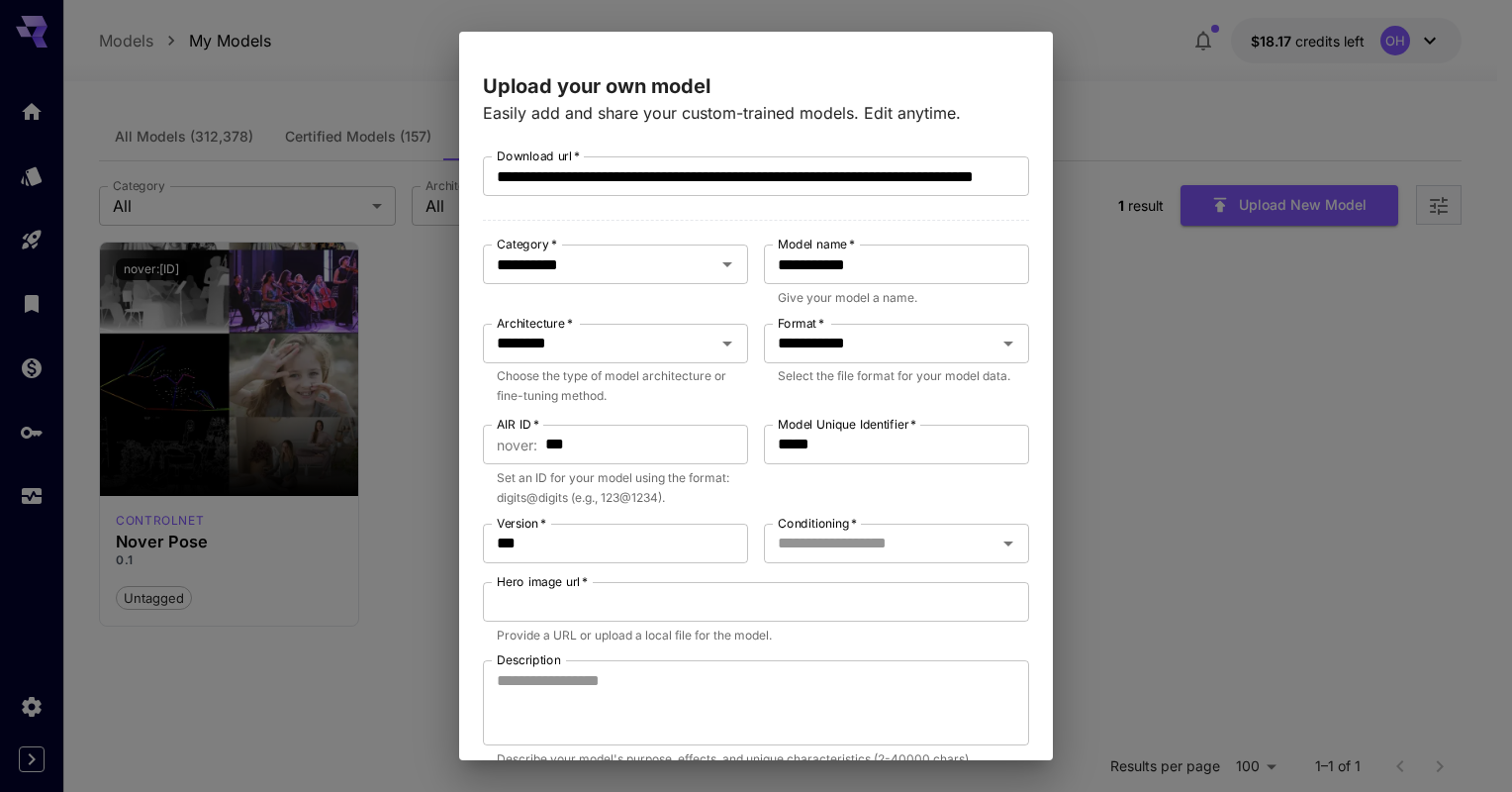 click on "Model Unique Identifier   * ***** Model Unique Identifier   *" at bounding box center (897, 466) 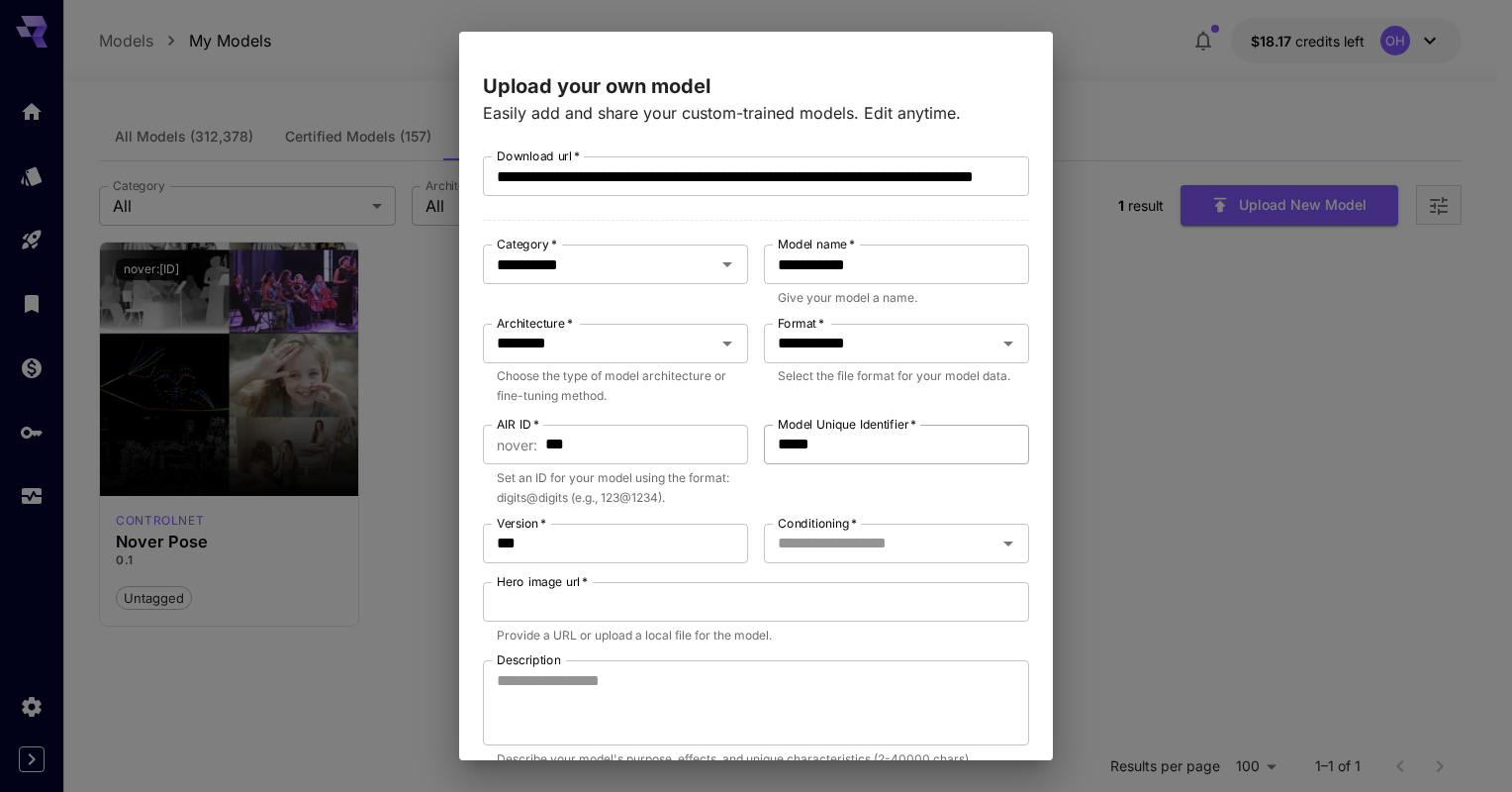 click on "*****" at bounding box center [897, 445] 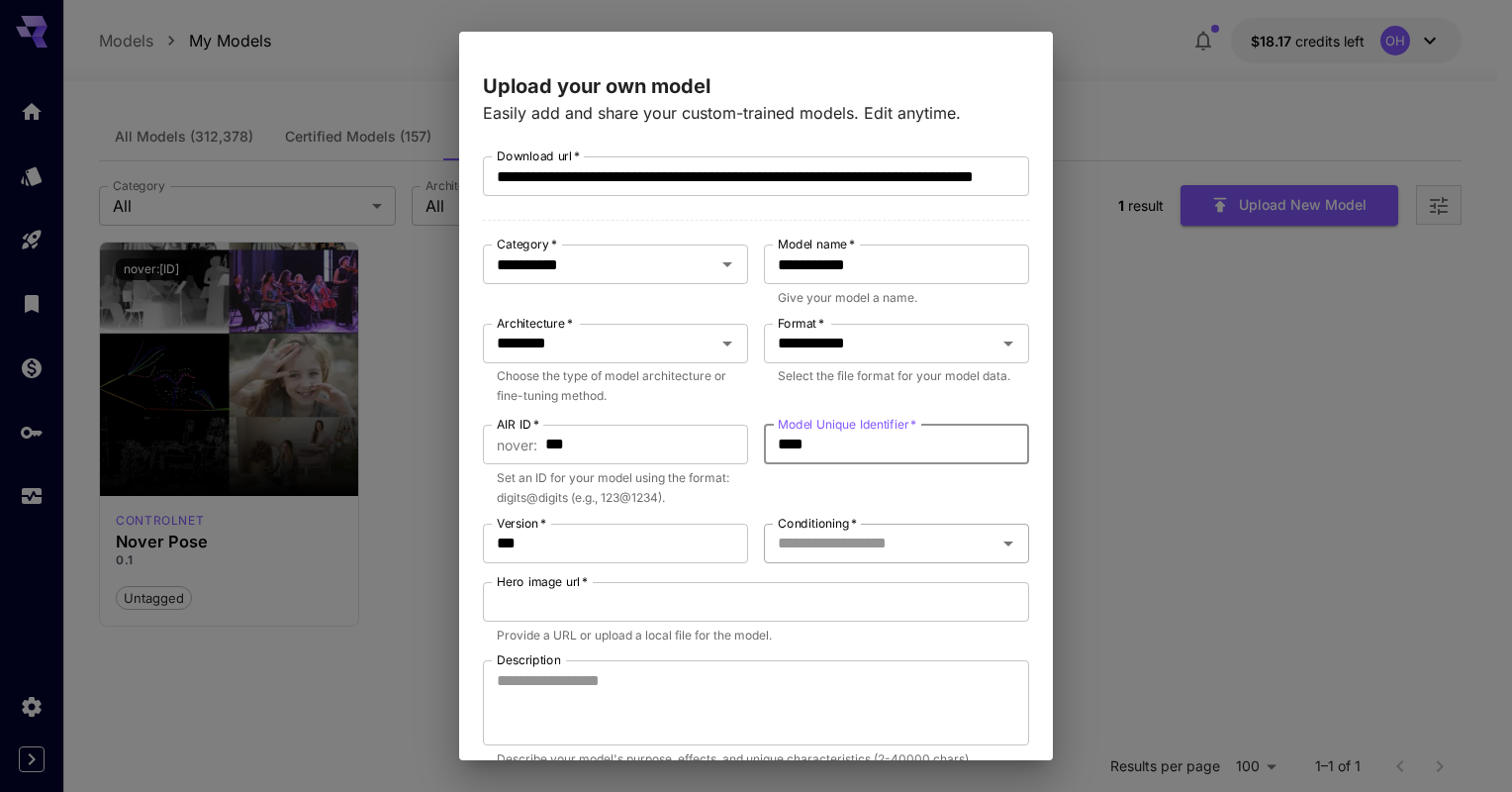 click on "Conditioning   *" at bounding box center (880, 544) 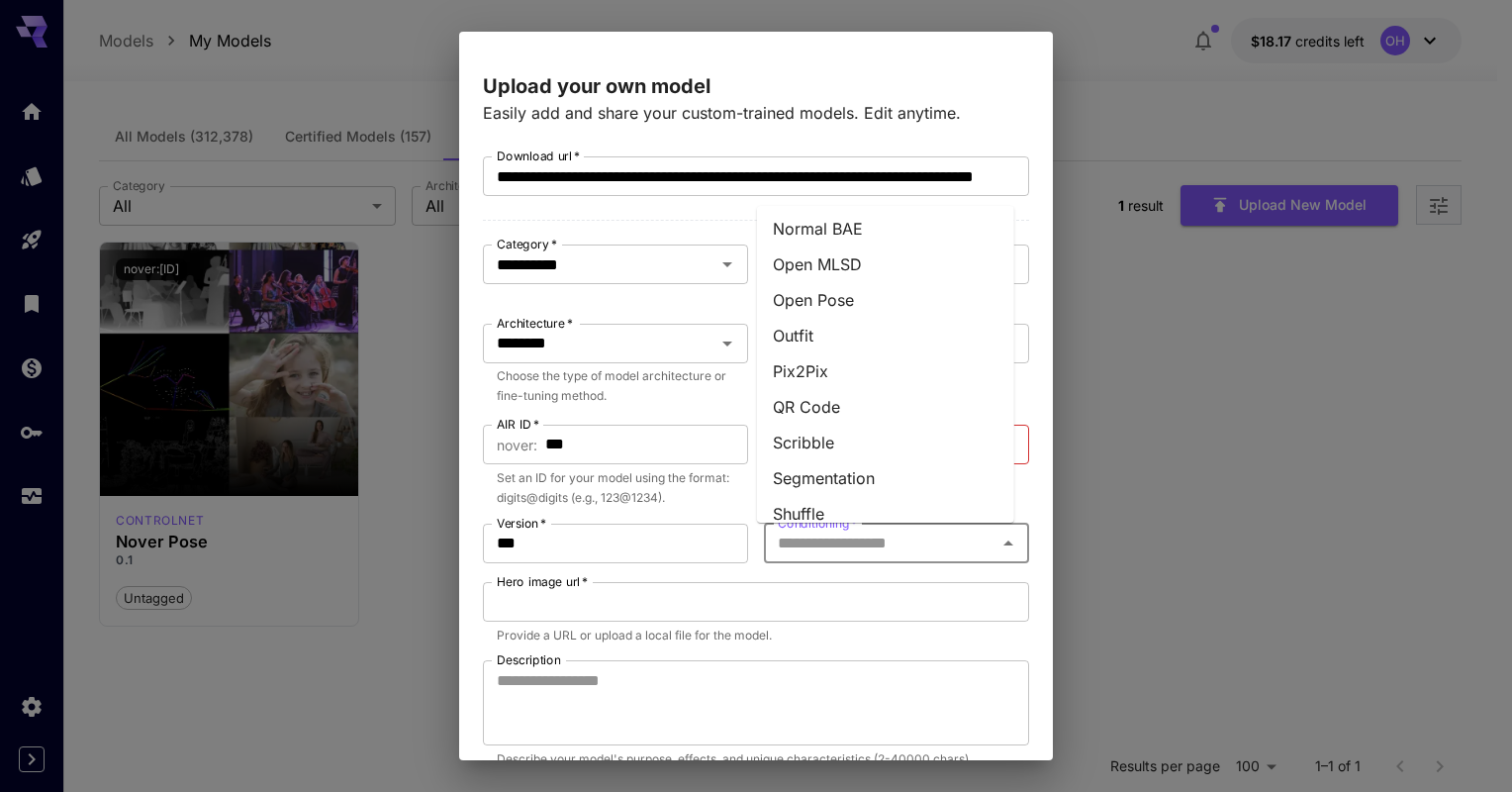 scroll, scrollTop: 447, scrollLeft: 0, axis: vertical 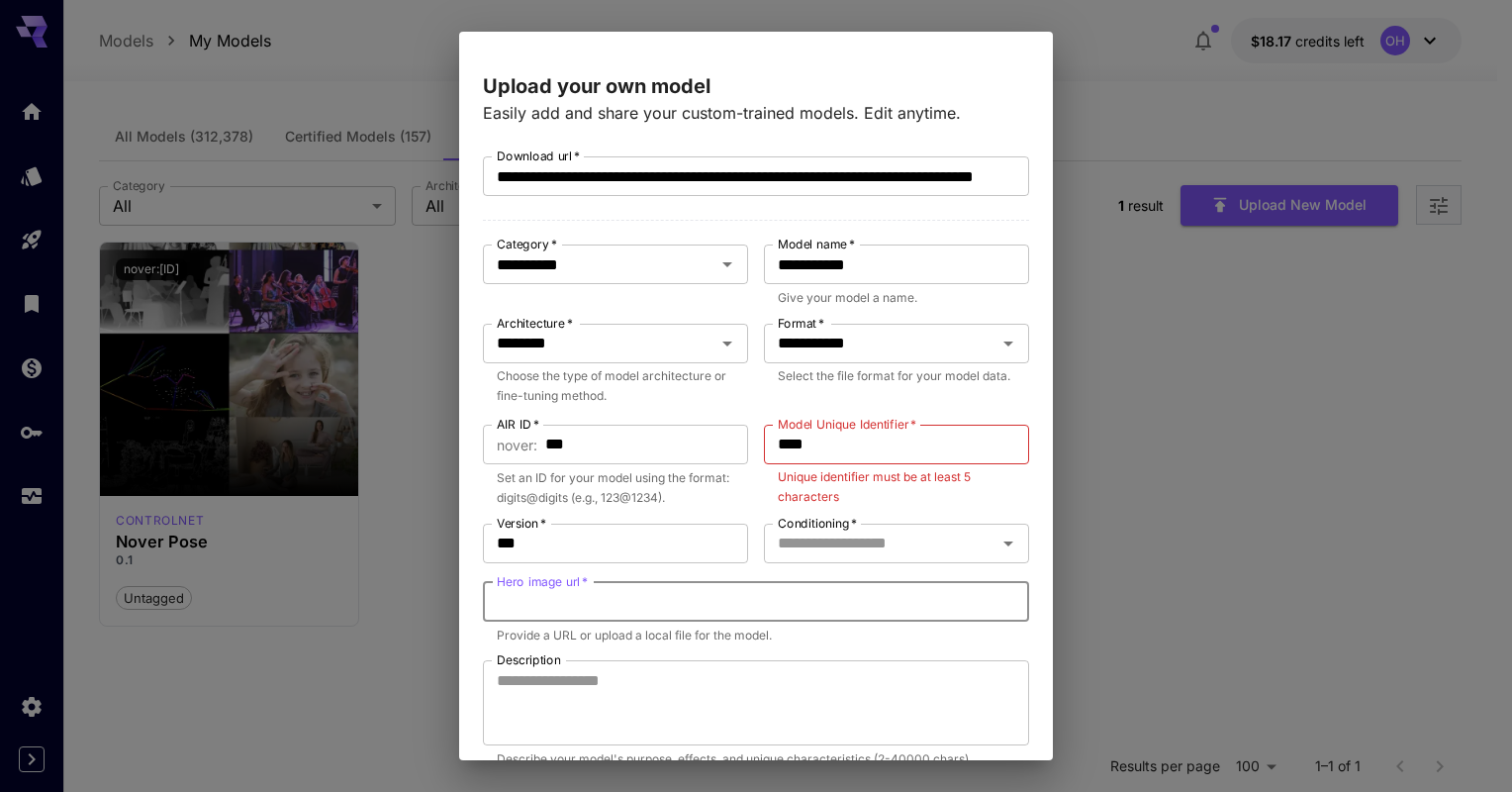 click on "Hero image url   *" at bounding box center [756, 602] 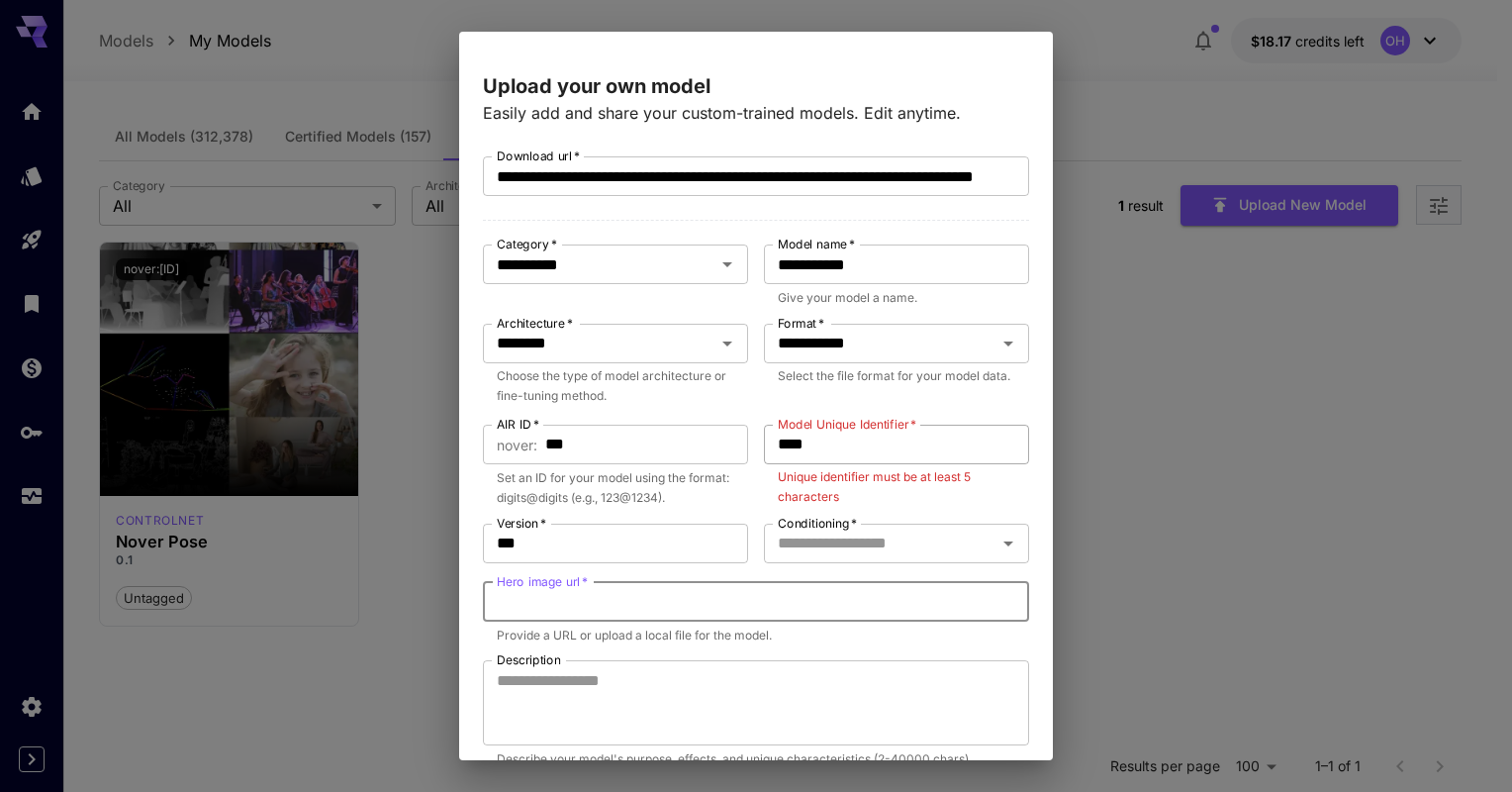 click on "****" at bounding box center (897, 445) 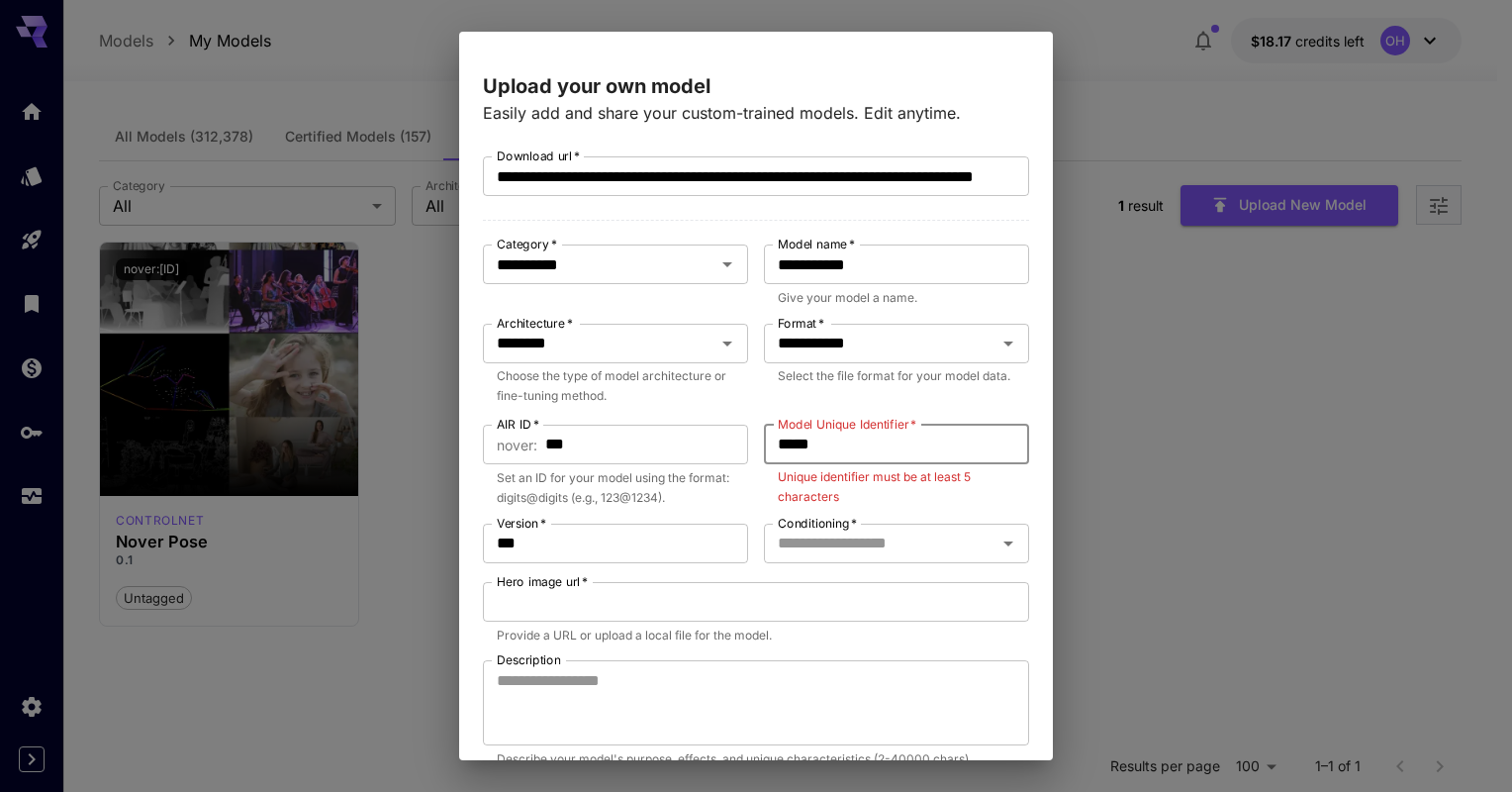 type on "*****" 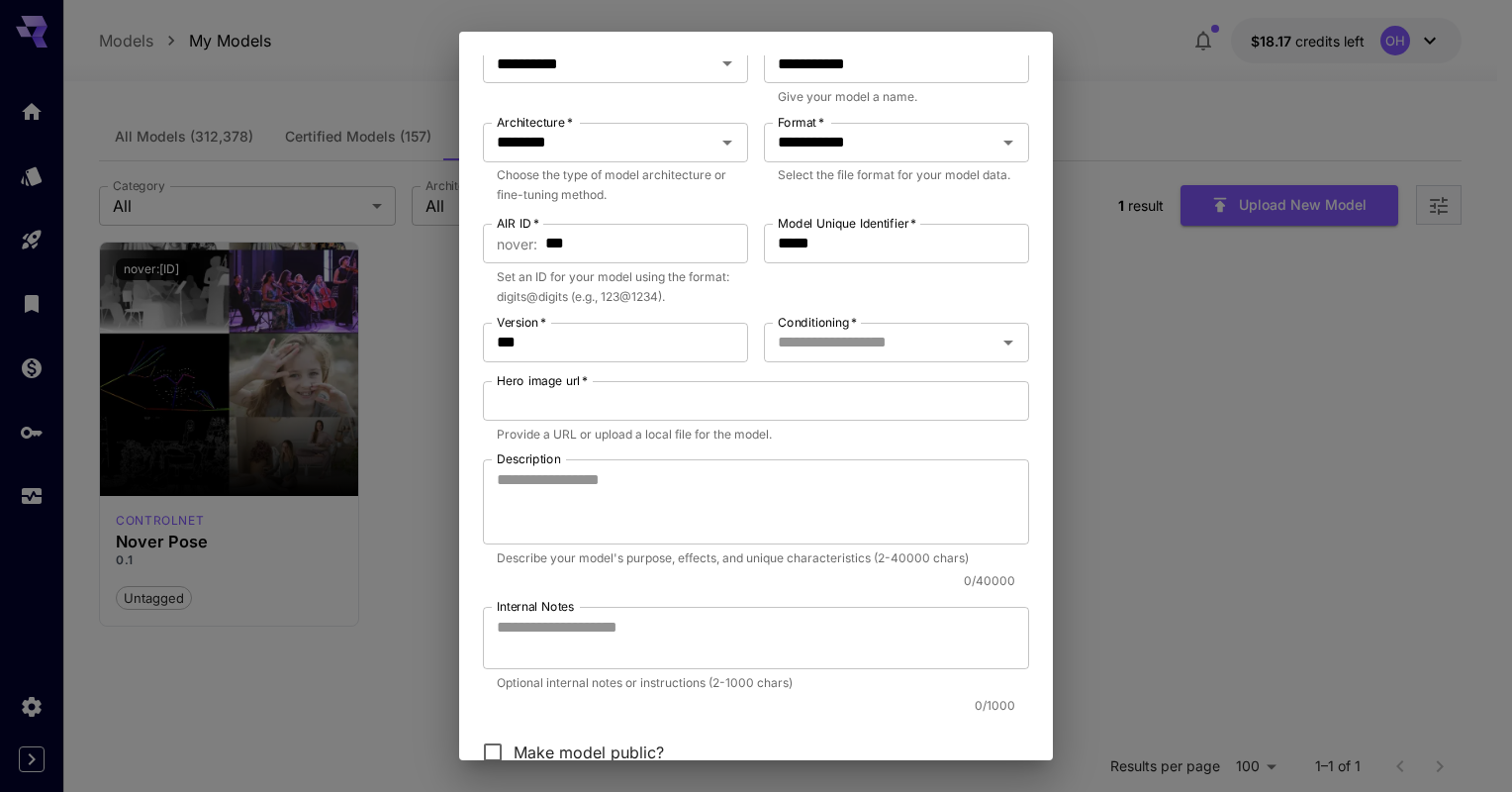 scroll, scrollTop: 202, scrollLeft: 0, axis: vertical 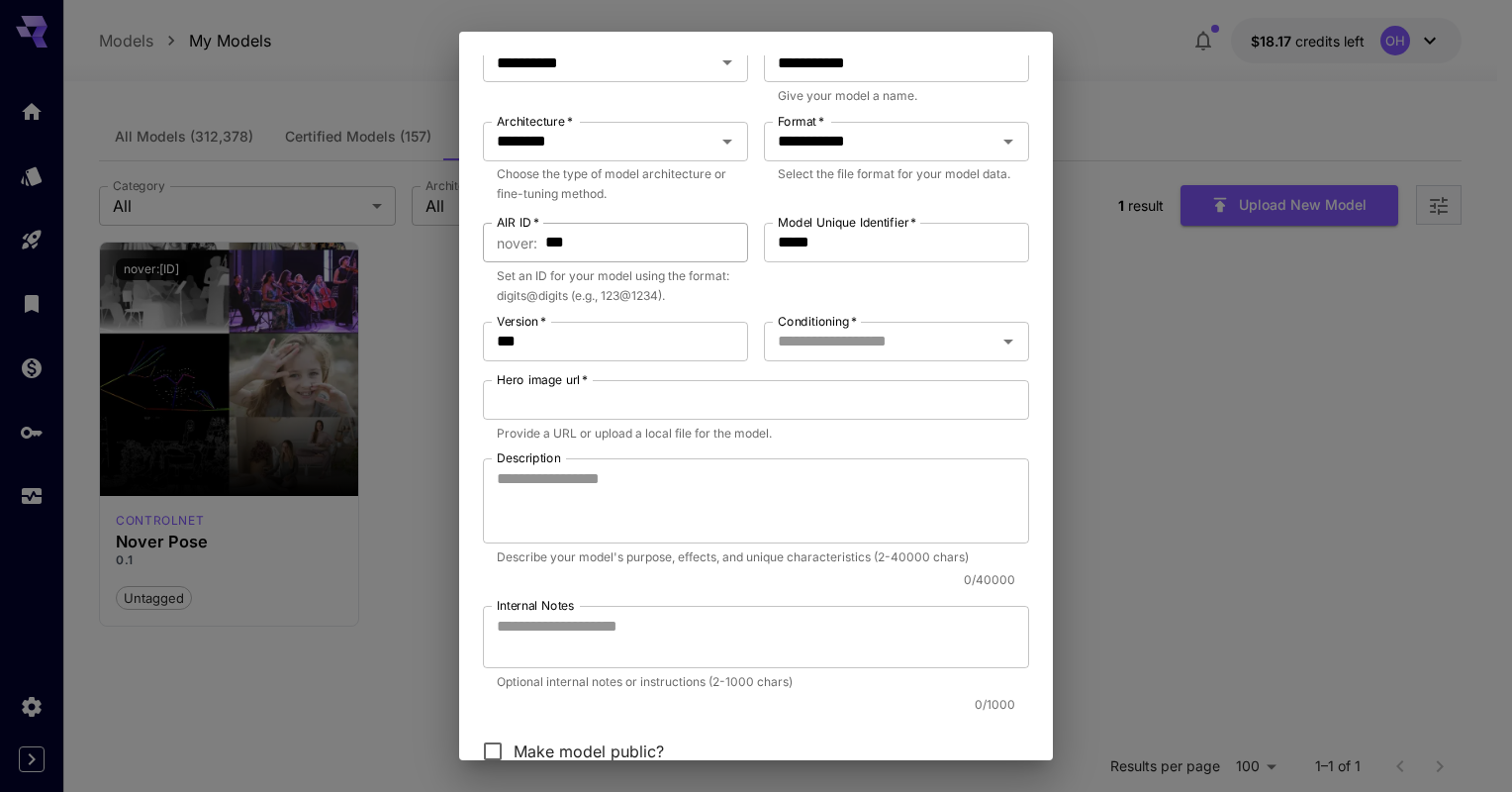 click on "***" at bounding box center [646, 243] 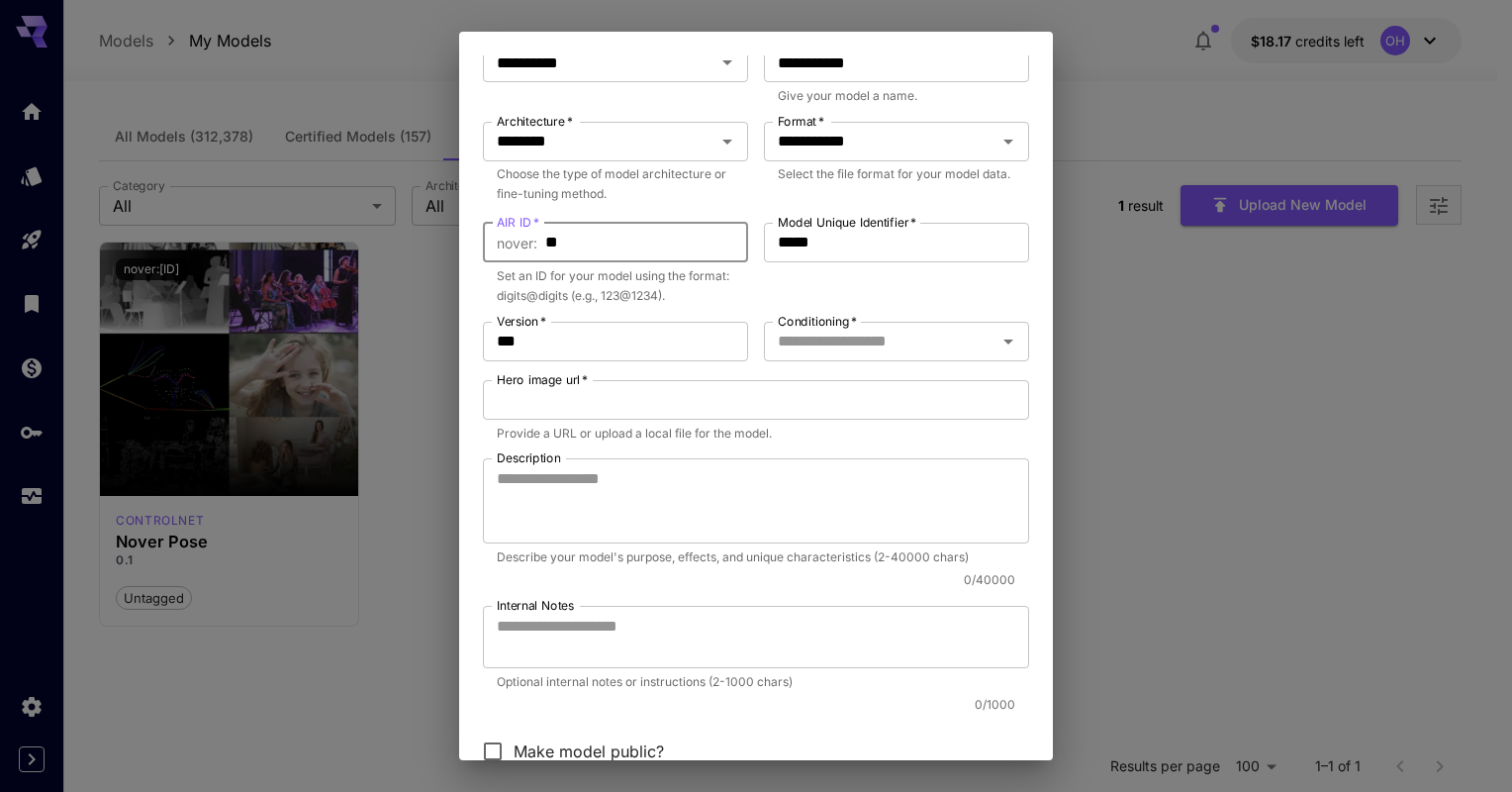 type on "*" 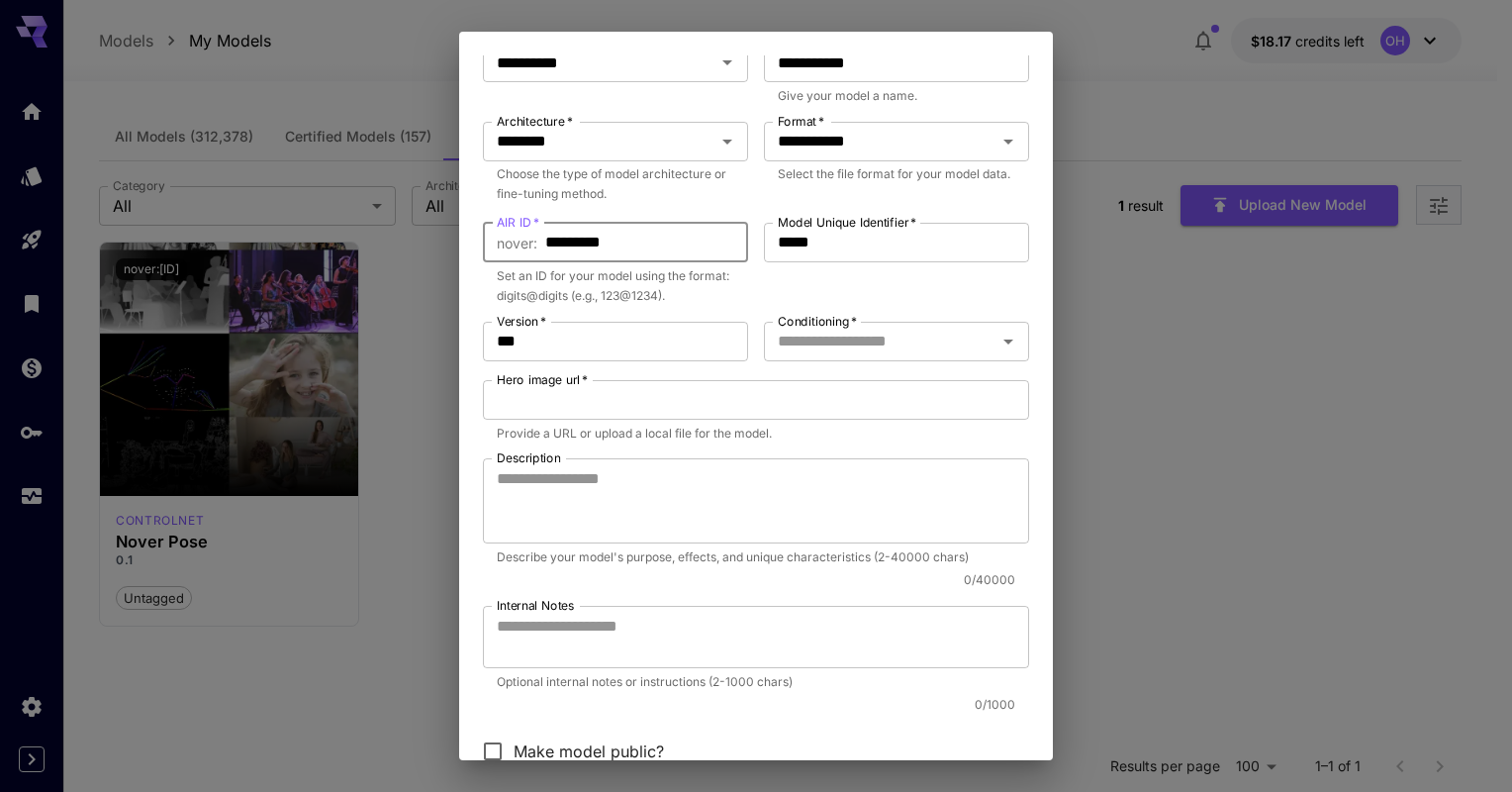 click on "Model Unique Identifier   * ***** Model Unique Identifier   *" at bounding box center [897, 264] 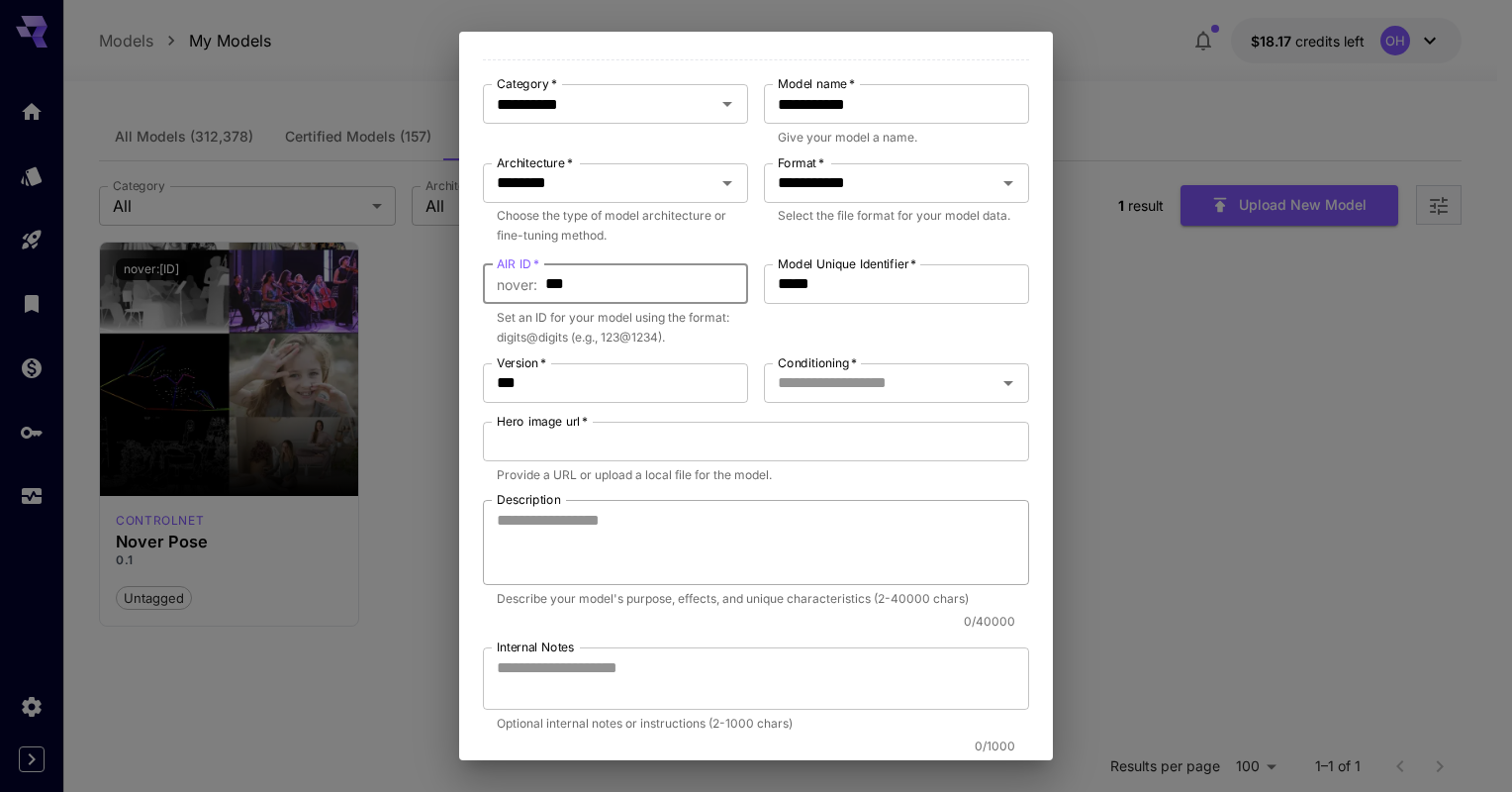 scroll, scrollTop: 155, scrollLeft: 0, axis: vertical 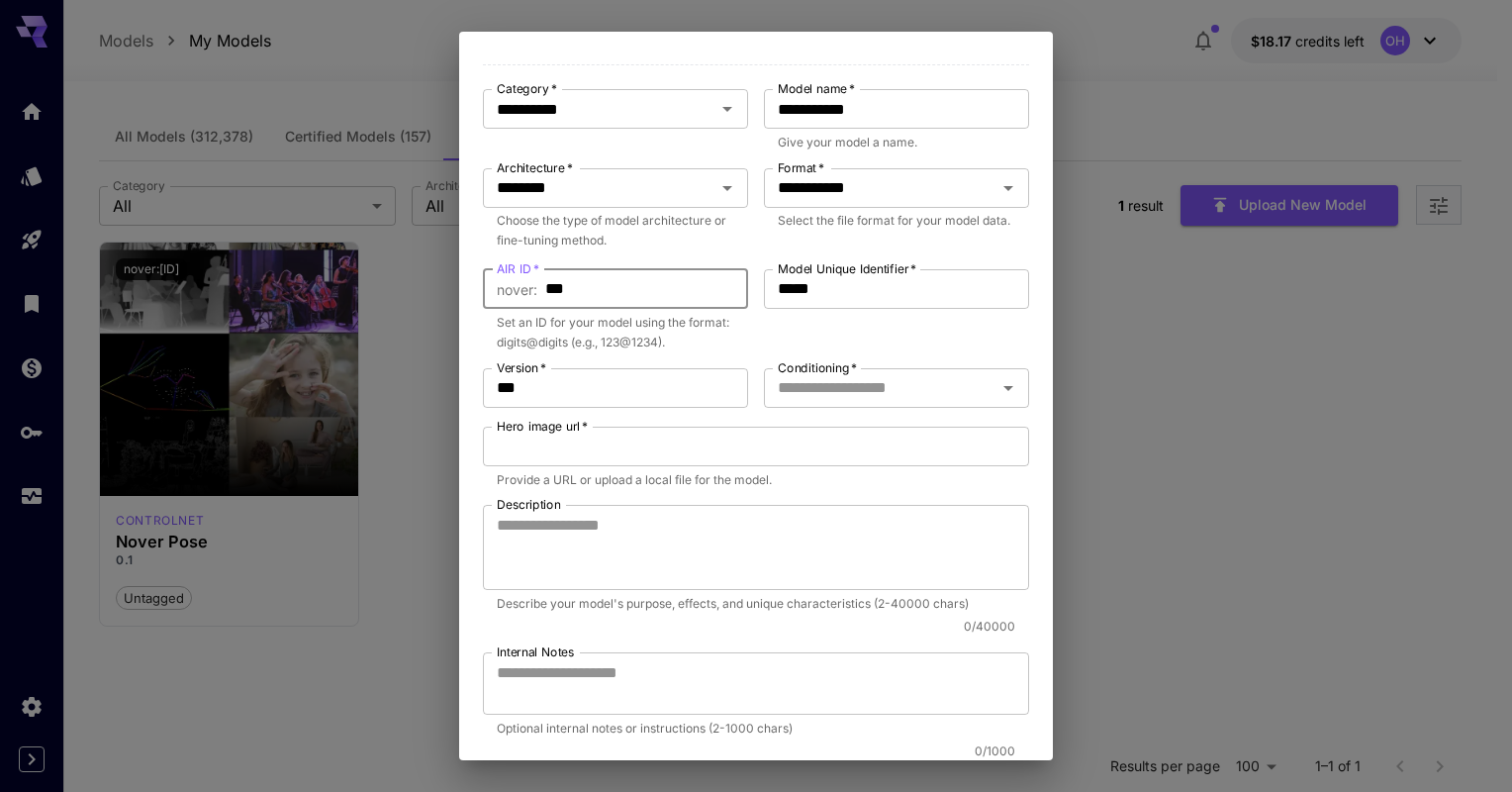 type on "***" 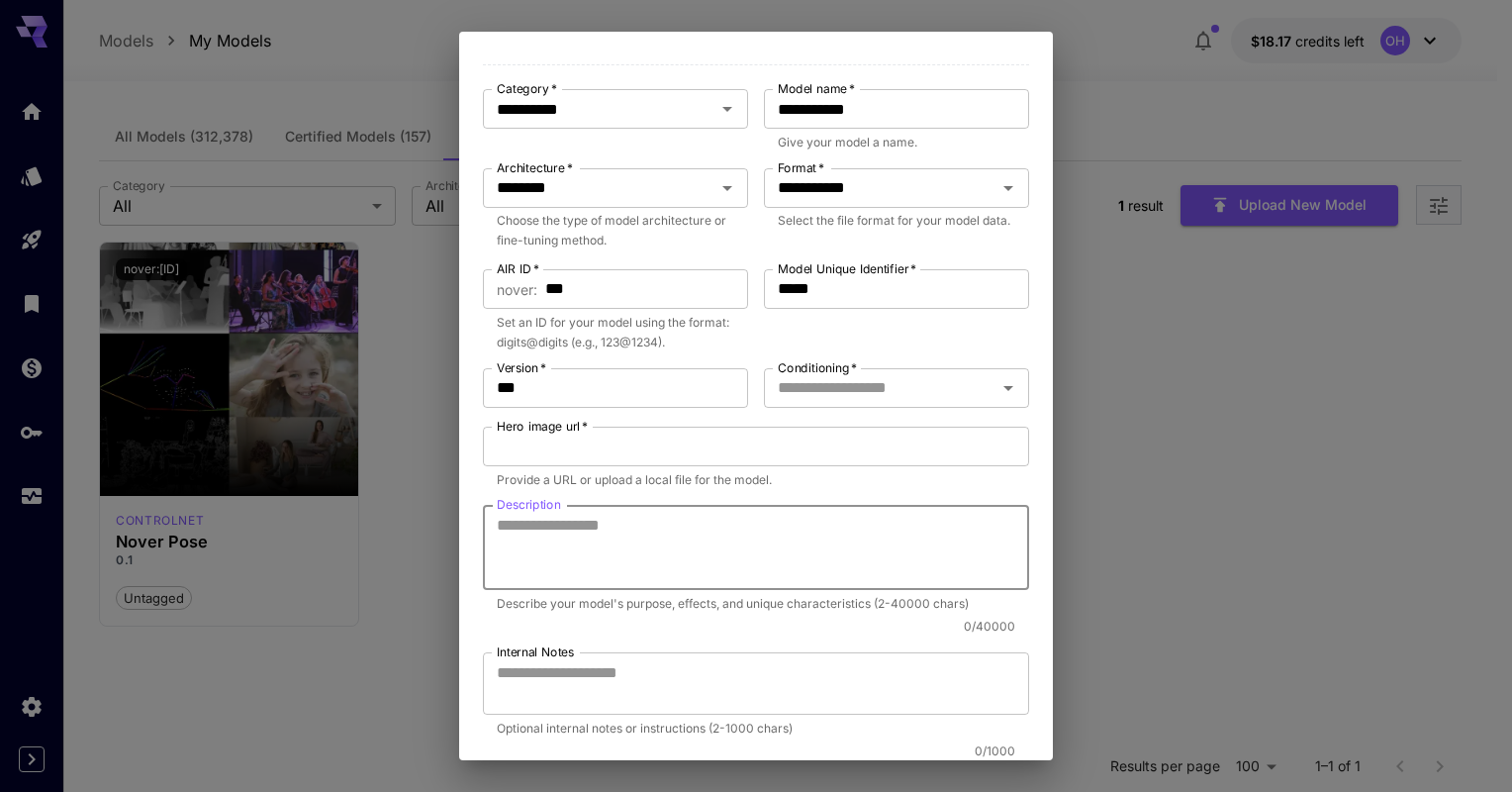 click on "Description" at bounding box center (756, 547) 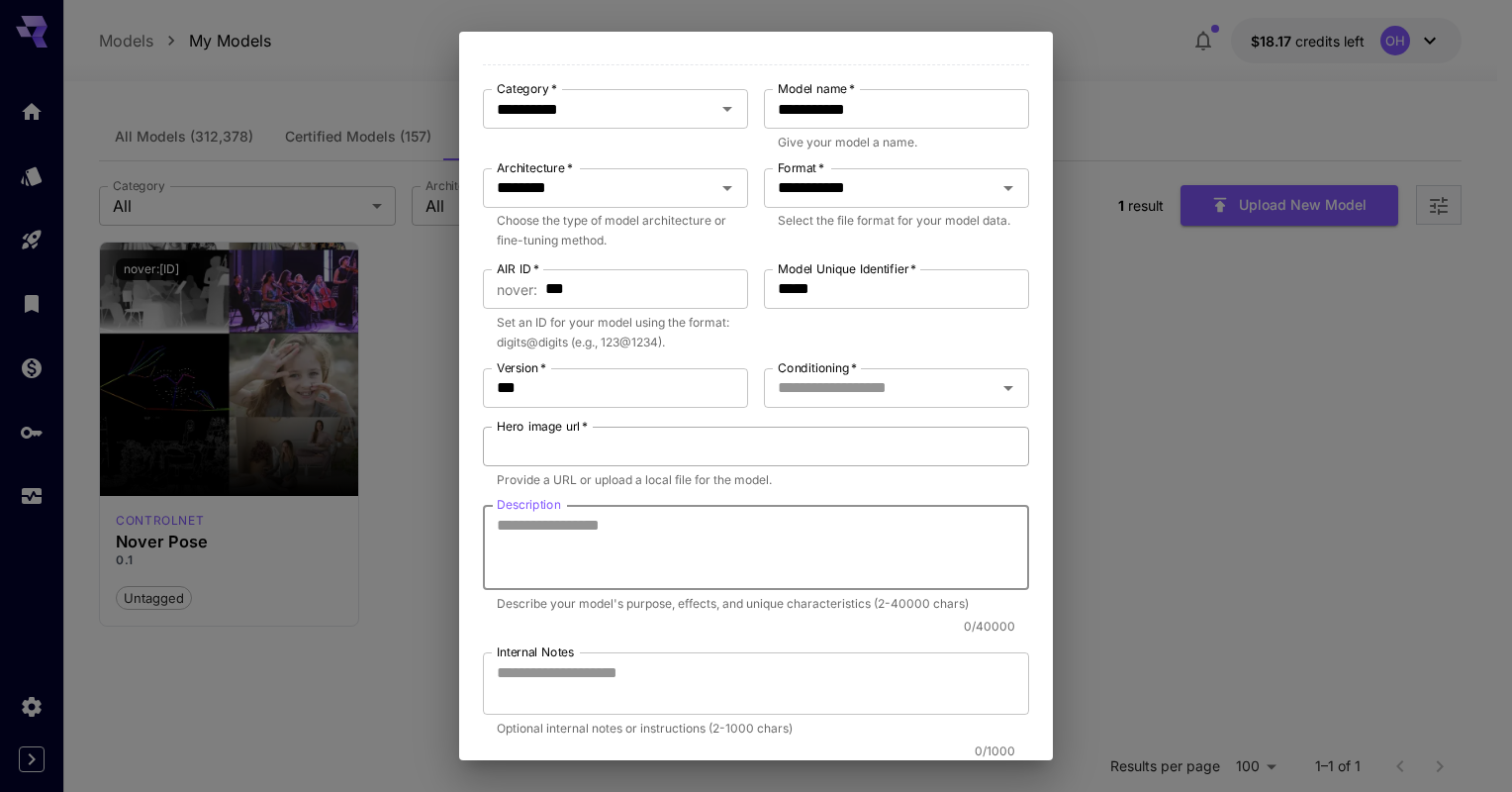 click on "Hero image url   *" at bounding box center (756, 446) 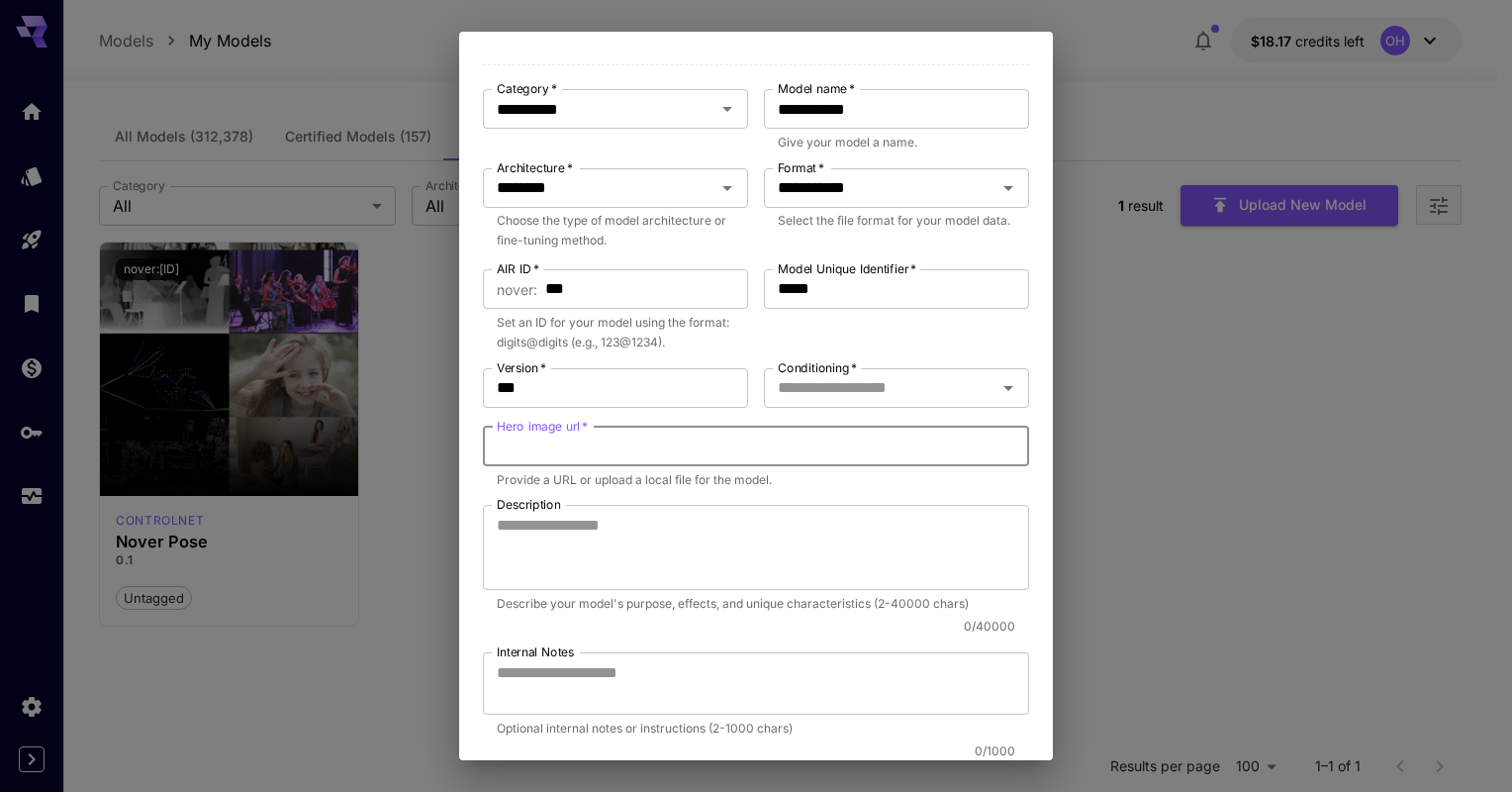 paste on "**********" 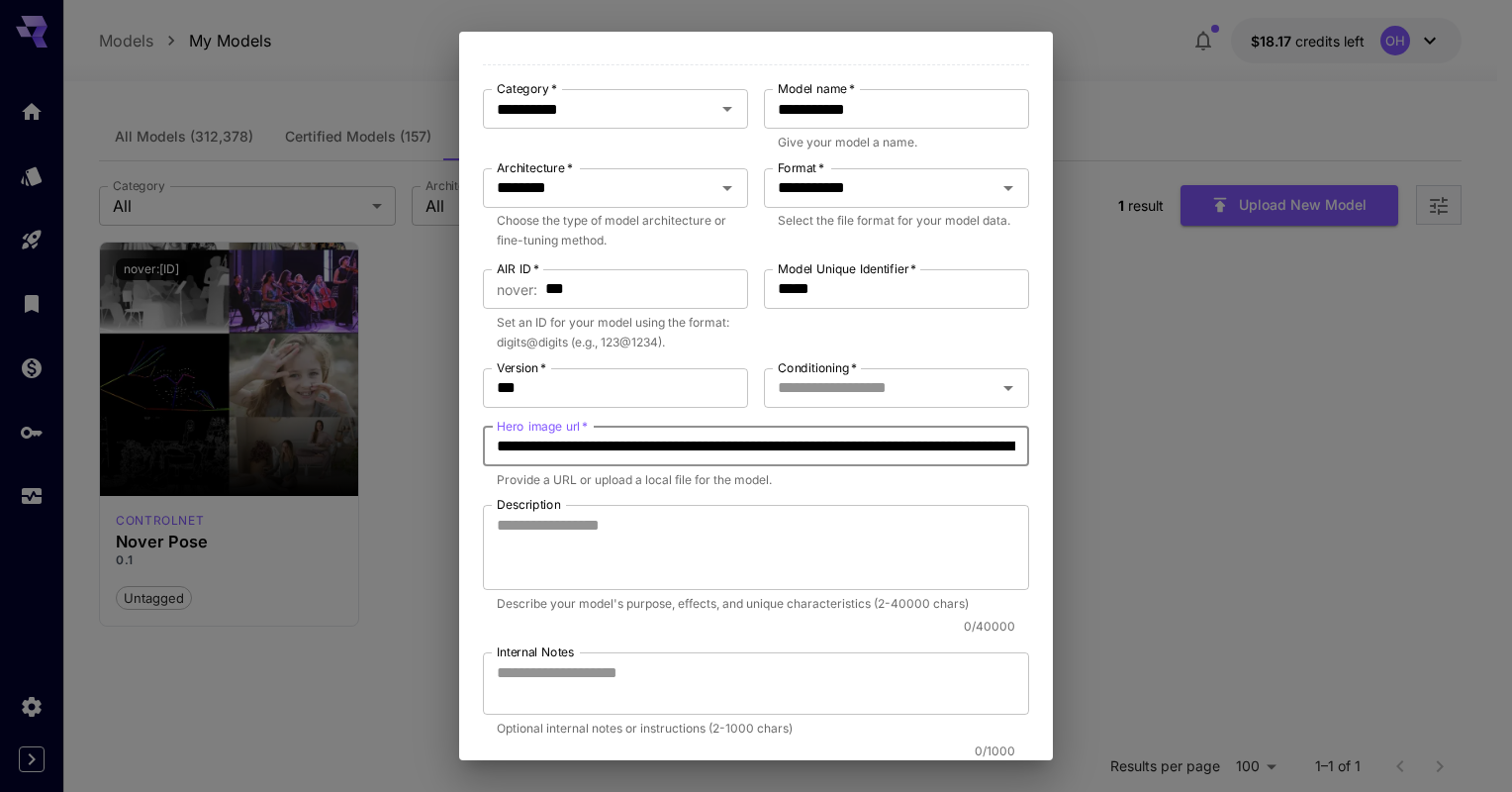 scroll, scrollTop: 0, scrollLeft: 305, axis: horizontal 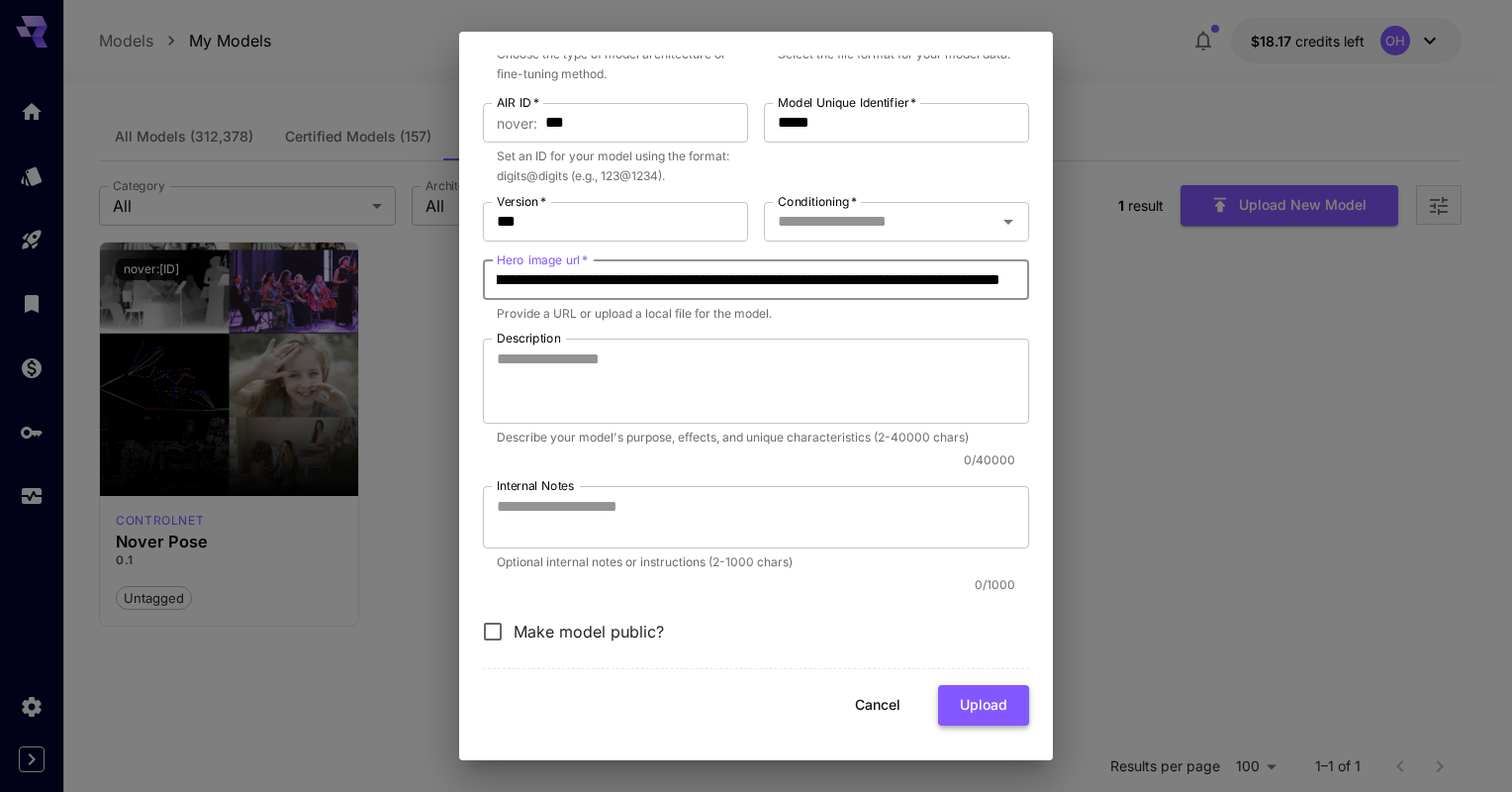 type on "**********" 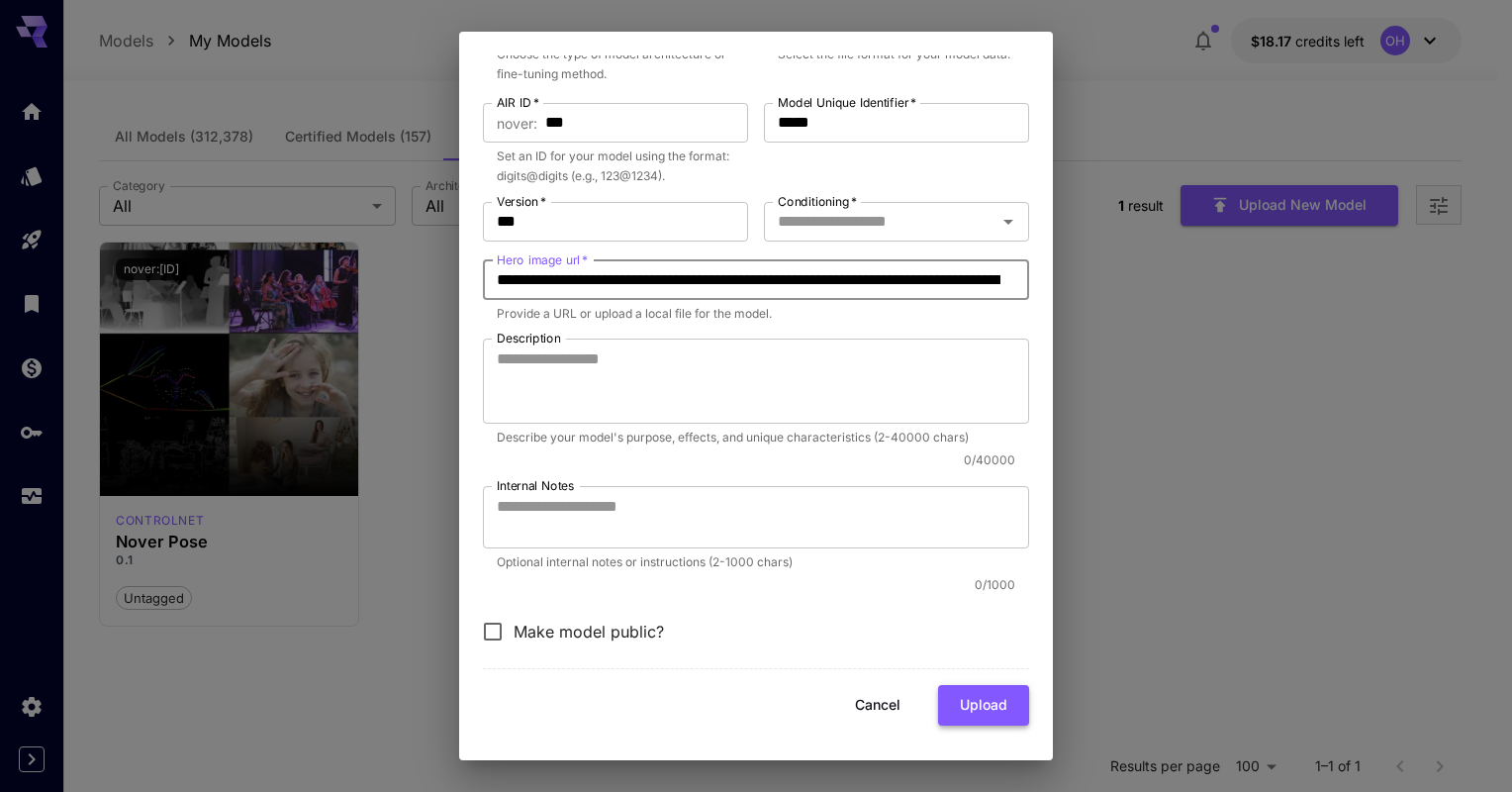 click on "Upload" at bounding box center [984, 705] 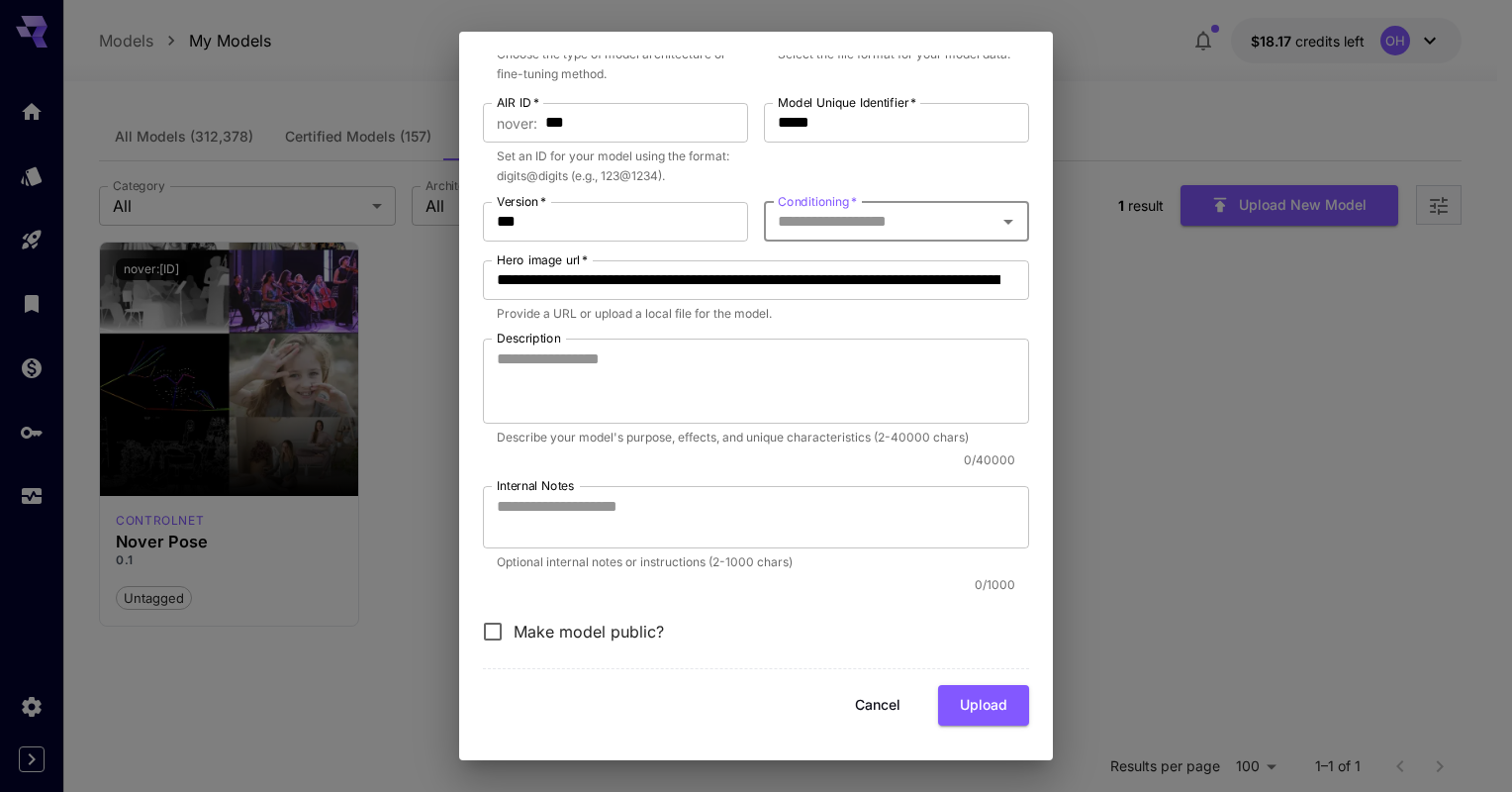 click on "Conditioning   *" at bounding box center (880, 222) 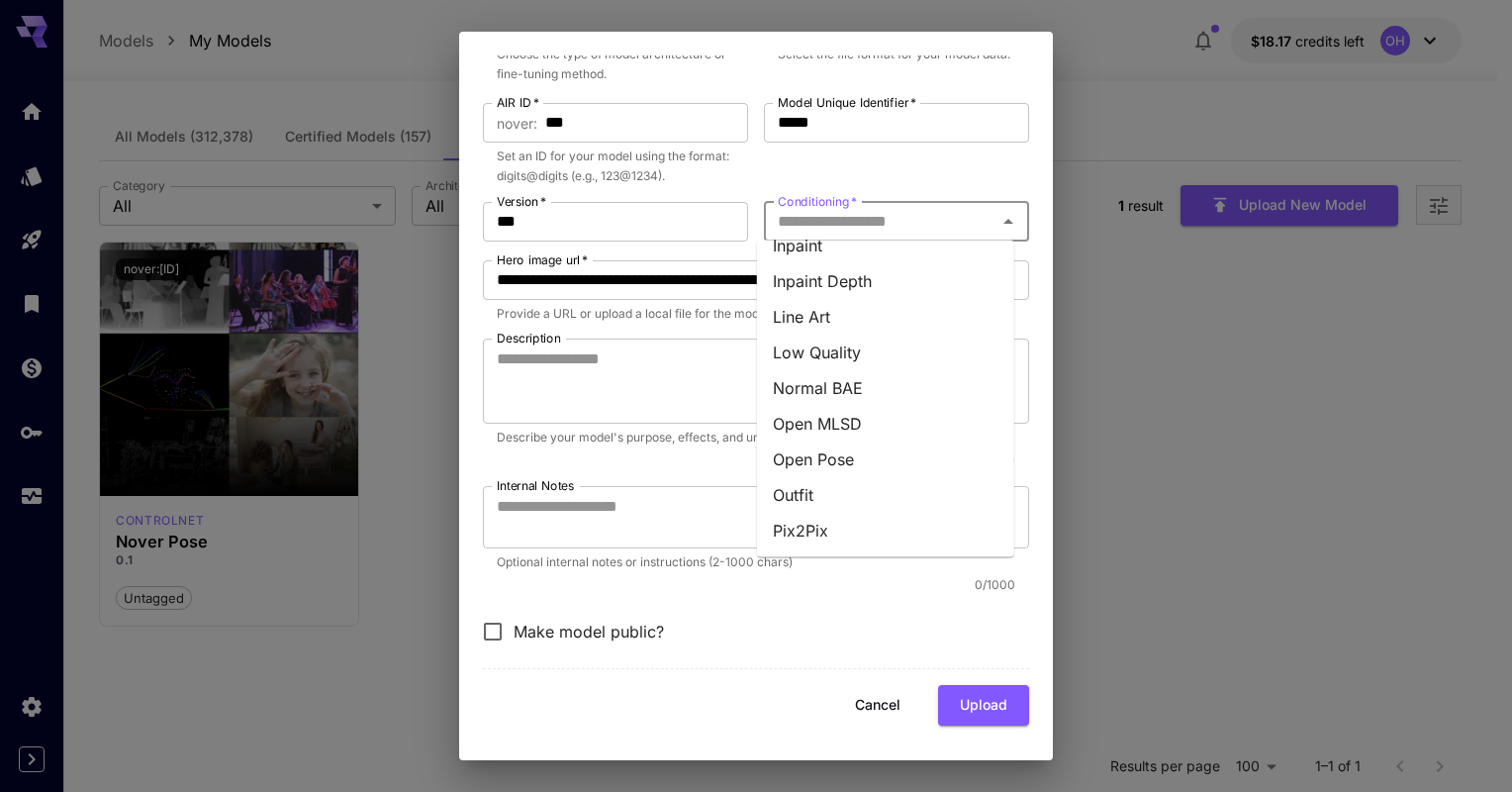 scroll, scrollTop: 198, scrollLeft: 0, axis: vertical 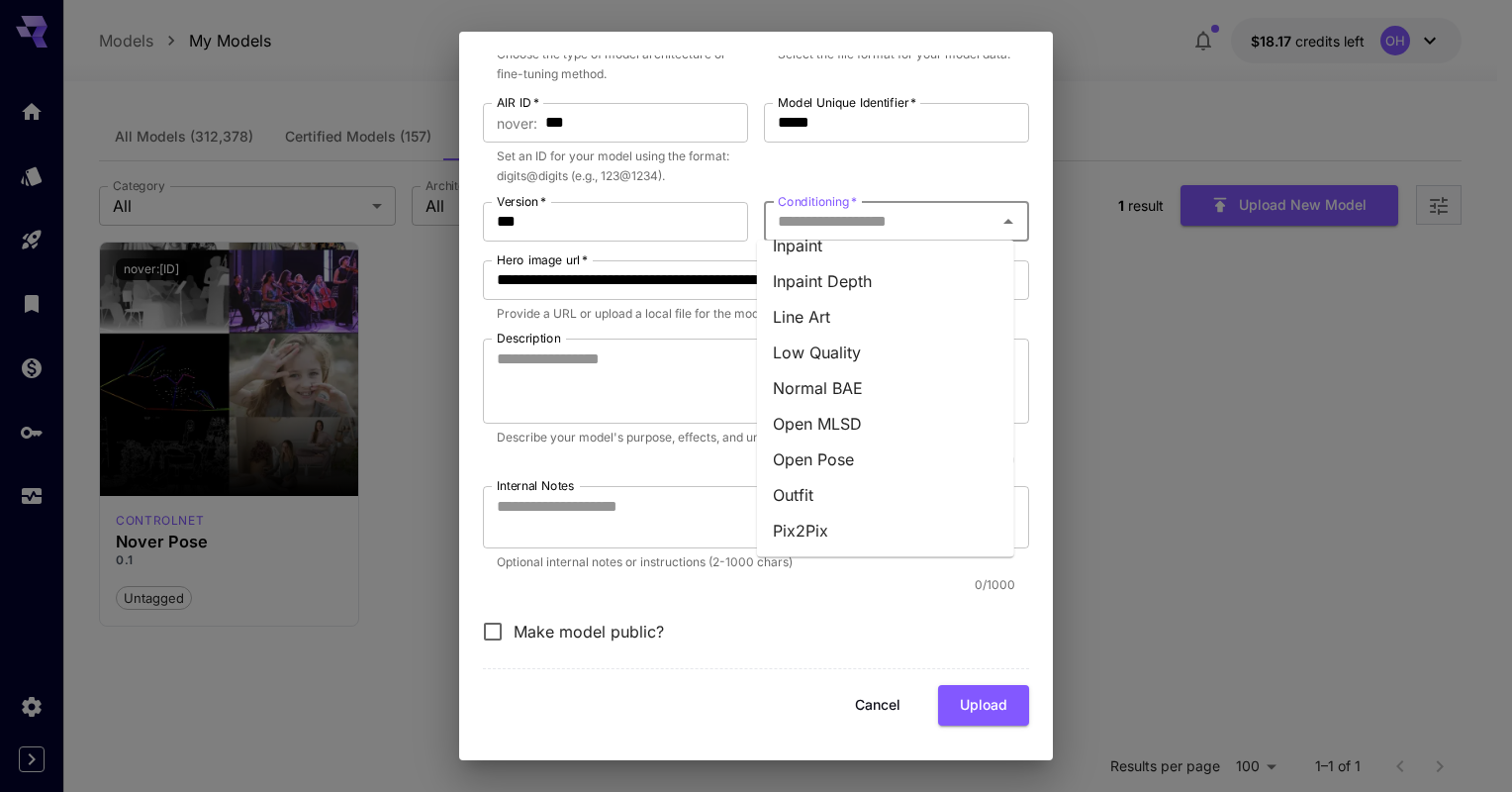 click on "Open Pose" at bounding box center [886, 459] 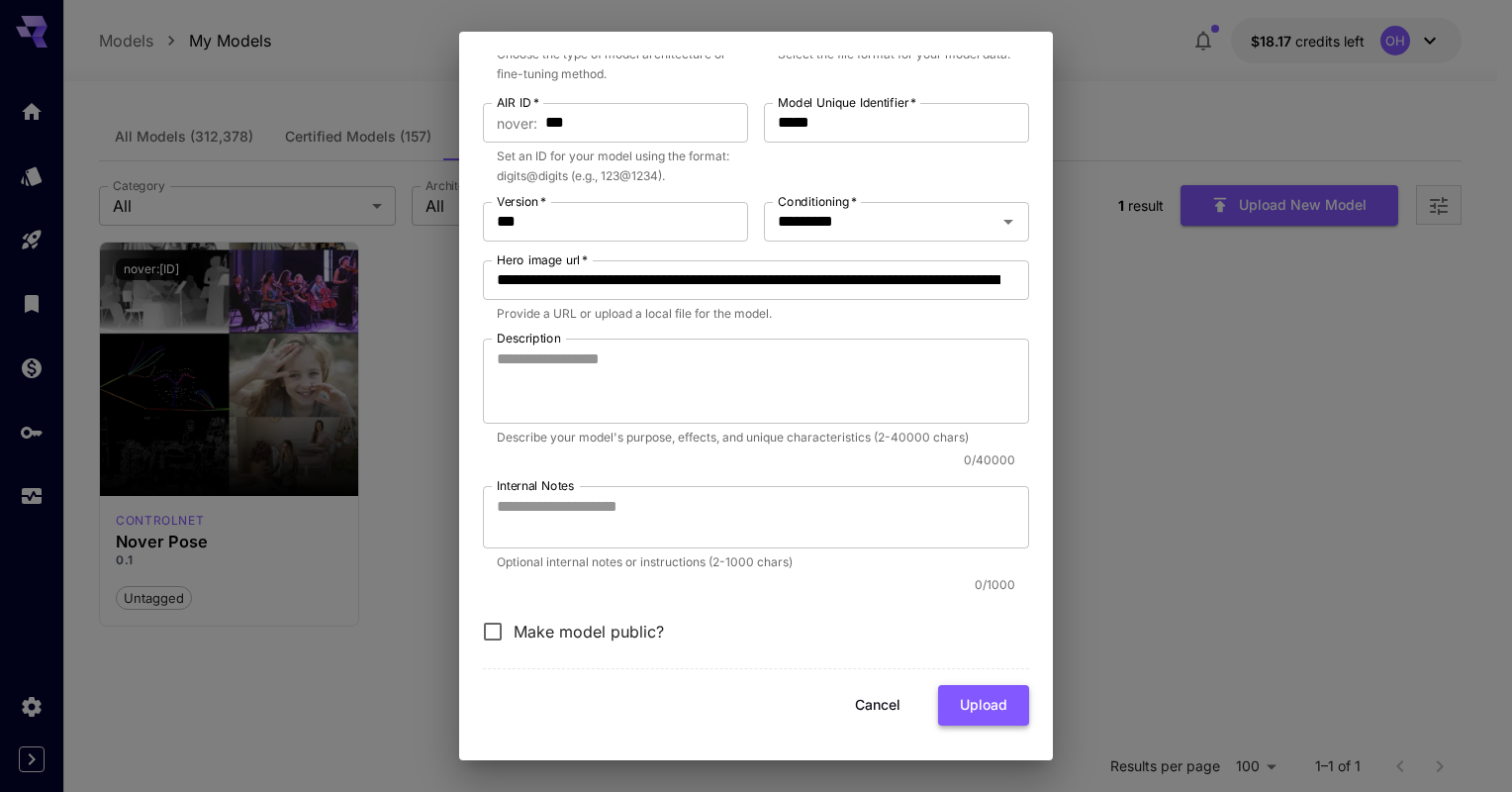 click on "Upload" at bounding box center (984, 705) 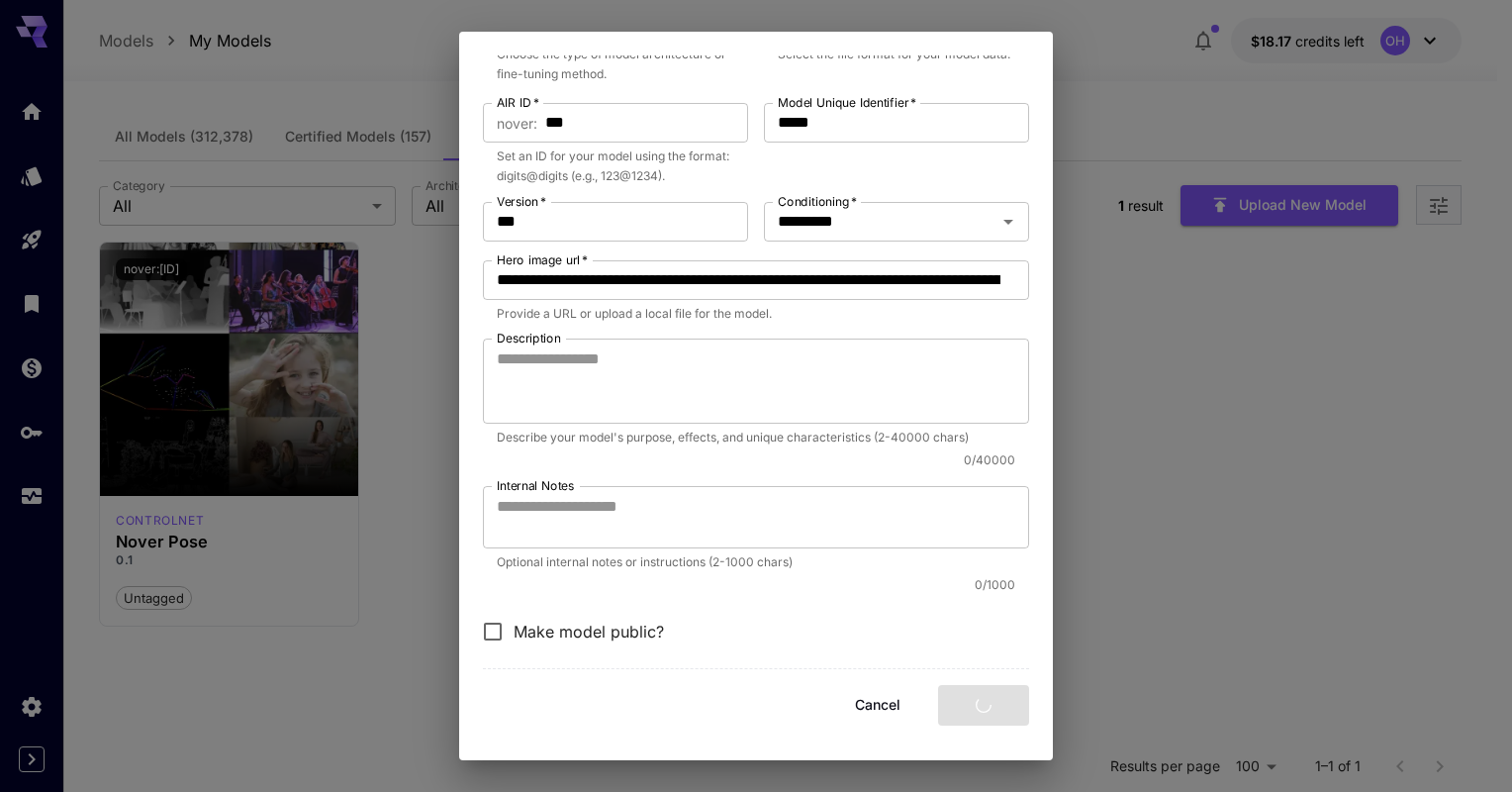 scroll, scrollTop: 0, scrollLeft: 0, axis: both 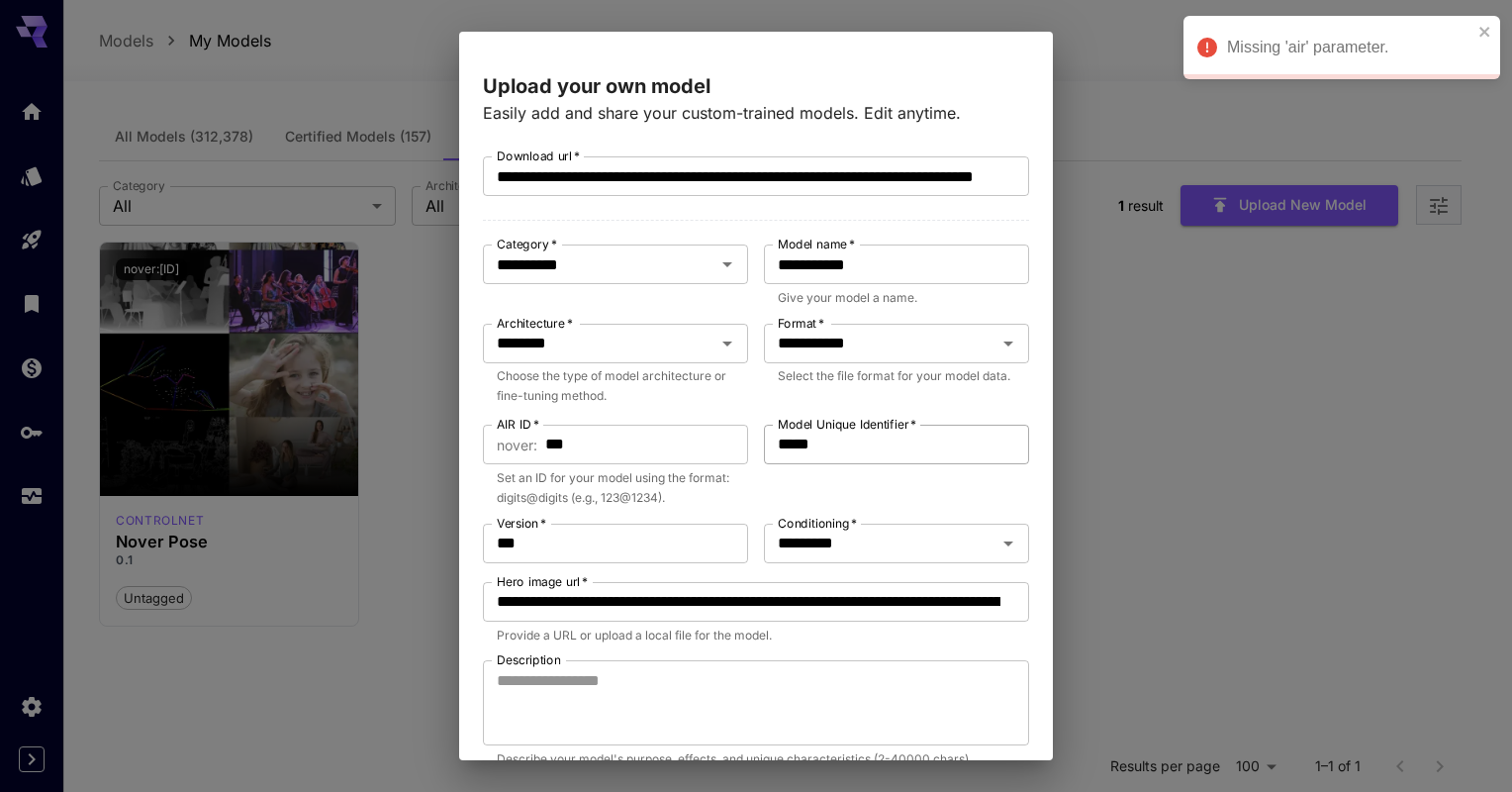 click on "*****" at bounding box center (897, 445) 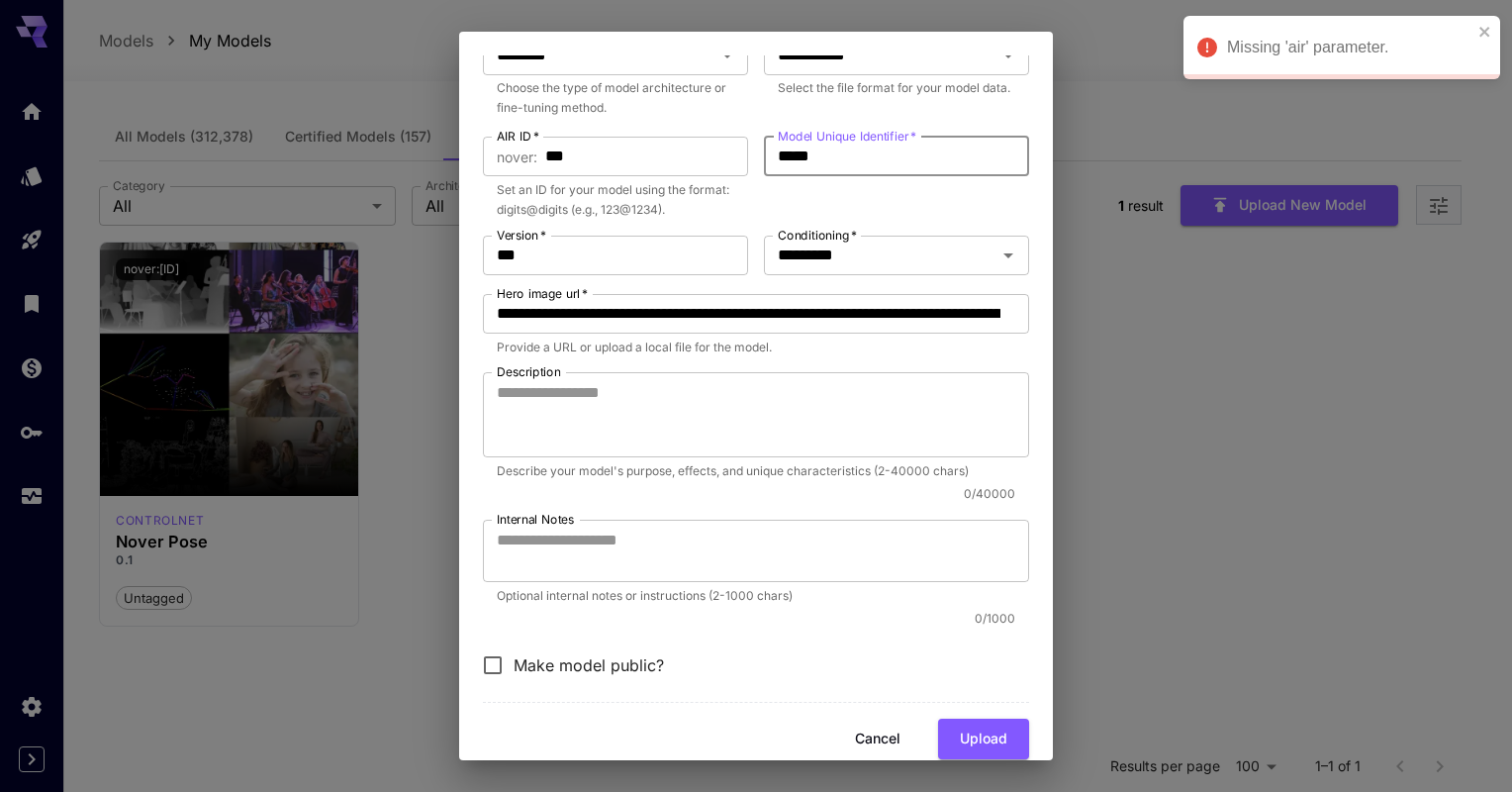 scroll, scrollTop: 0, scrollLeft: 0, axis: both 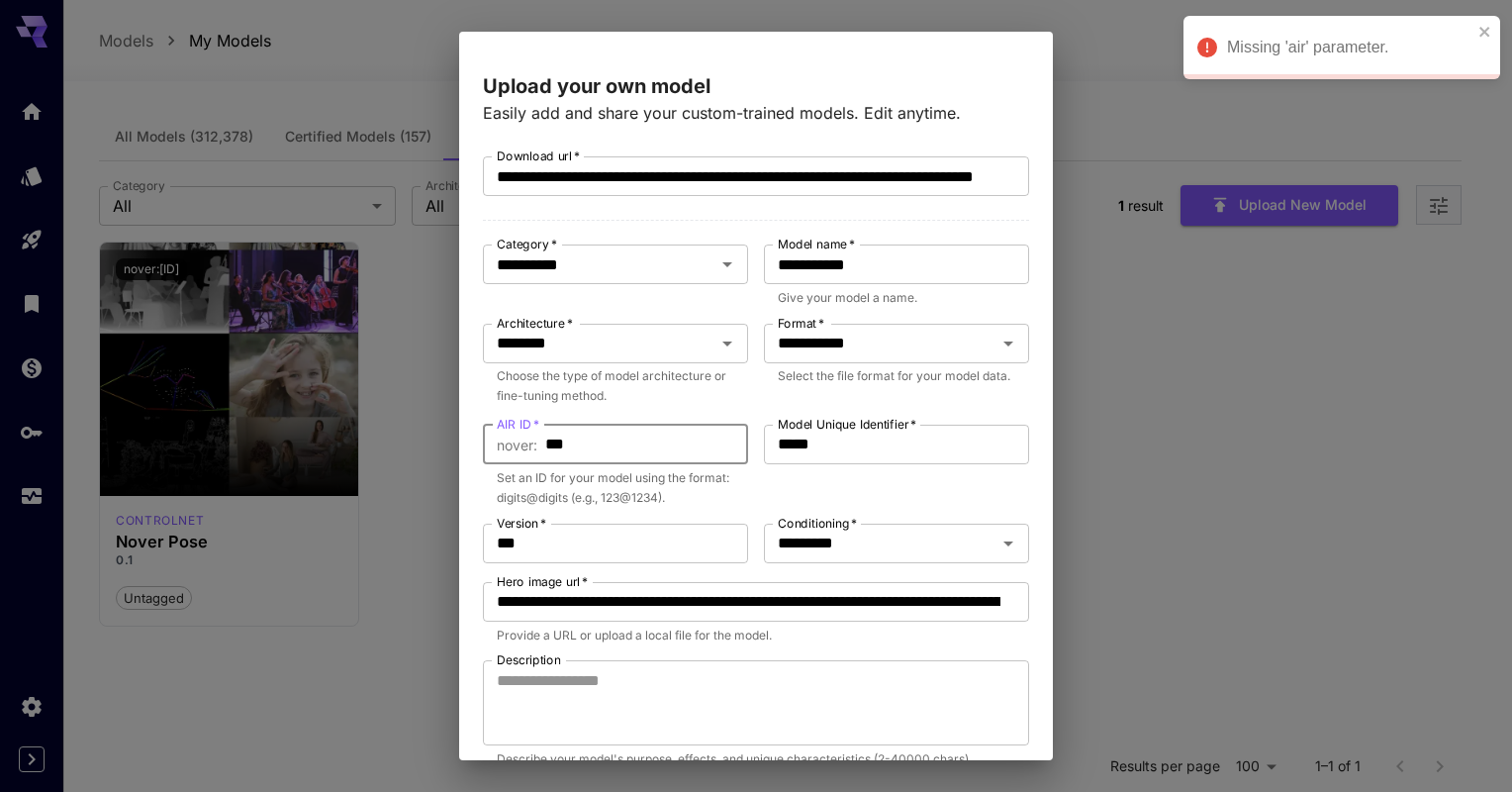 click on "***" at bounding box center (646, 445) 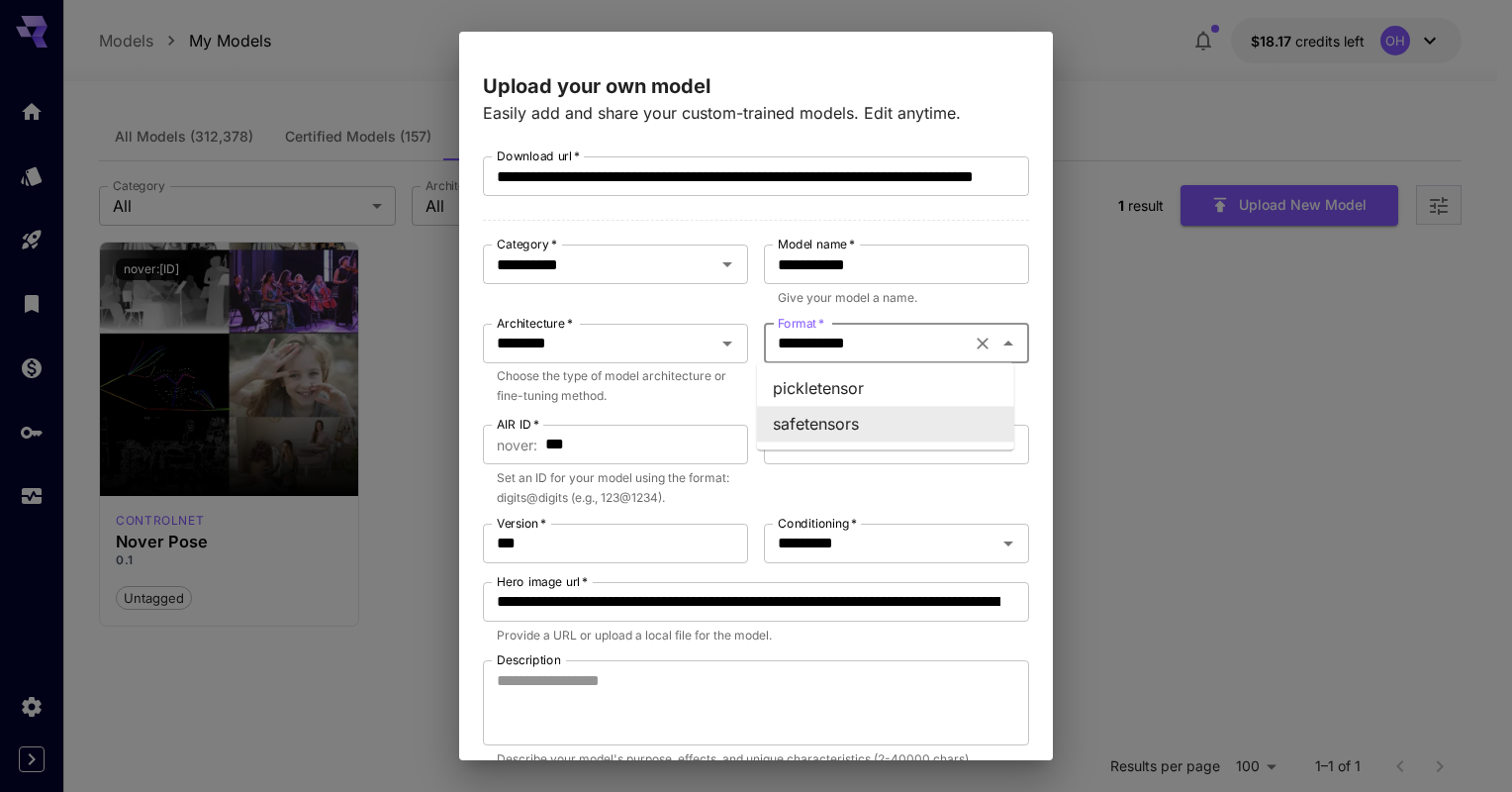 click on "**********" at bounding box center (867, 344) 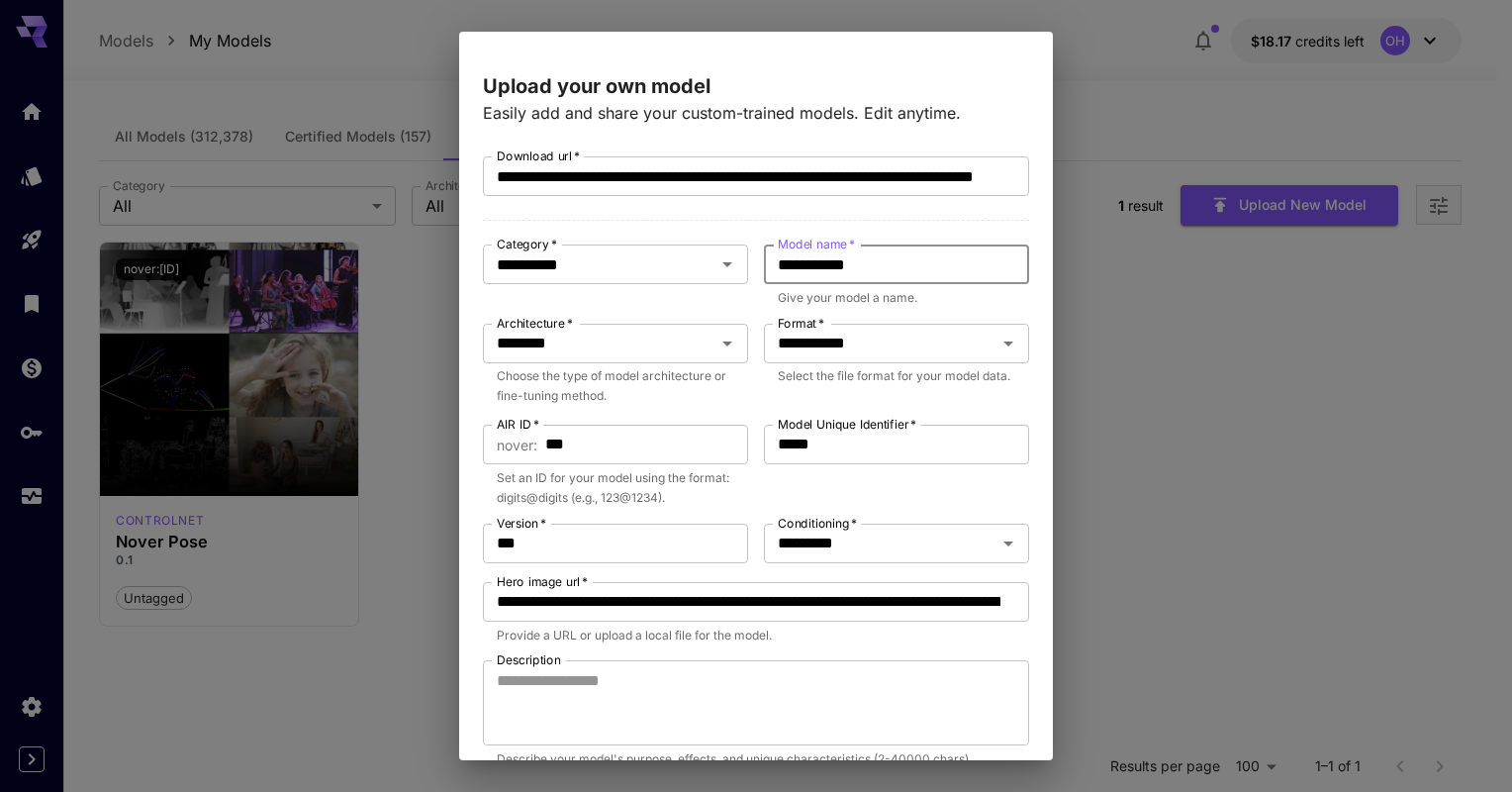 click on "**********" at bounding box center [897, 264] 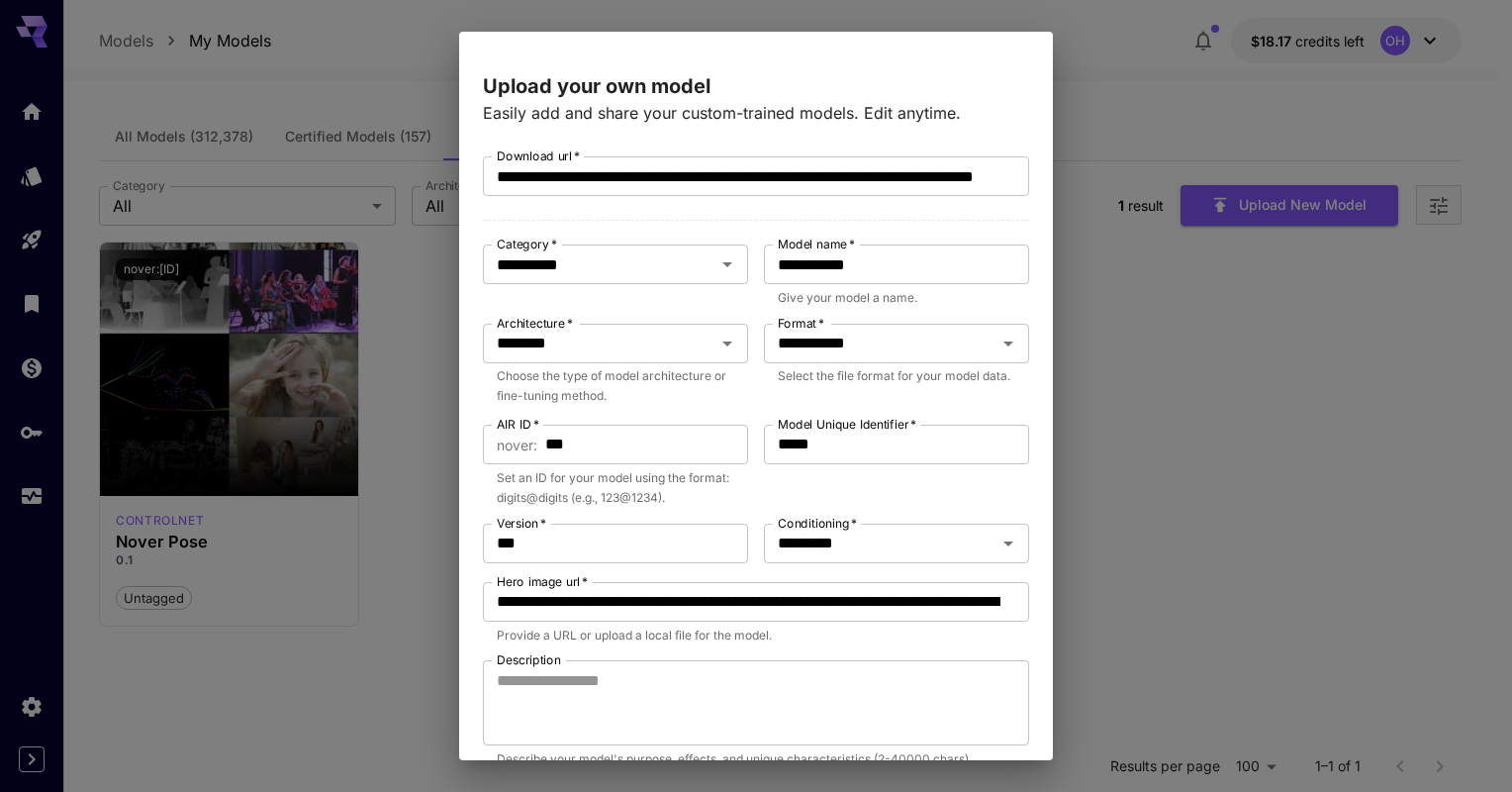 click on "Set an ID for your model using the format: digits@digits (e.g., 123@1234)." at bounding box center (615, 488) 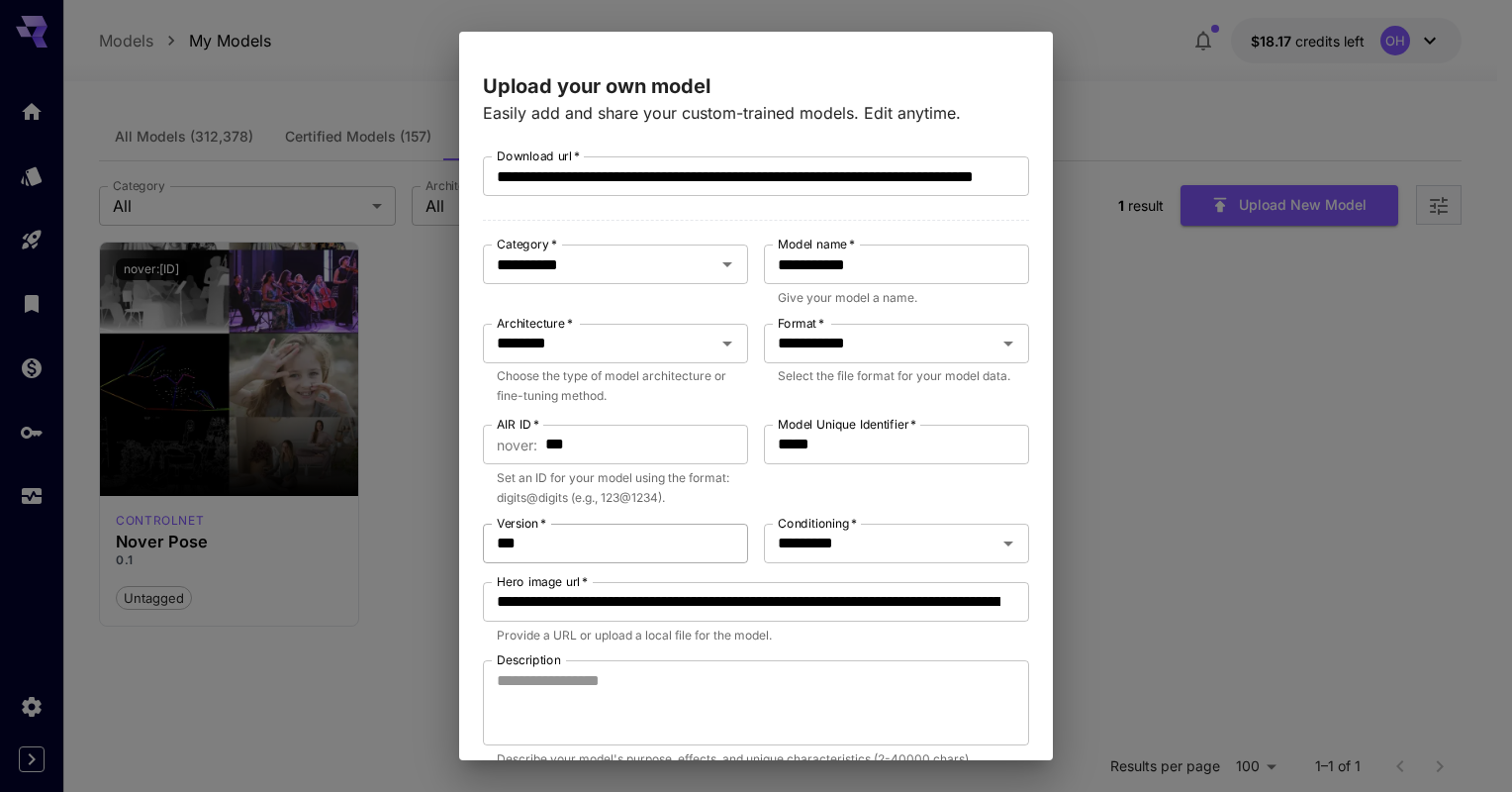 click on "***" at bounding box center (615, 544) 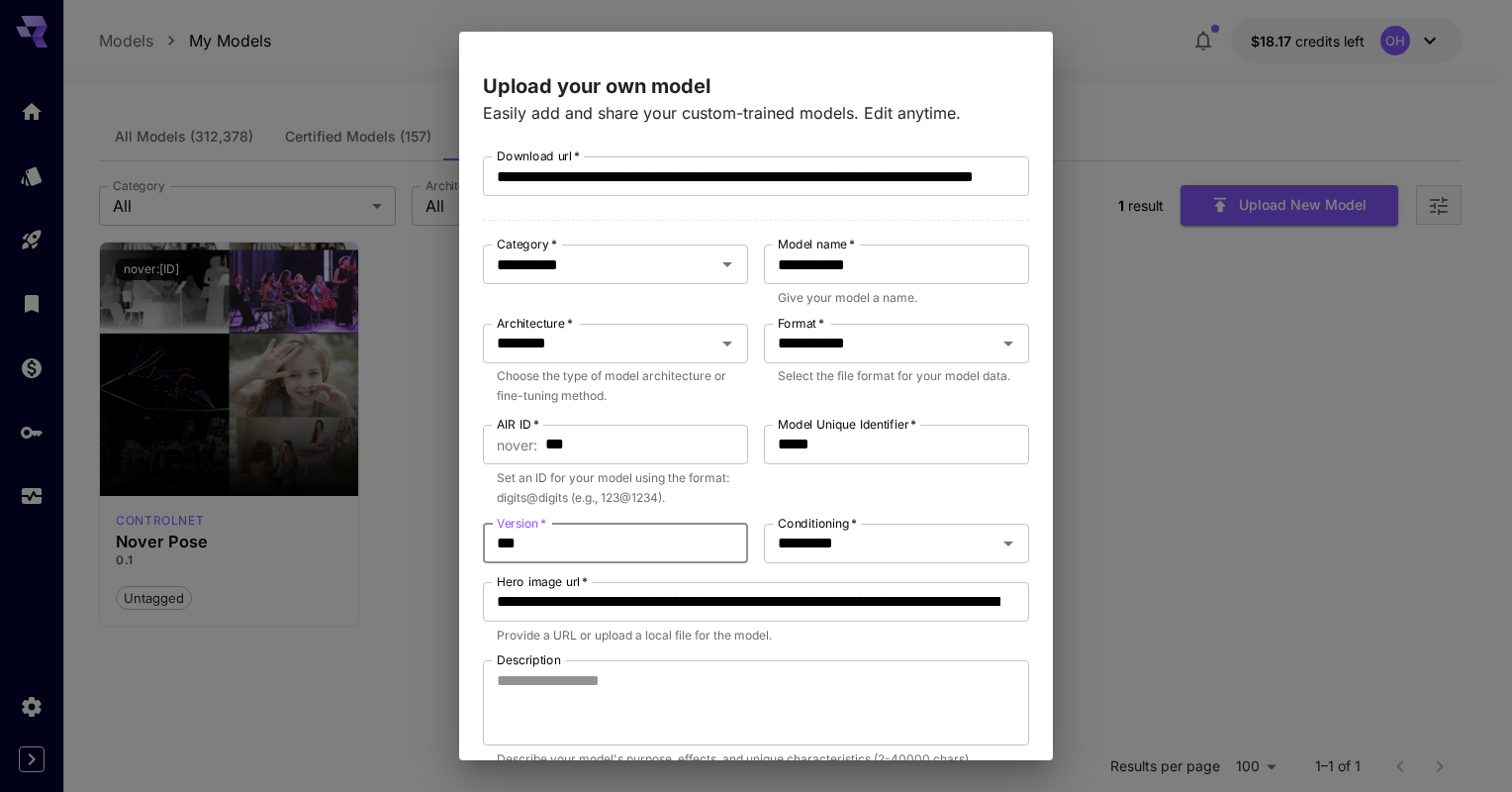 type on "***" 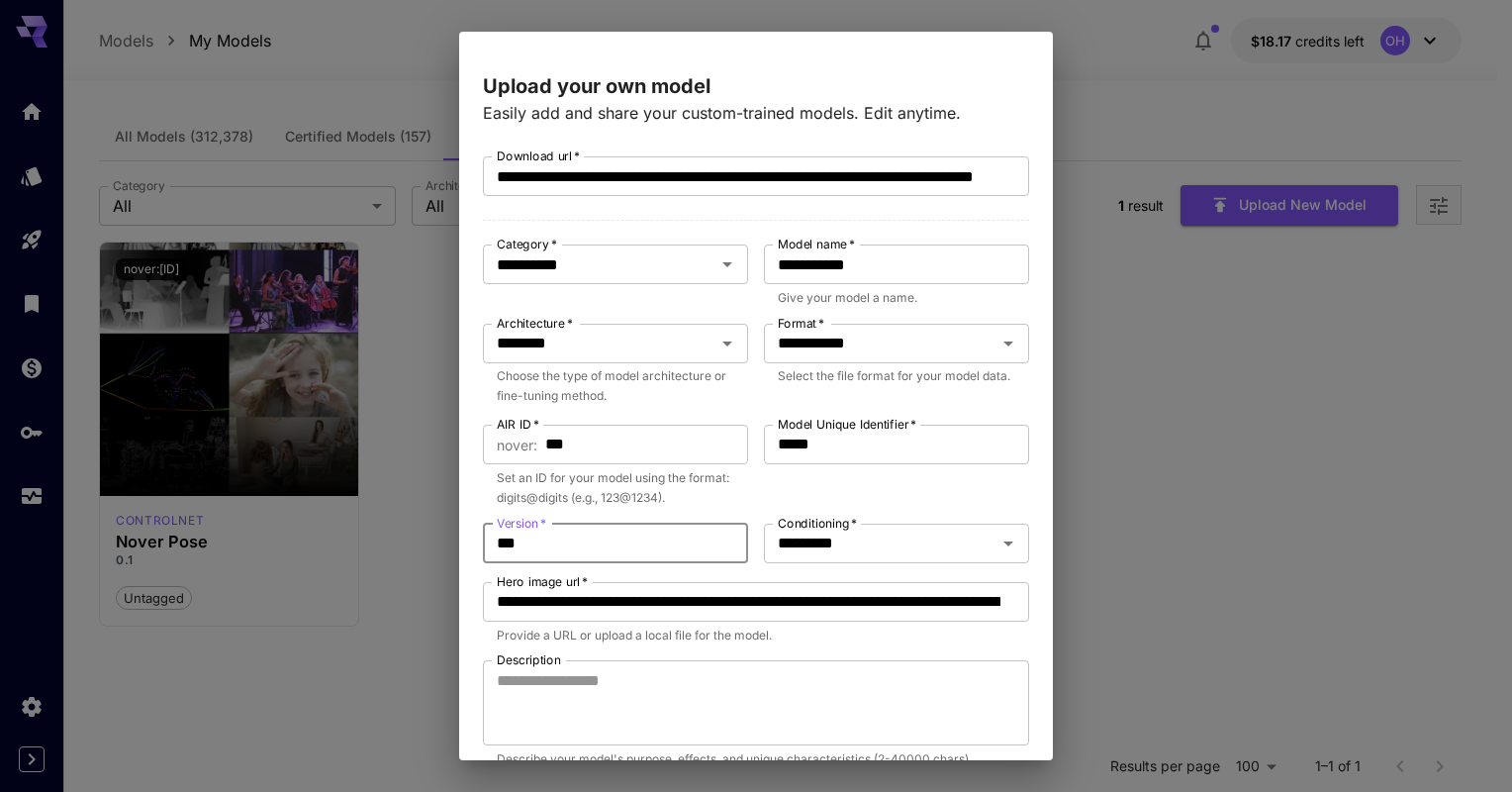 click on "Set an ID for your model using the format: digits@digits (e.g., 123@1234)." at bounding box center (615, 488) 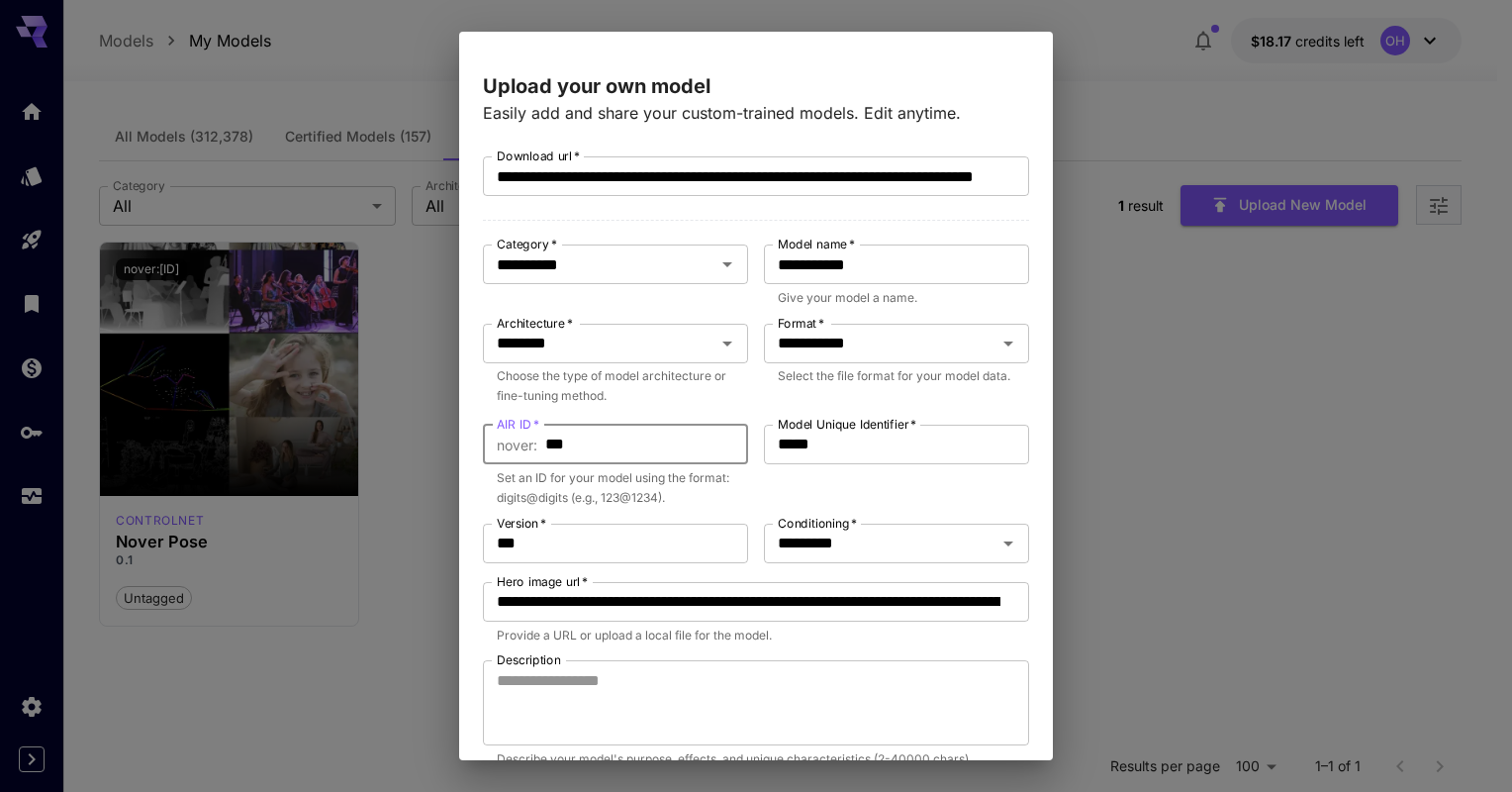 click on "***" at bounding box center [646, 445] 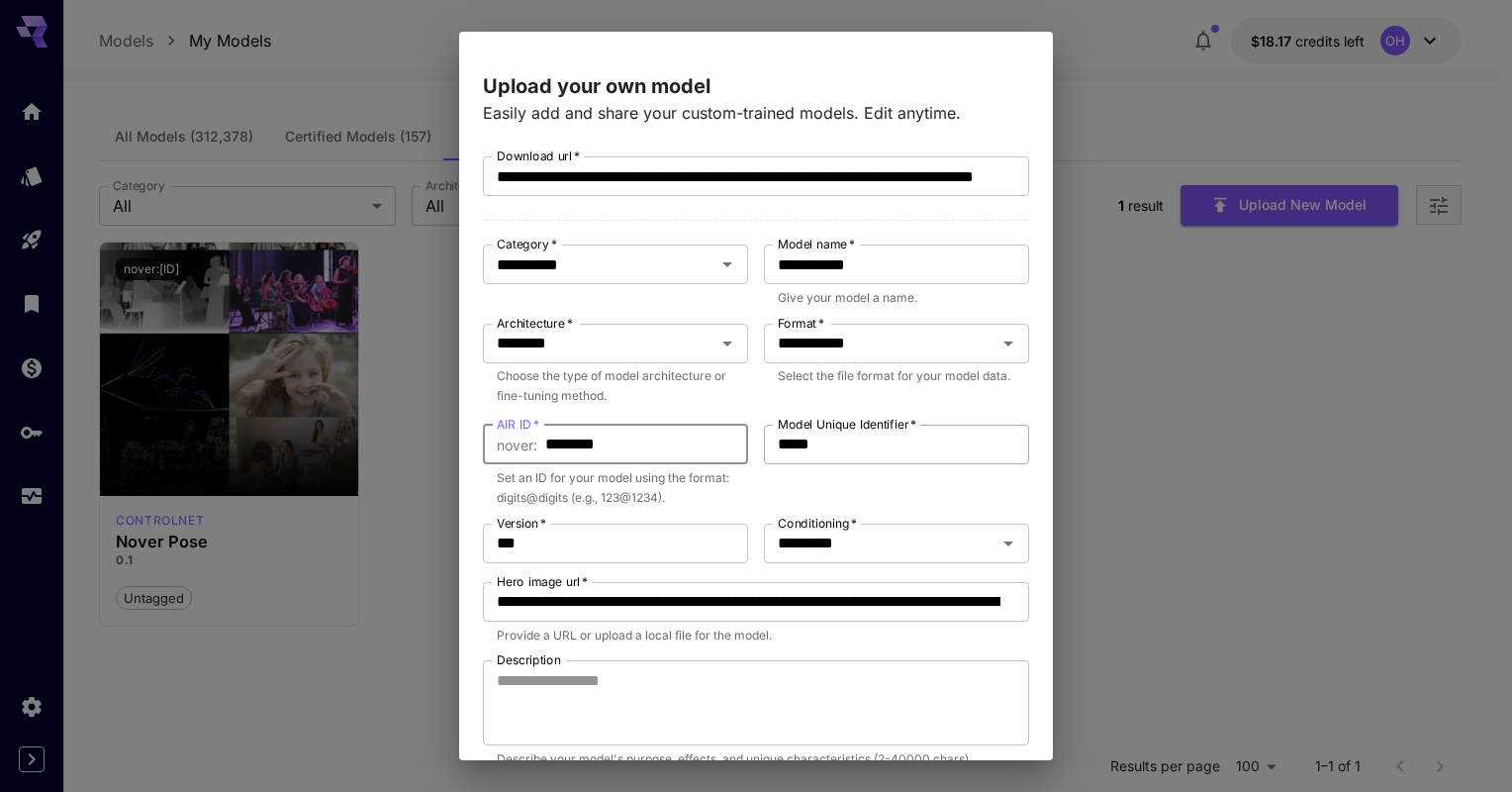 type on "********" 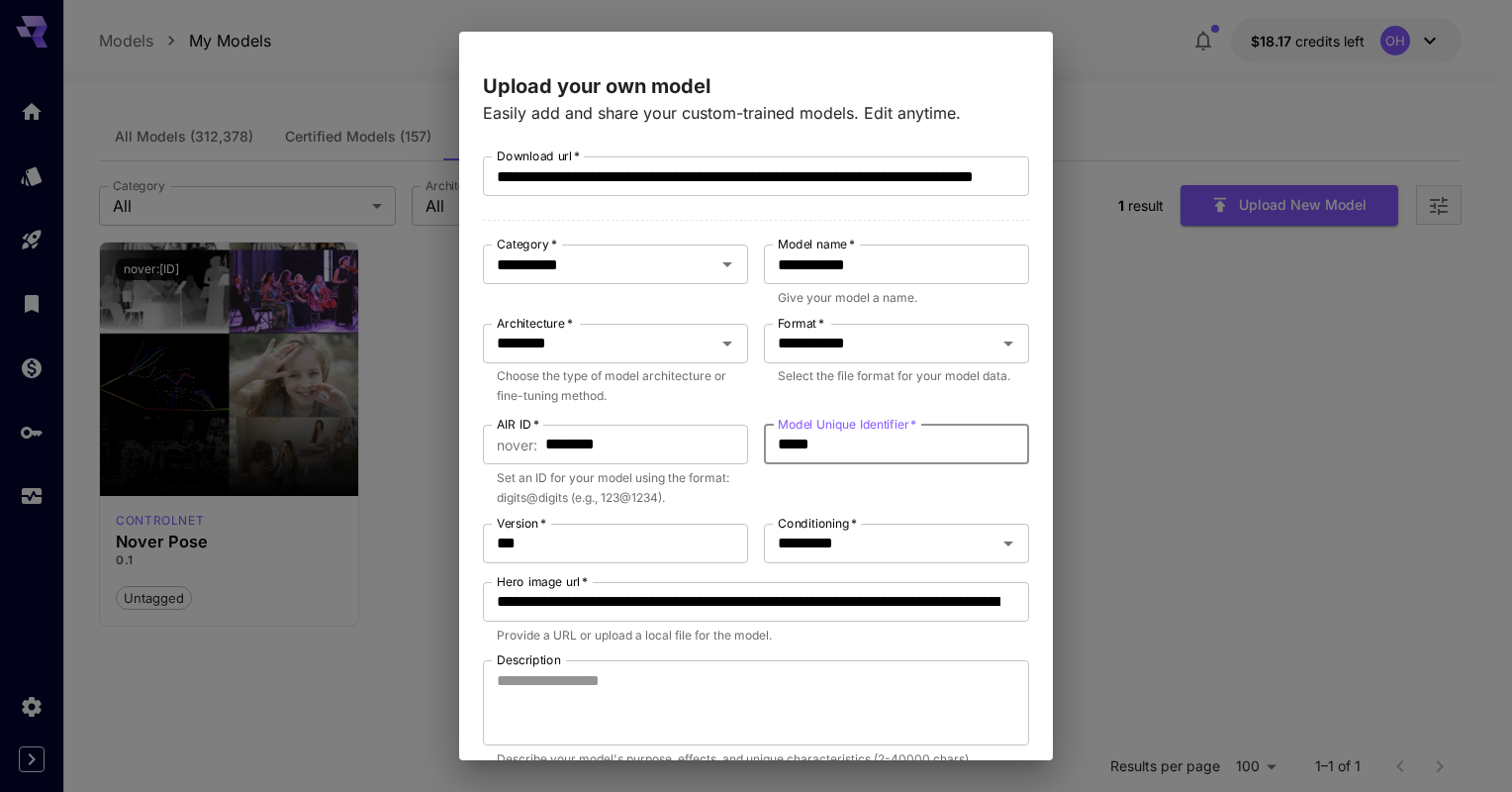 drag, startPoint x: 853, startPoint y: 440, endPoint x: 747, endPoint y: 427, distance: 106.79419 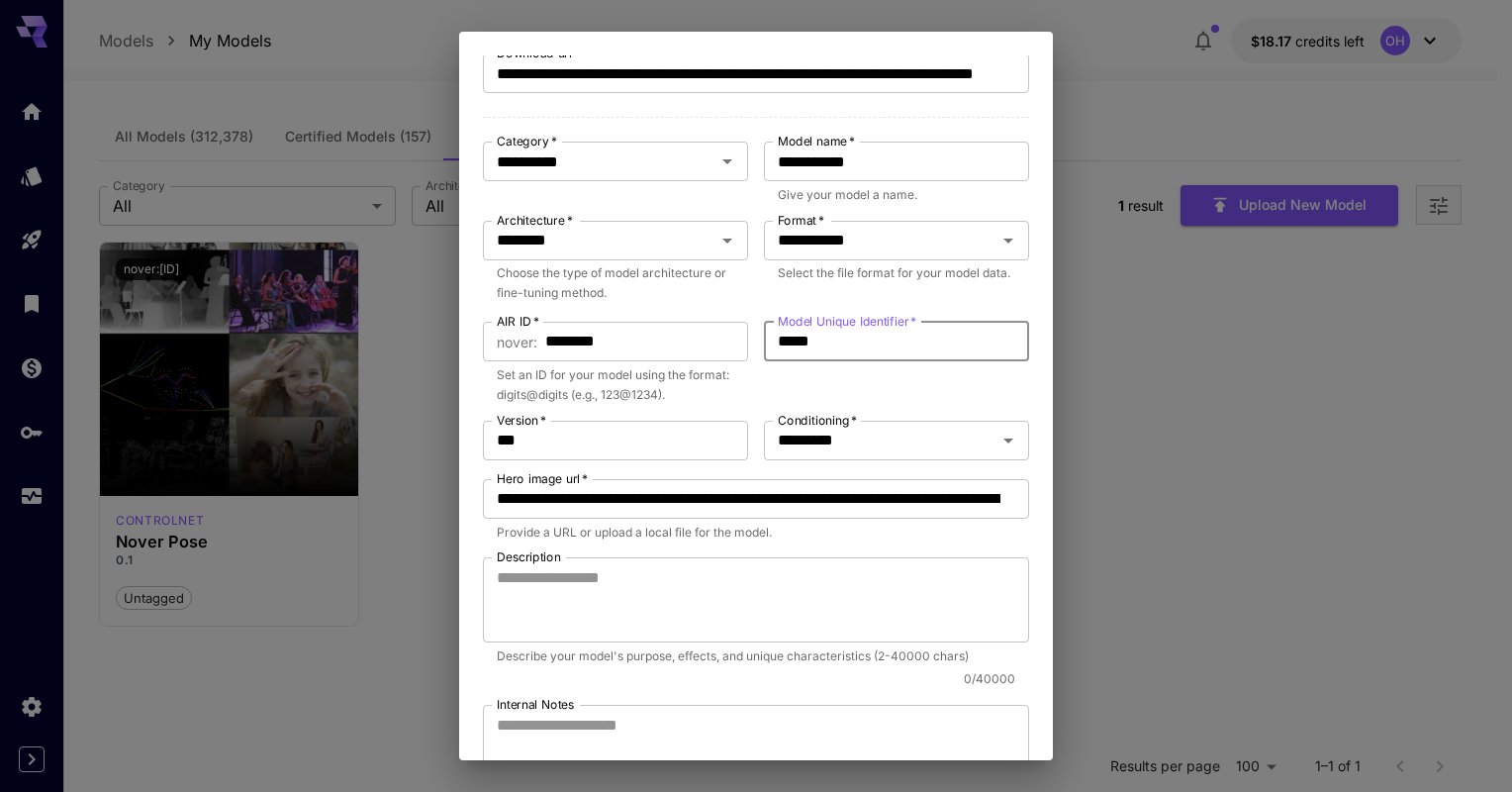 scroll, scrollTop: 322, scrollLeft: 0, axis: vertical 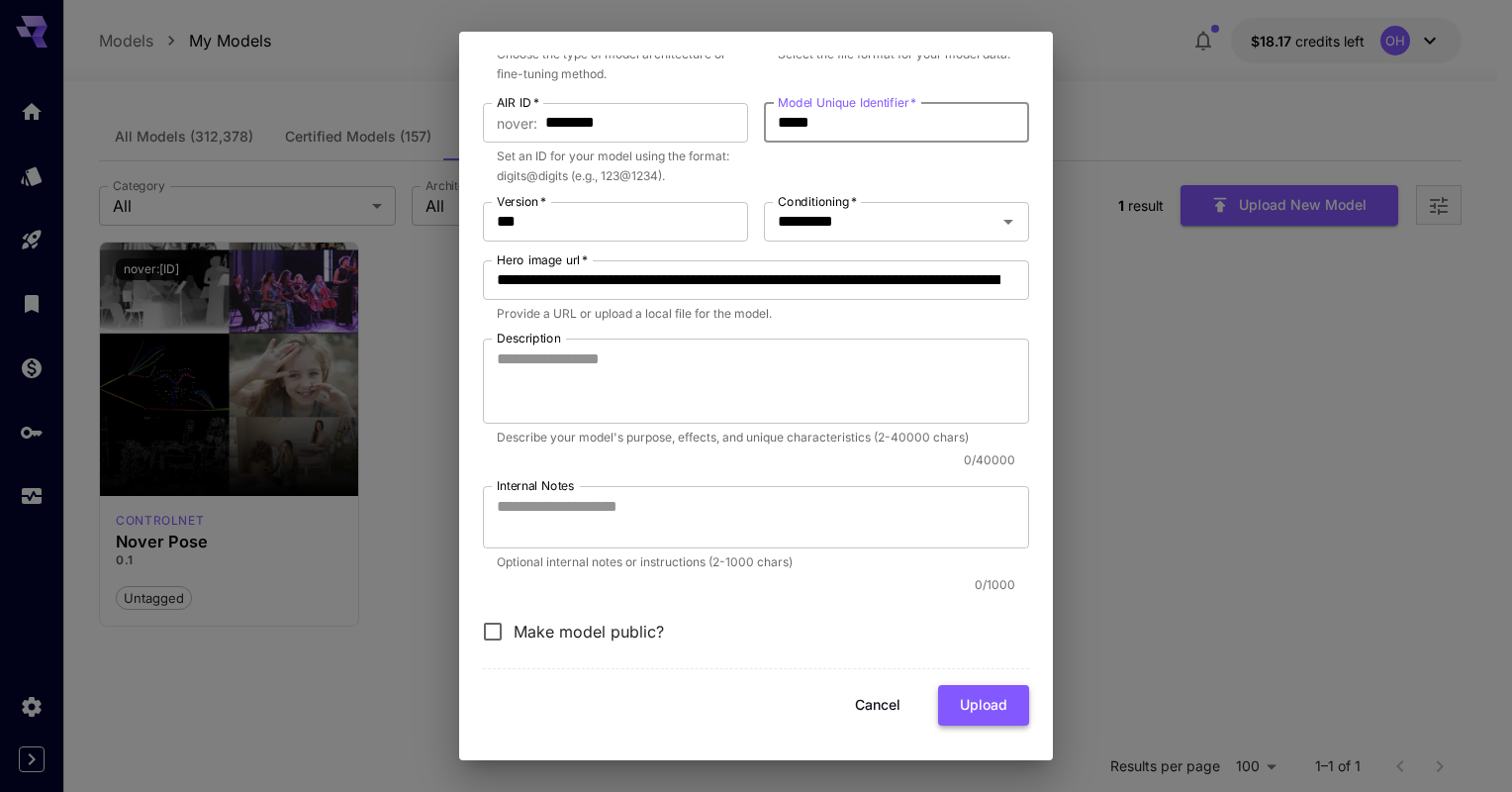 type on "*****" 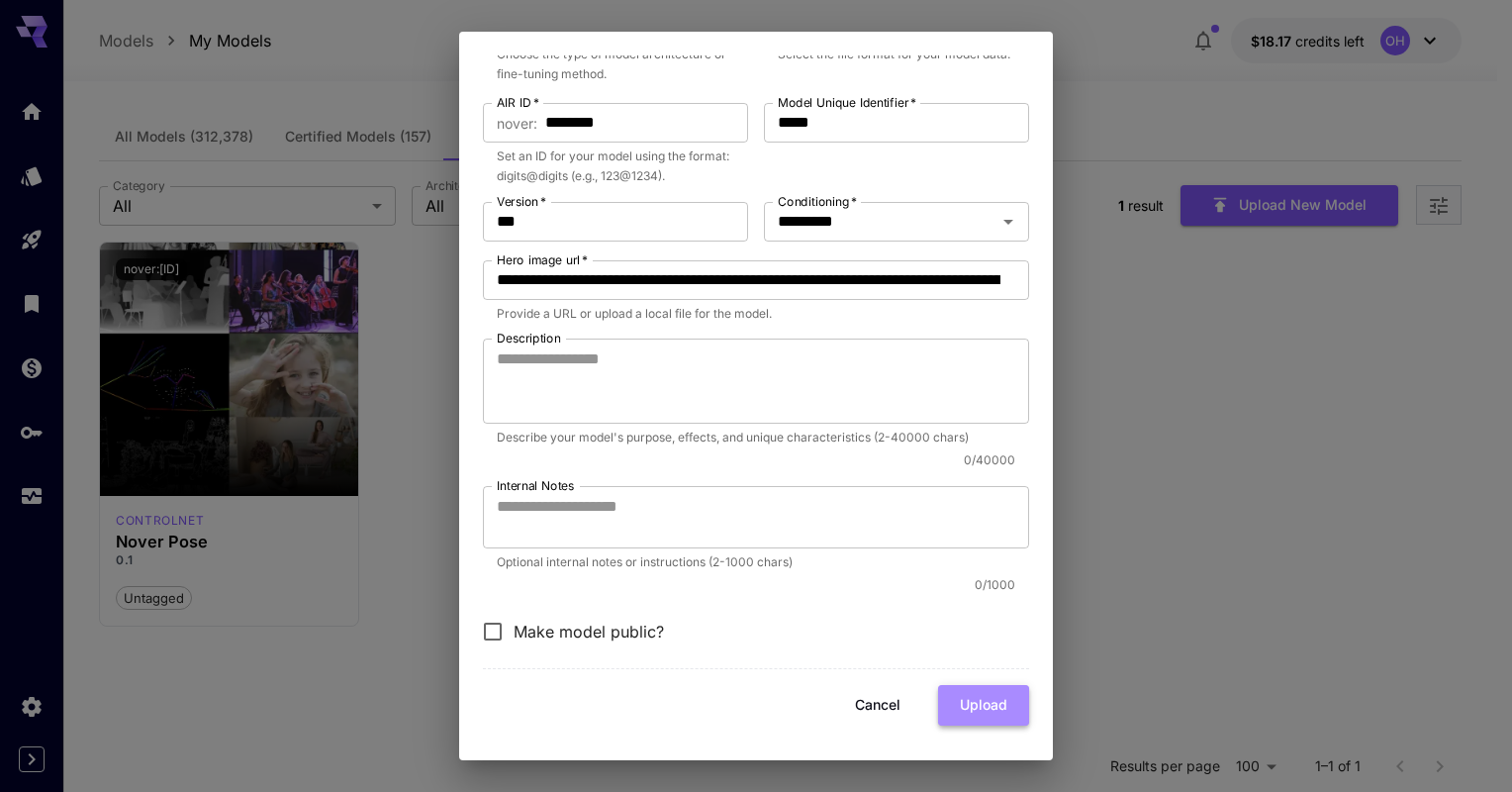 click on "Upload" at bounding box center [984, 705] 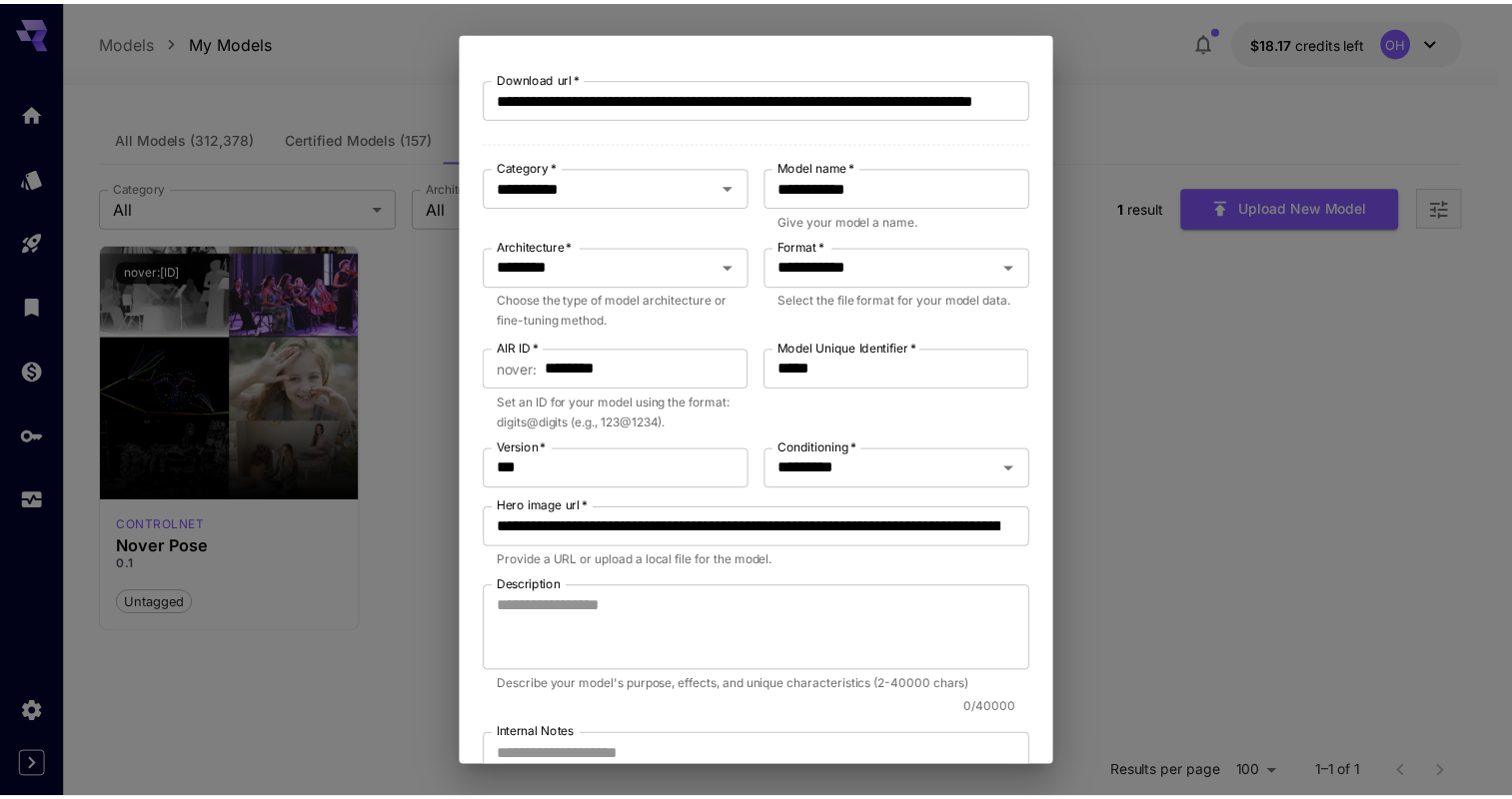 scroll, scrollTop: 73, scrollLeft: 0, axis: vertical 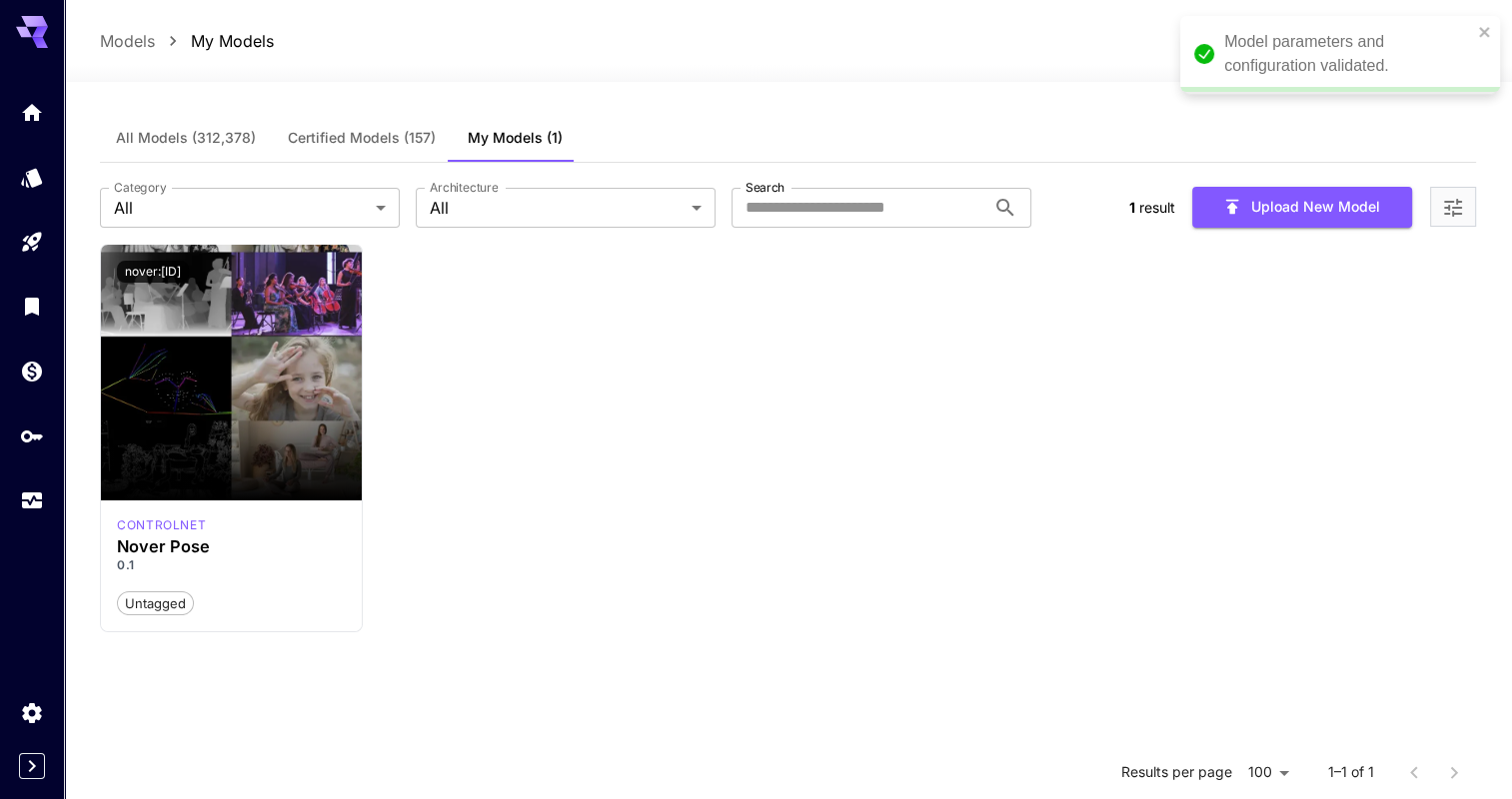 type 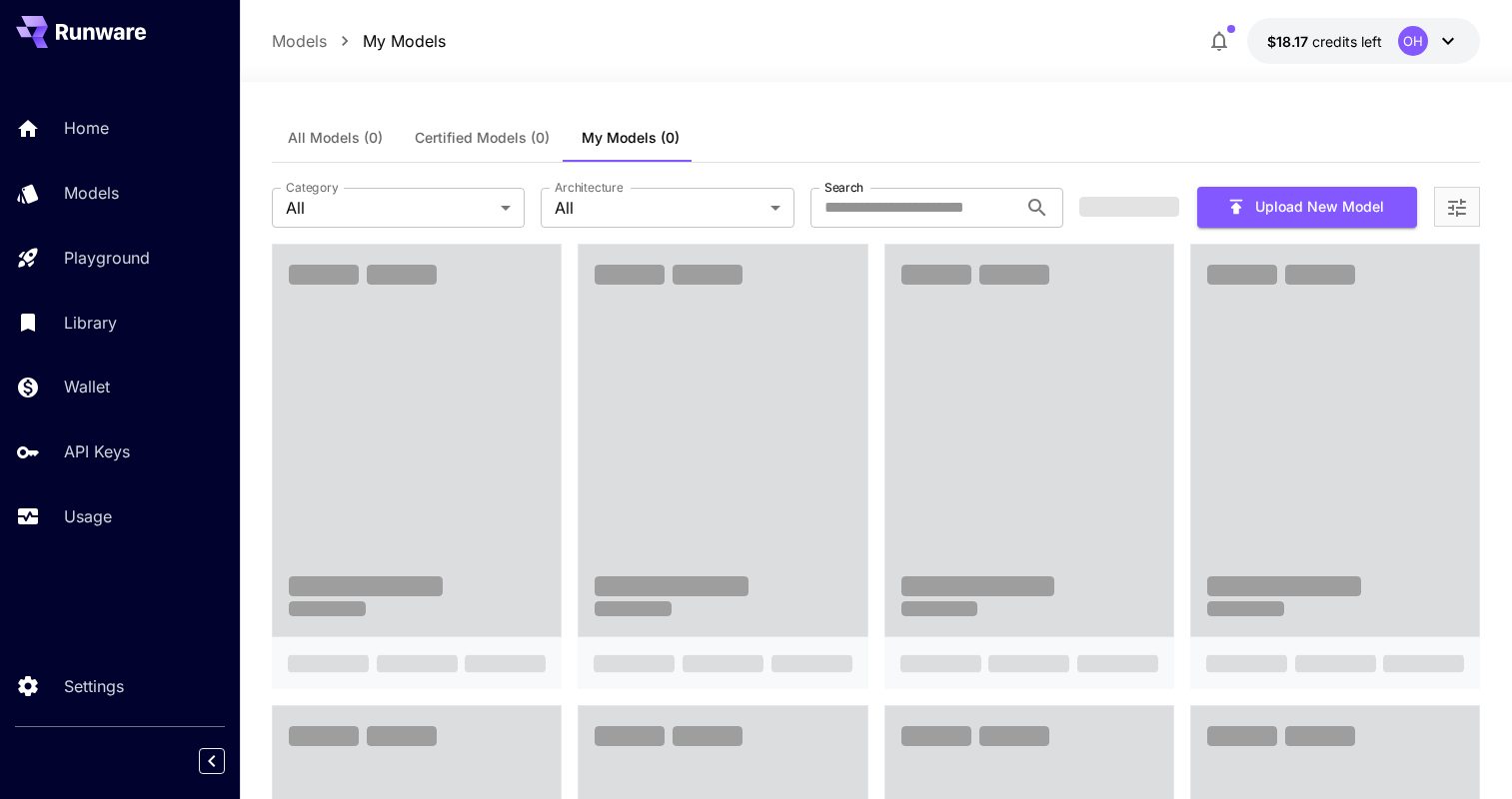 scroll, scrollTop: 0, scrollLeft: 0, axis: both 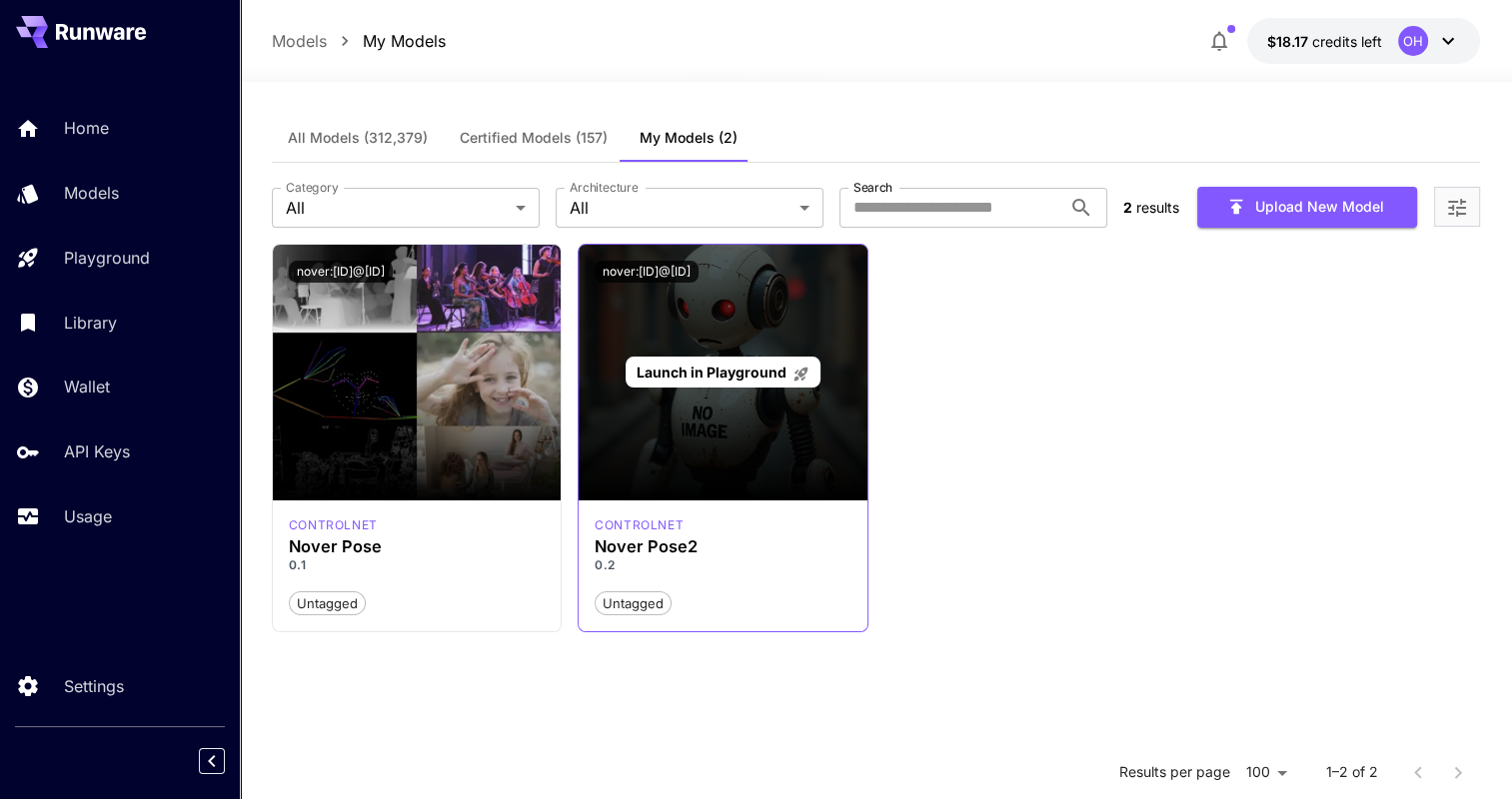 click on "Launch in Playground" at bounding box center (712, 372) 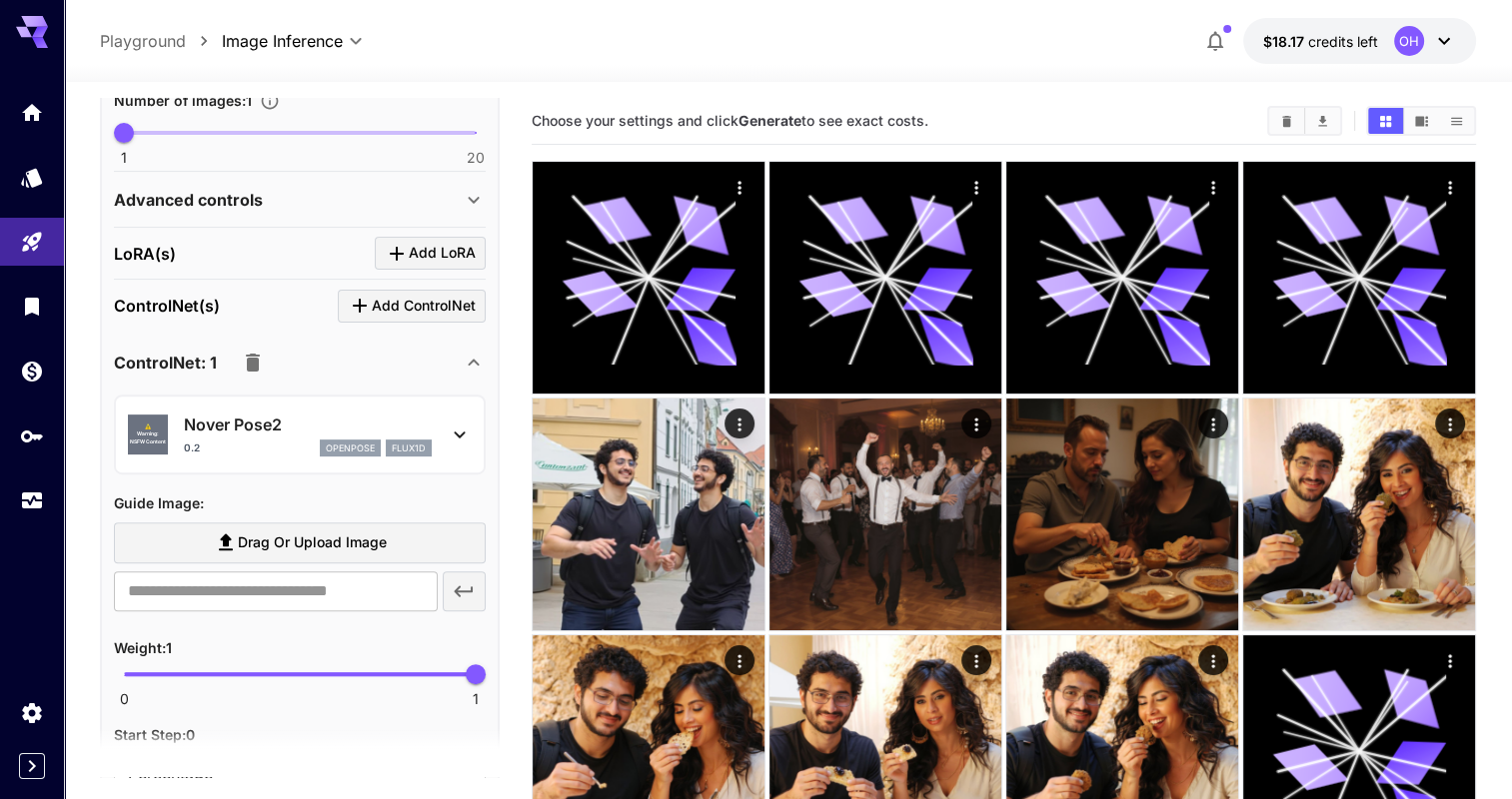 scroll, scrollTop: 665, scrollLeft: 0, axis: vertical 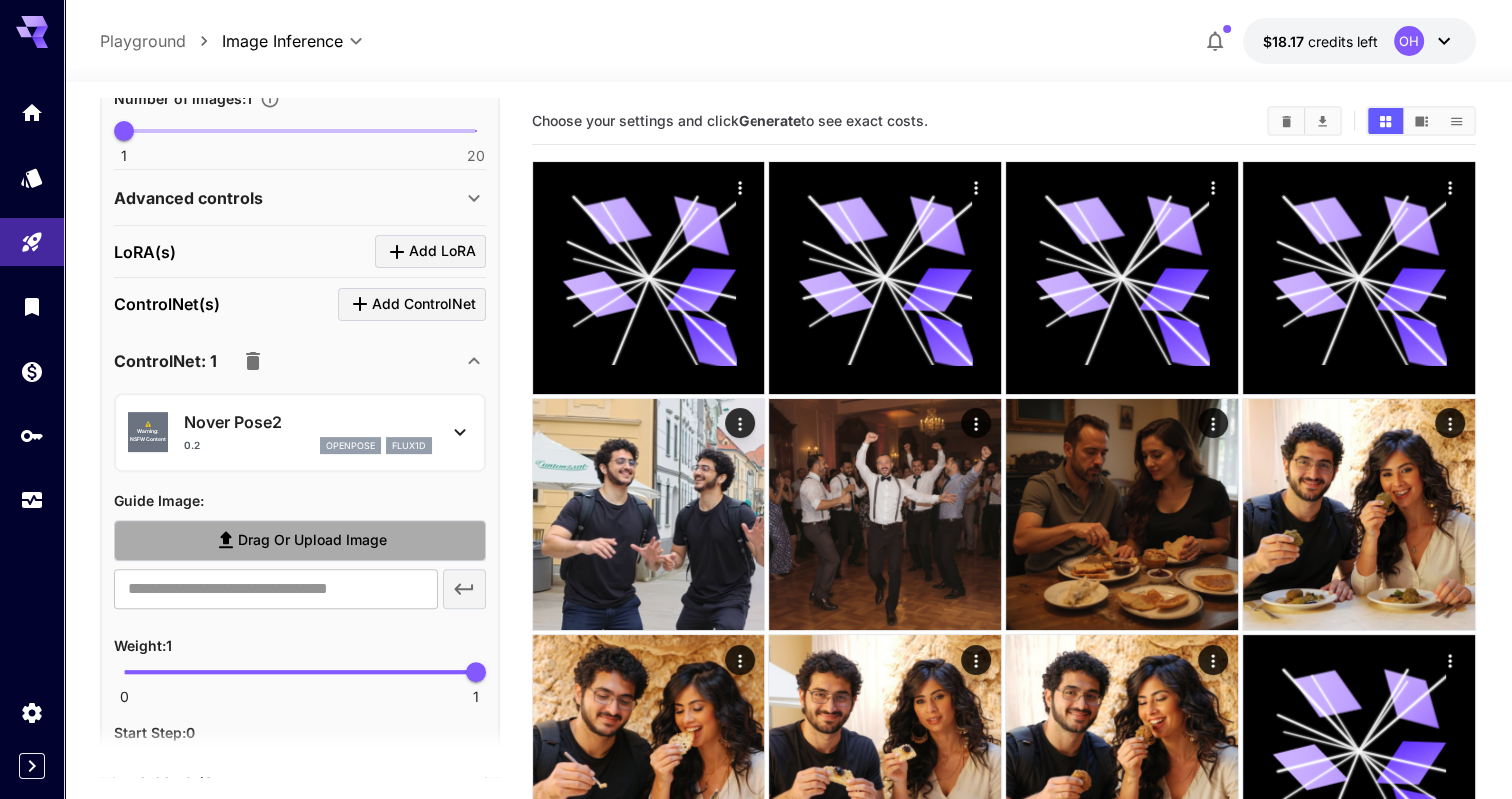 click on "Drag or upload image" at bounding box center [312, 540] 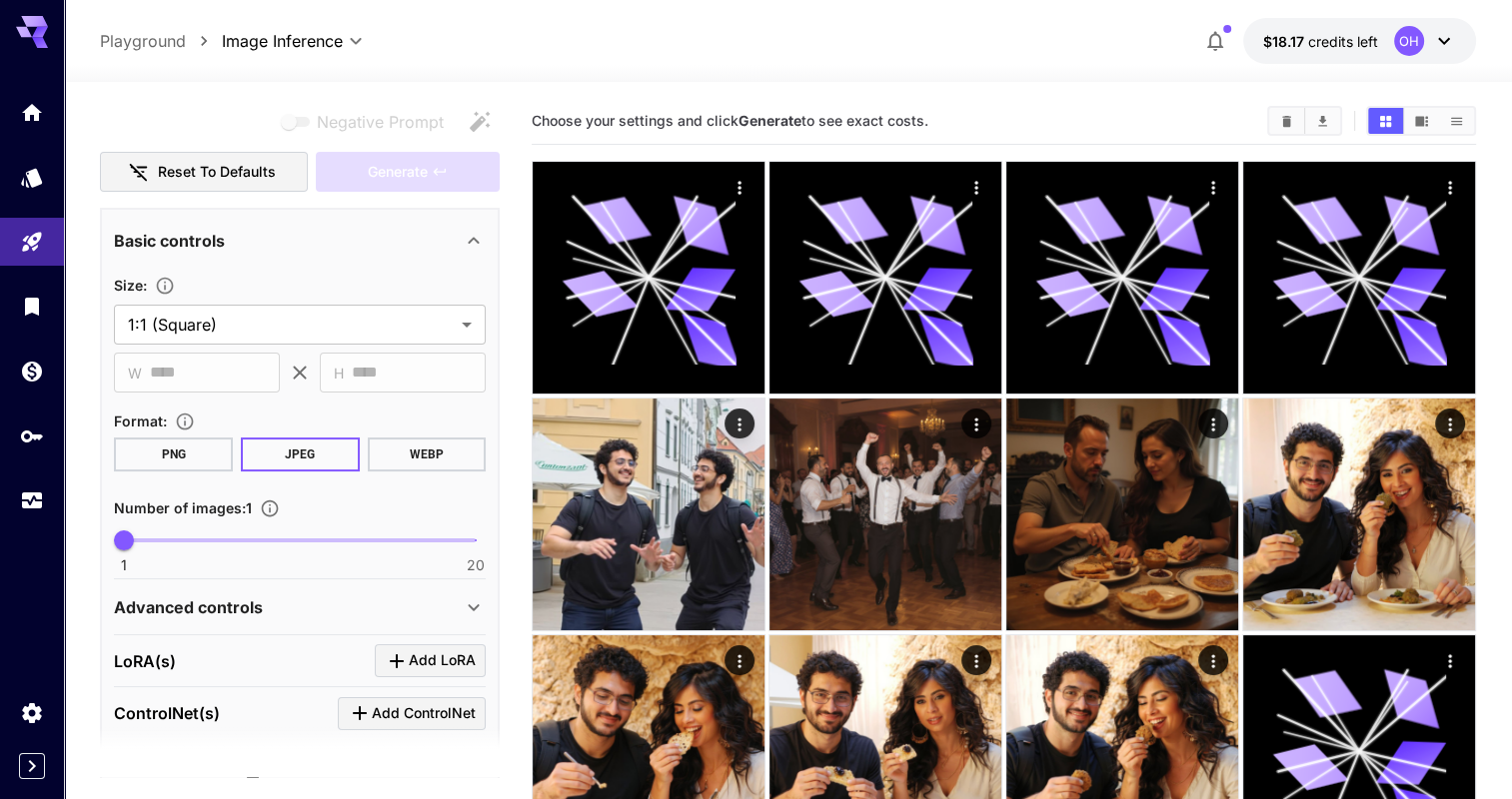 scroll, scrollTop: 0, scrollLeft: 0, axis: both 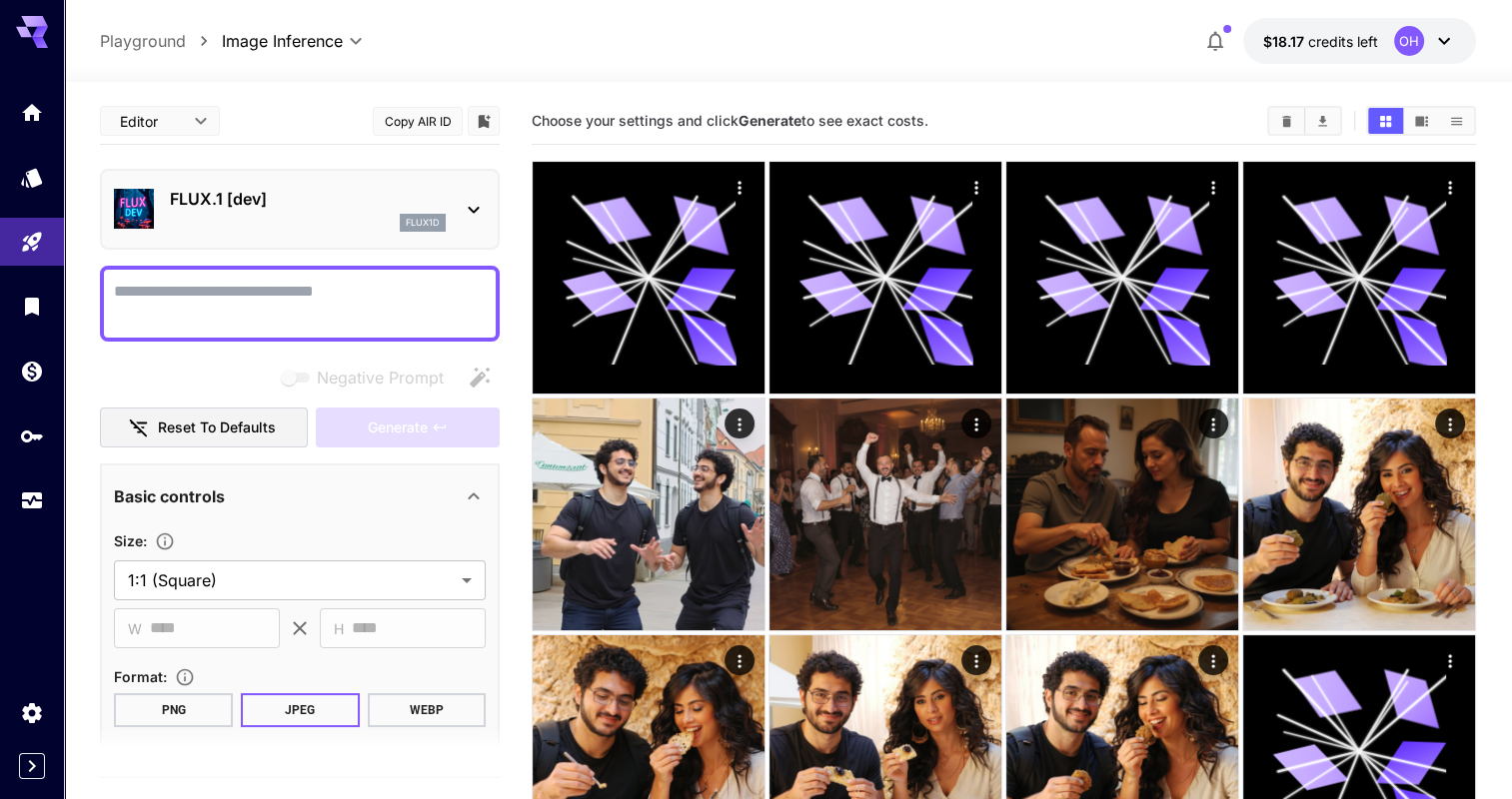click on "Negative Prompt" at bounding box center [300, 304] 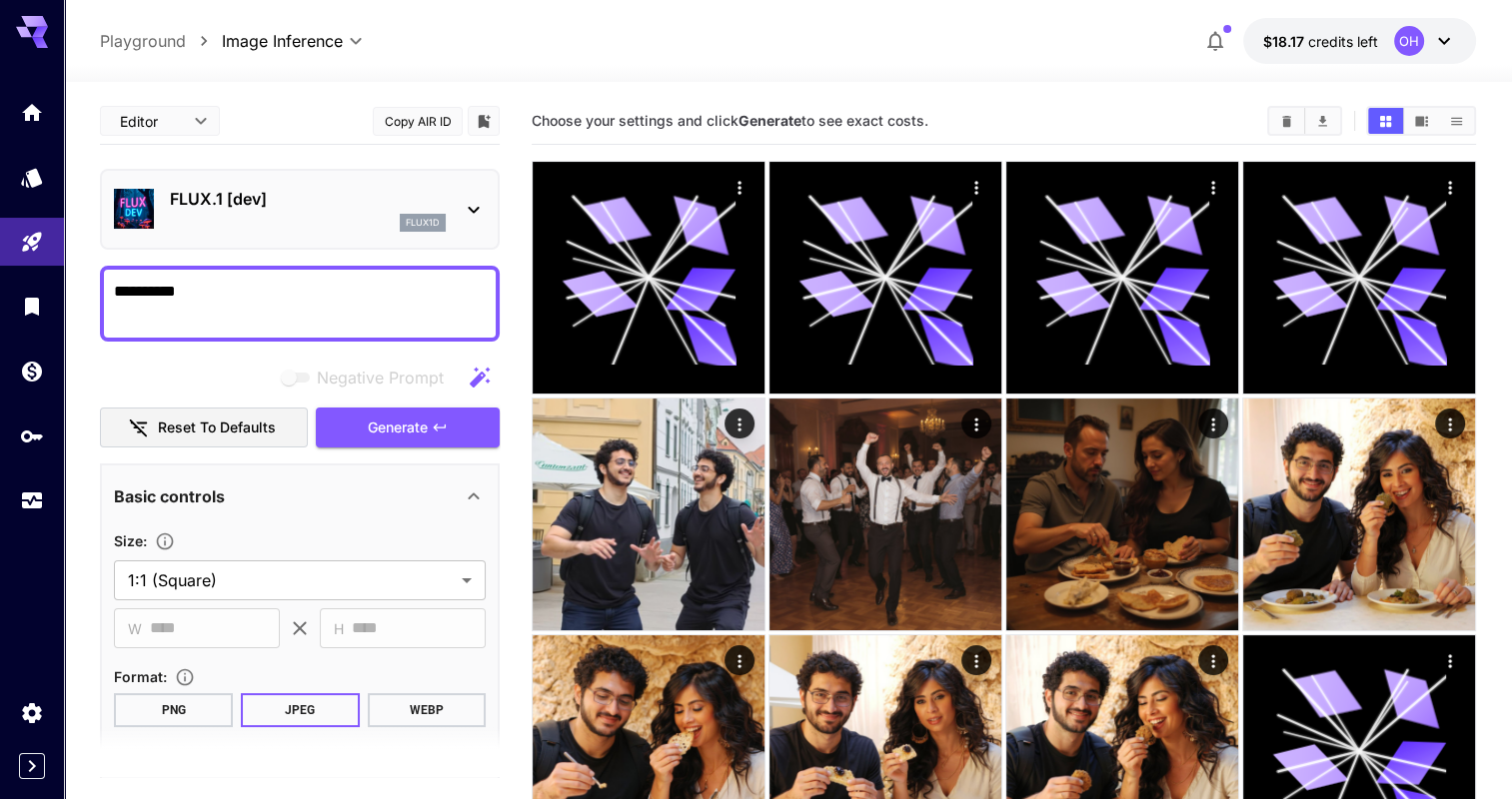 type on "**********" 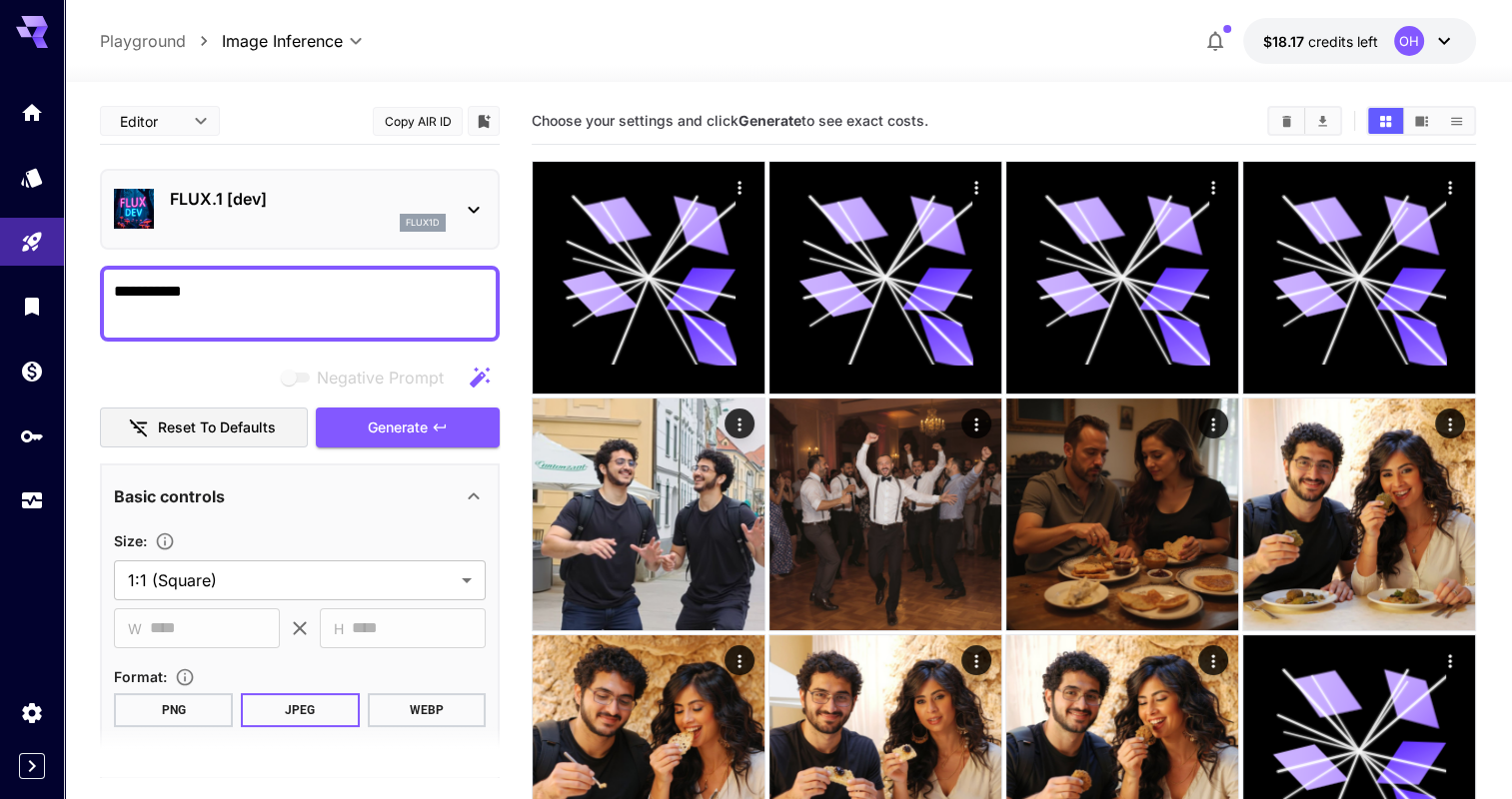 type on "**********" 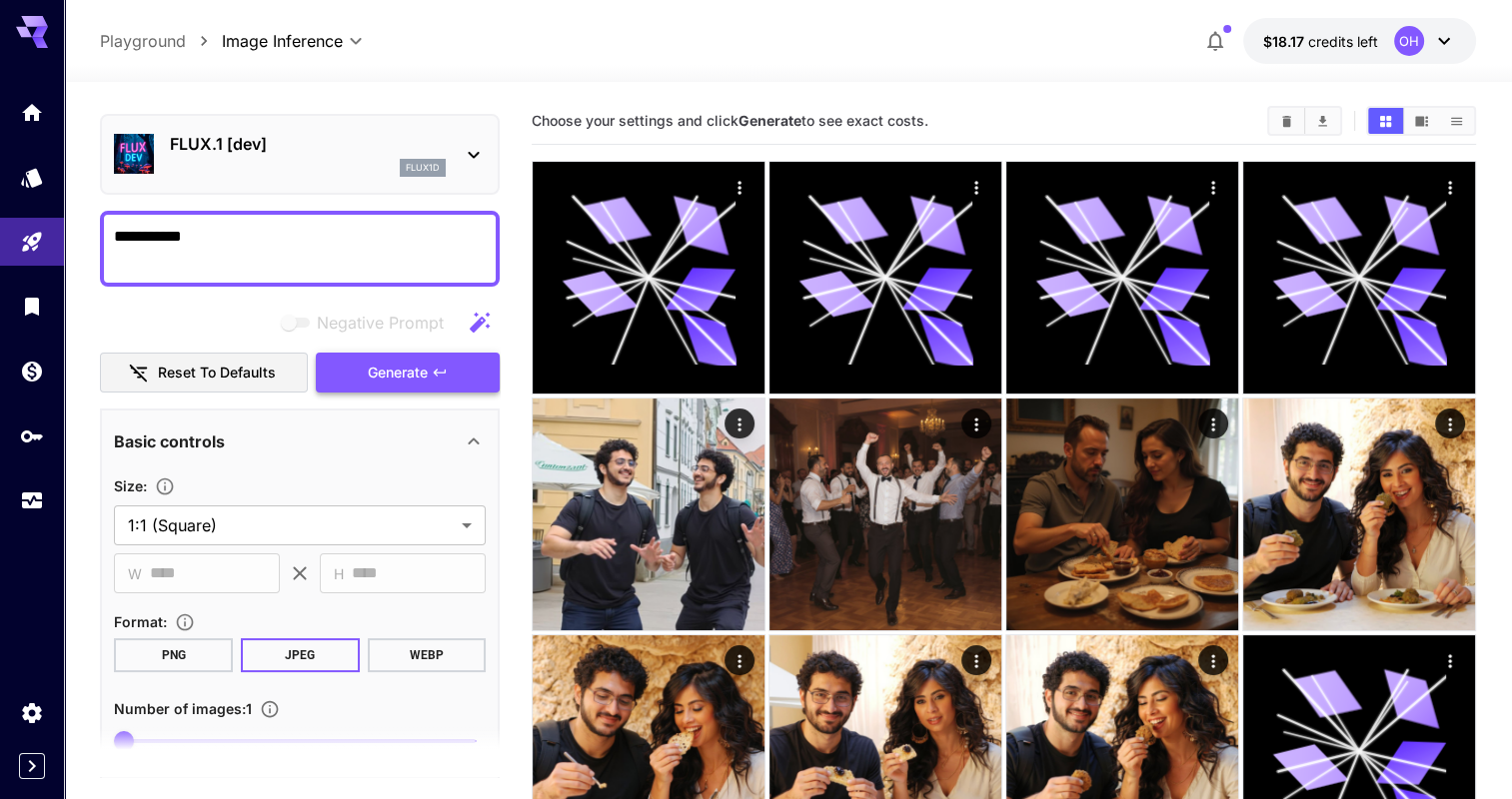 type on "**********" 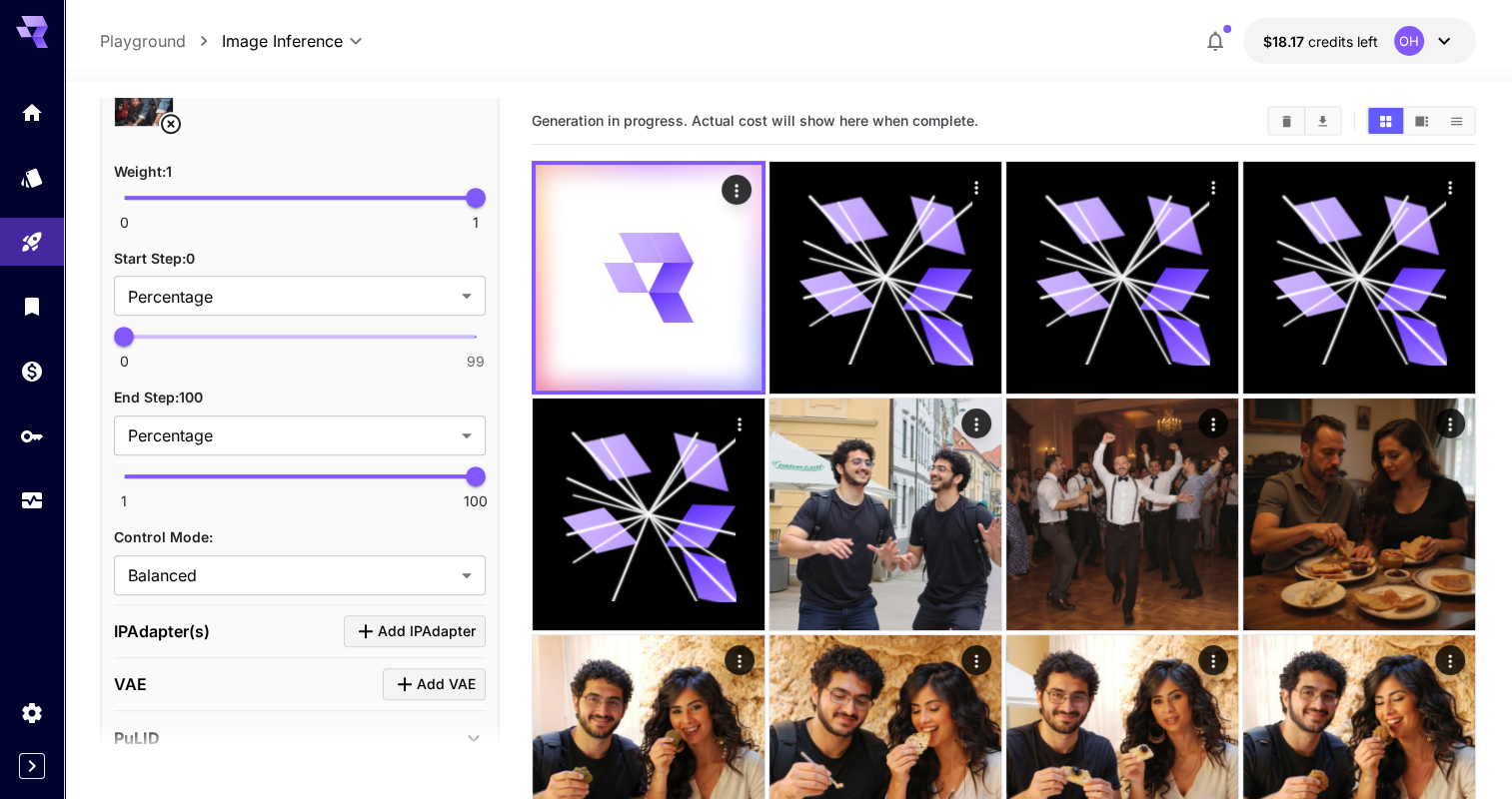 scroll, scrollTop: 1218, scrollLeft: 0, axis: vertical 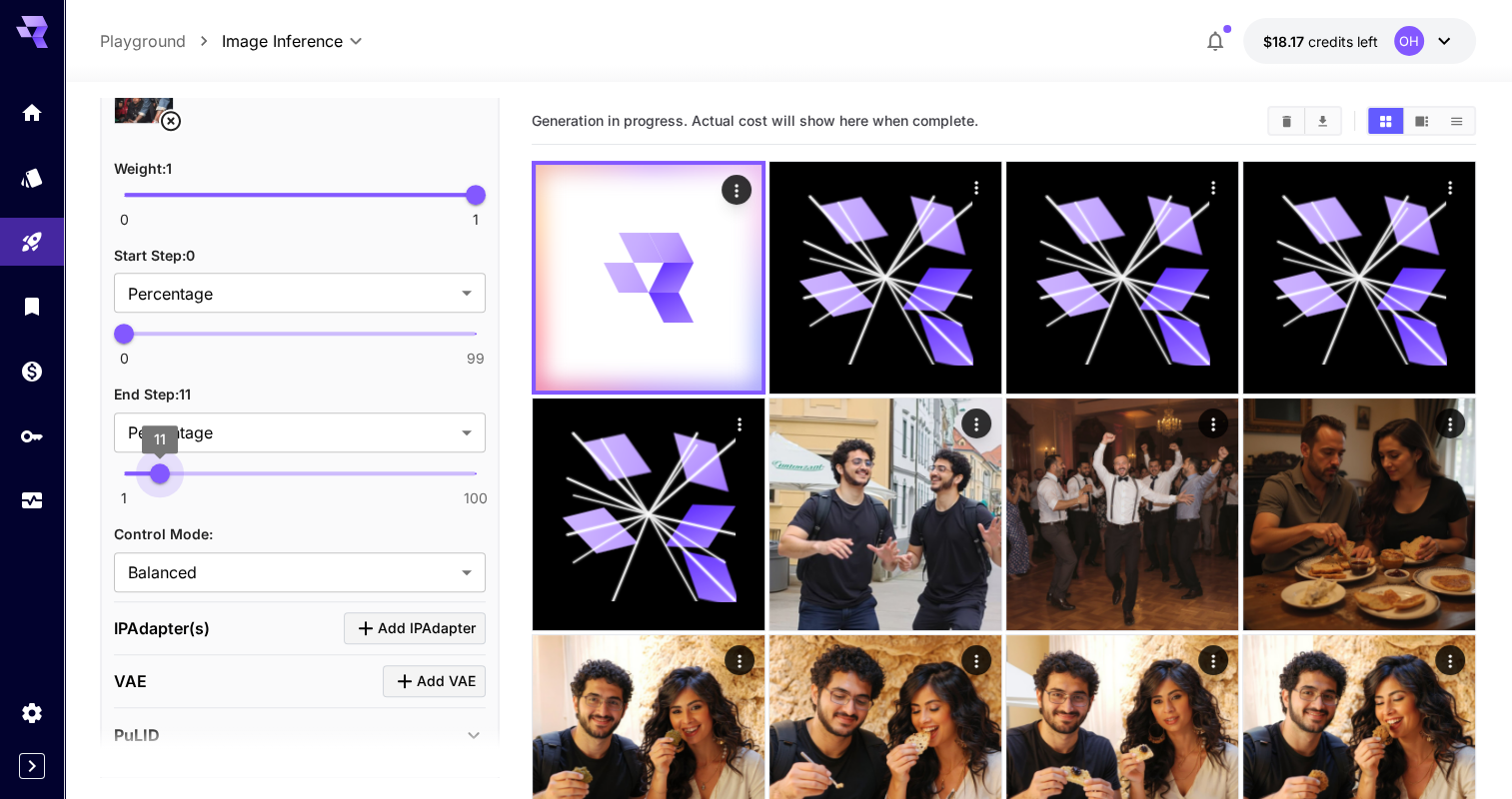 drag, startPoint x: 465, startPoint y: 456, endPoint x: 158, endPoint y: 466, distance: 307.1628 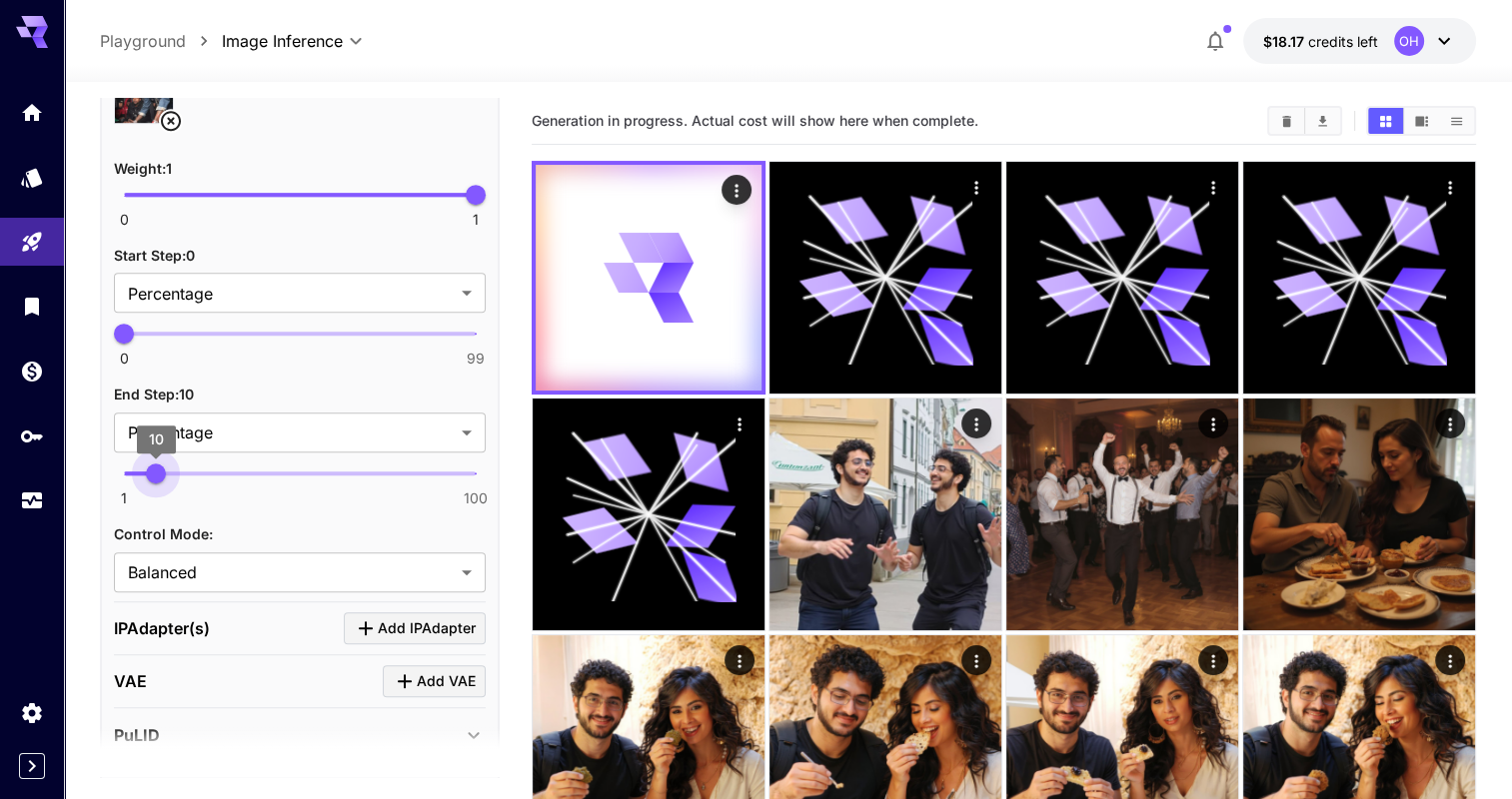 click on "10" at bounding box center (156, 473) 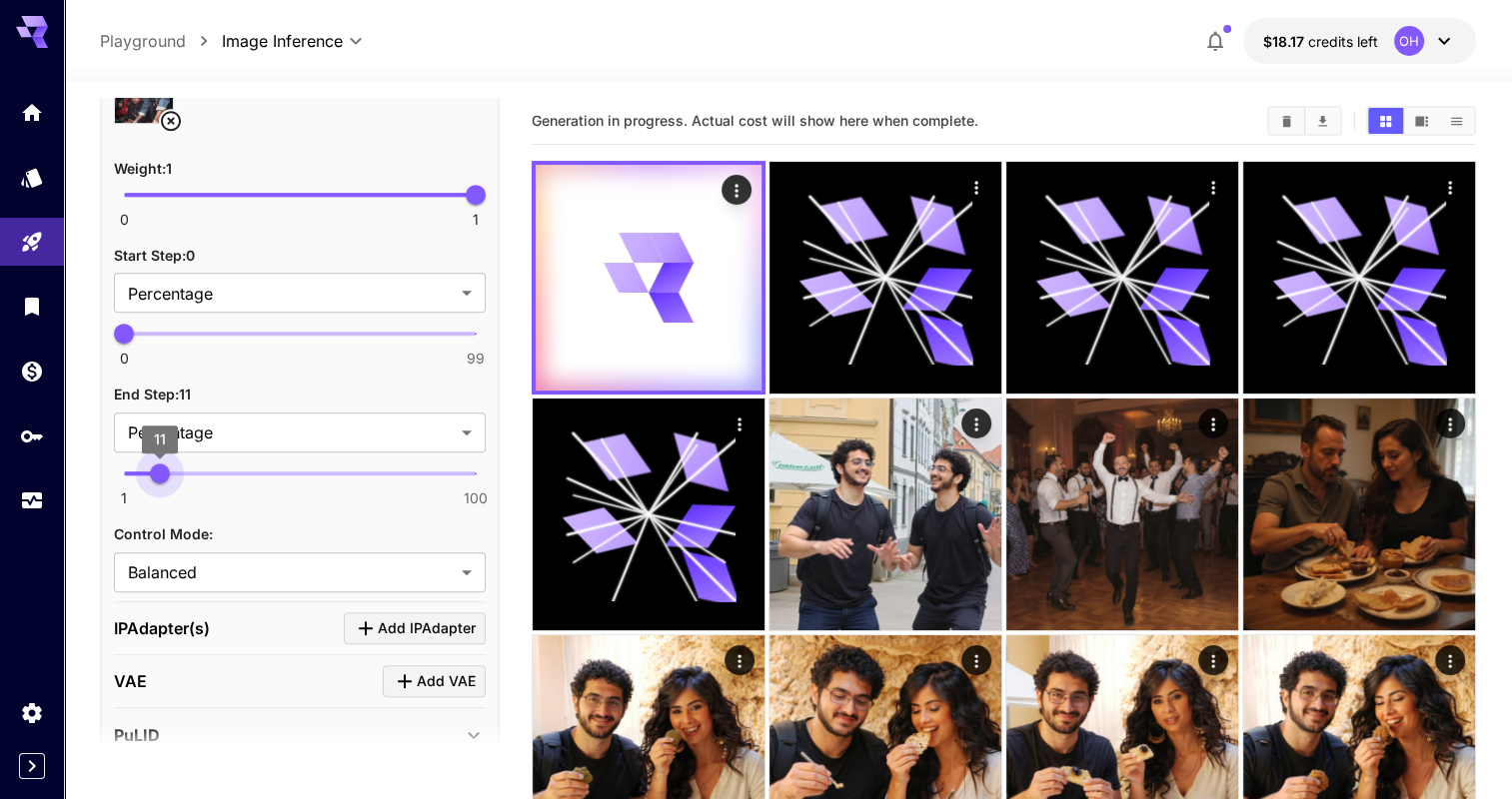 type on "**" 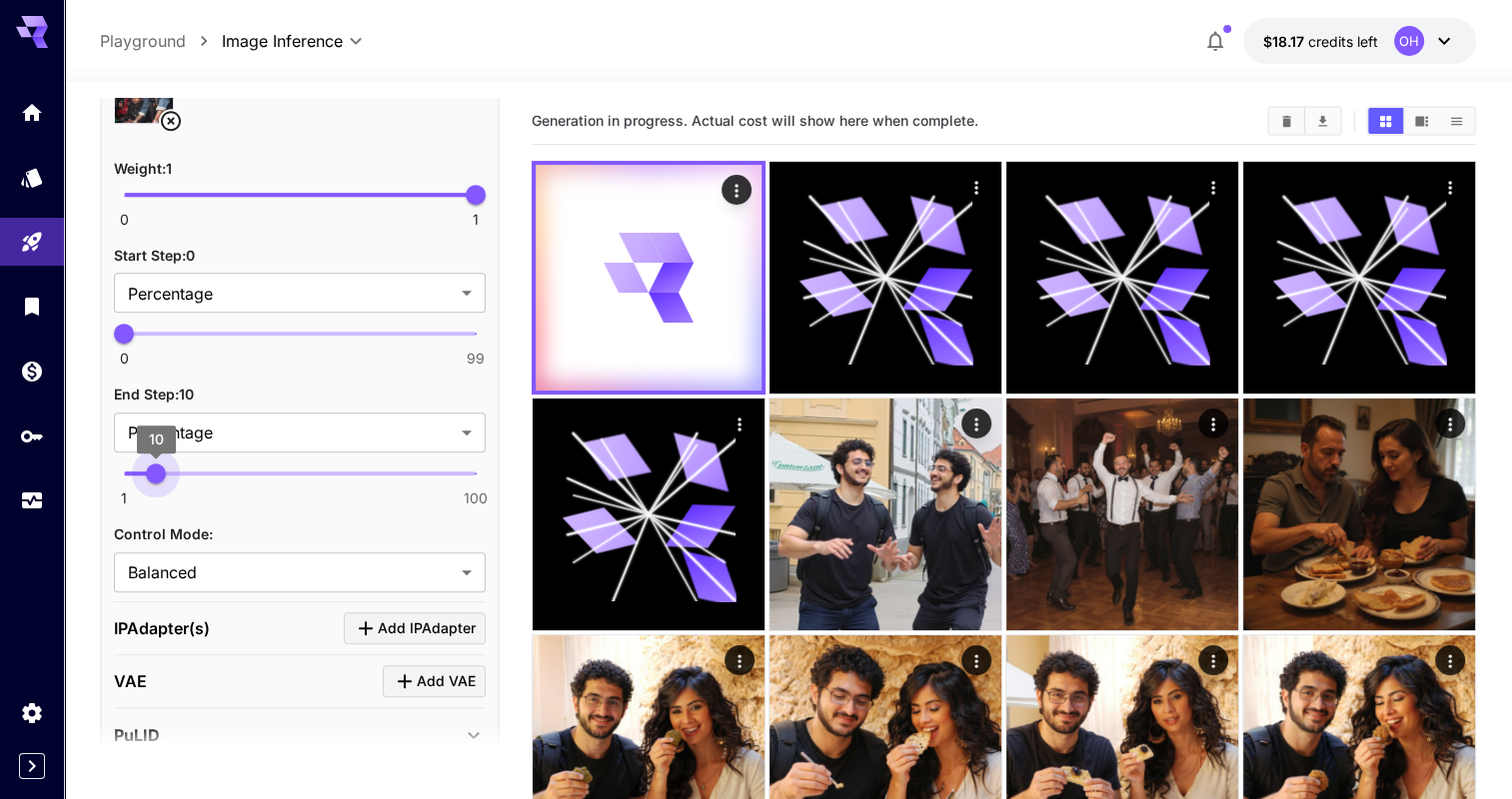 click on "10" at bounding box center [156, 473] 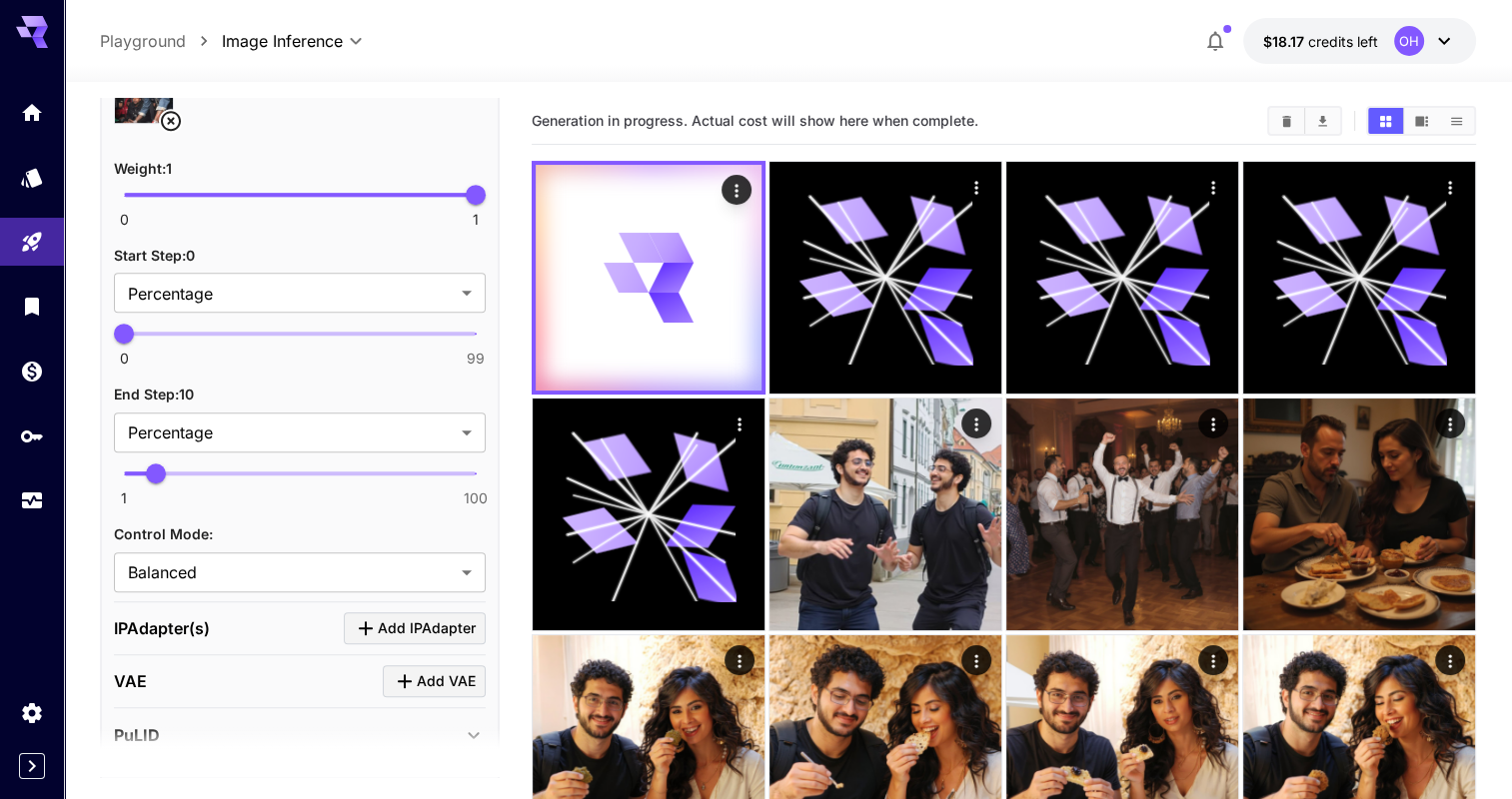 scroll, scrollTop: 1356, scrollLeft: 0, axis: vertical 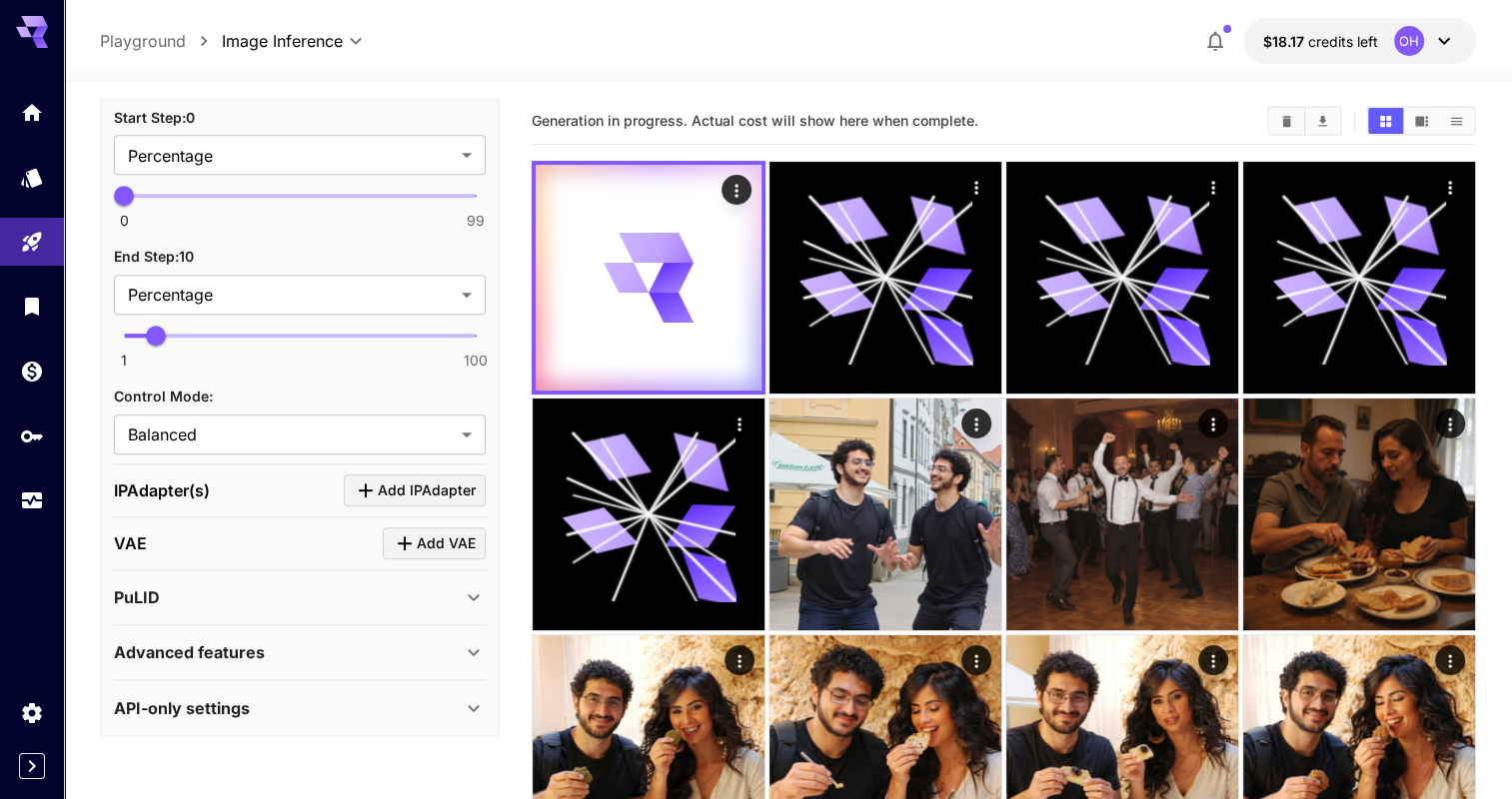 click on "Advanced features" at bounding box center (288, 652) 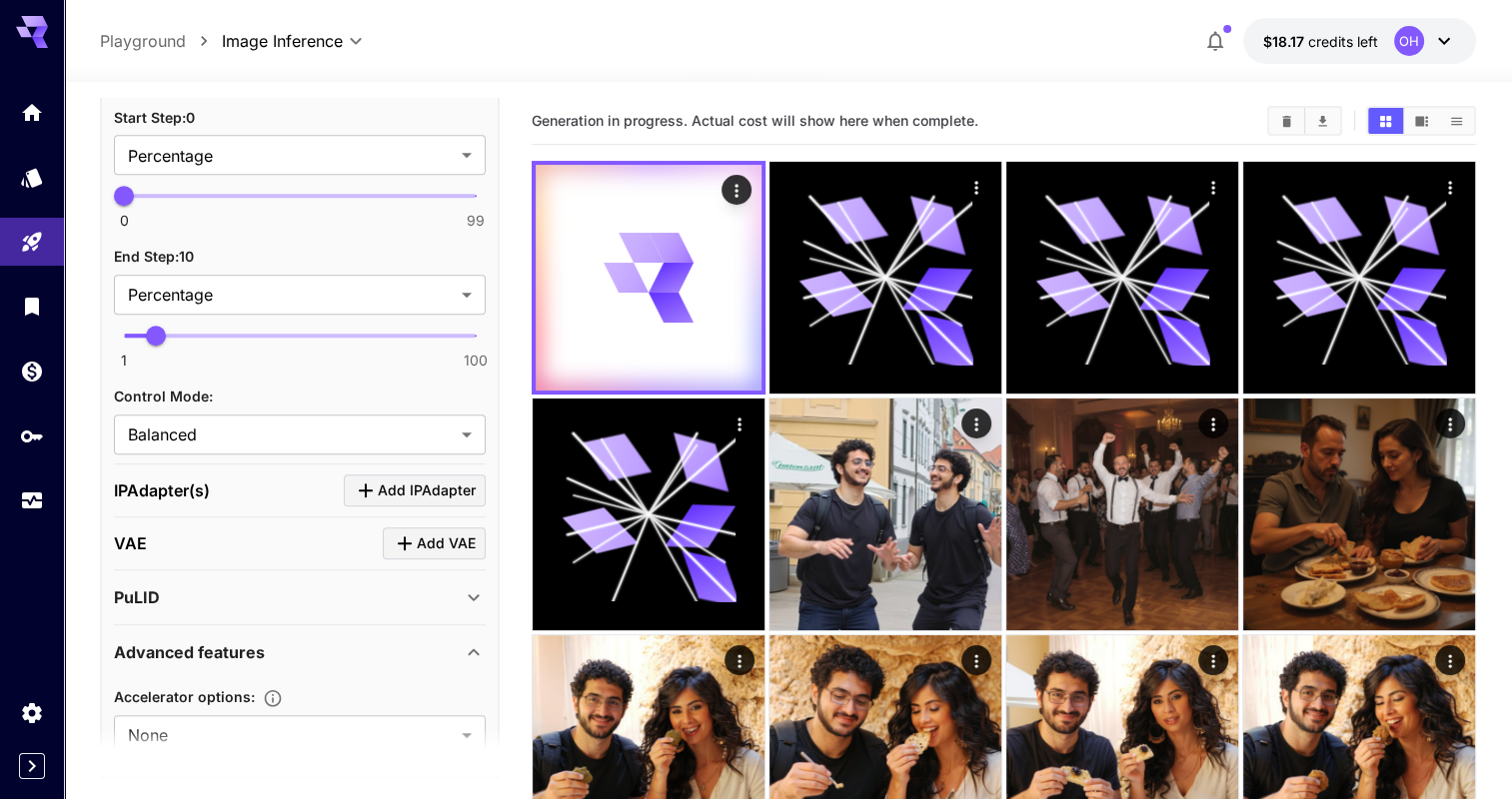click on "Advanced features" at bounding box center (288, 652) 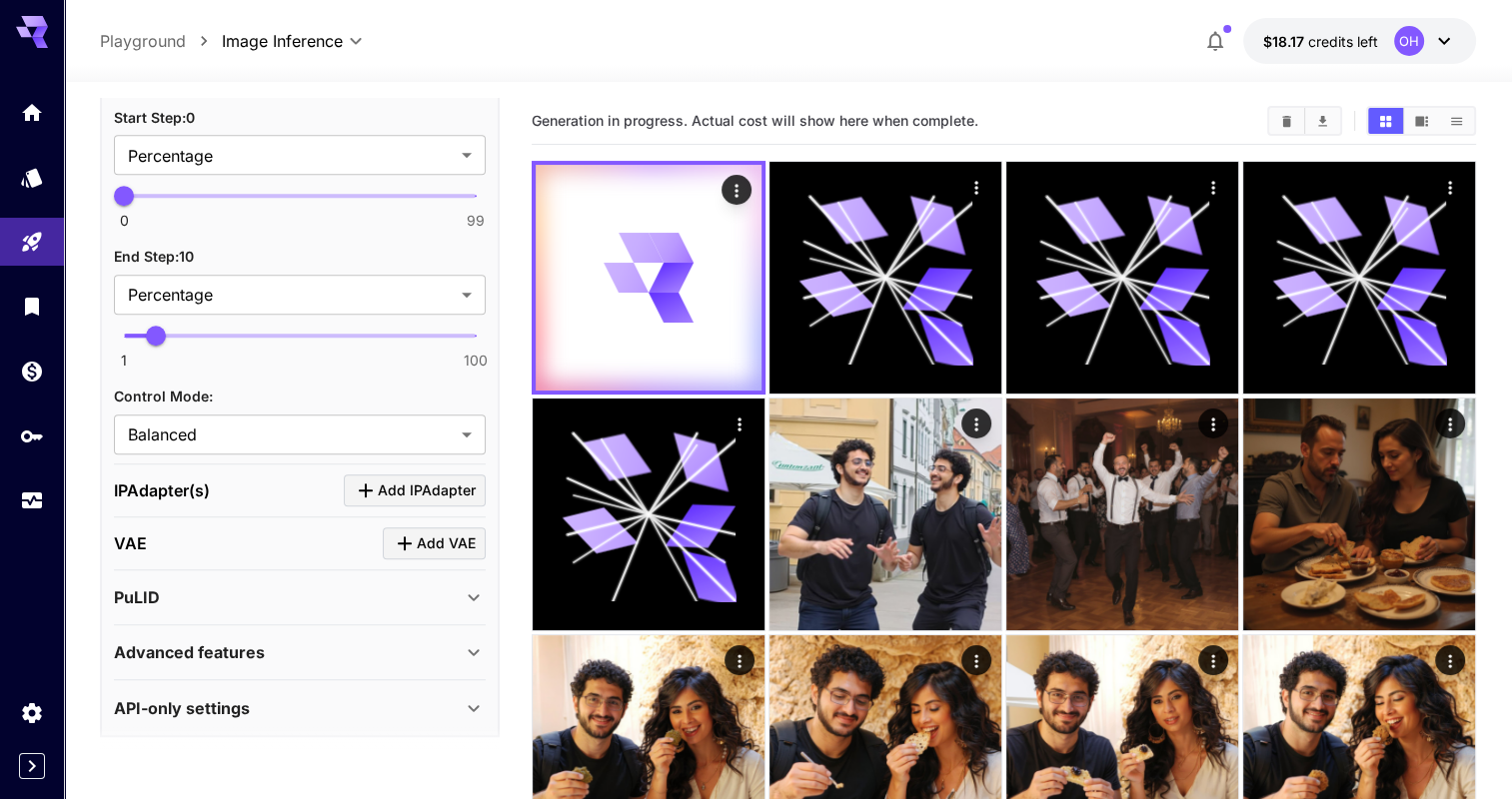 scroll, scrollTop: 103, scrollLeft: 0, axis: vertical 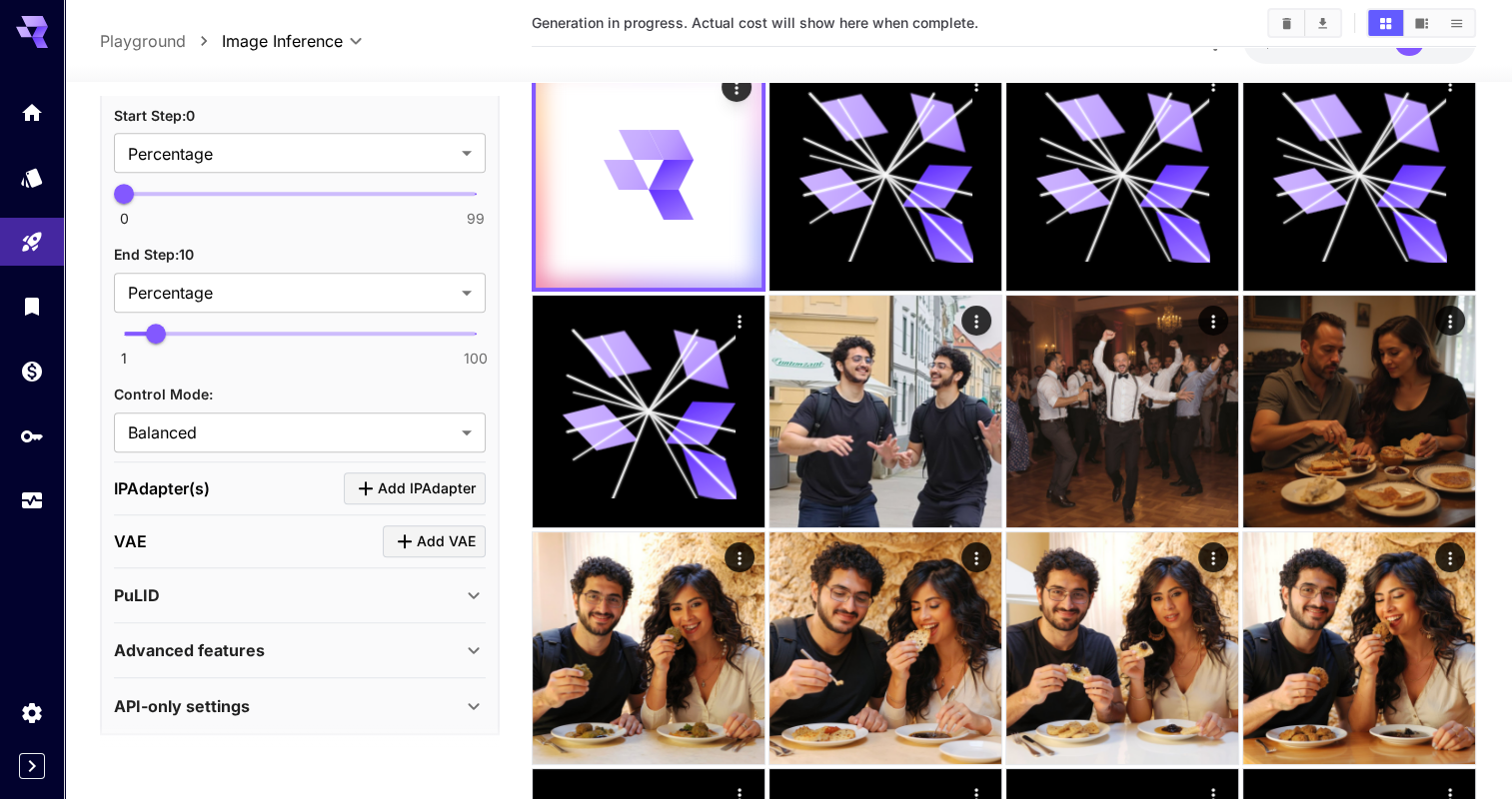click on "Advanced features" at bounding box center (288, 650) 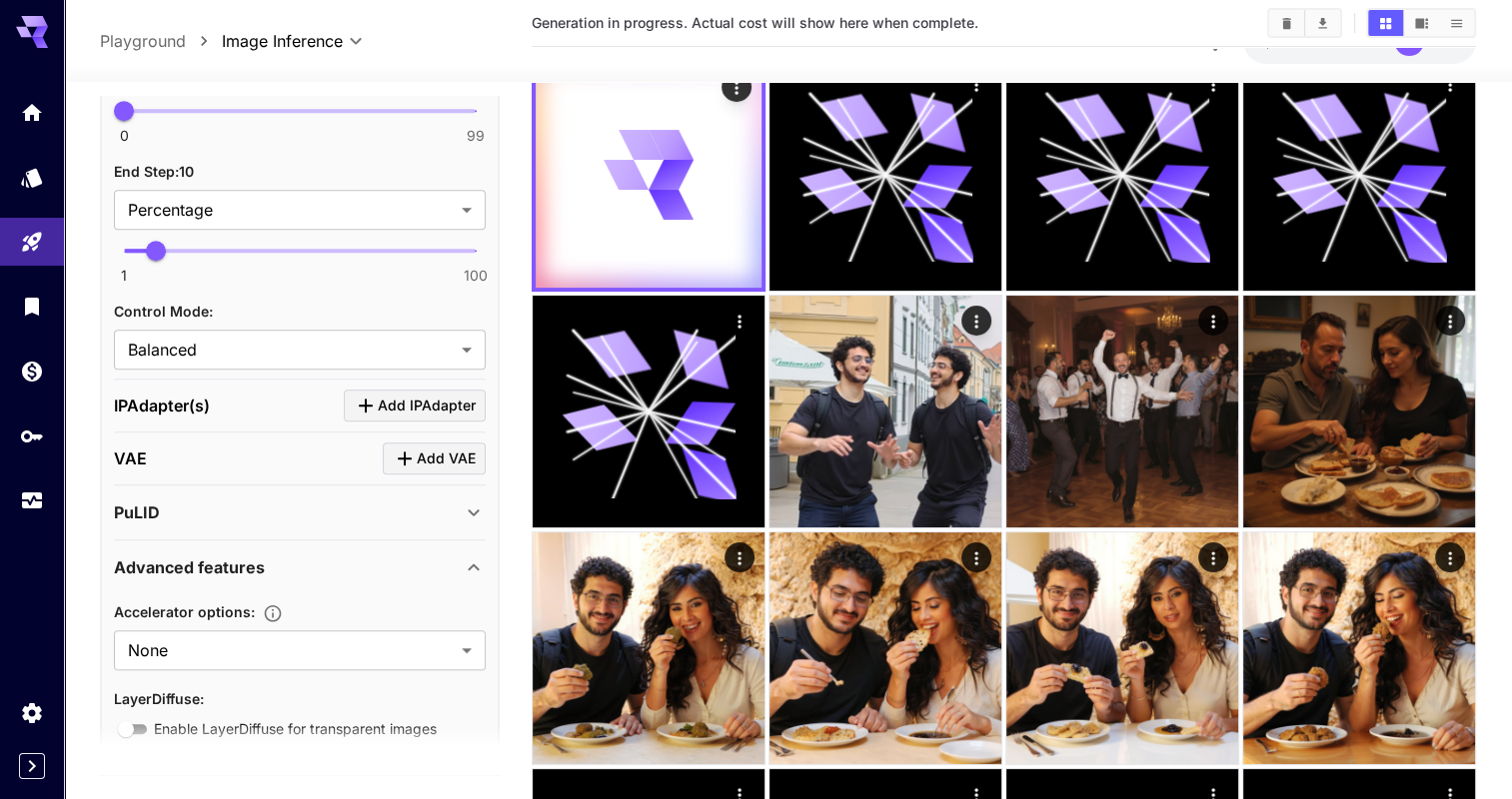 scroll, scrollTop: 1522, scrollLeft: 0, axis: vertical 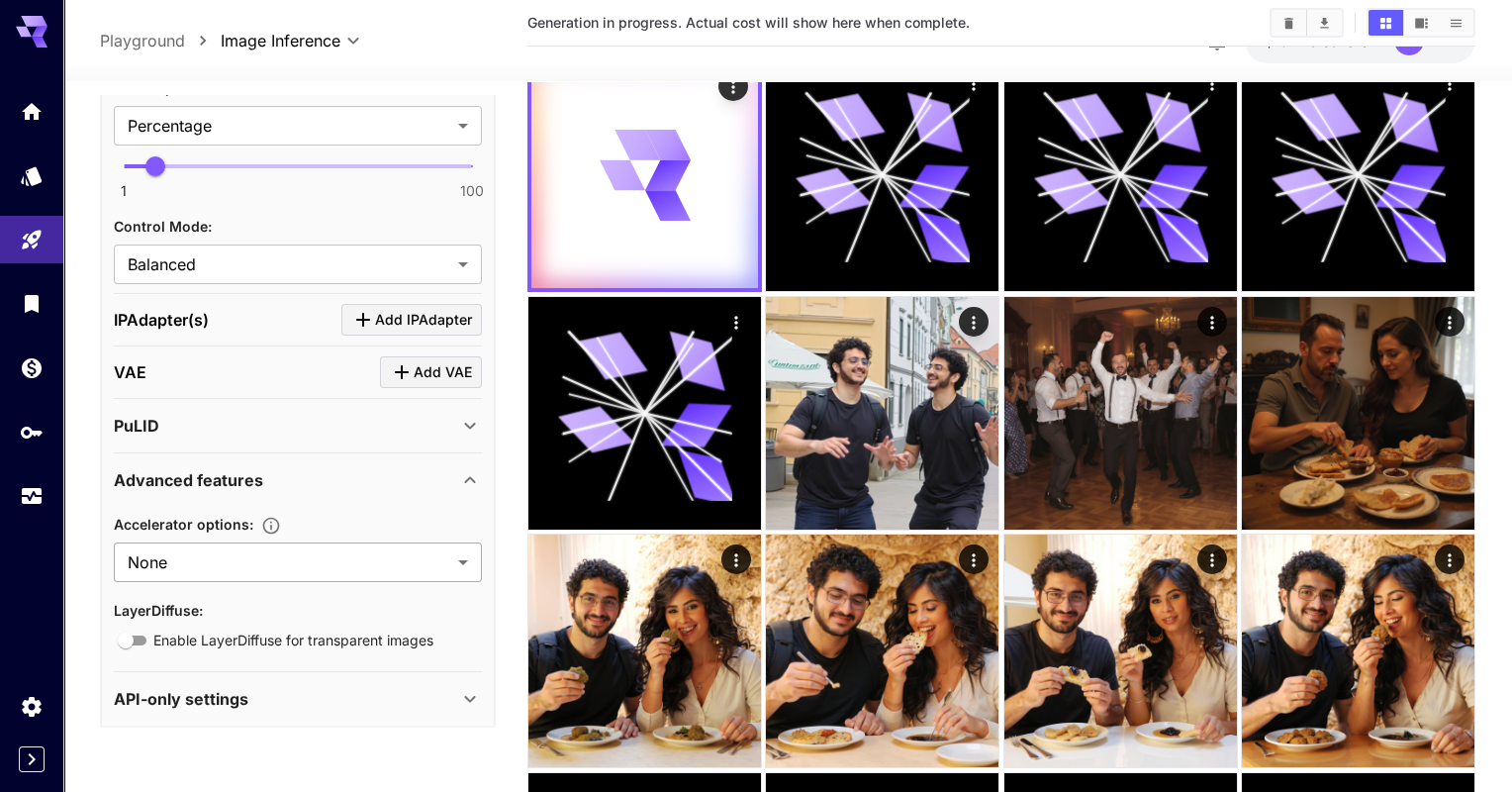 click on "**********" at bounding box center (756, 720) 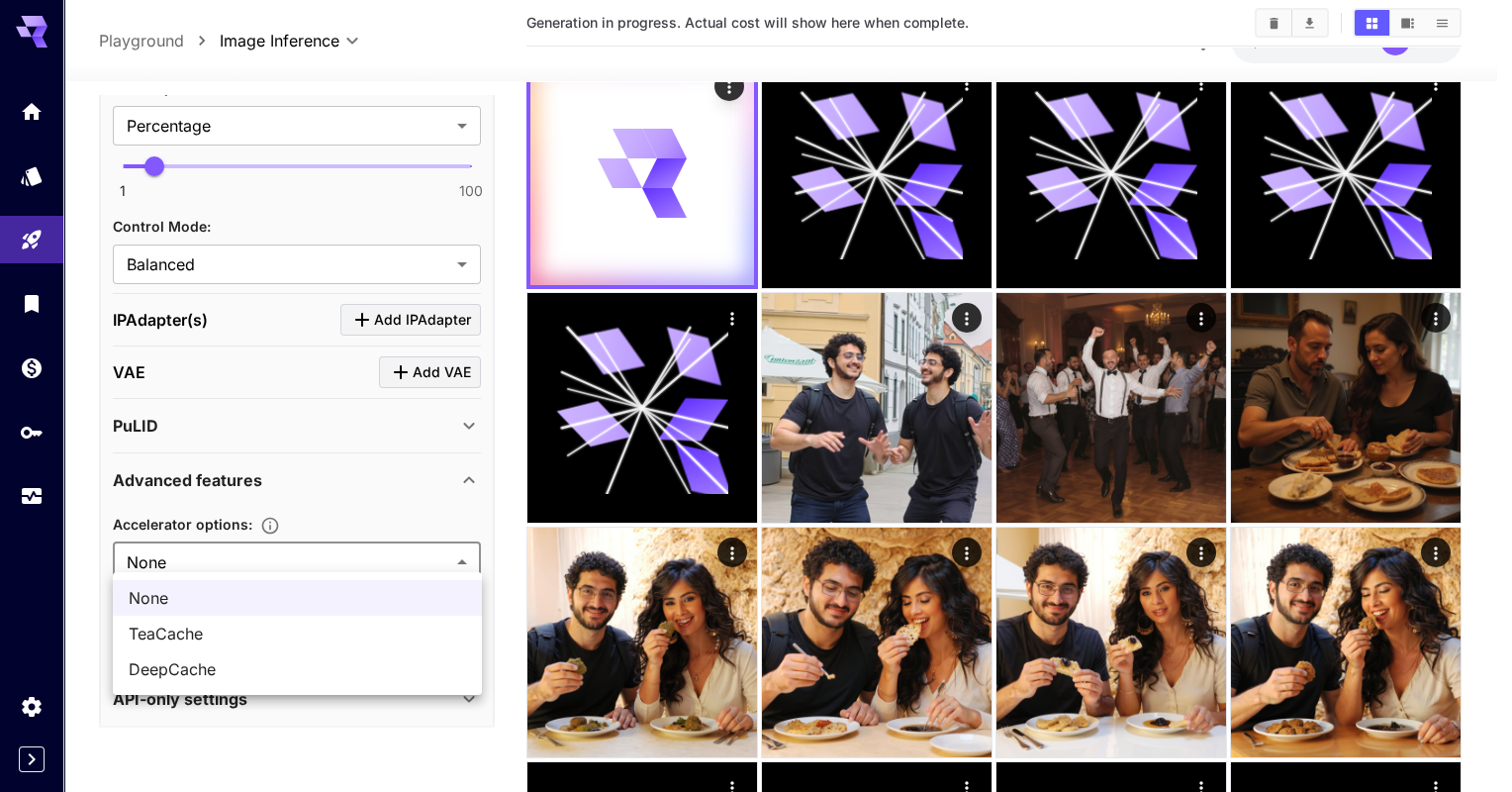 click at bounding box center (756, 396) 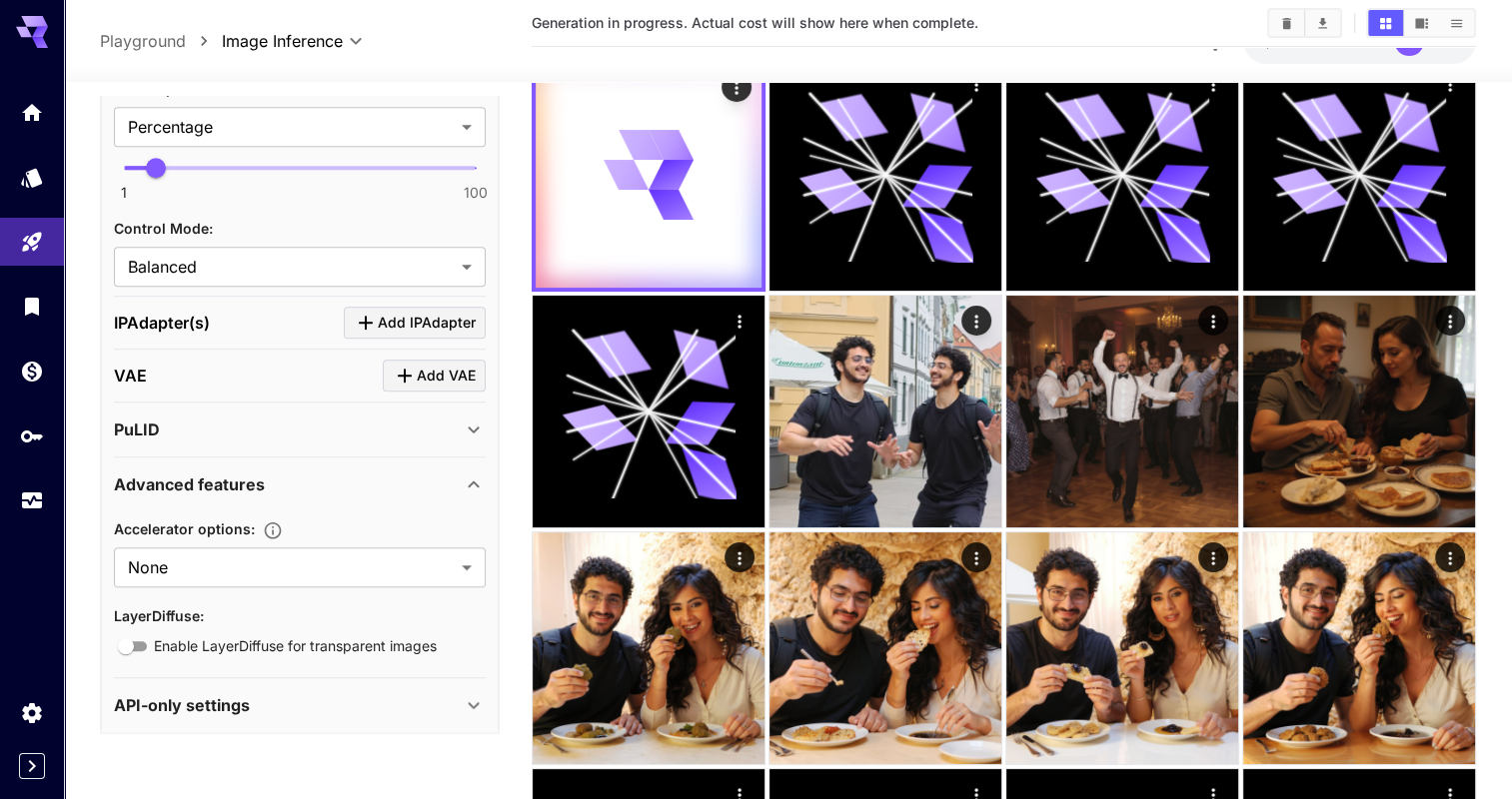 click on "Advanced features" at bounding box center (288, 484) 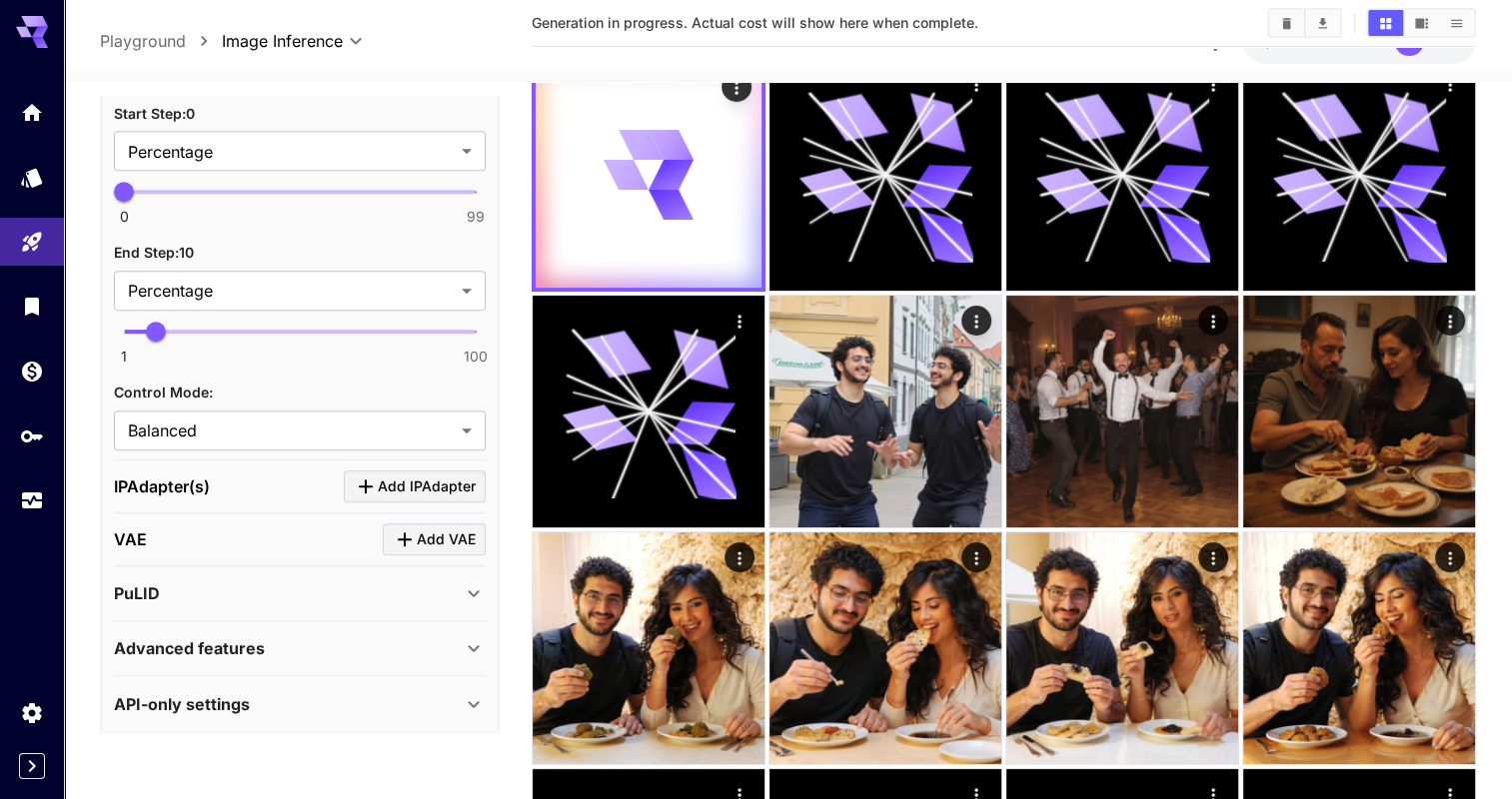 scroll, scrollTop: 1356, scrollLeft: 0, axis: vertical 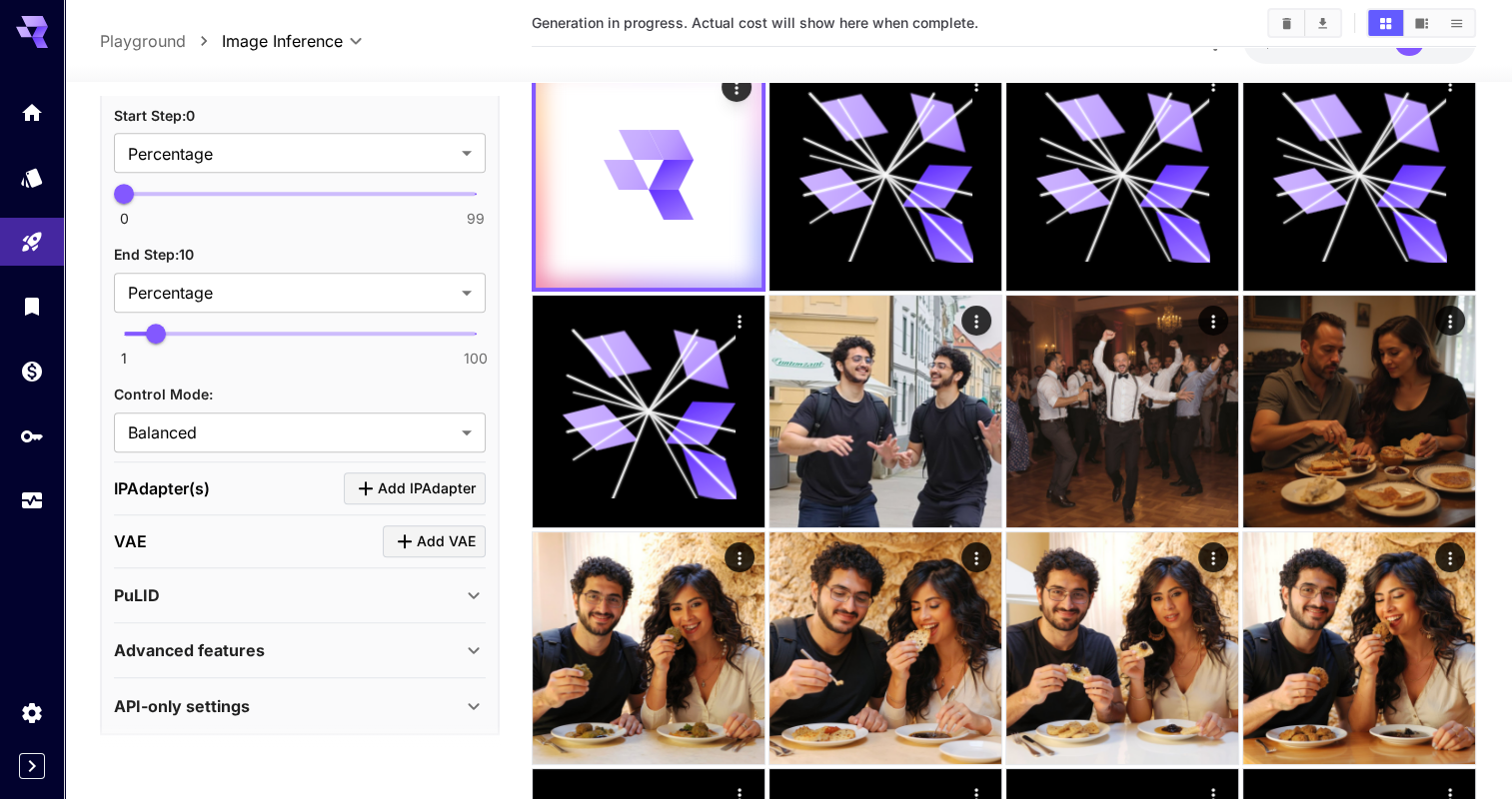 click on "API-only settings" at bounding box center (300, 706) 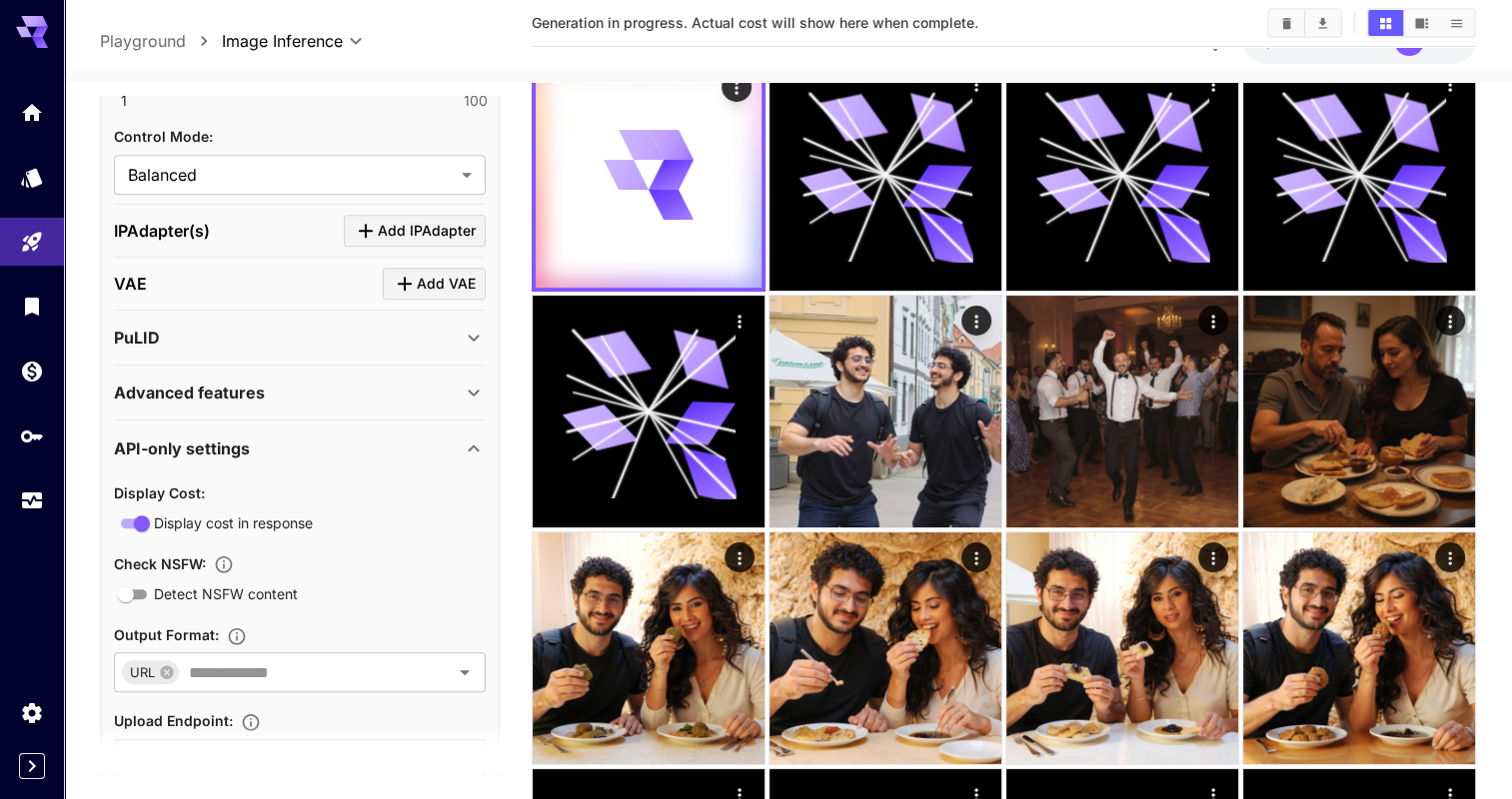 scroll, scrollTop: 1697, scrollLeft: 0, axis: vertical 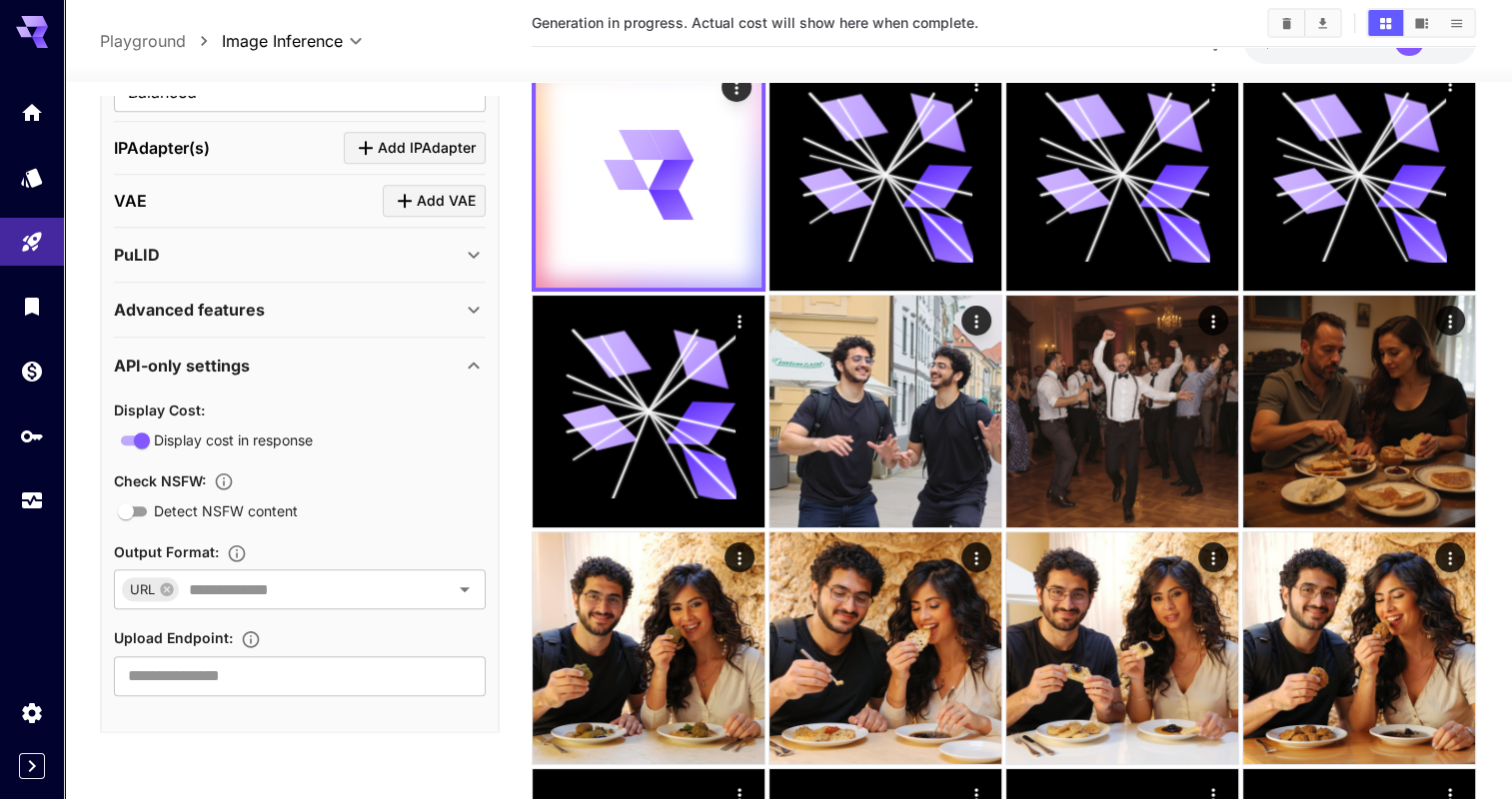 click on "API-only settings" at bounding box center [288, 366] 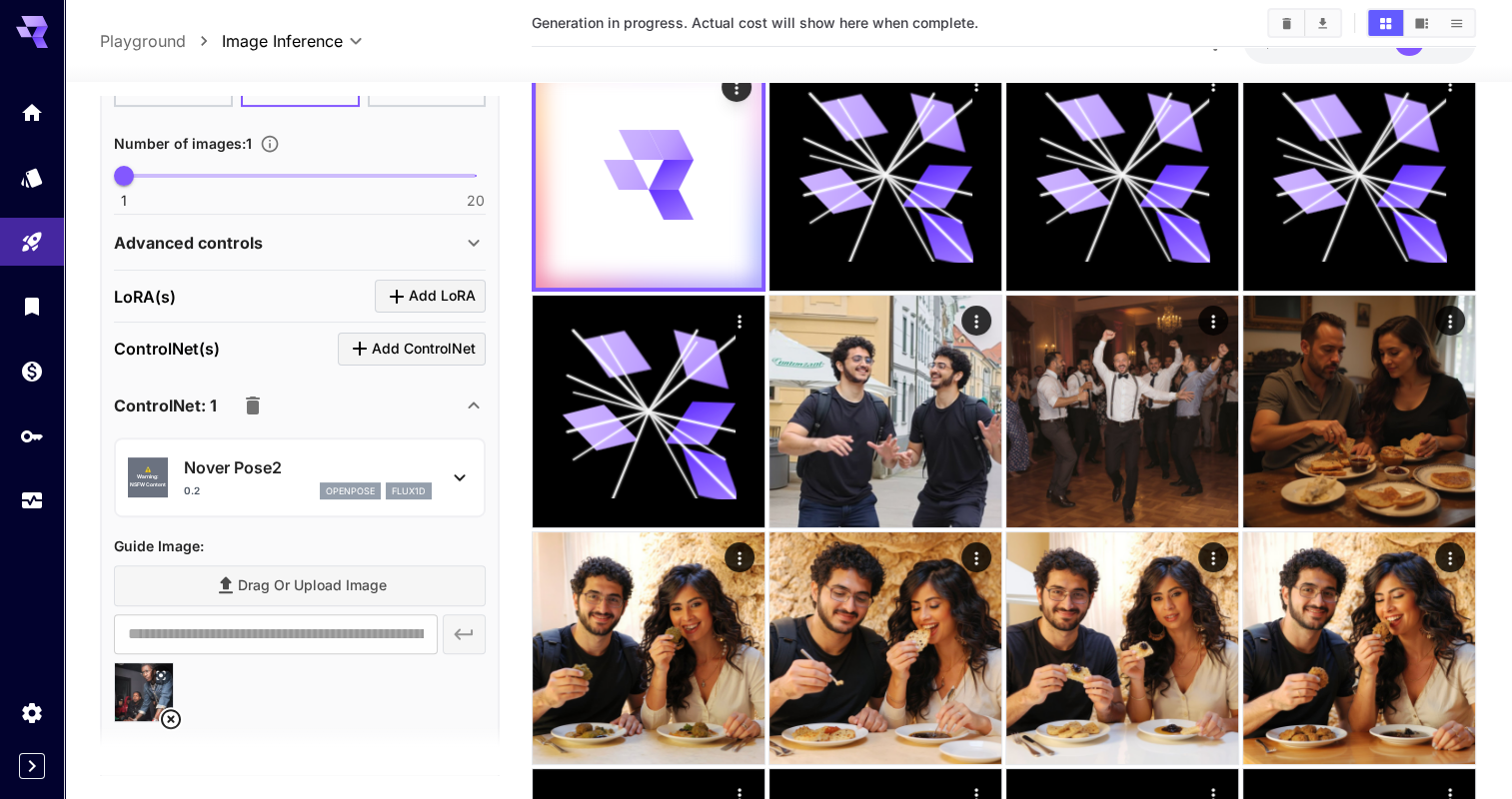 scroll, scrollTop: 0, scrollLeft: 0, axis: both 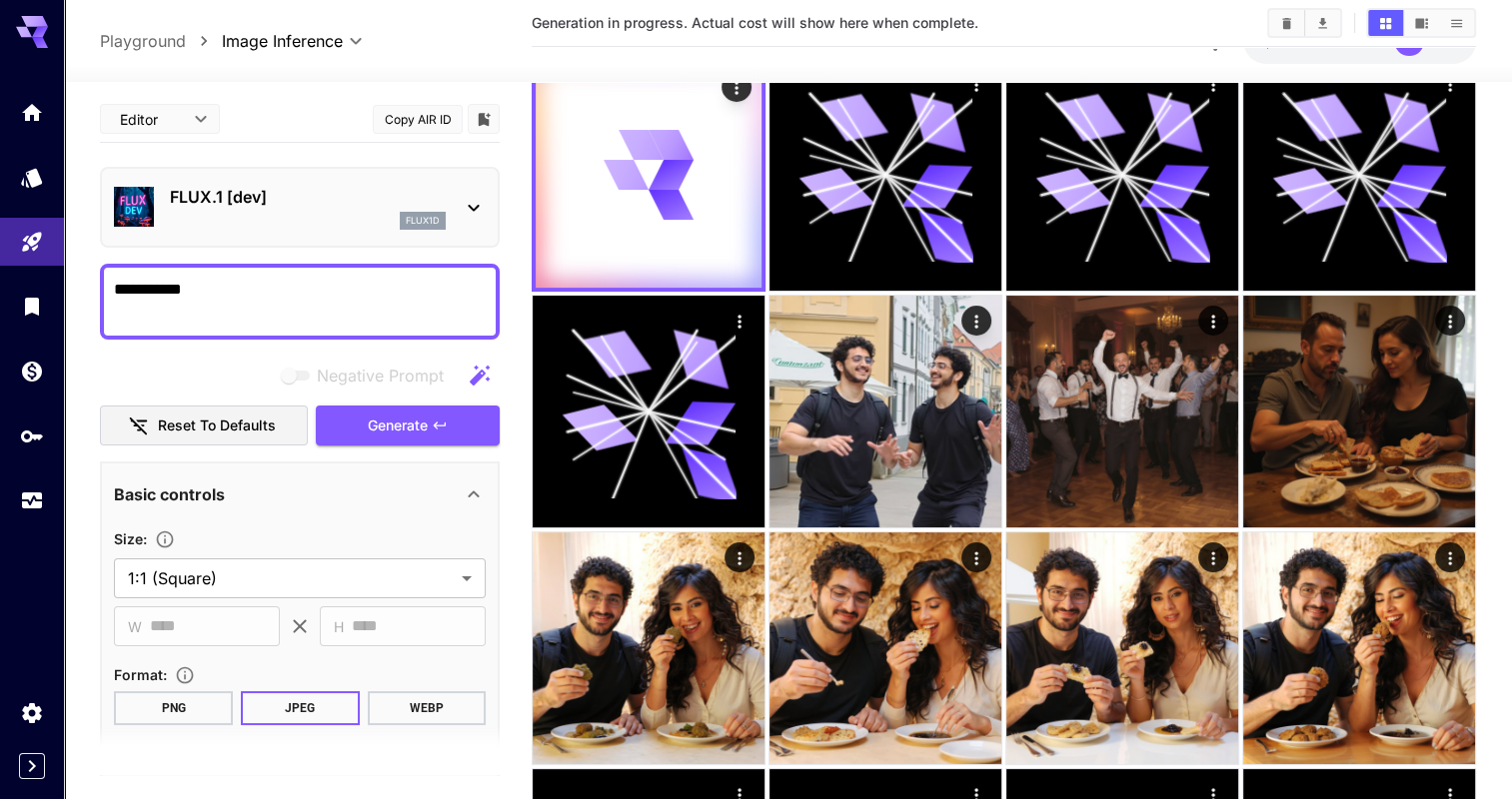 click on "**********" at bounding box center (300, 1094) 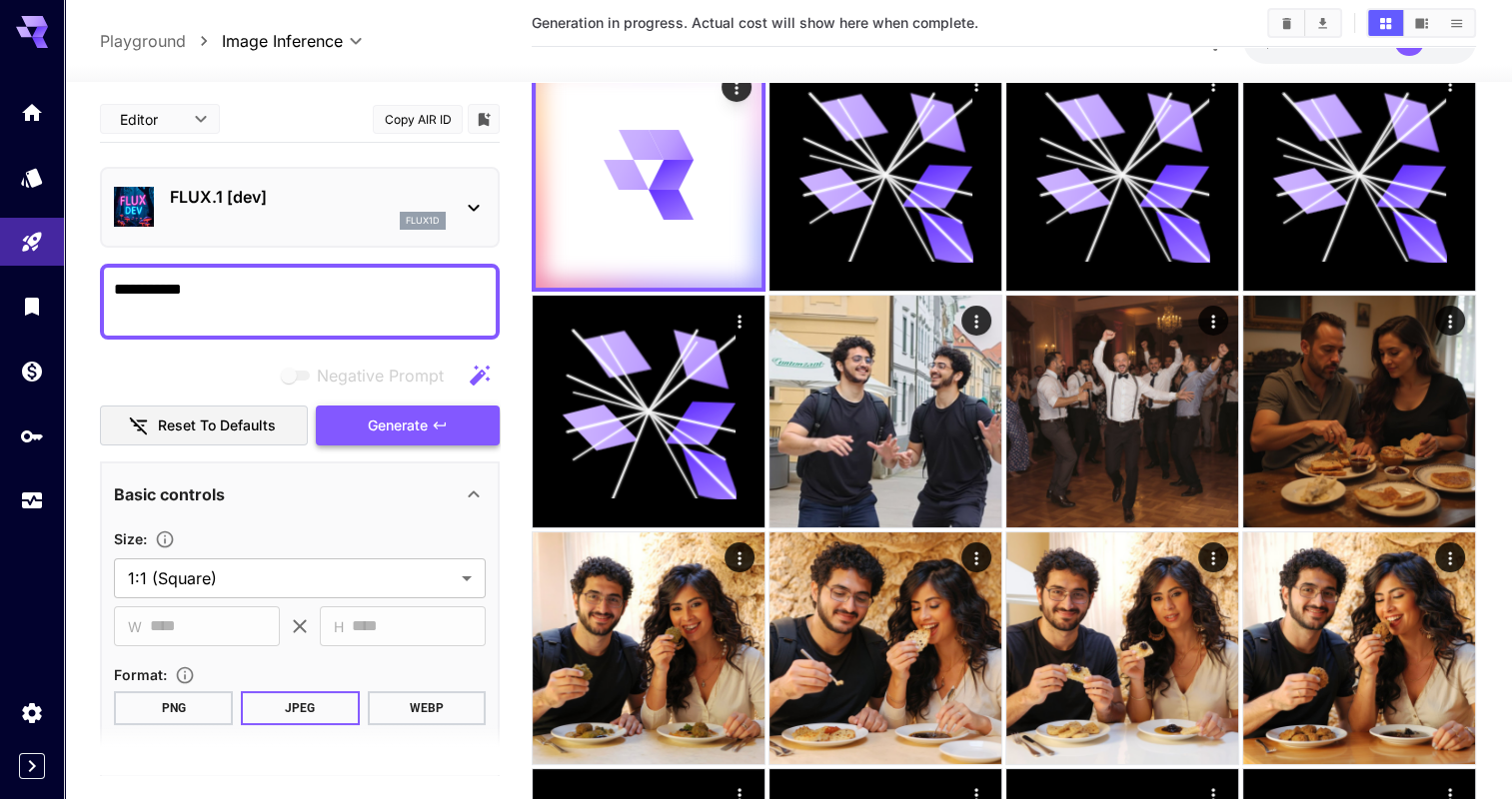 click on "Generate" at bounding box center [398, 425] 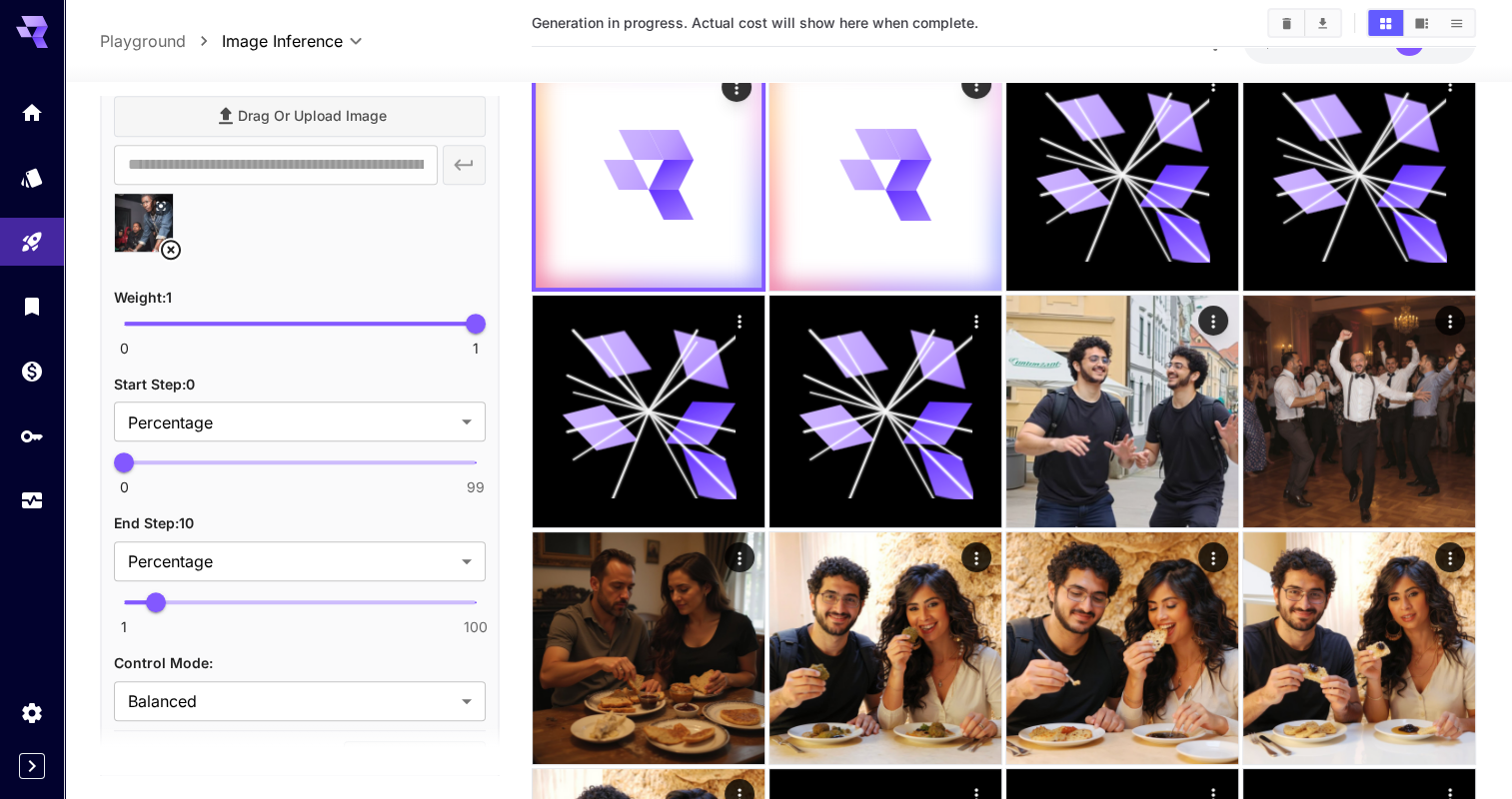 scroll, scrollTop: 1090, scrollLeft: 0, axis: vertical 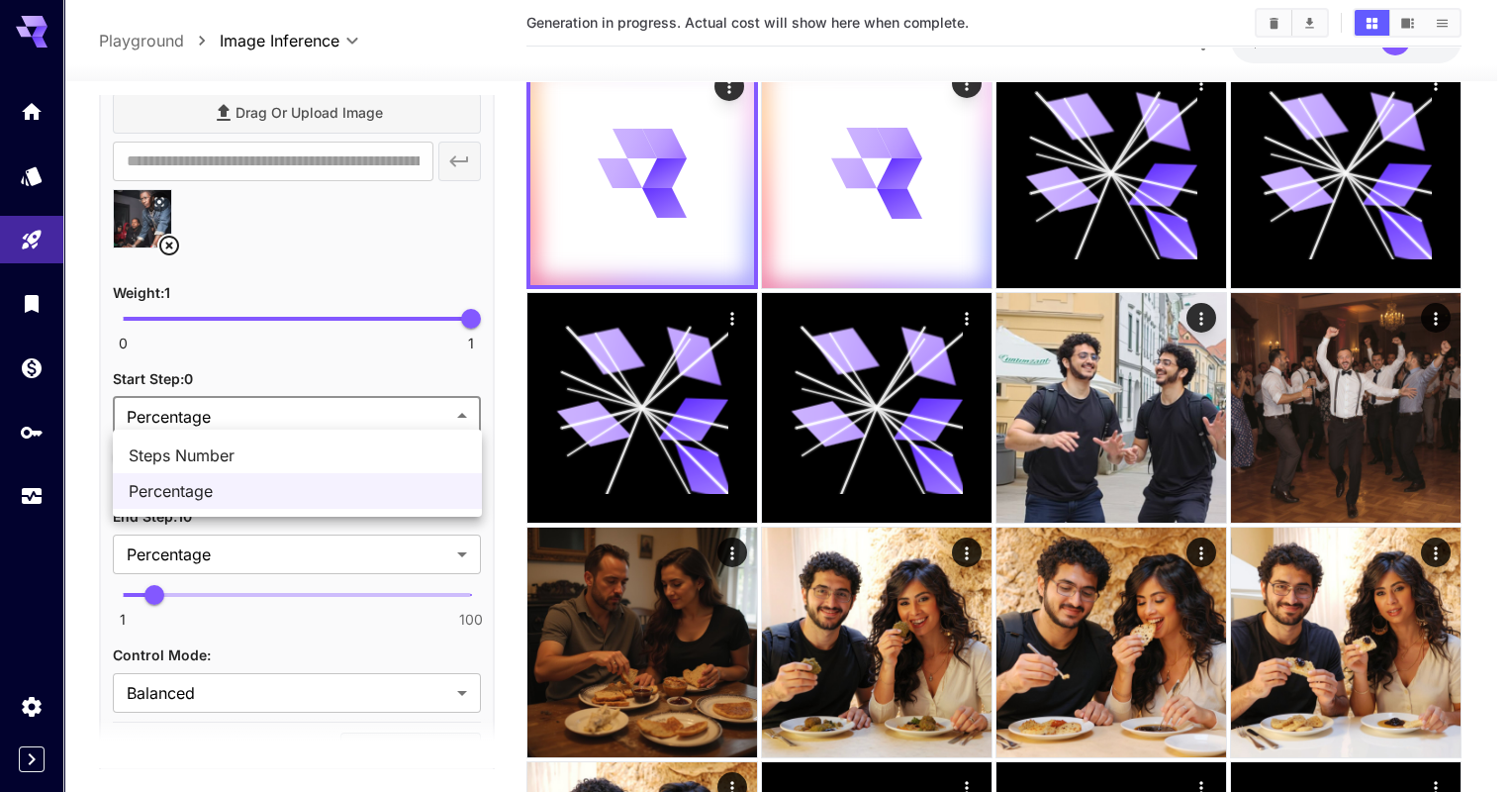 click on "**********" at bounding box center [756, 709] 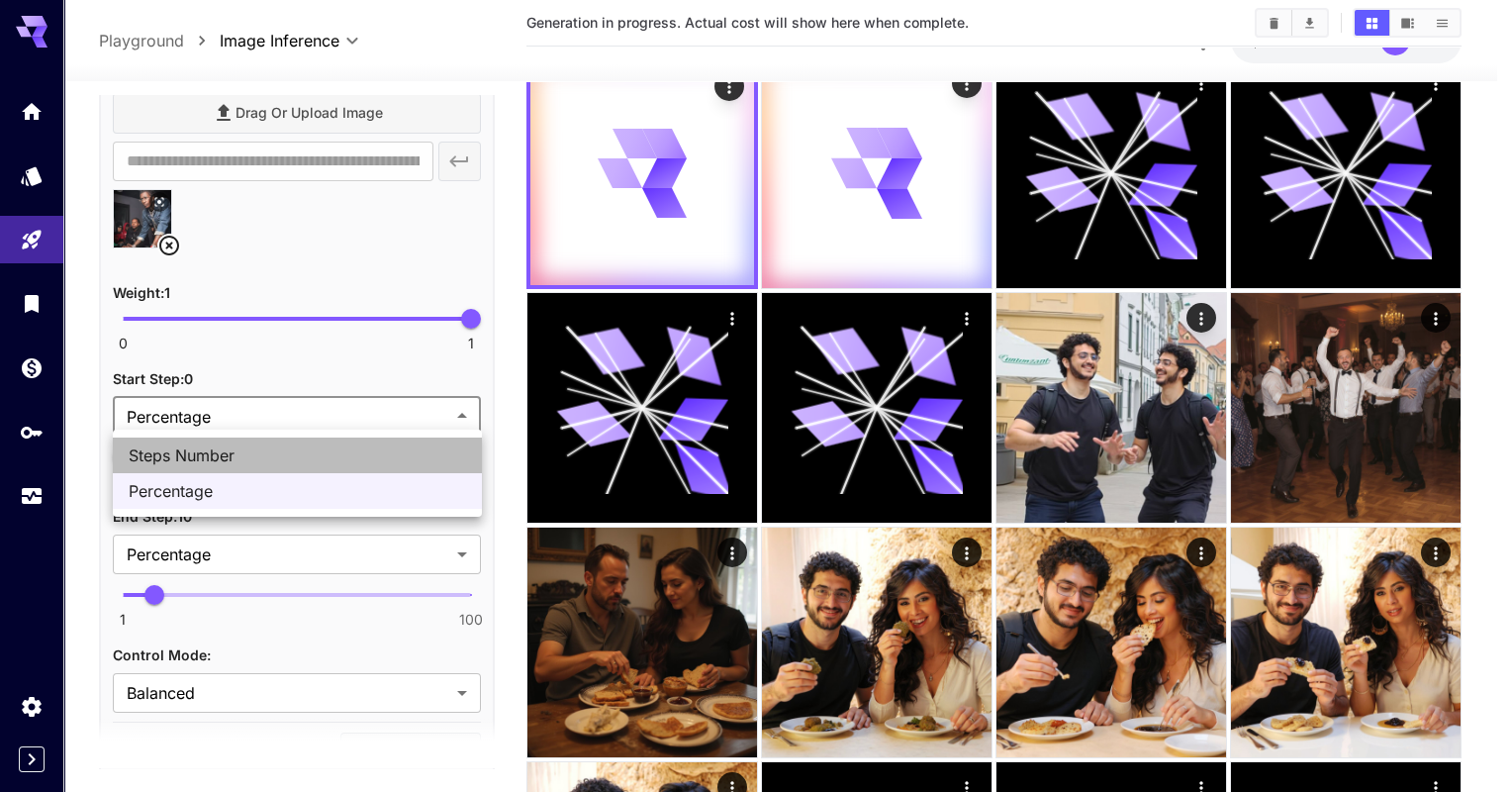 click on "Steps Number" at bounding box center [297, 455] 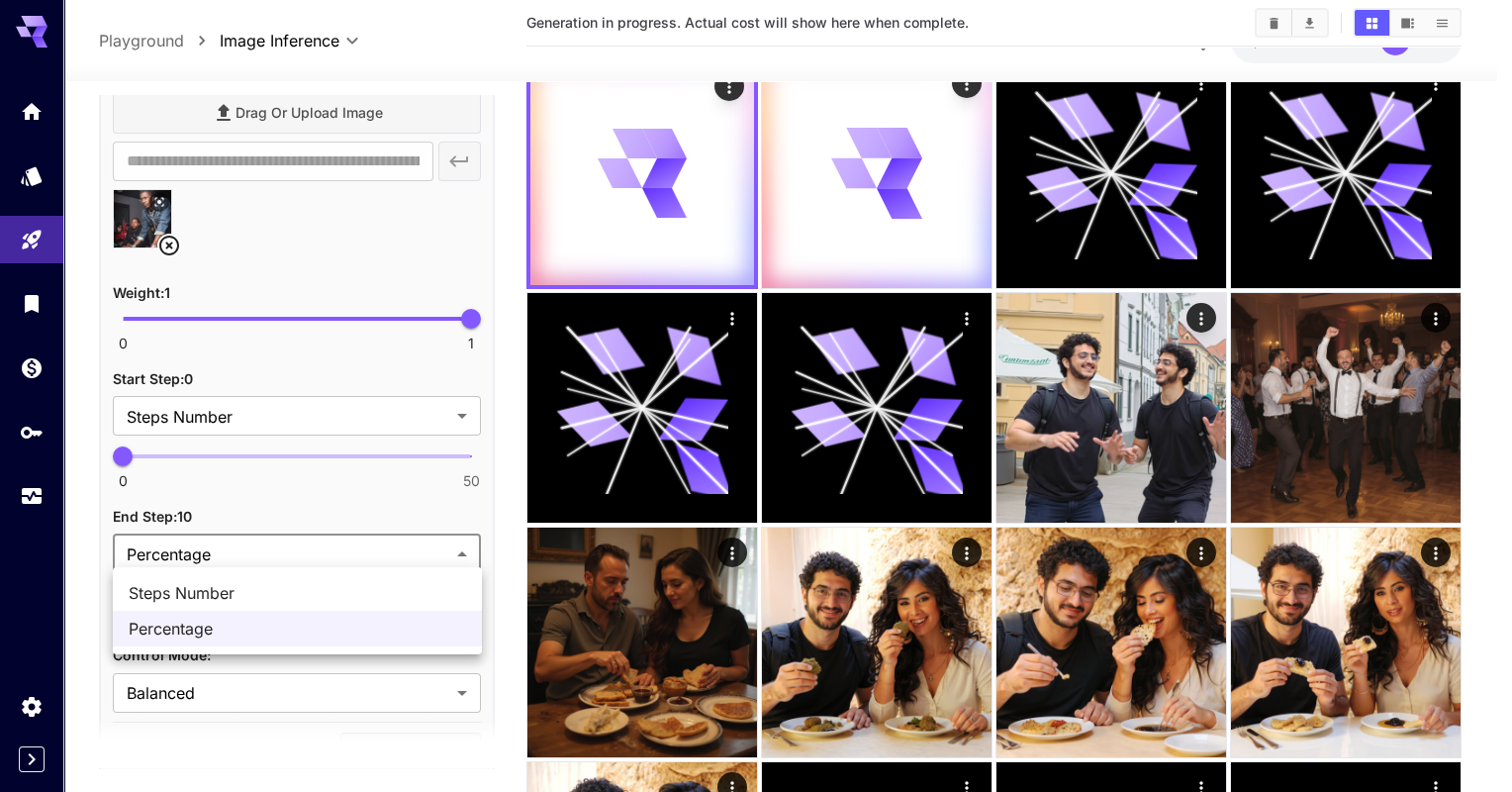click on "**********" at bounding box center (756, 709) 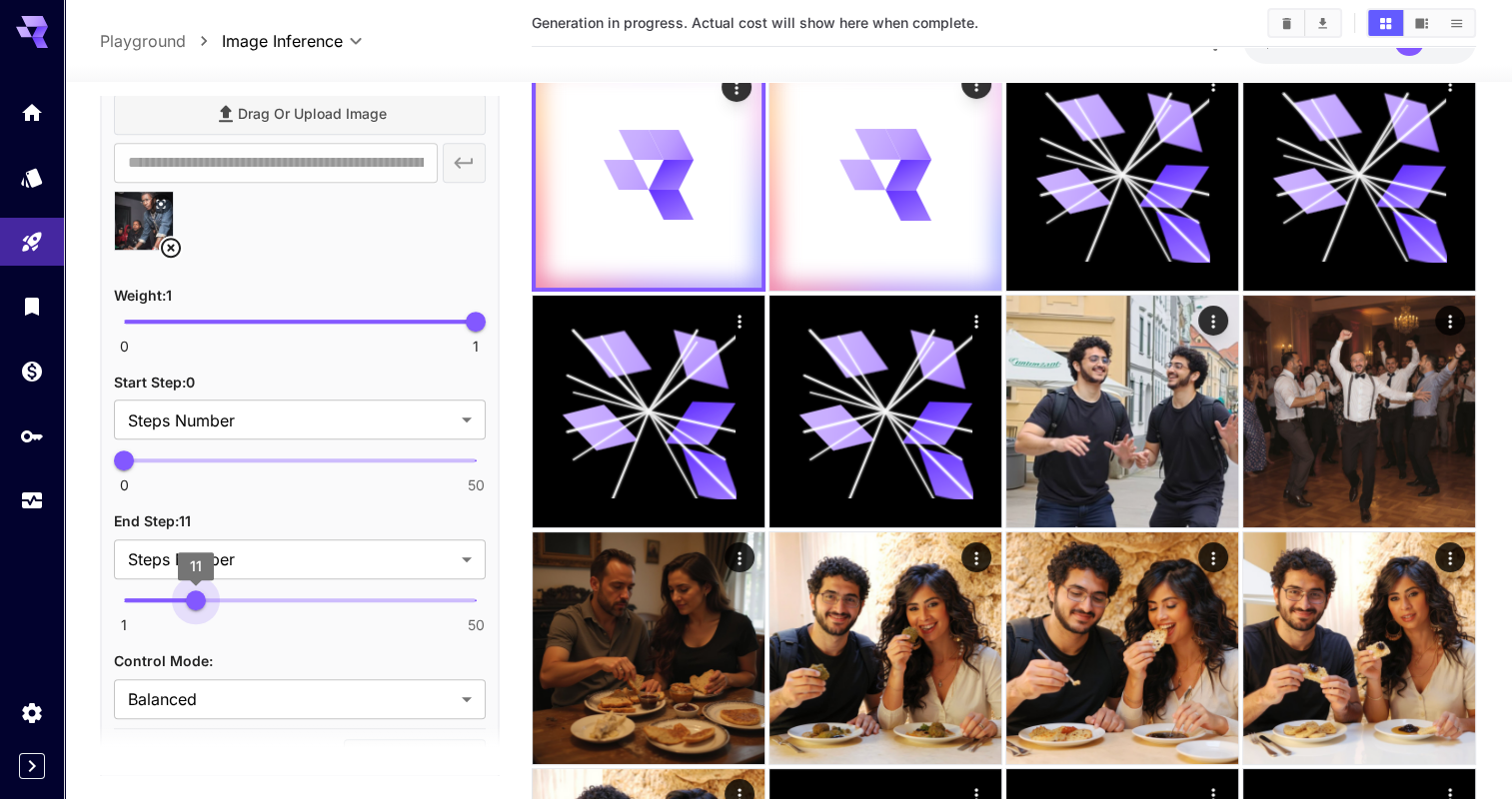 type on "**" 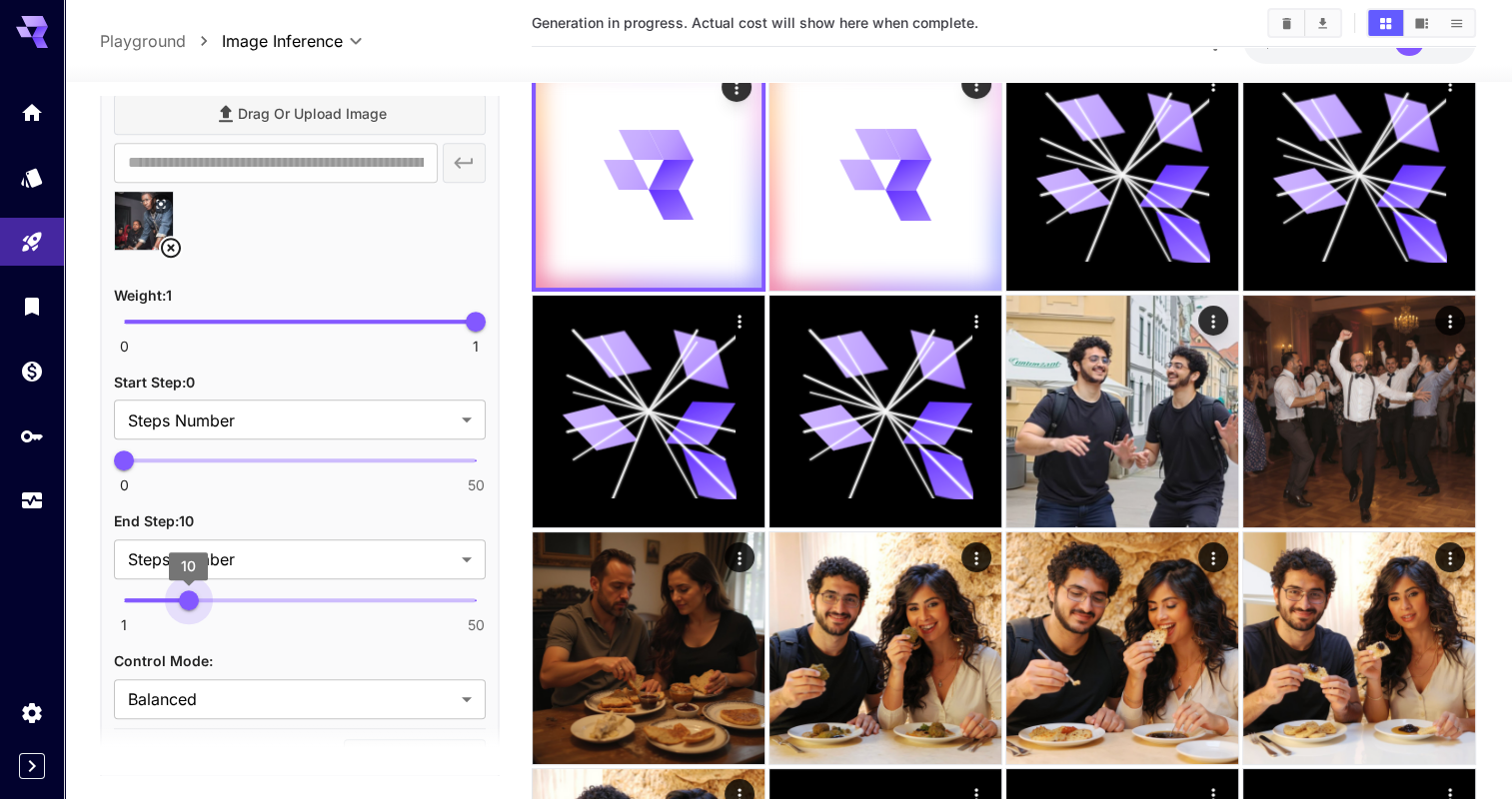 click on "10" at bounding box center (189, 600) 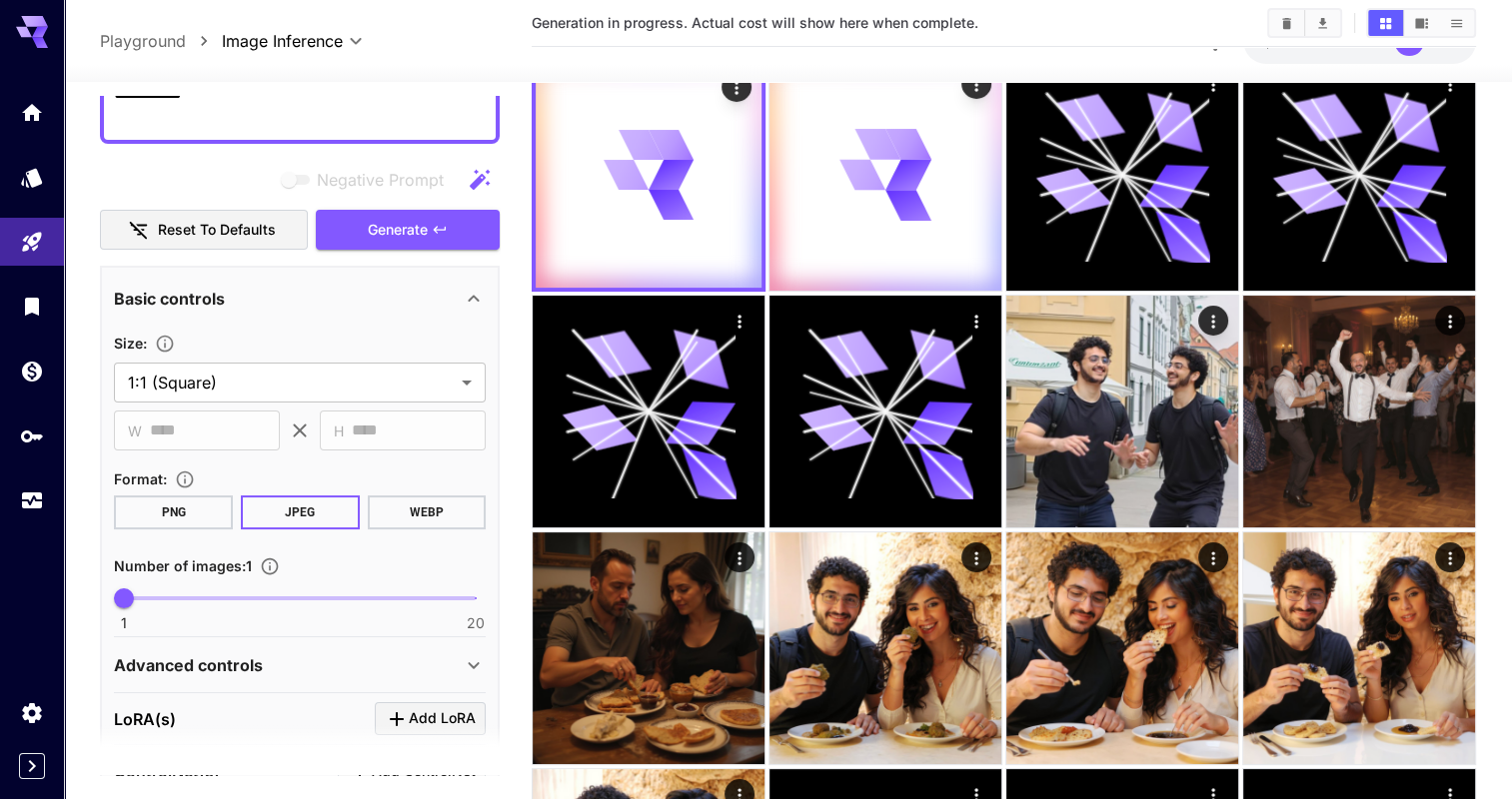 scroll, scrollTop: 164, scrollLeft: 0, axis: vertical 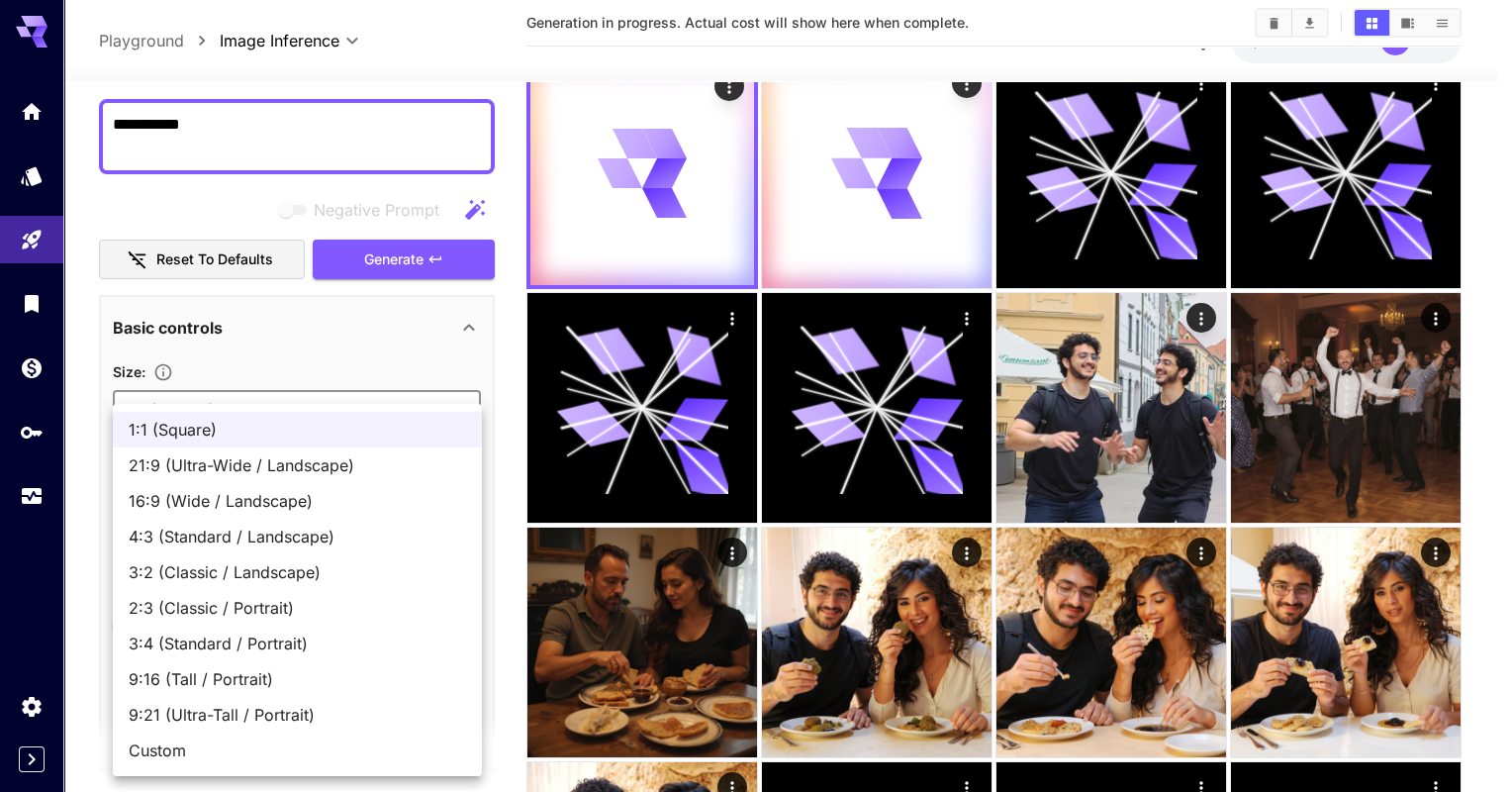 click on "**********" at bounding box center (756, 709) 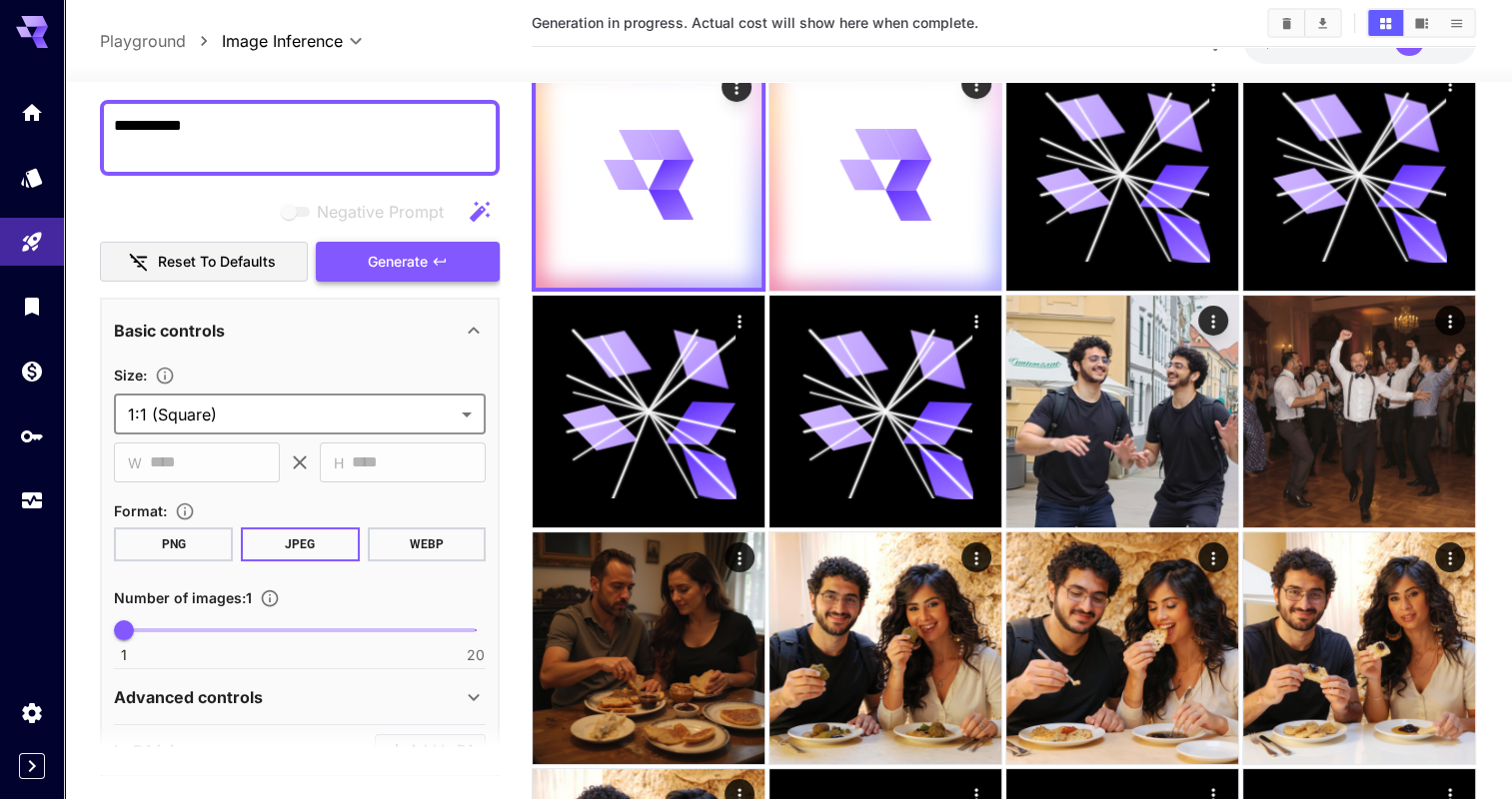 click on "Generate" at bounding box center (408, 262) 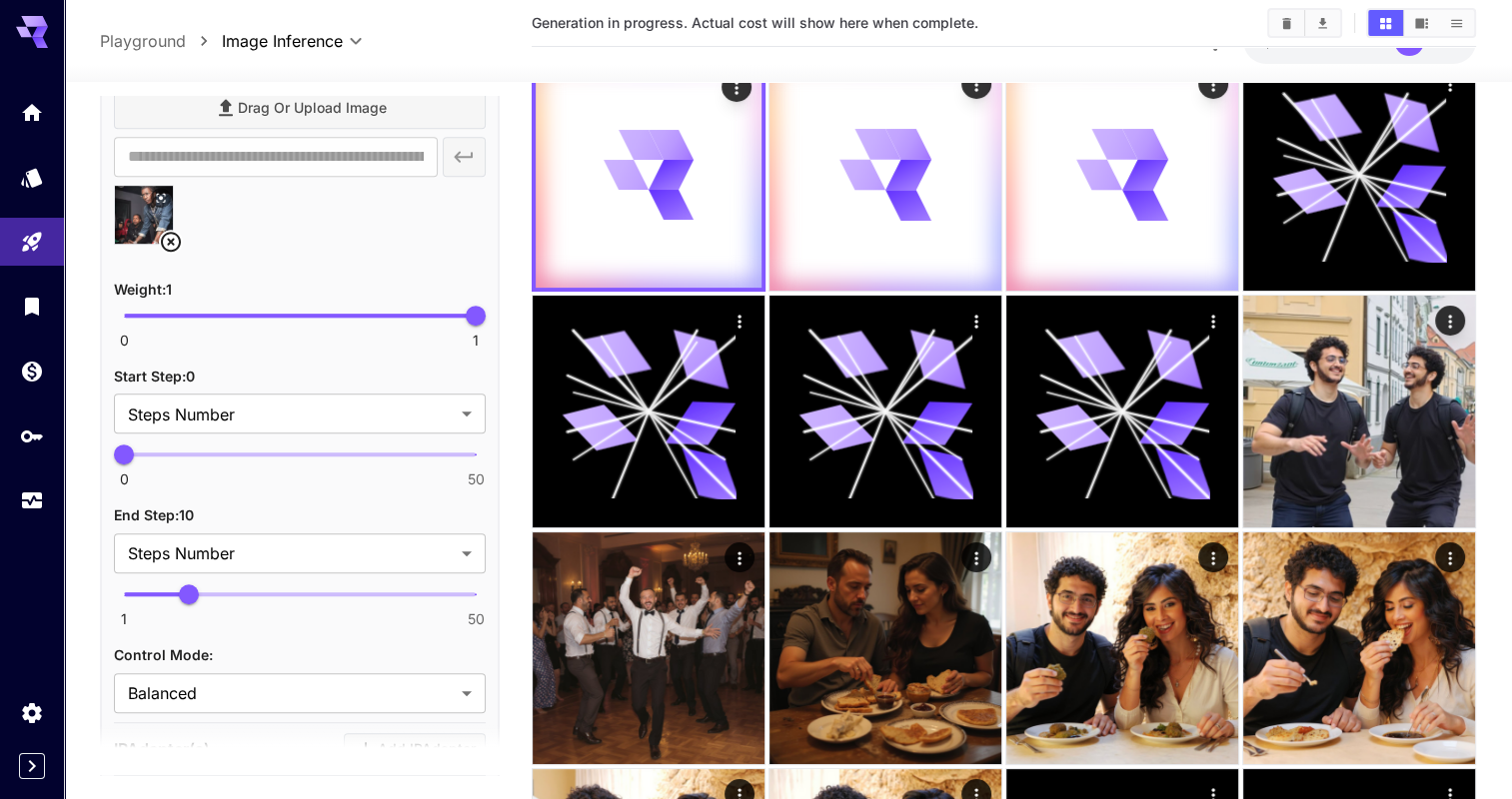 scroll, scrollTop: 1099, scrollLeft: 0, axis: vertical 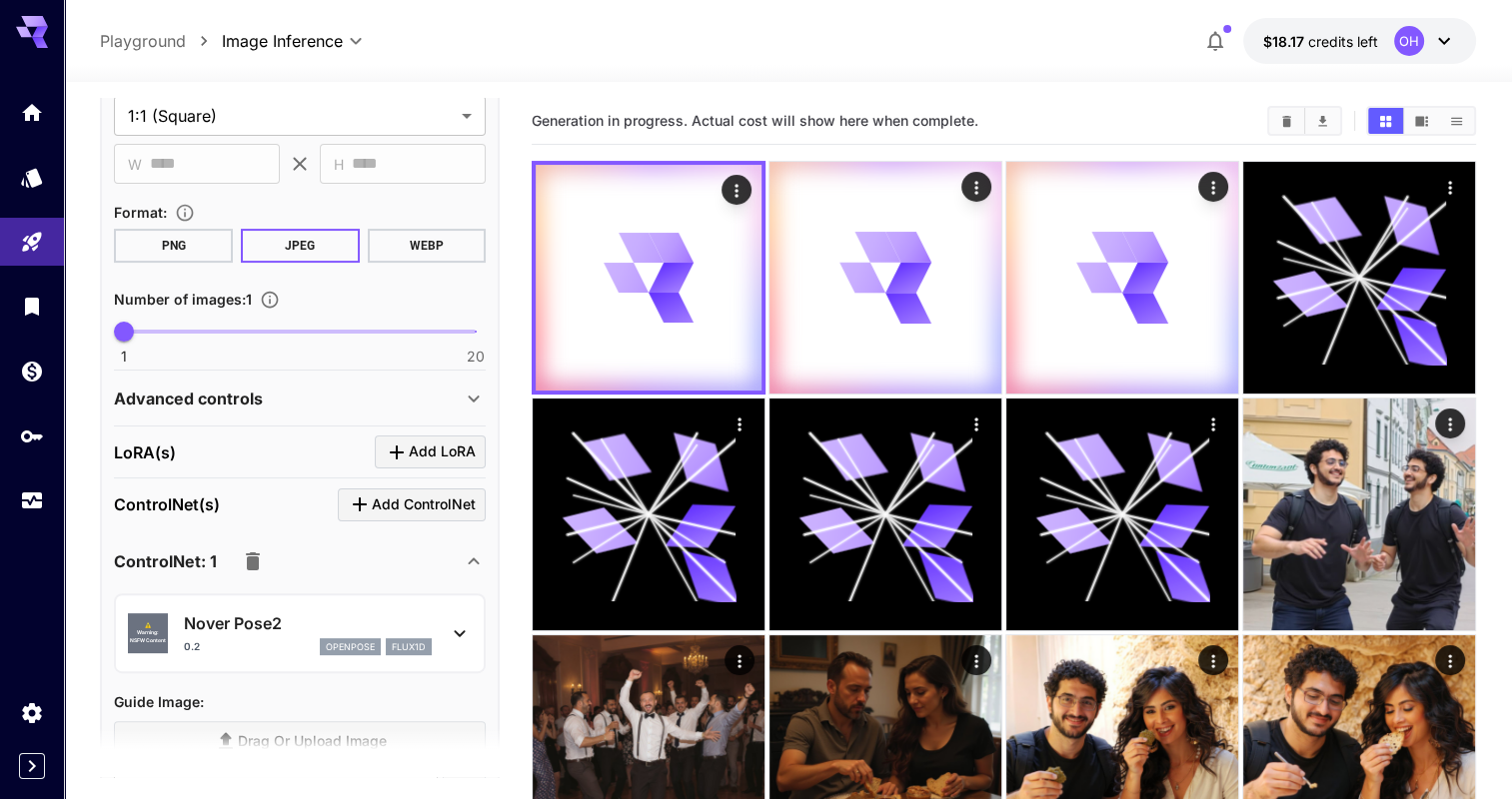 click 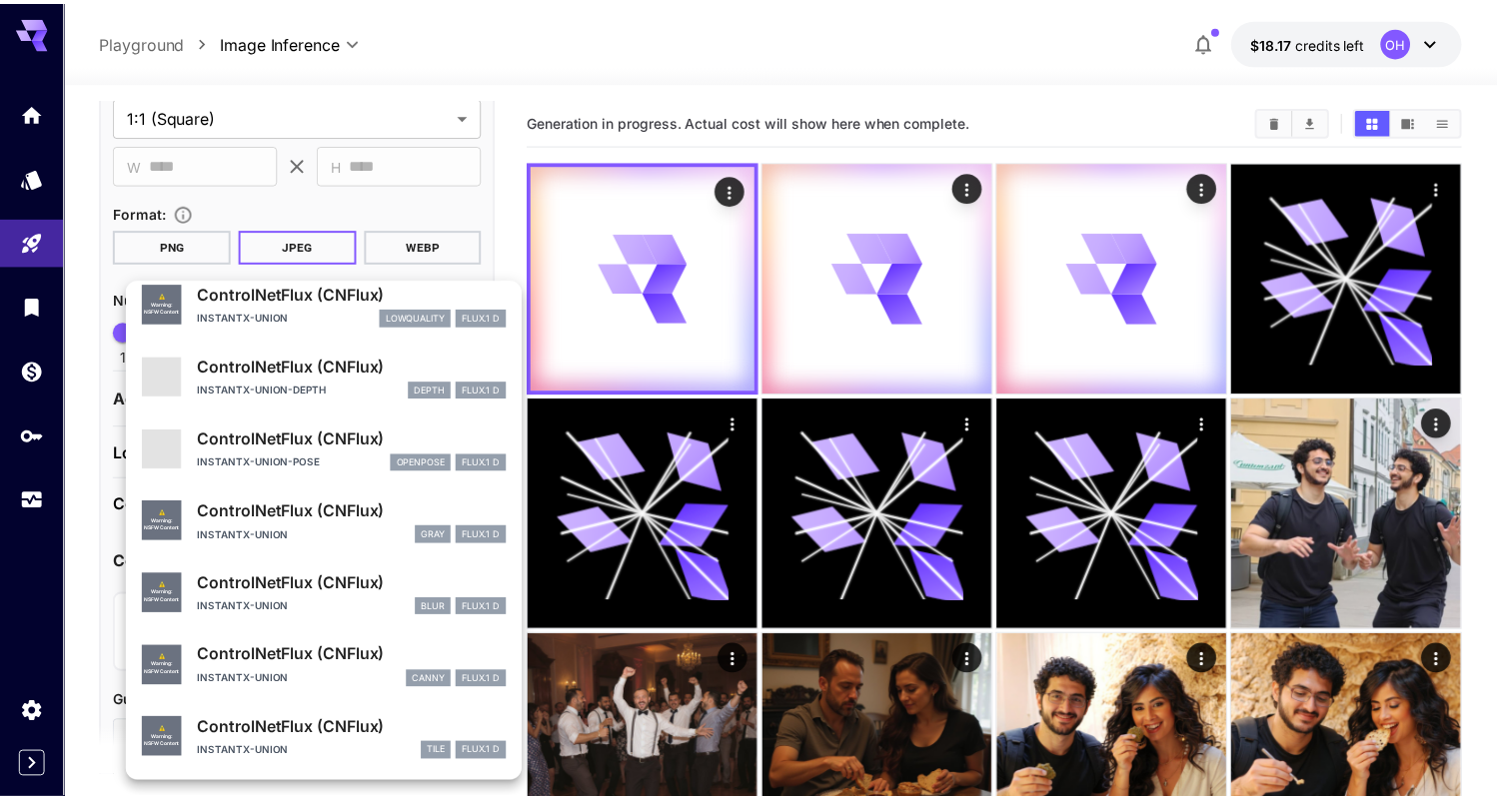scroll, scrollTop: 0, scrollLeft: 0, axis: both 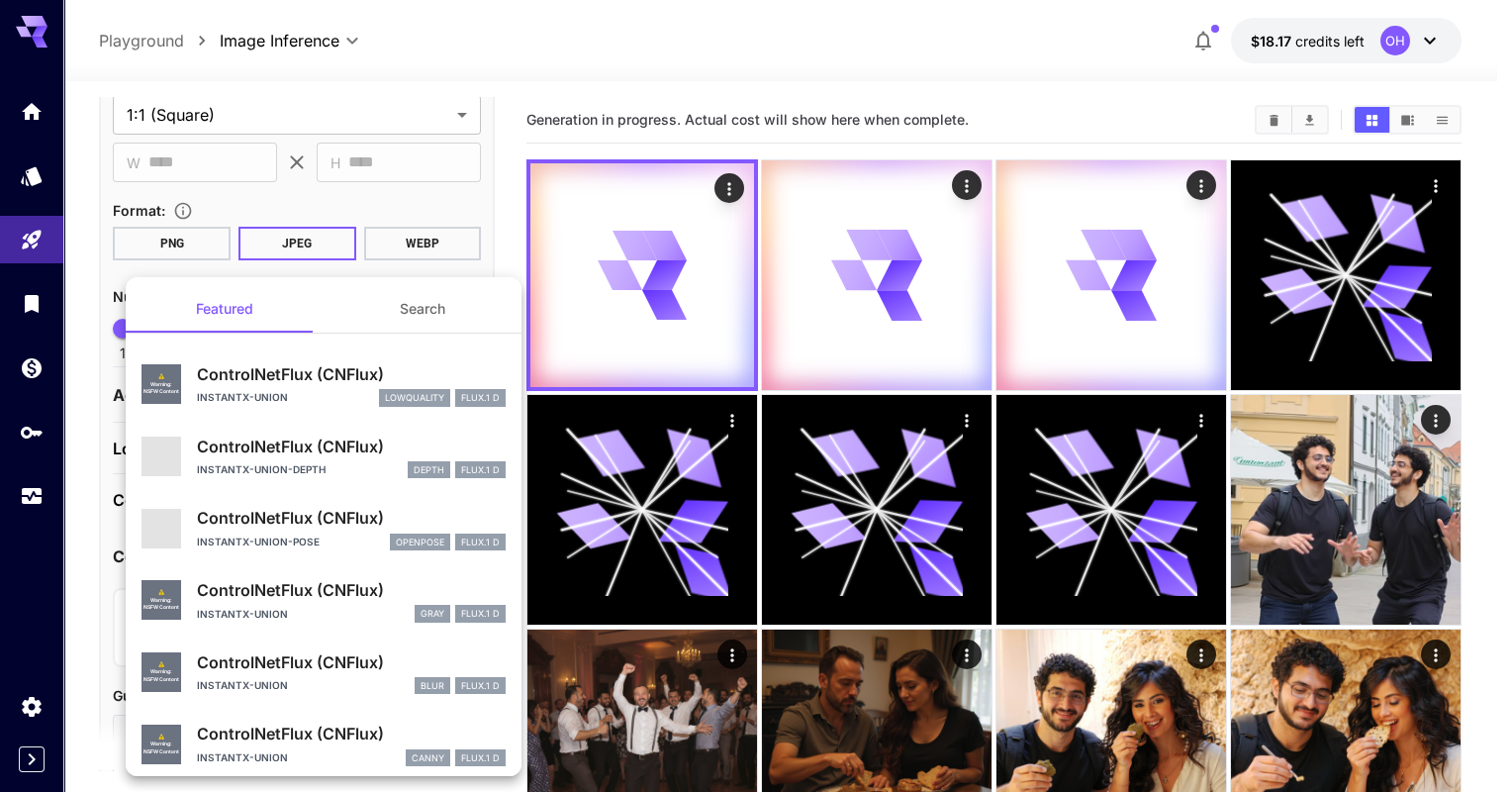 click on "instantx-union lowquality FLUX.1 D" at bounding box center (351, 398) 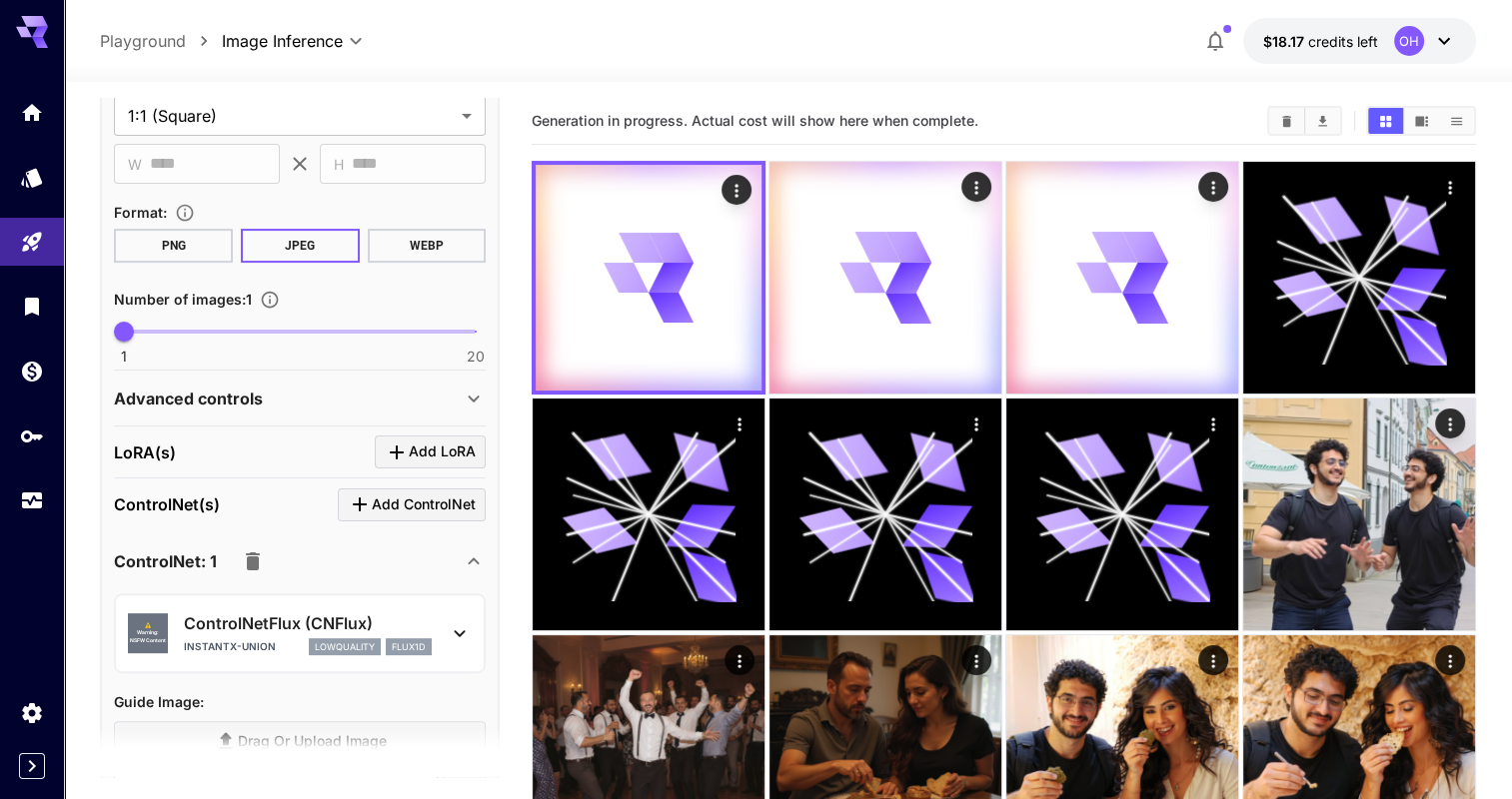 scroll, scrollTop: 0, scrollLeft: 0, axis: both 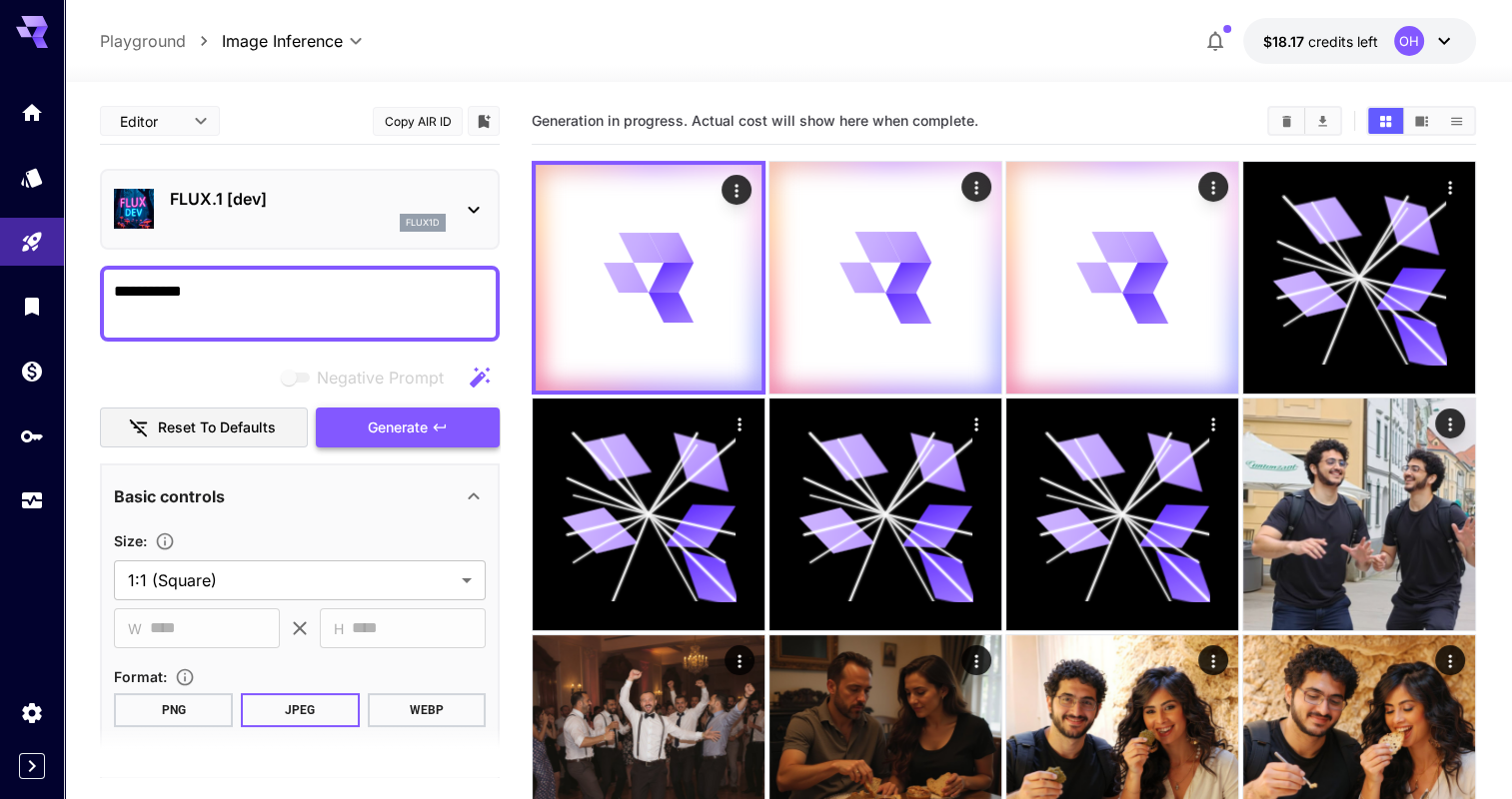 click on "Generate" at bounding box center [408, 427] 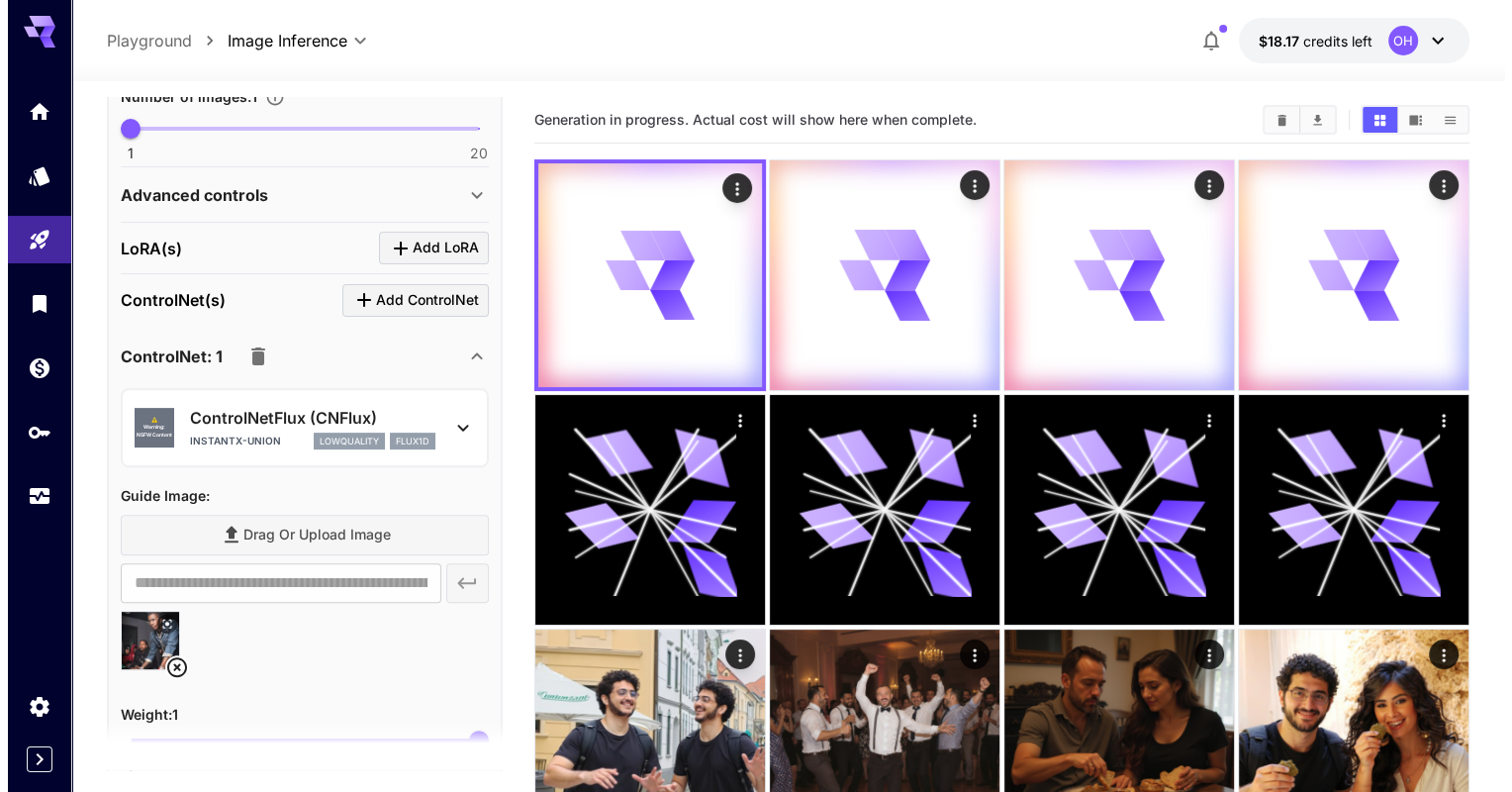 scroll, scrollTop: 635, scrollLeft: 0, axis: vertical 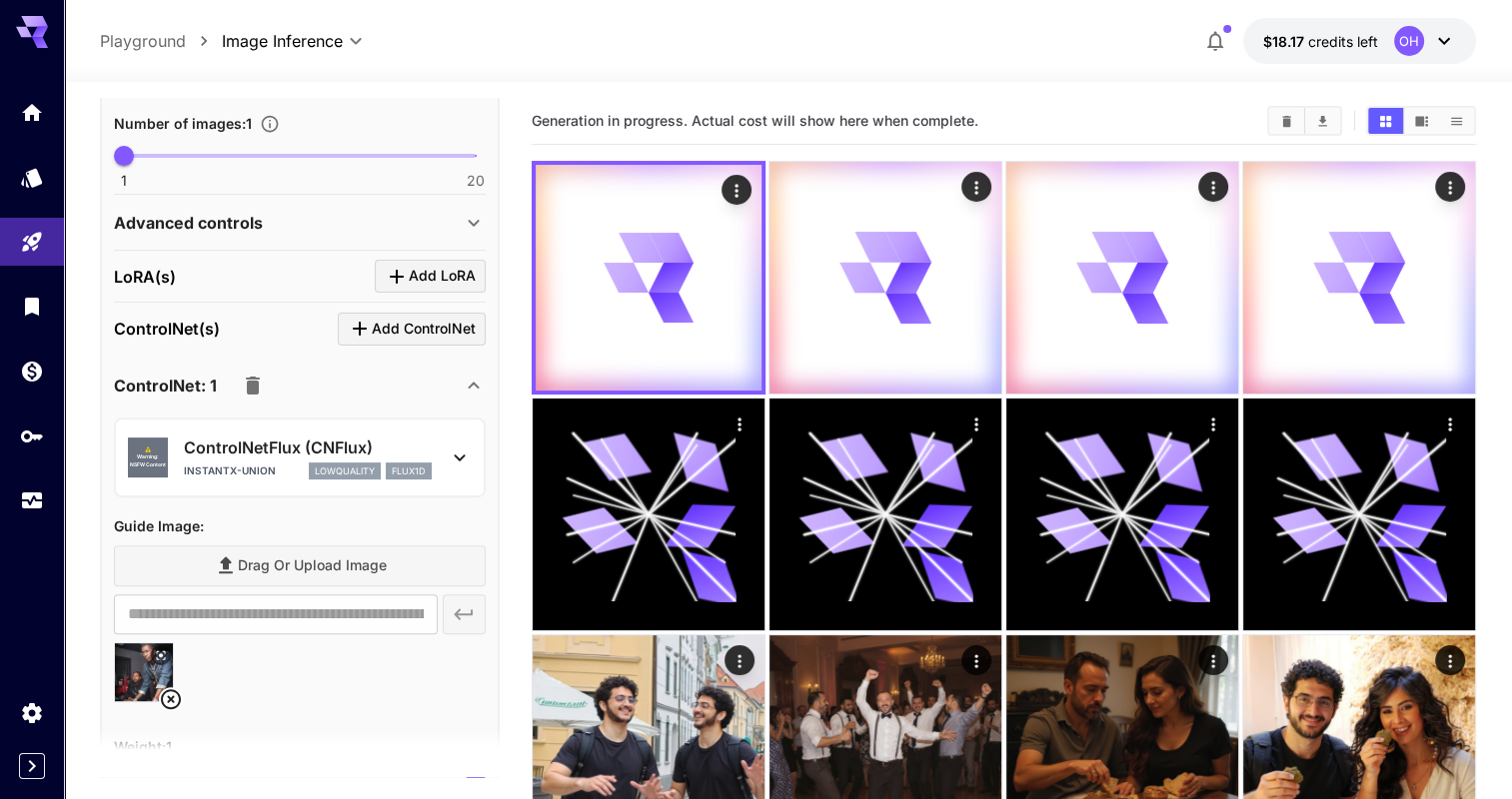 click on "ControlNetFlux (CNFlux)" at bounding box center [308, 447] 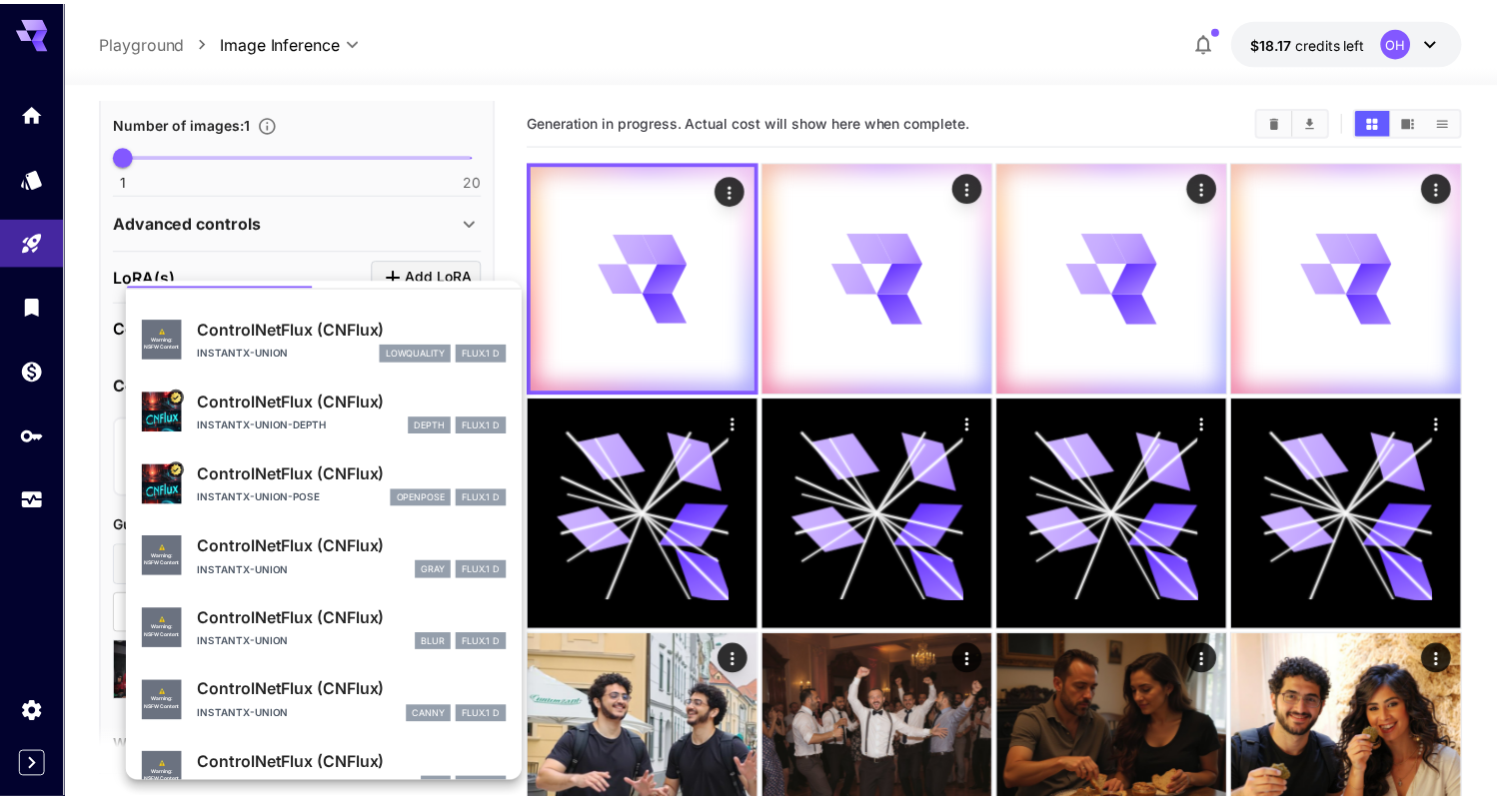 scroll, scrollTop: 84, scrollLeft: 0, axis: vertical 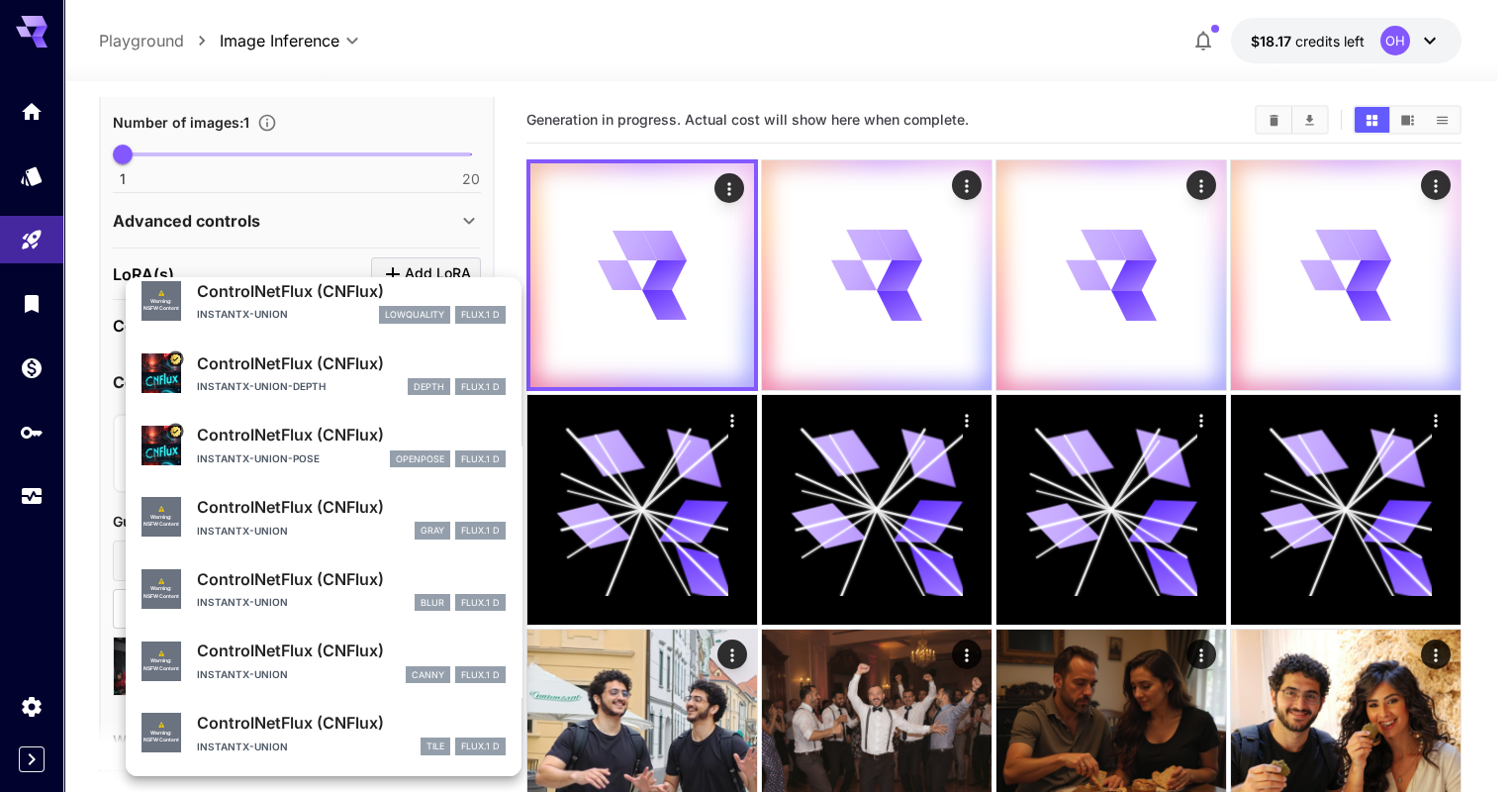 click on "ControlNetFlux (CNFlux)" at bounding box center (351, 435) 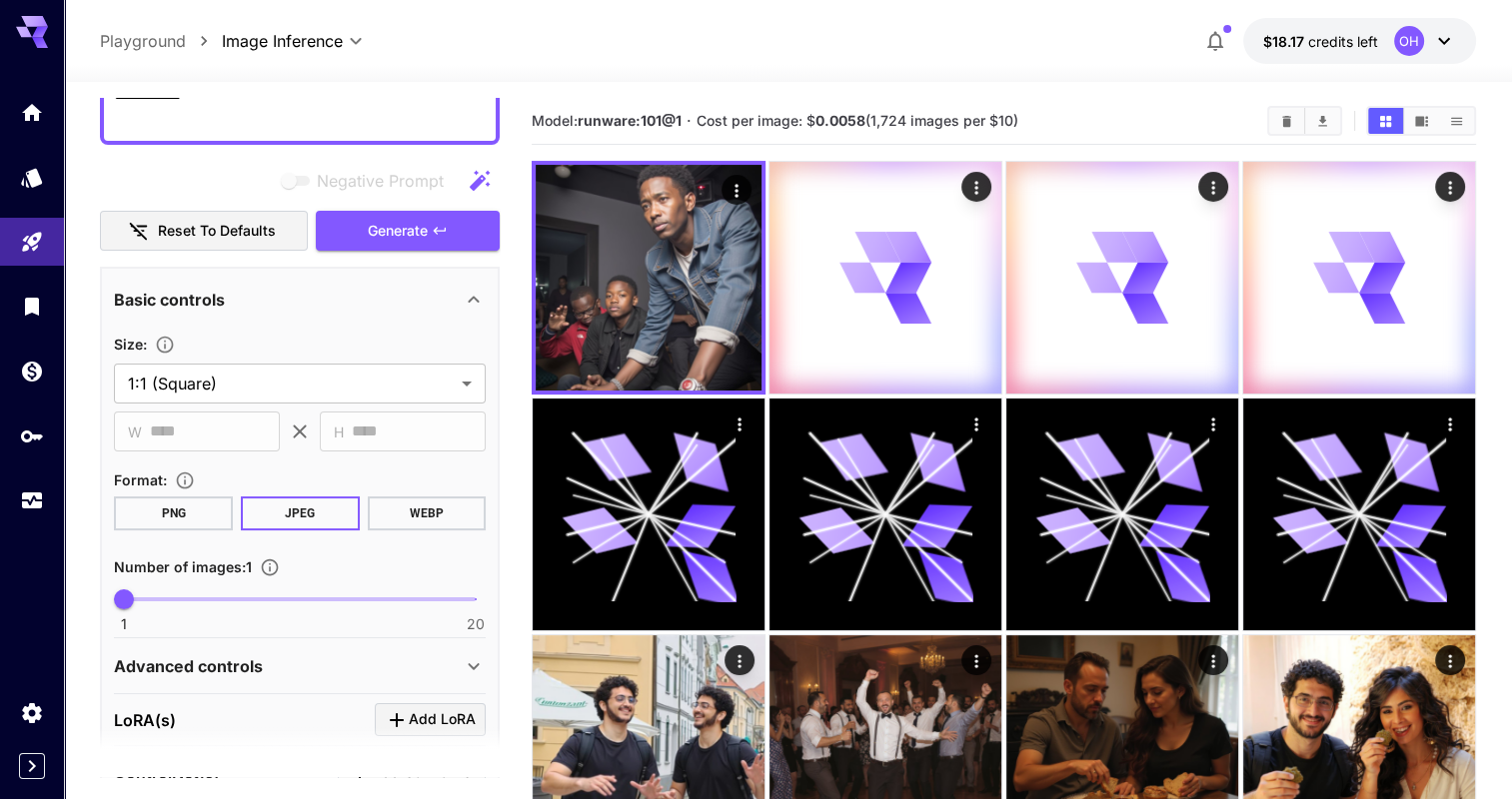 scroll, scrollTop: 193, scrollLeft: 0, axis: vertical 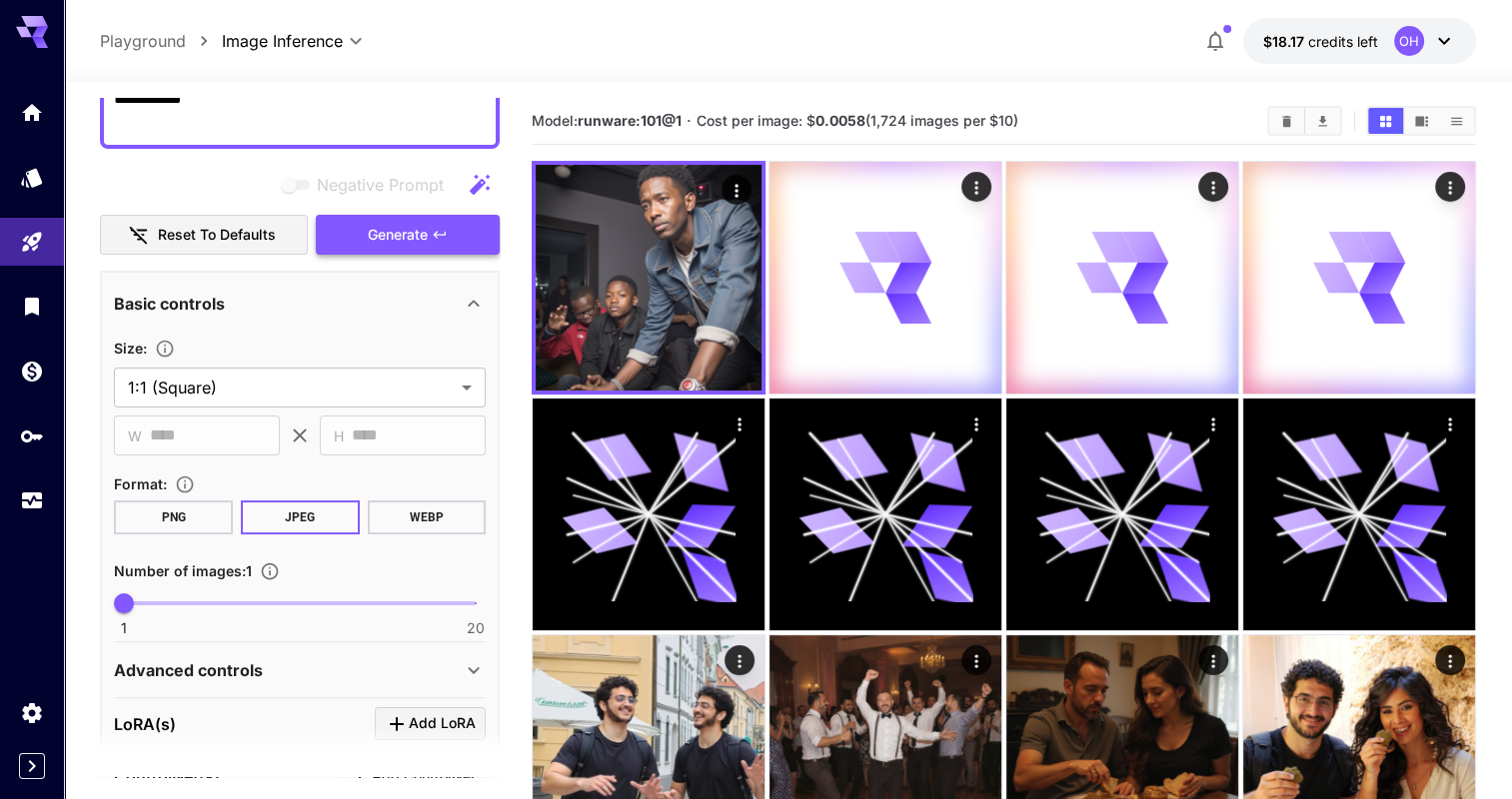 click on "Generate" at bounding box center [408, 235] 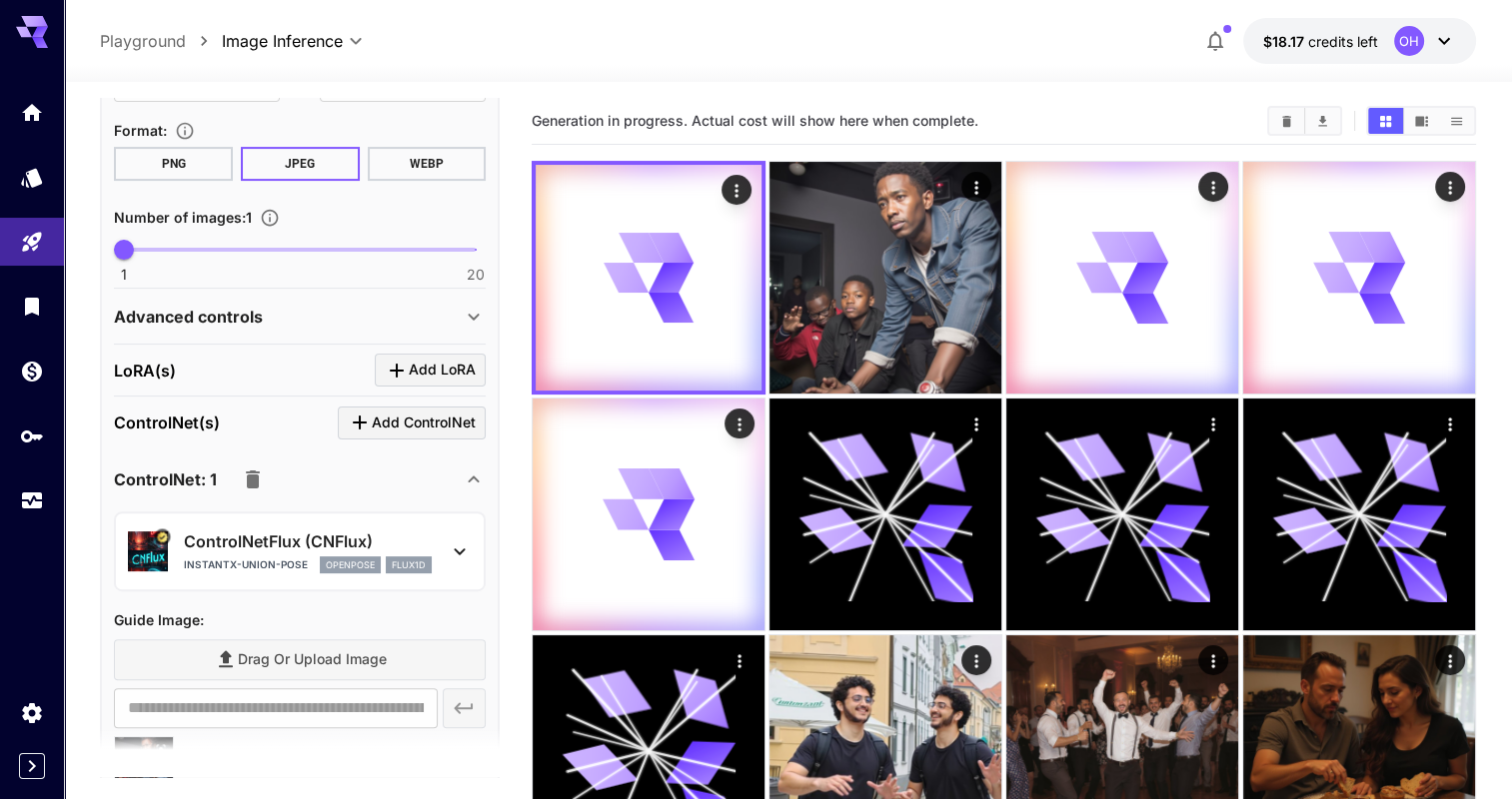 scroll, scrollTop: 591, scrollLeft: 0, axis: vertical 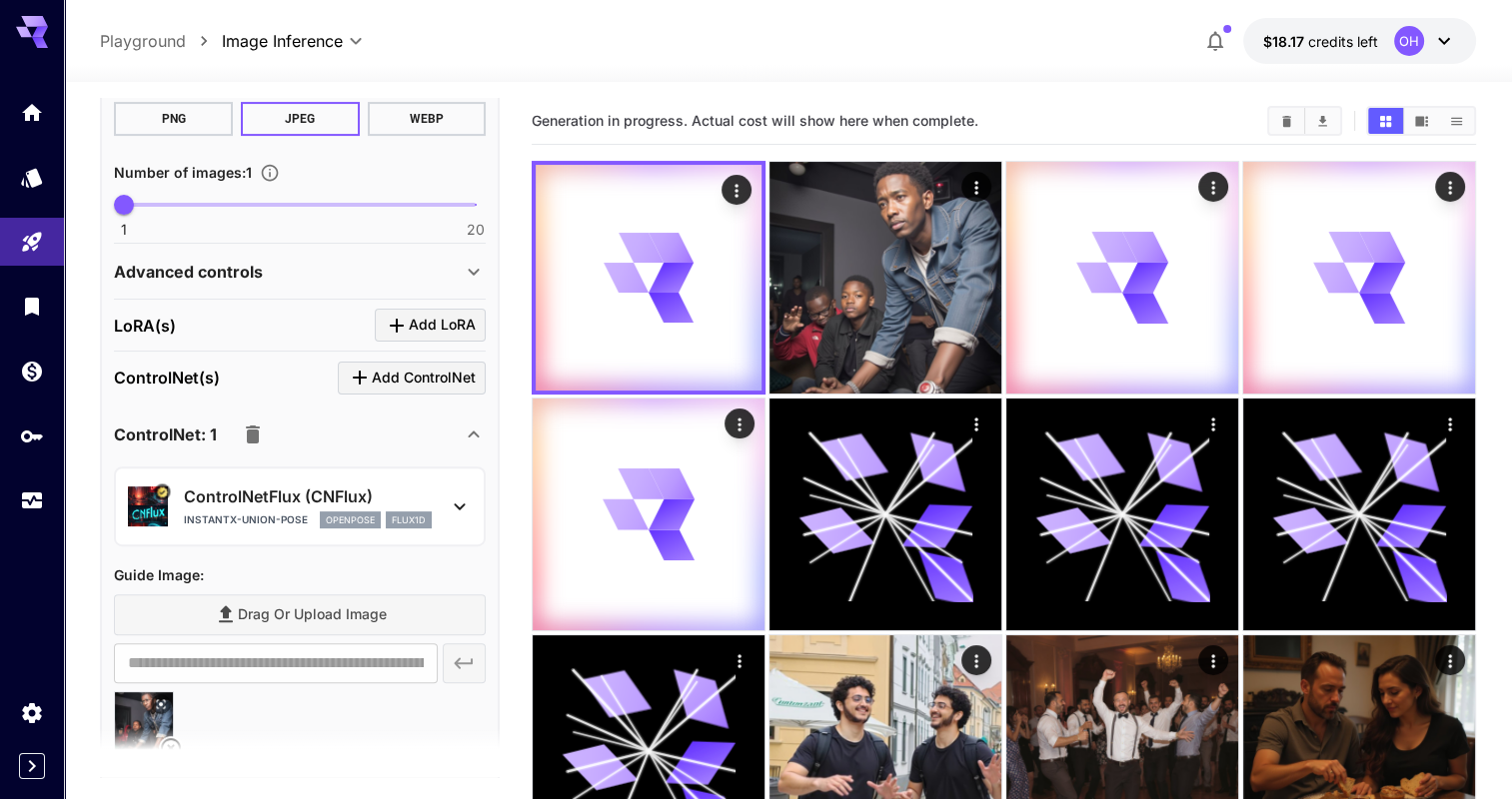 click on "ControlNetFlux (CNFlux)" at bounding box center [308, 496] 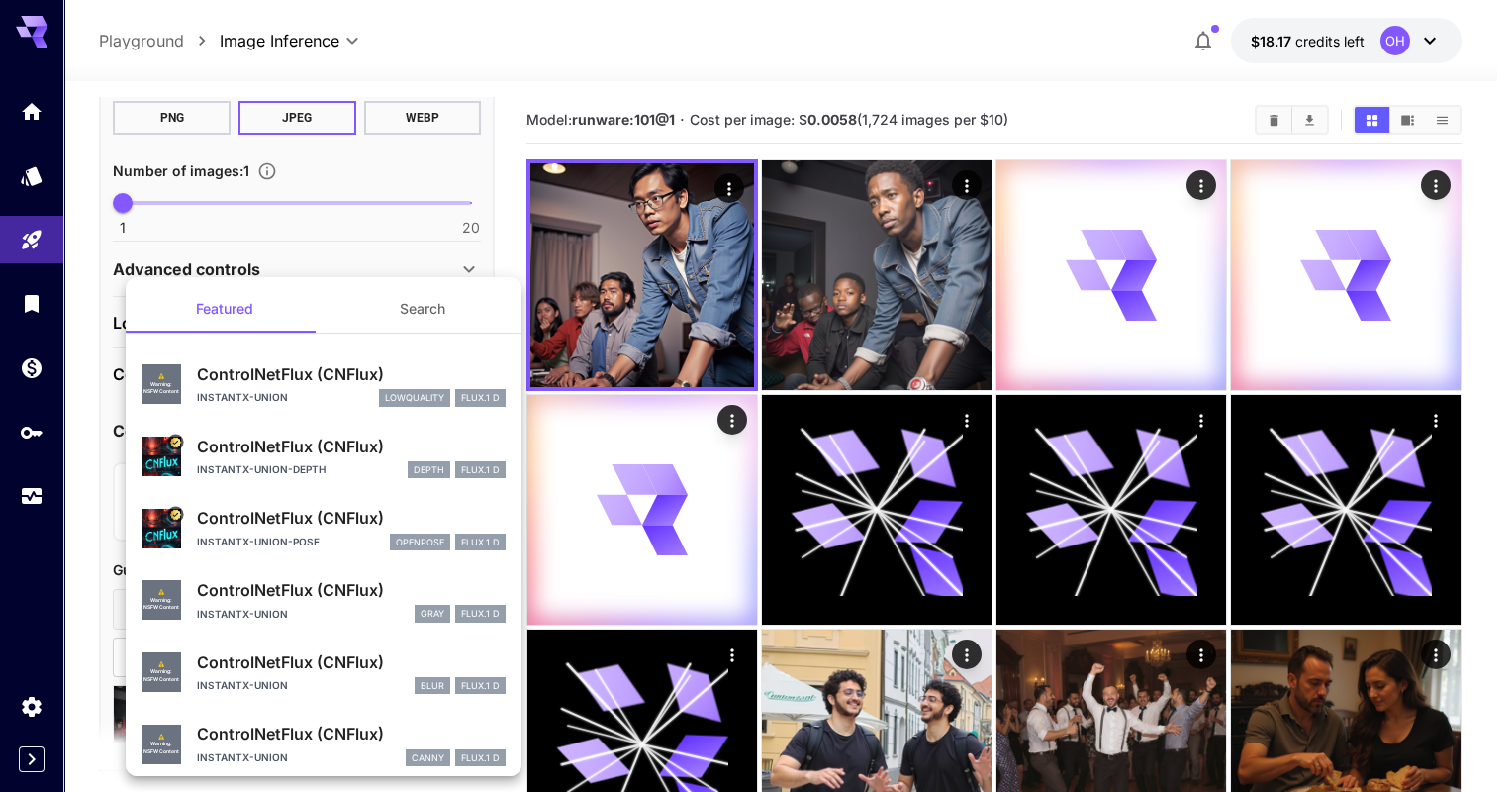 drag, startPoint x: 320, startPoint y: 508, endPoint x: 764, endPoint y: 78, distance: 618.0906 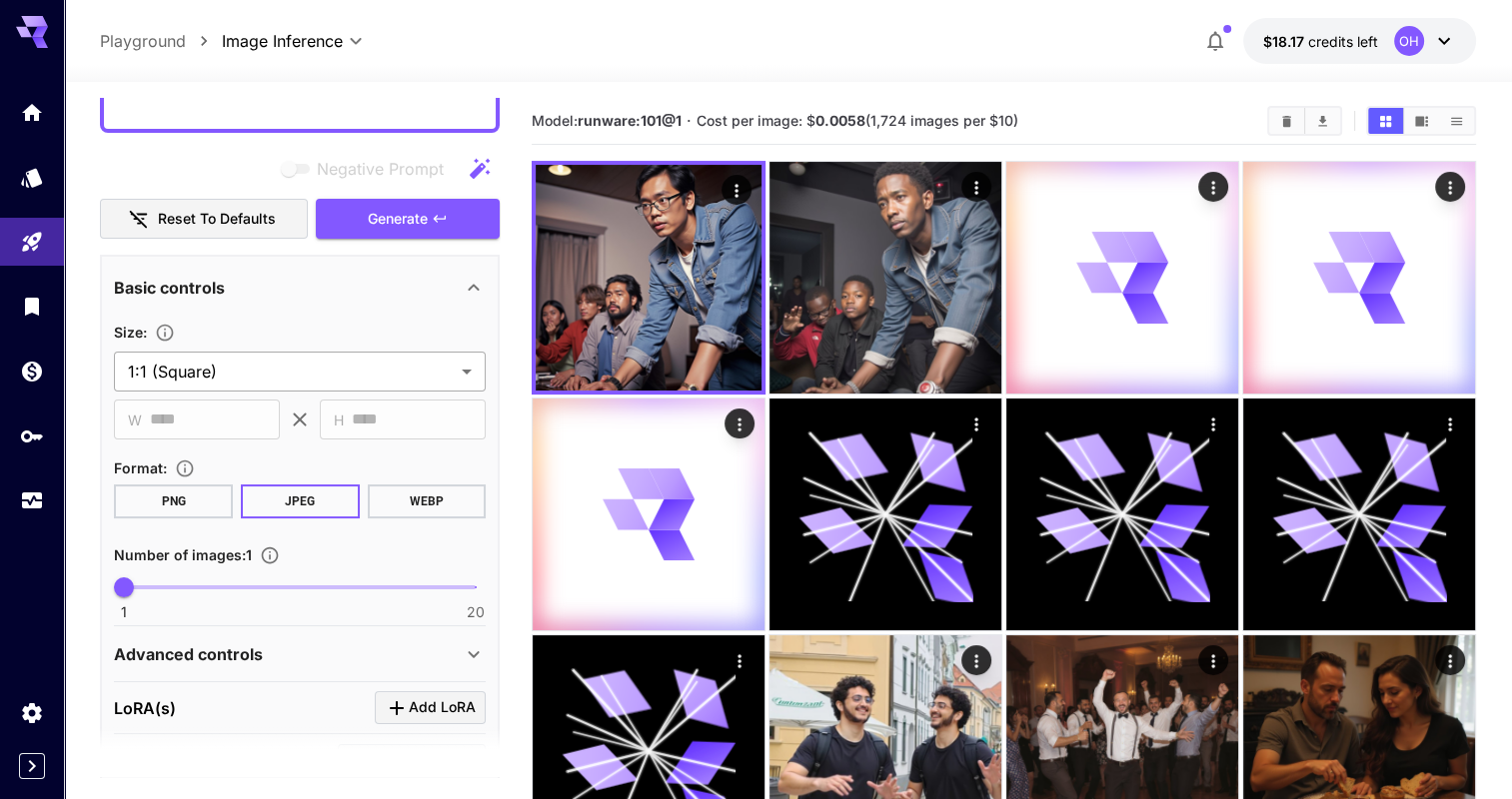 scroll, scrollTop: 0, scrollLeft: 0, axis: both 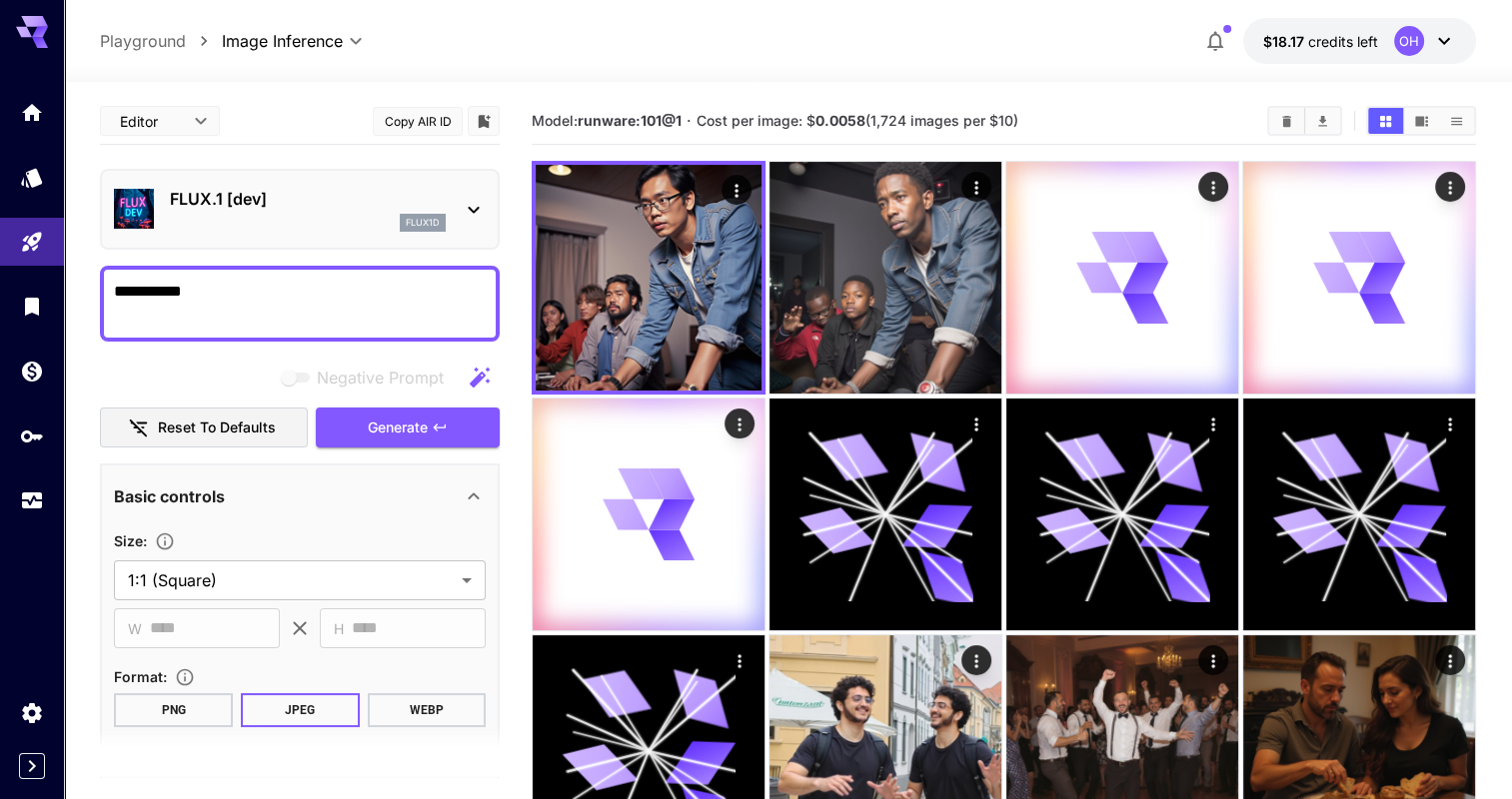 click on "**********" at bounding box center [300, 304] 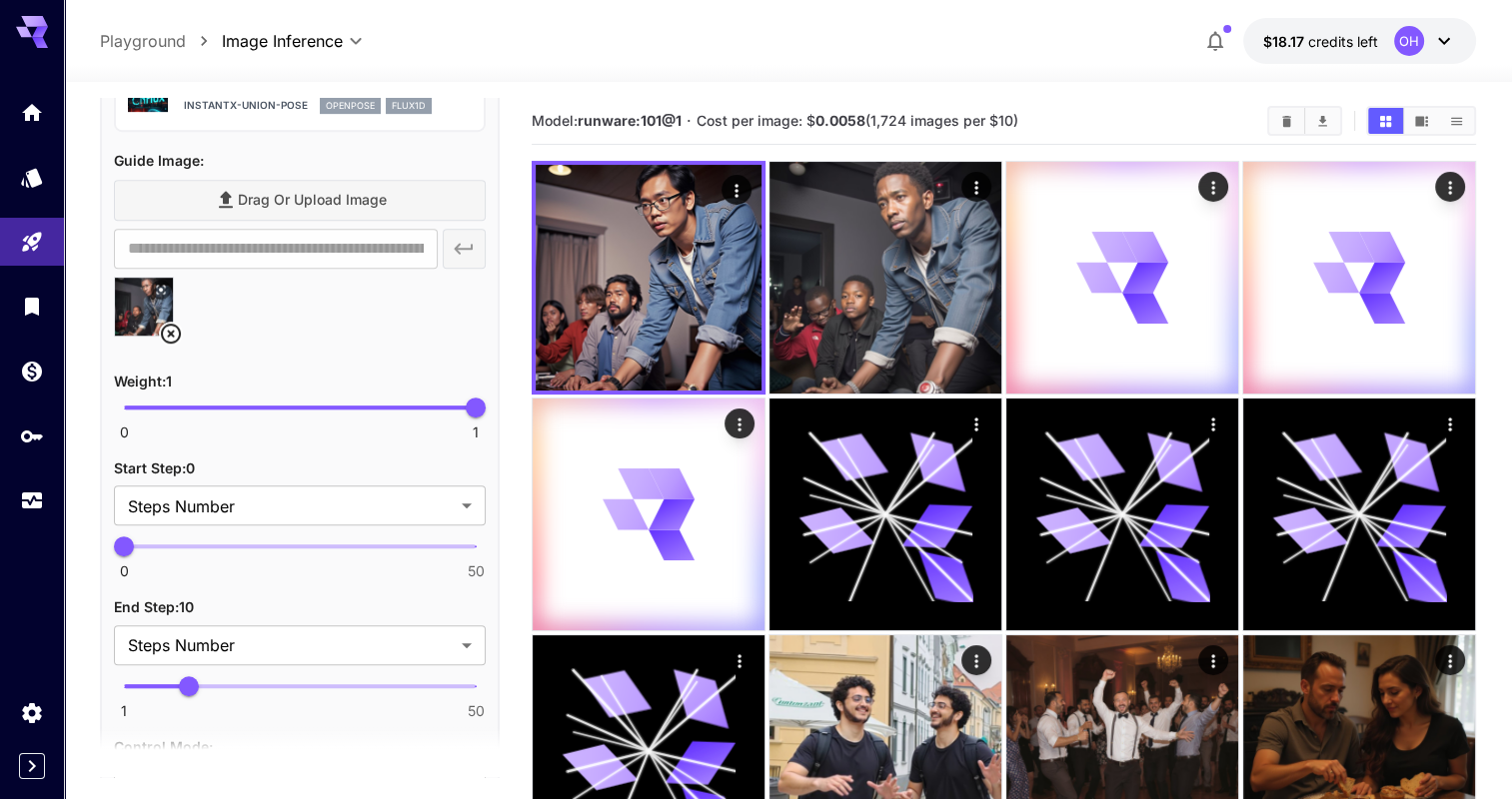 scroll, scrollTop: 1007, scrollLeft: 0, axis: vertical 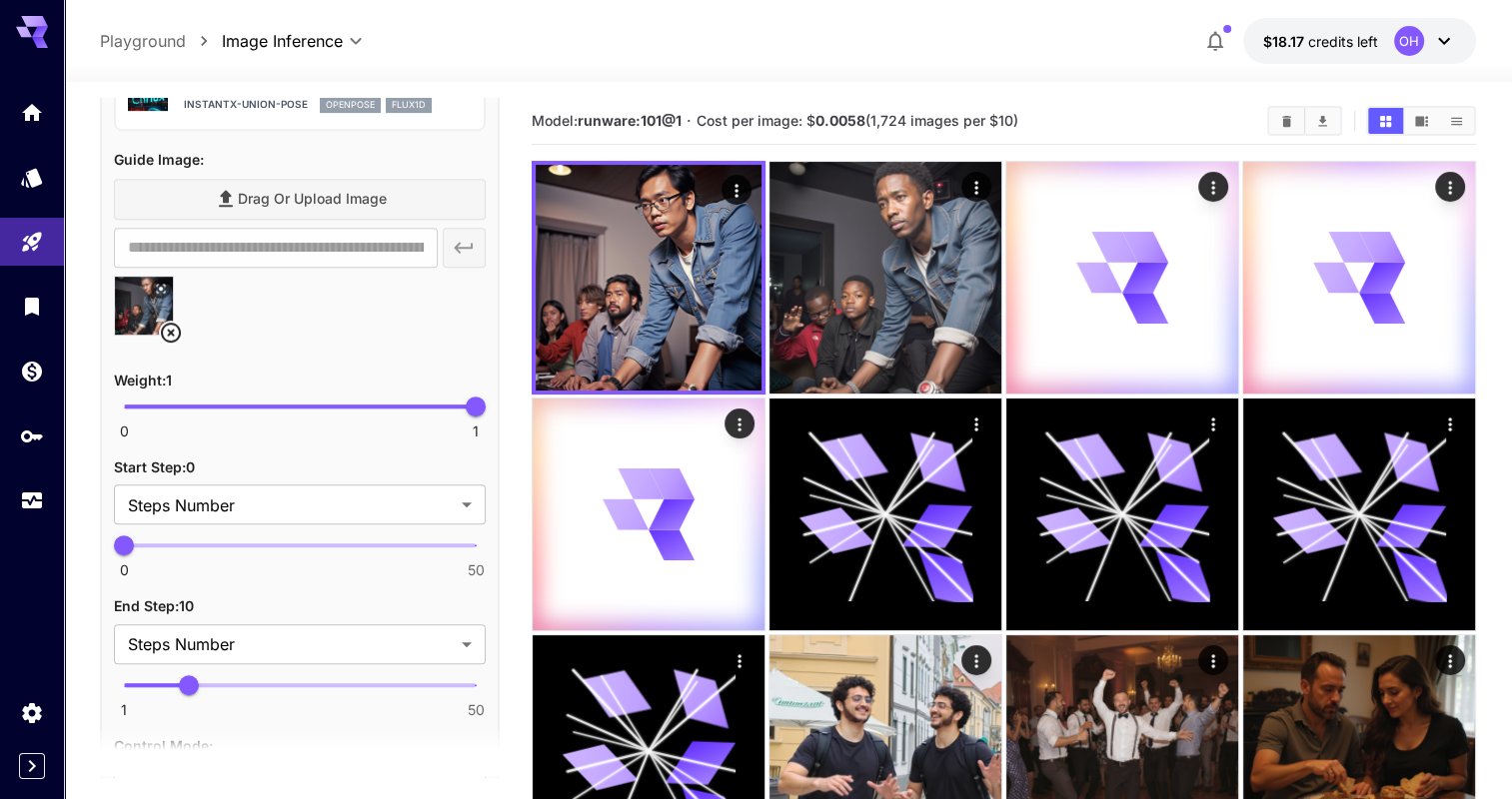 type on "**********" 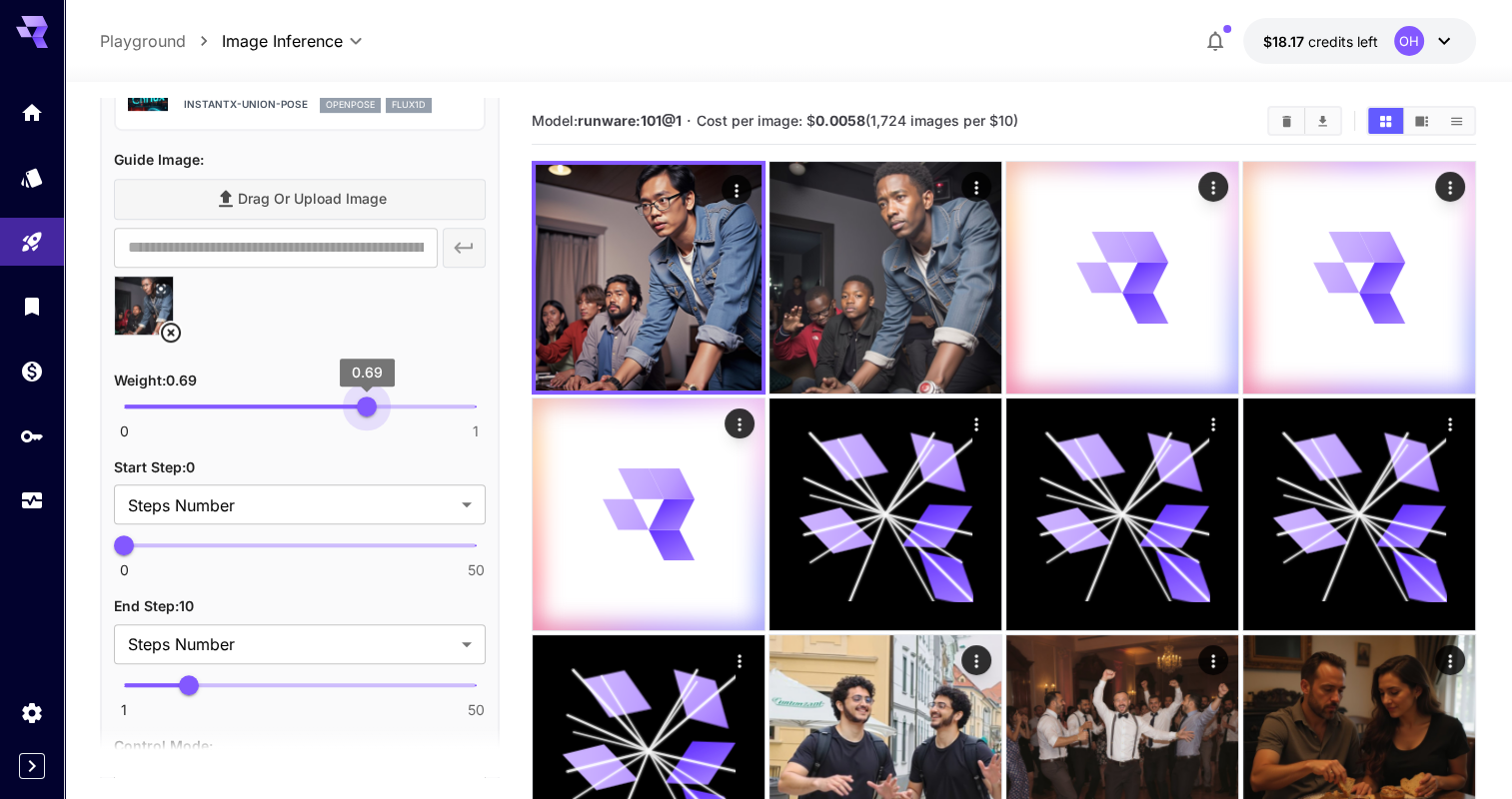 type on "***" 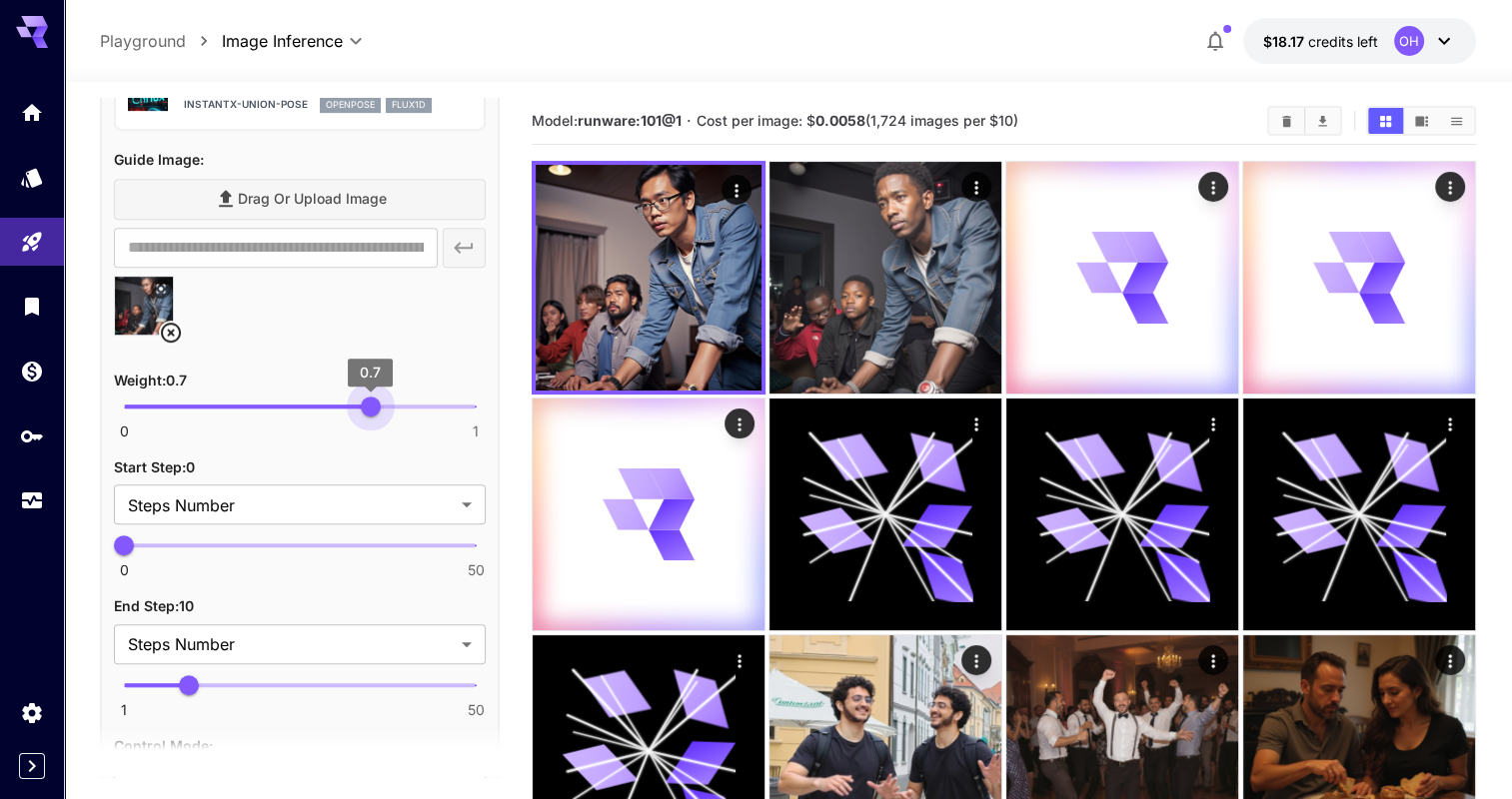 drag, startPoint x: 312, startPoint y: 394, endPoint x: 371, endPoint y: 401, distance: 59.4138 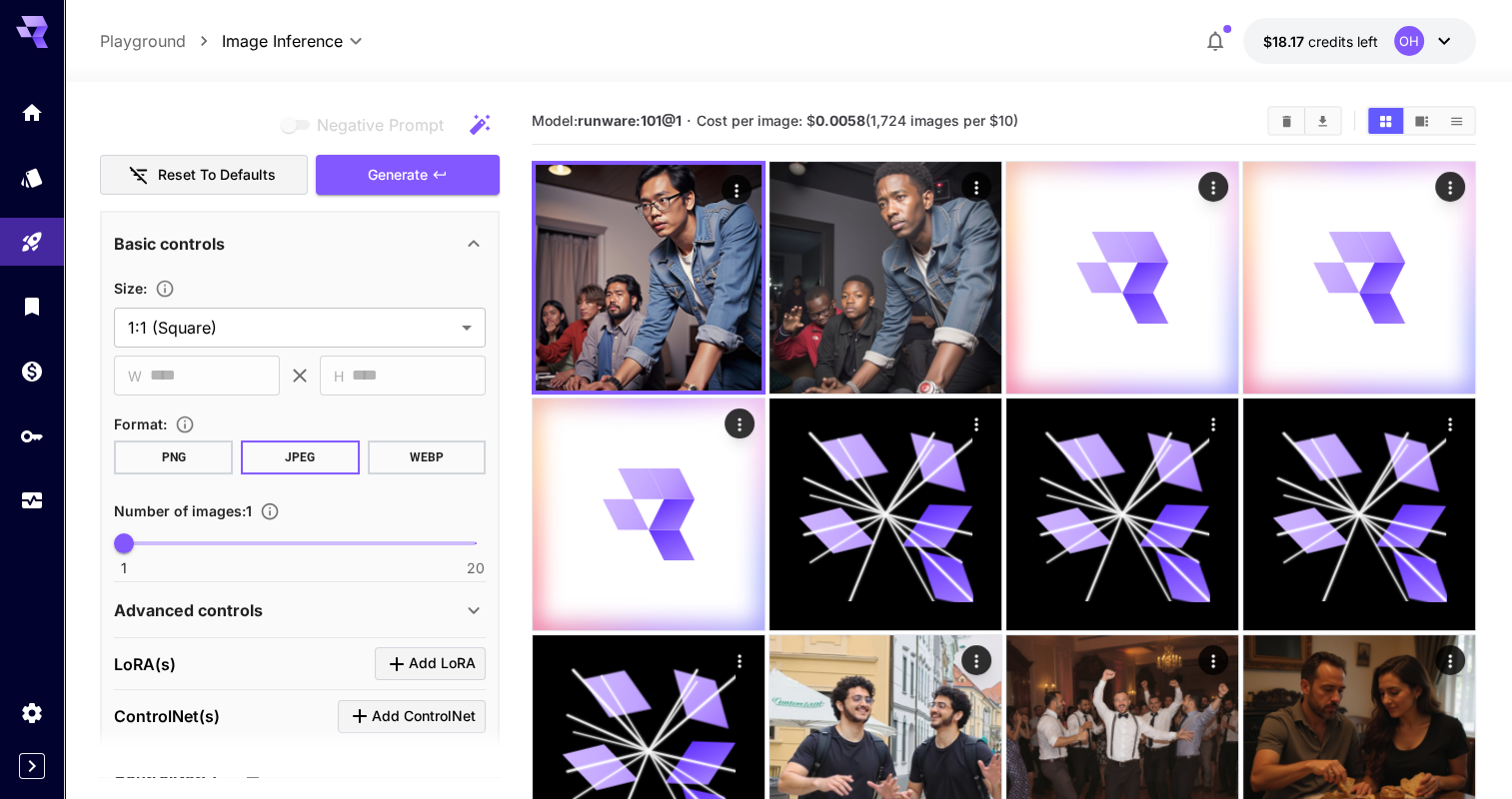 scroll, scrollTop: 252, scrollLeft: 0, axis: vertical 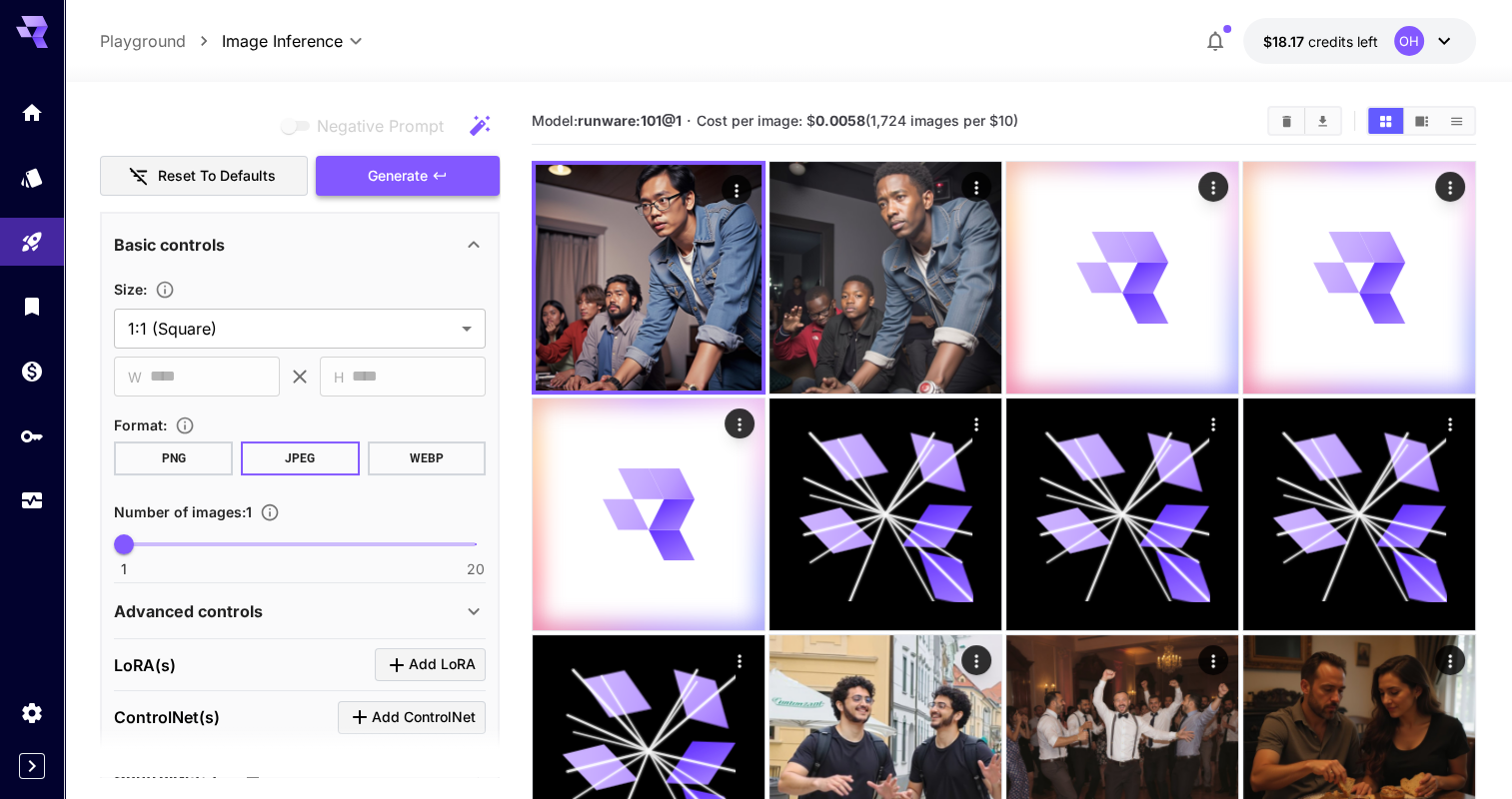 click on "Generate" at bounding box center (398, 176) 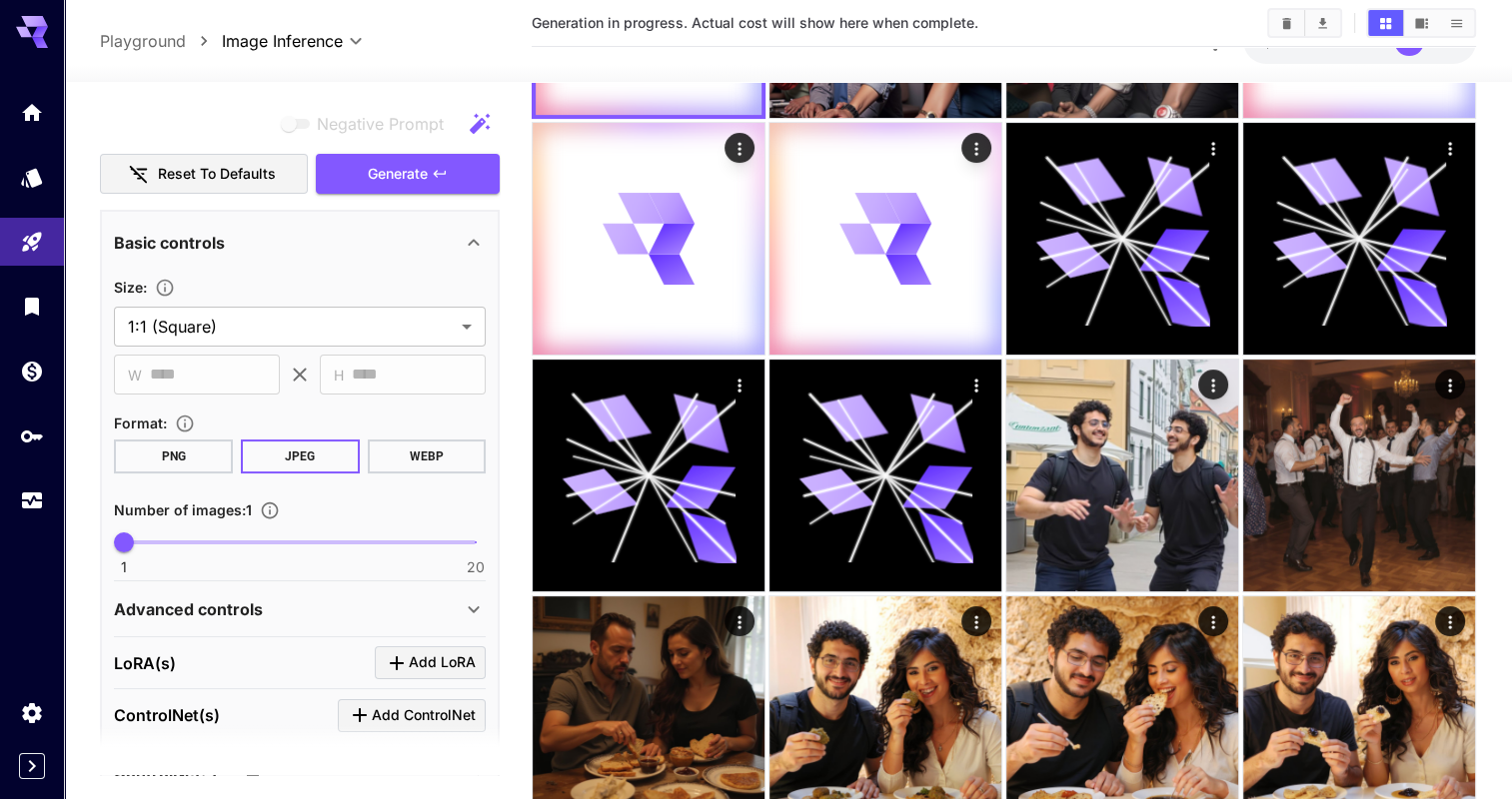 scroll, scrollTop: 0, scrollLeft: 0, axis: both 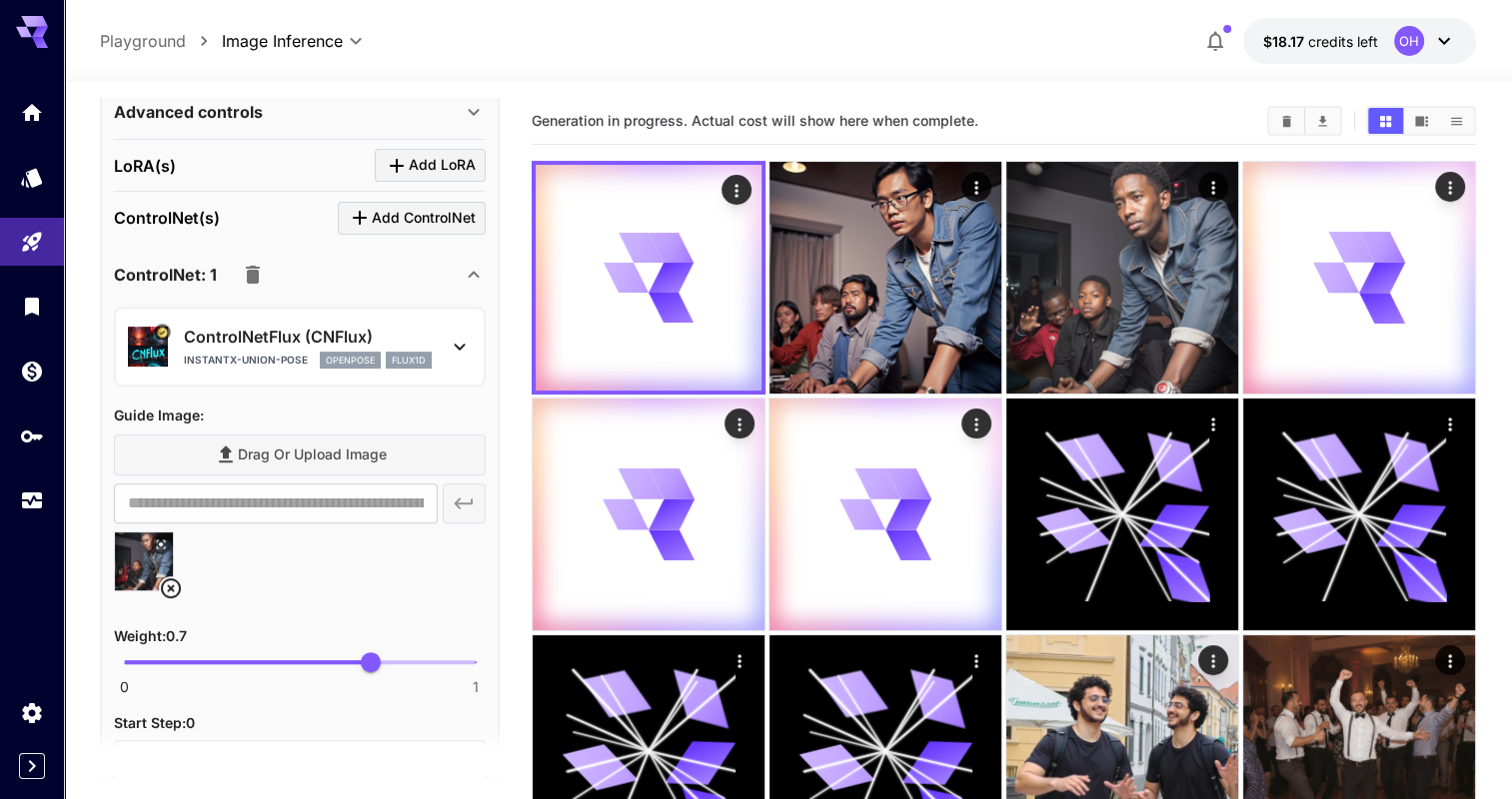 click on "ControlNetFlux (CNFlux)" at bounding box center [308, 337] 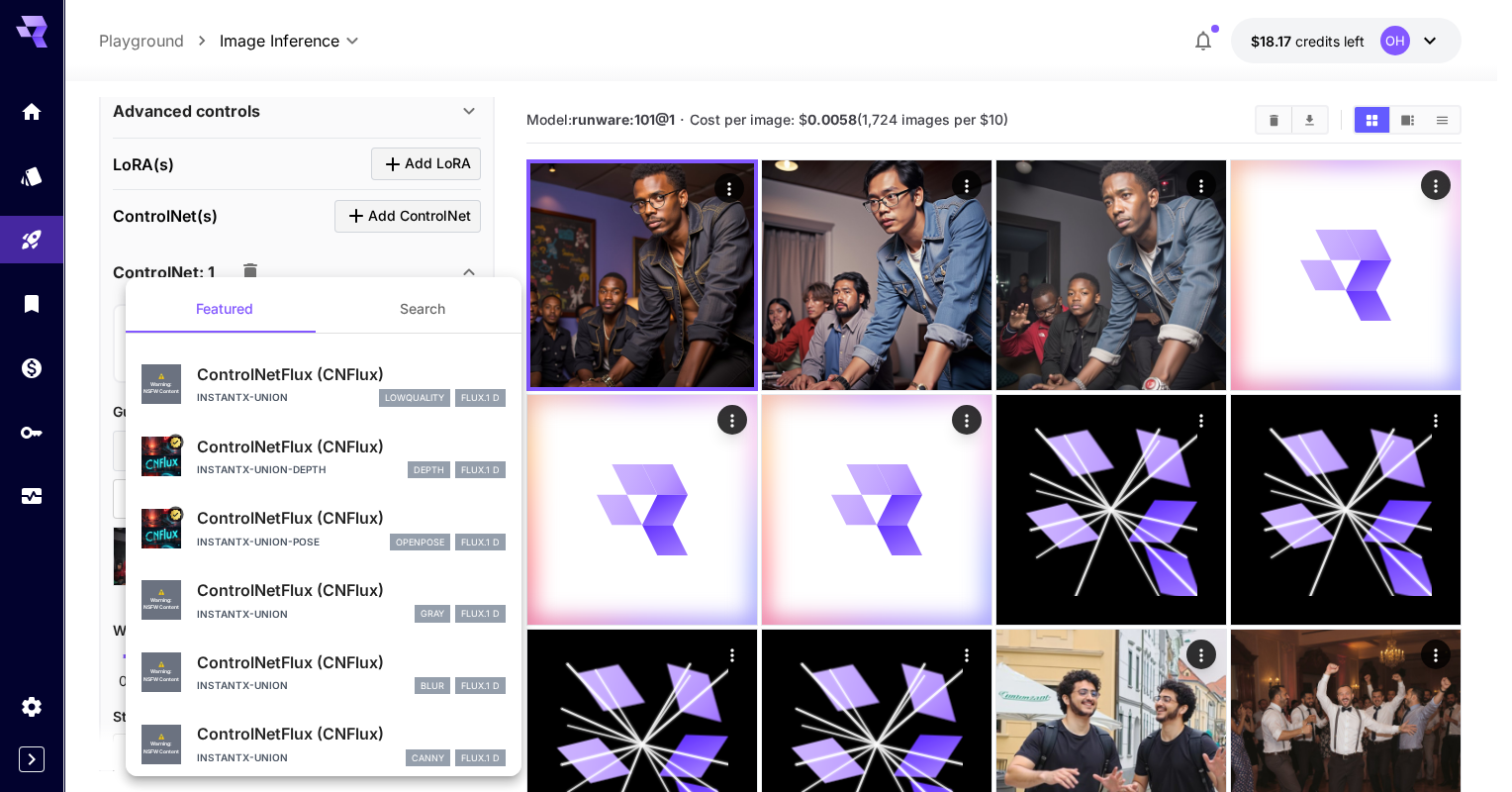click at bounding box center (756, 396) 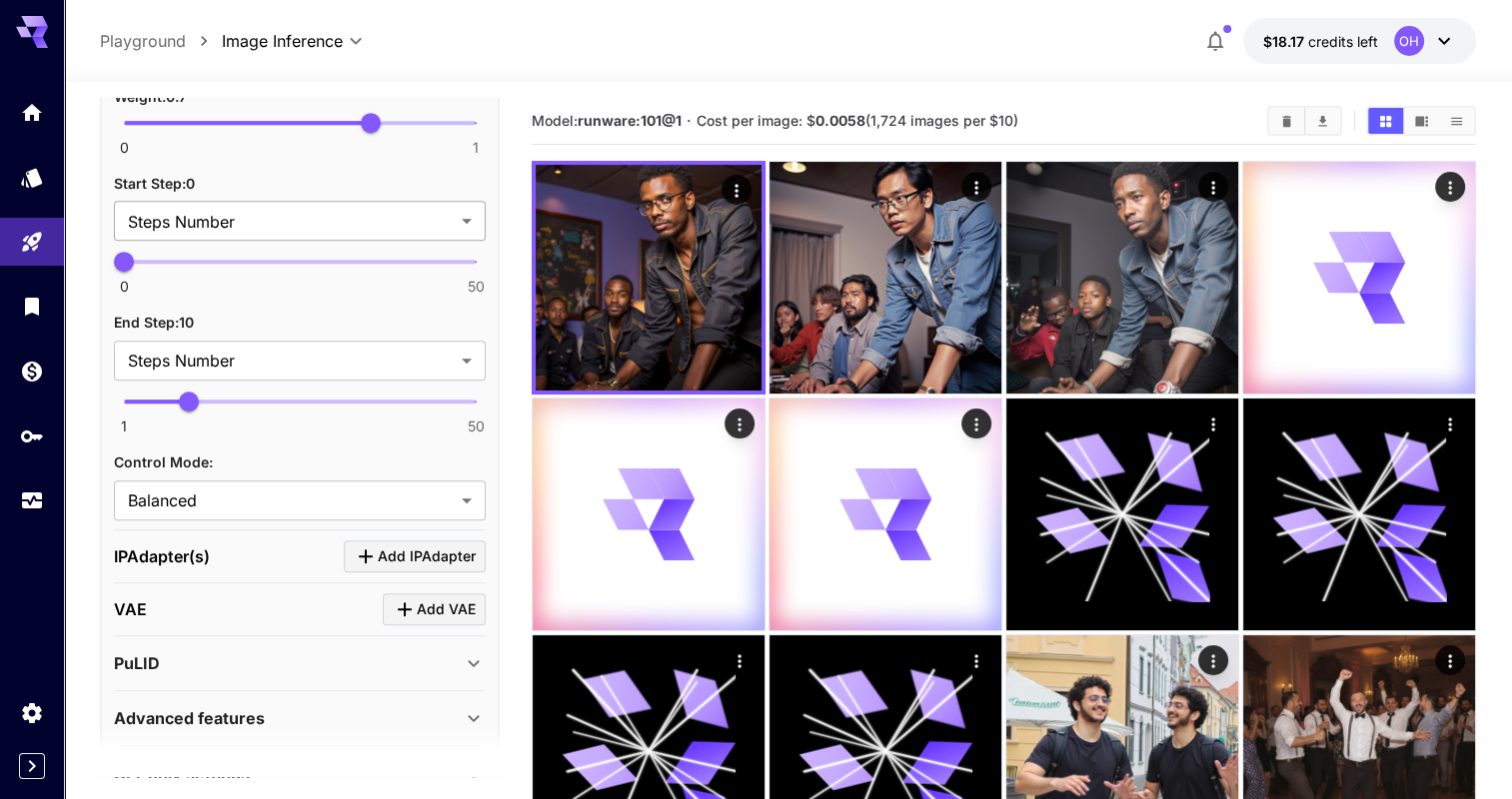 scroll, scrollTop: 1290, scrollLeft: 0, axis: vertical 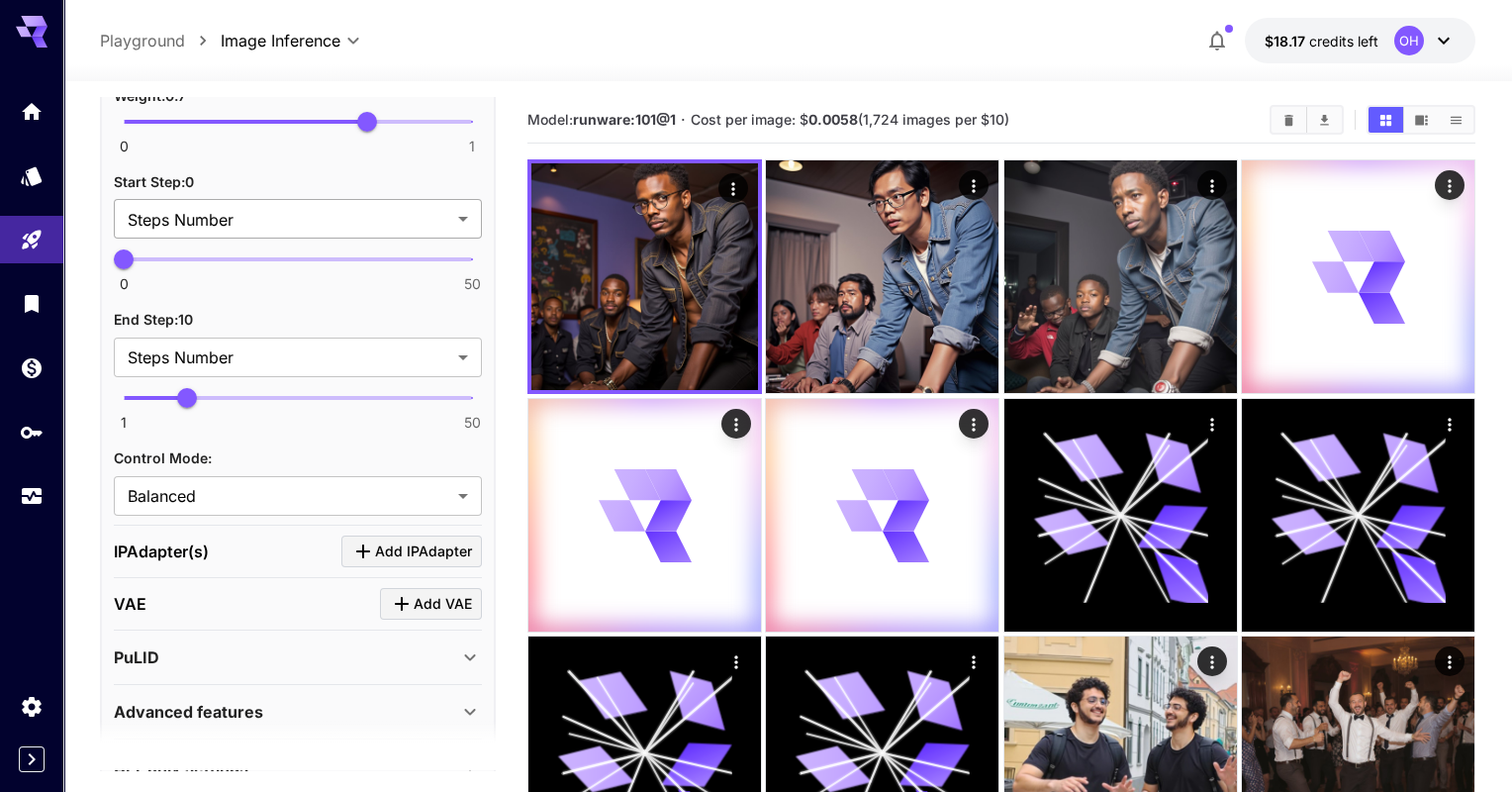 click on "**********" at bounding box center [756, 940] 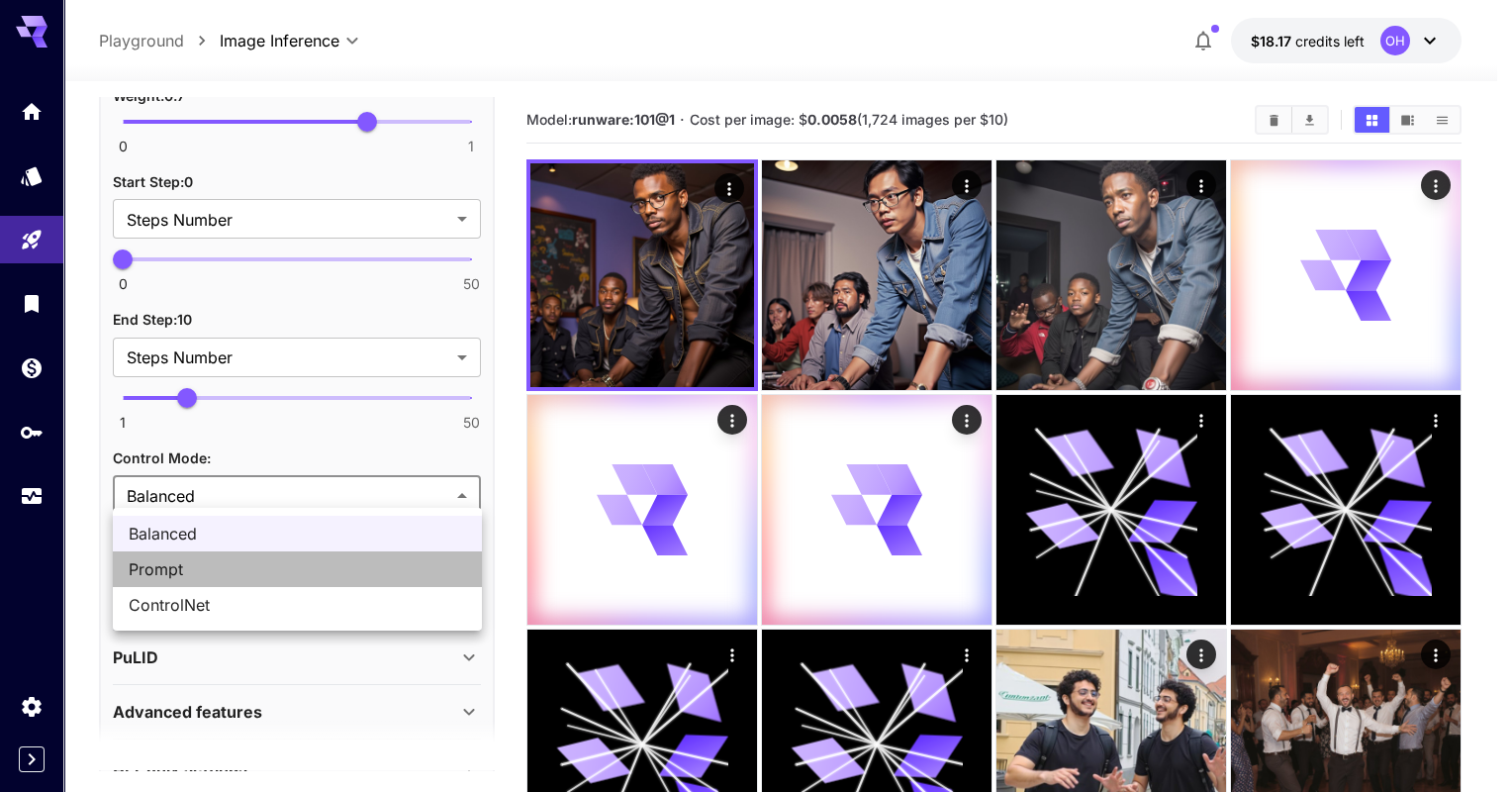 click on "Prompt" at bounding box center [297, 569] 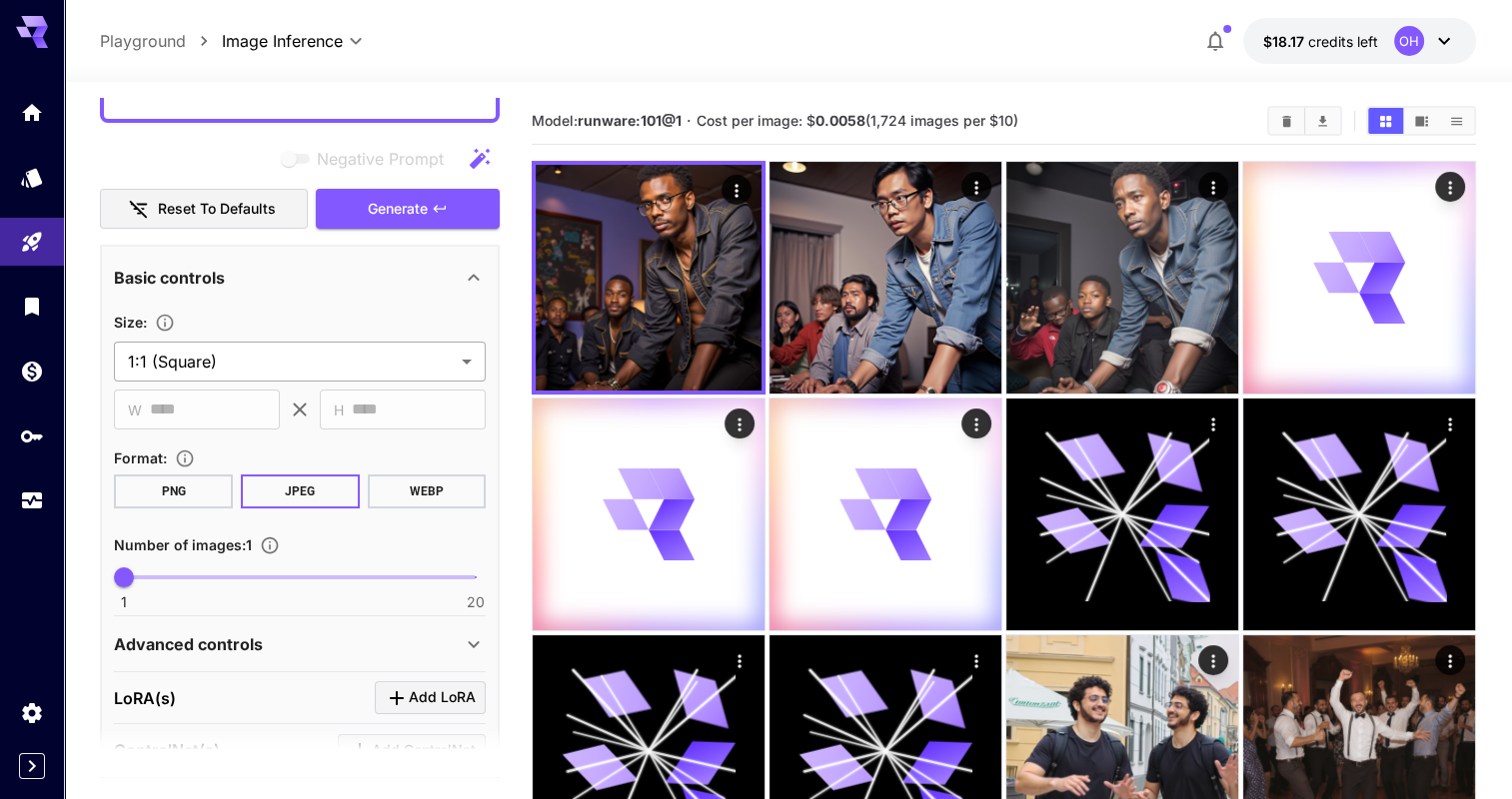 scroll, scrollTop: 0, scrollLeft: 0, axis: both 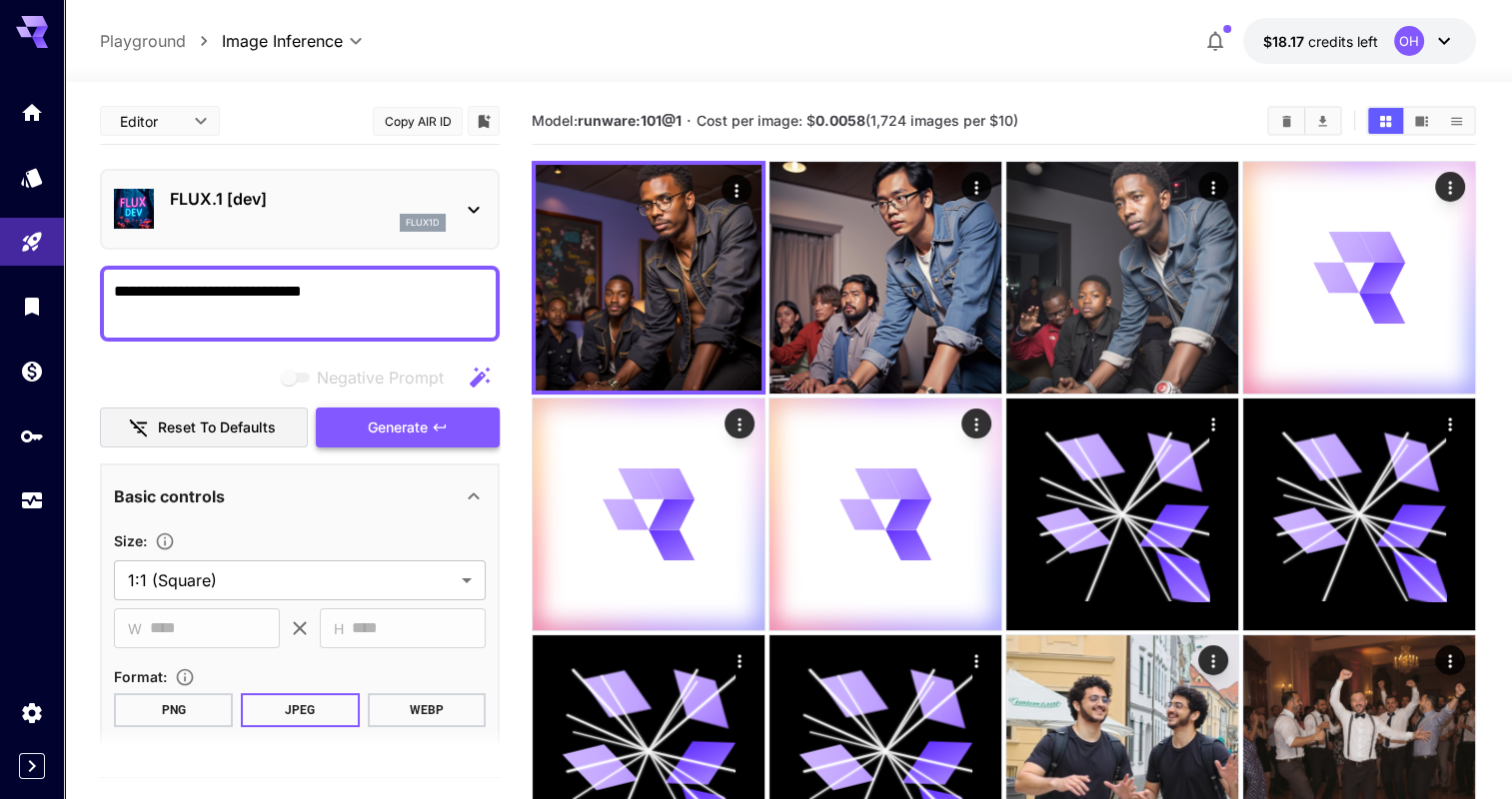 click on "Generate" at bounding box center (408, 427) 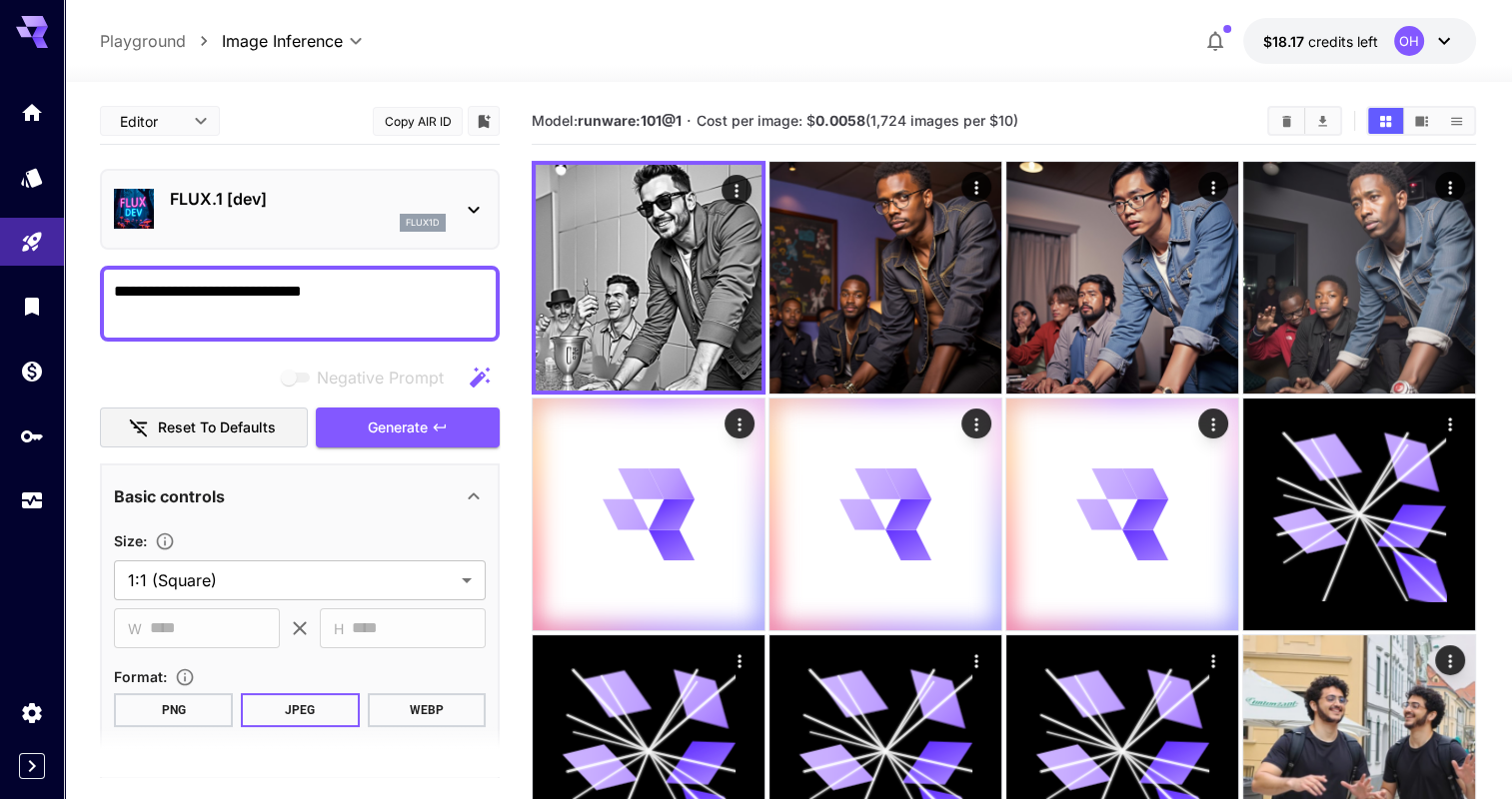 drag, startPoint x: 37, startPoint y: 18, endPoint x: 471, endPoint y: 27, distance: 434.09331 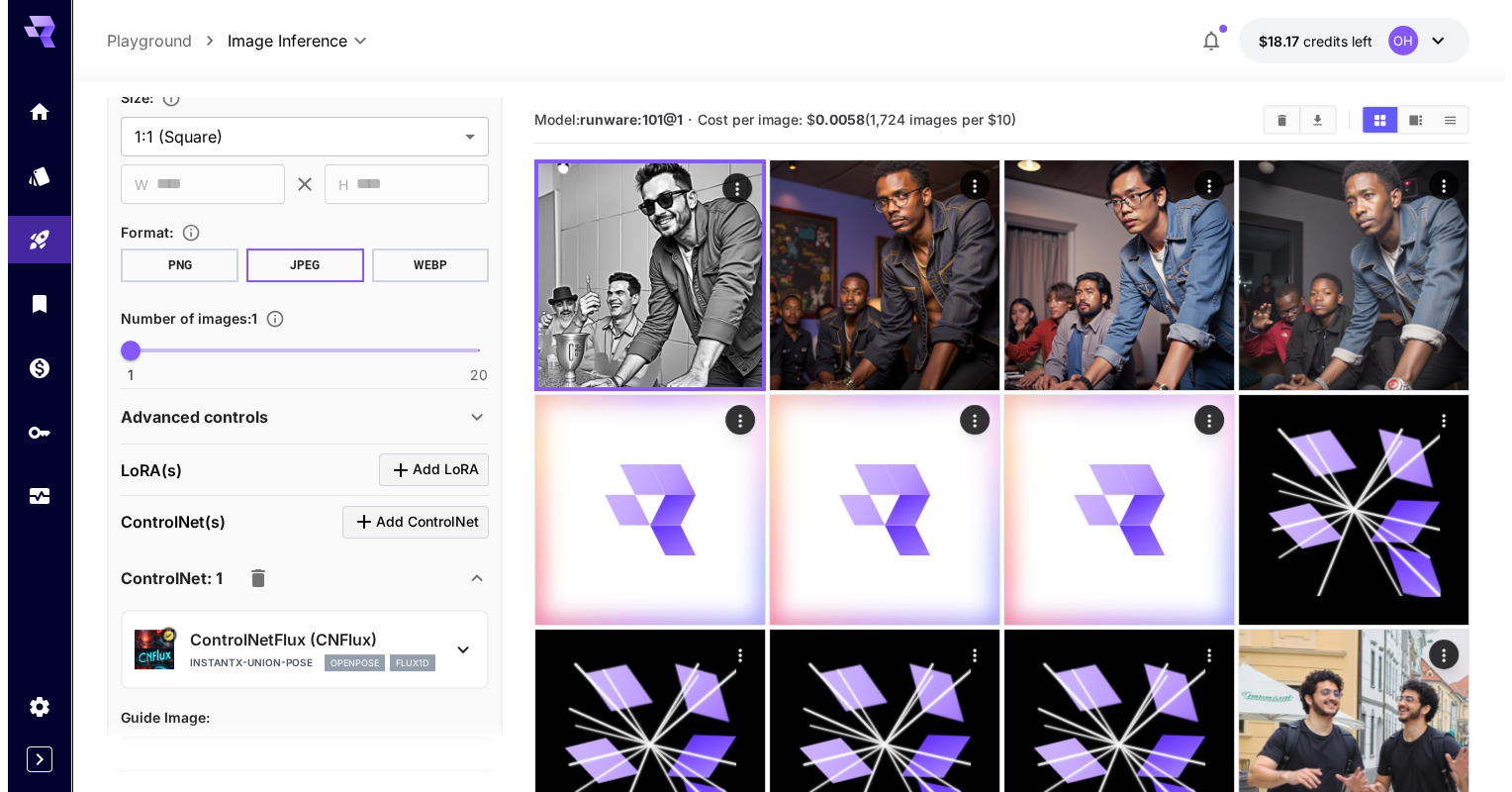 scroll, scrollTop: 444, scrollLeft: 0, axis: vertical 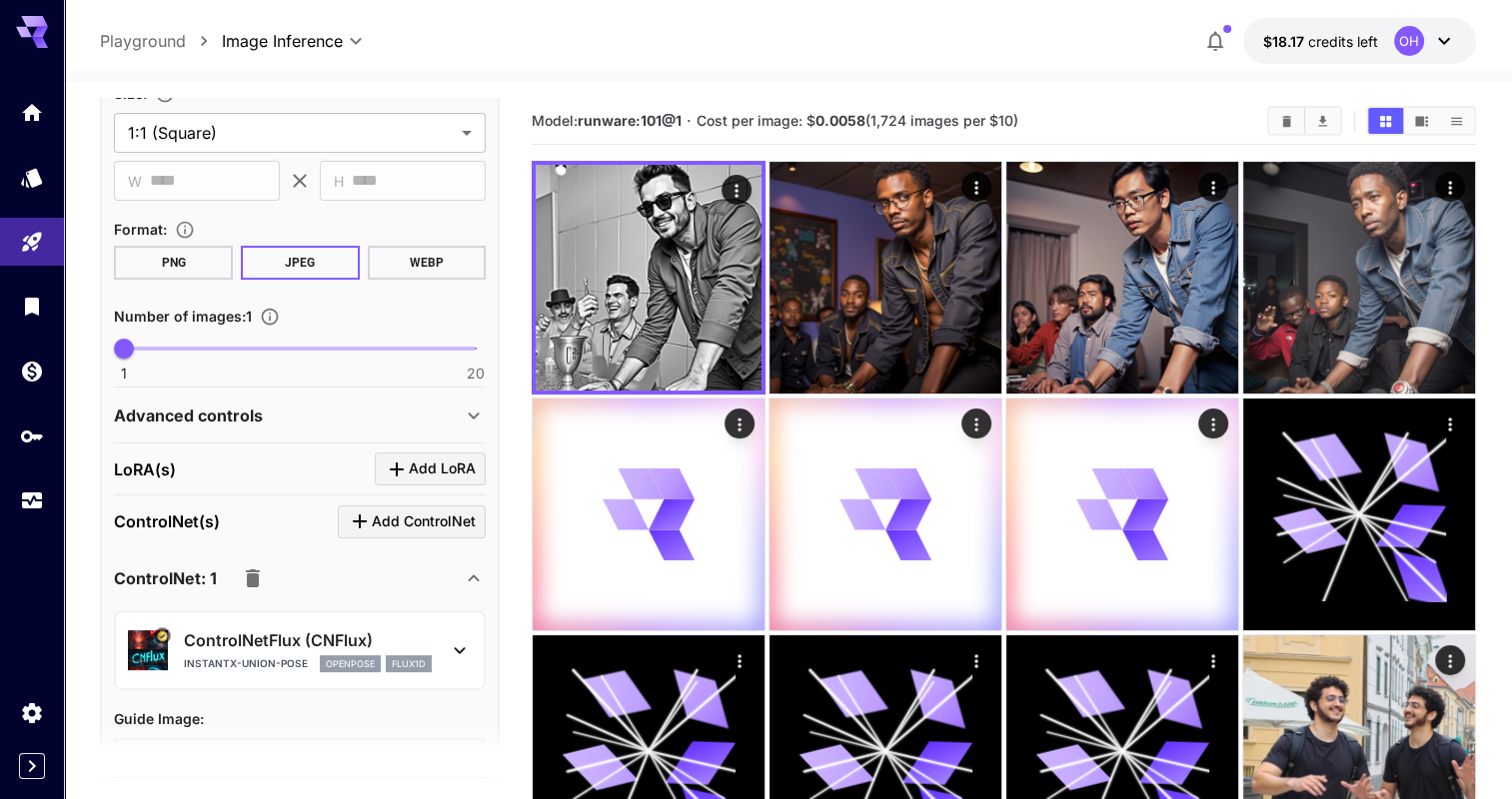 click on "ControlNetFlux (CNFlux)" at bounding box center [308, 640] 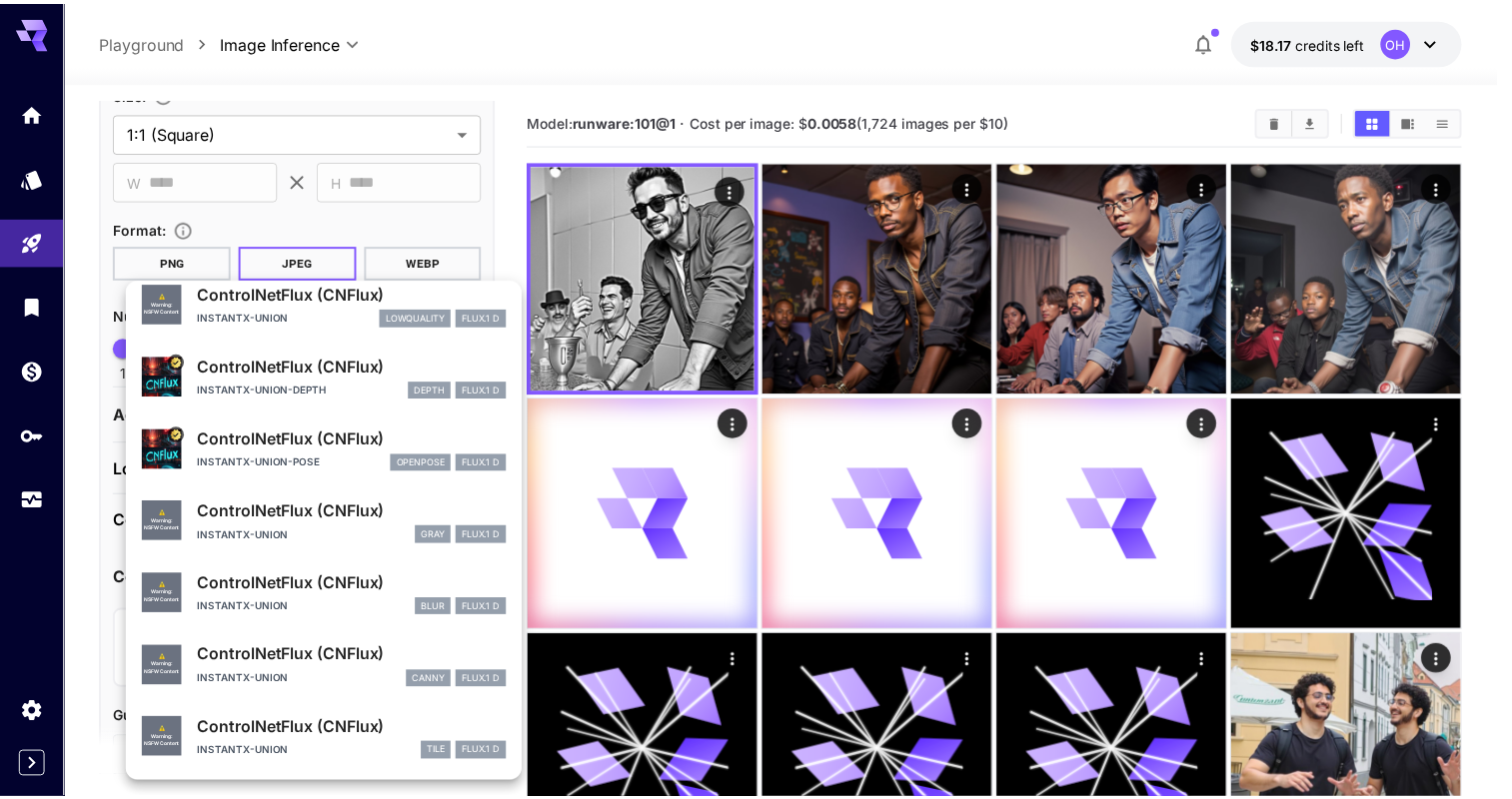 scroll, scrollTop: 0, scrollLeft: 0, axis: both 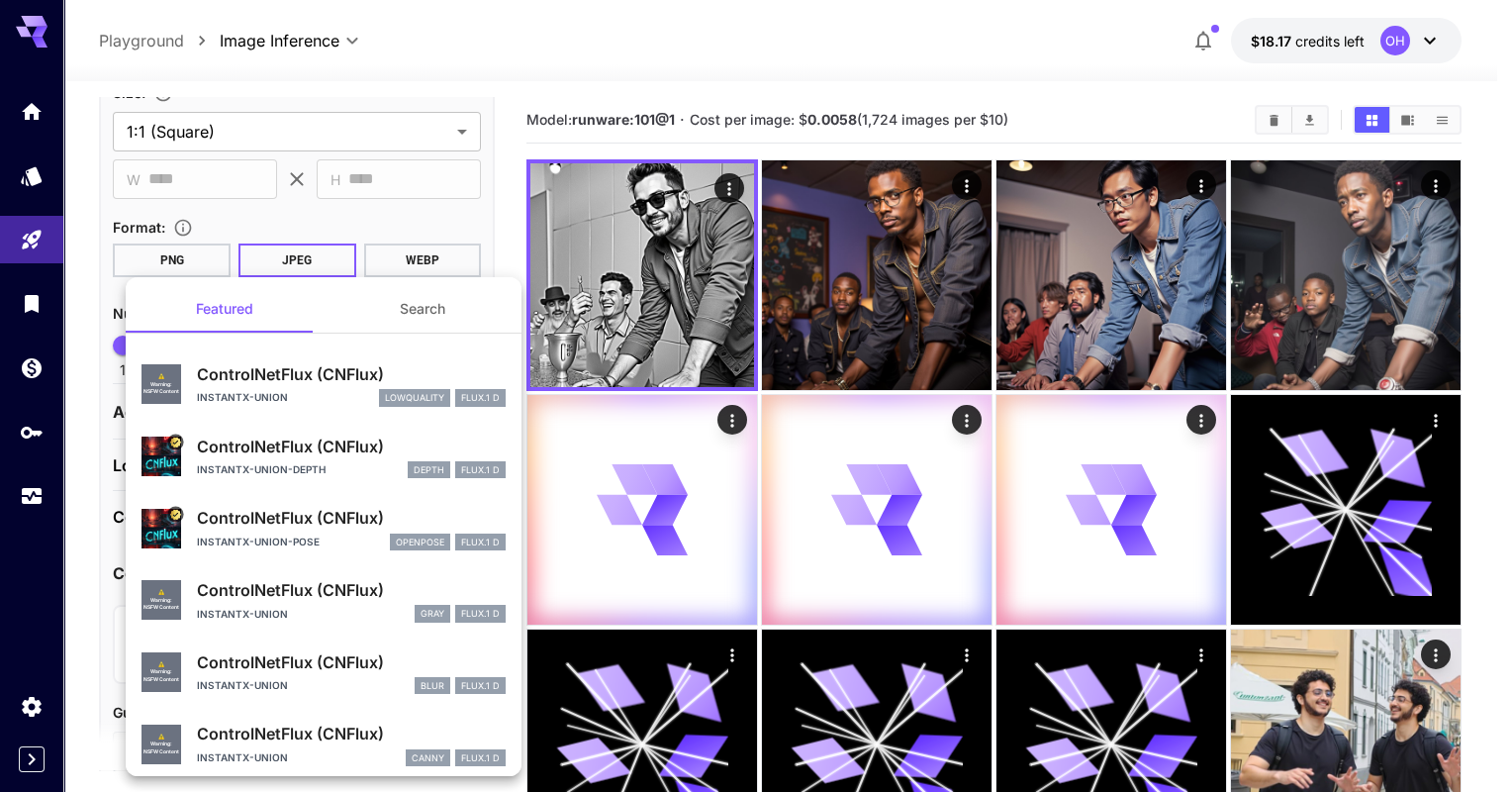 click at bounding box center (756, 396) 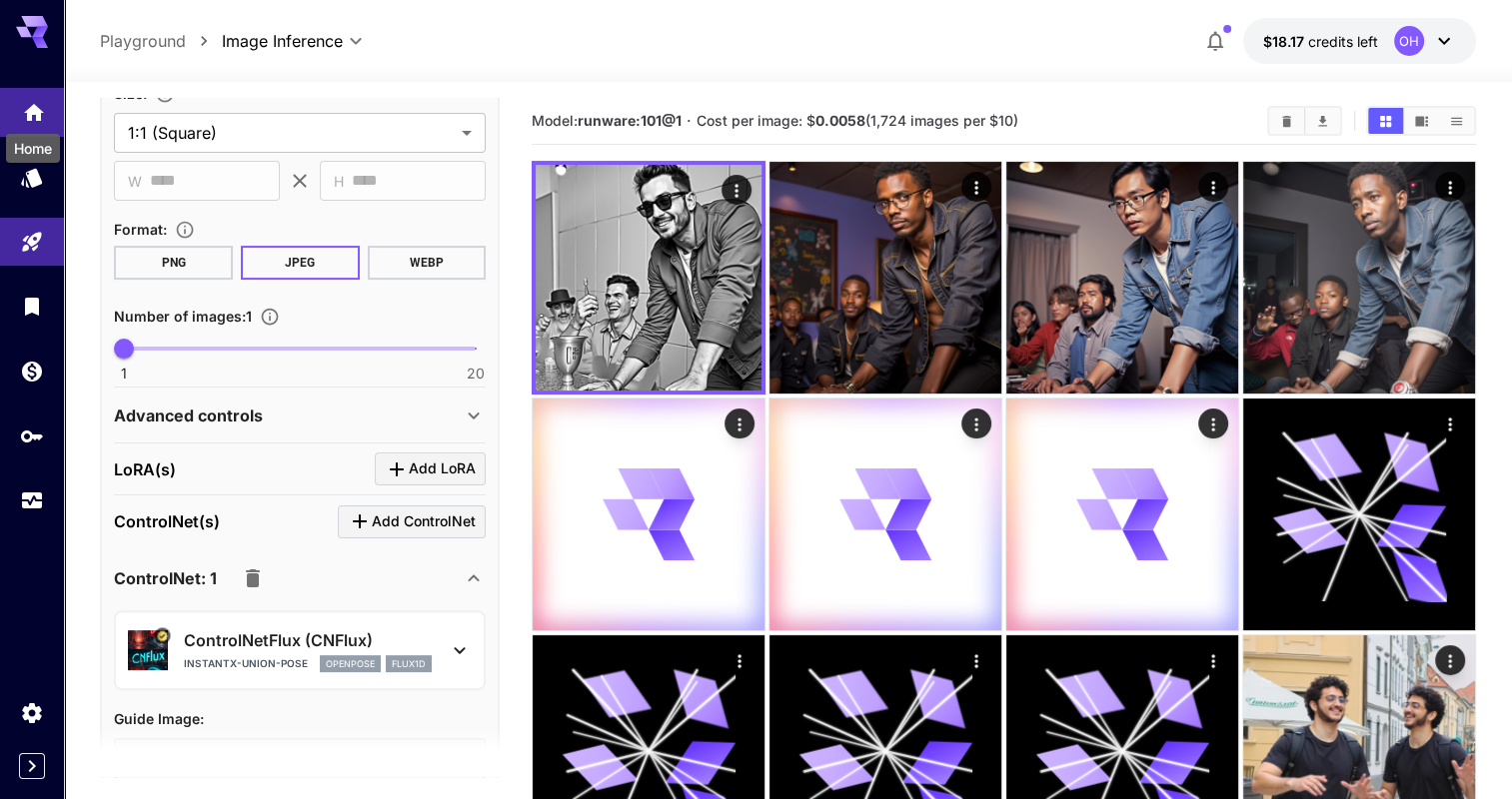 click 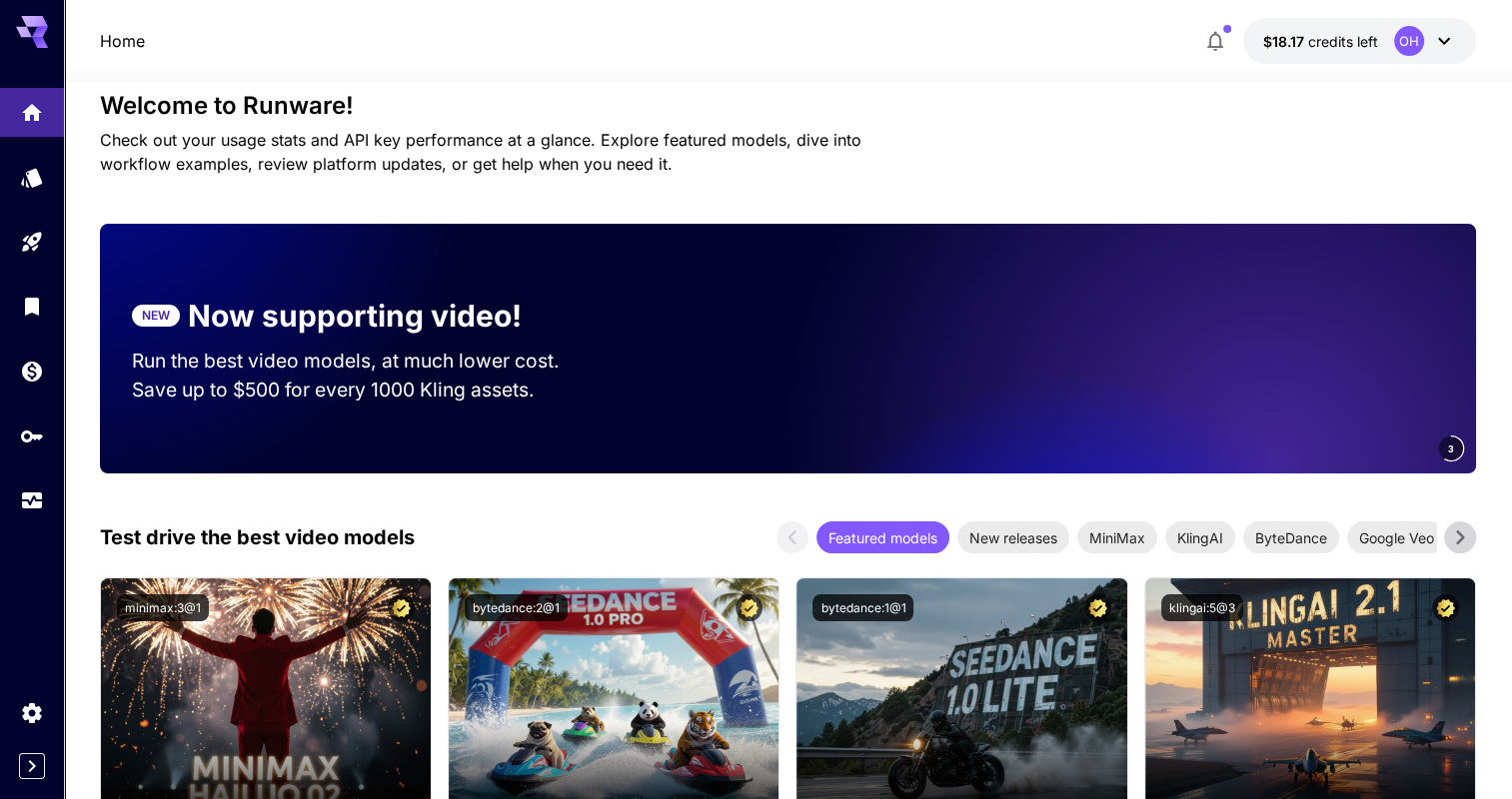 scroll, scrollTop: 348, scrollLeft: 0, axis: vertical 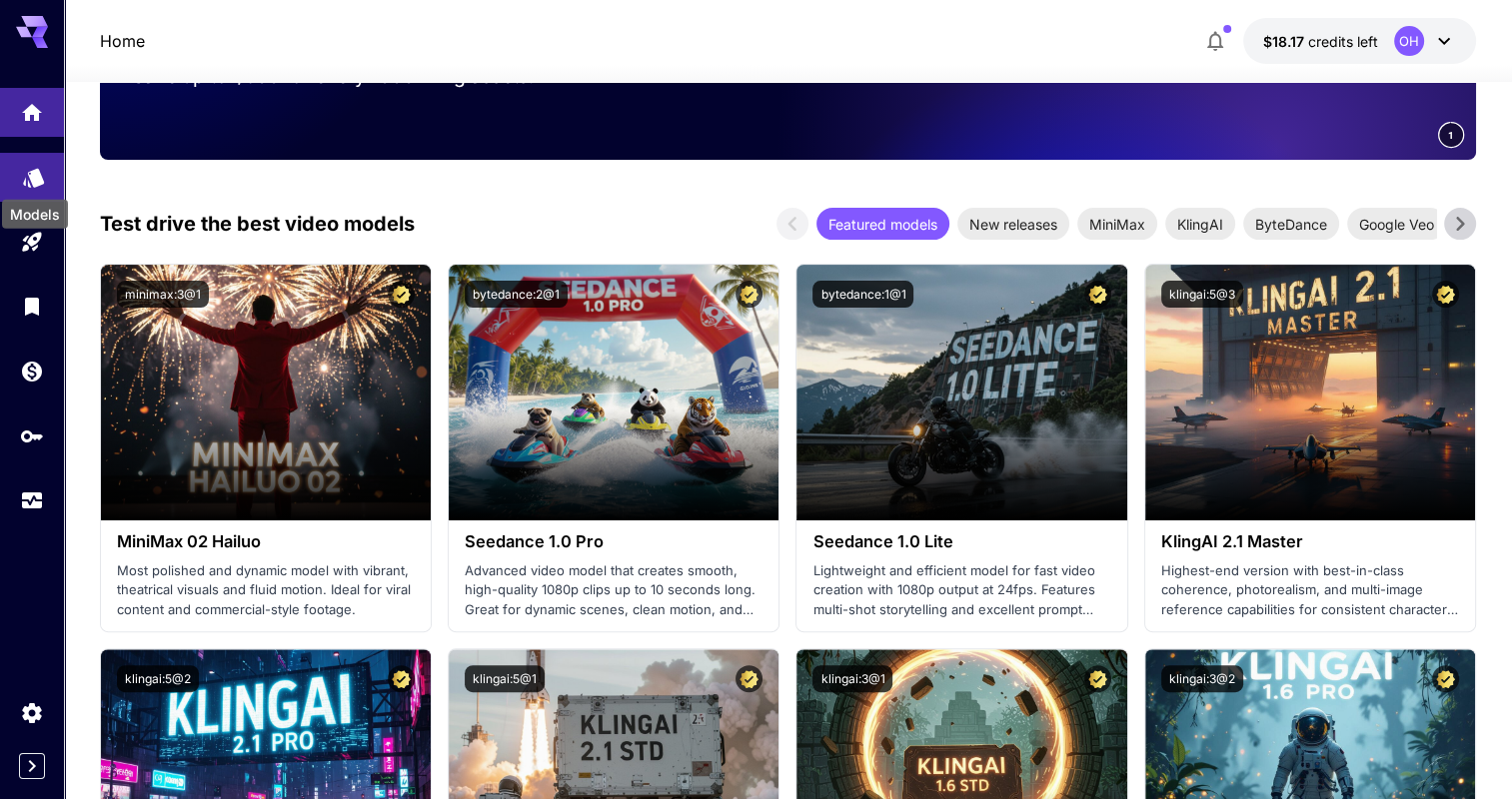 click 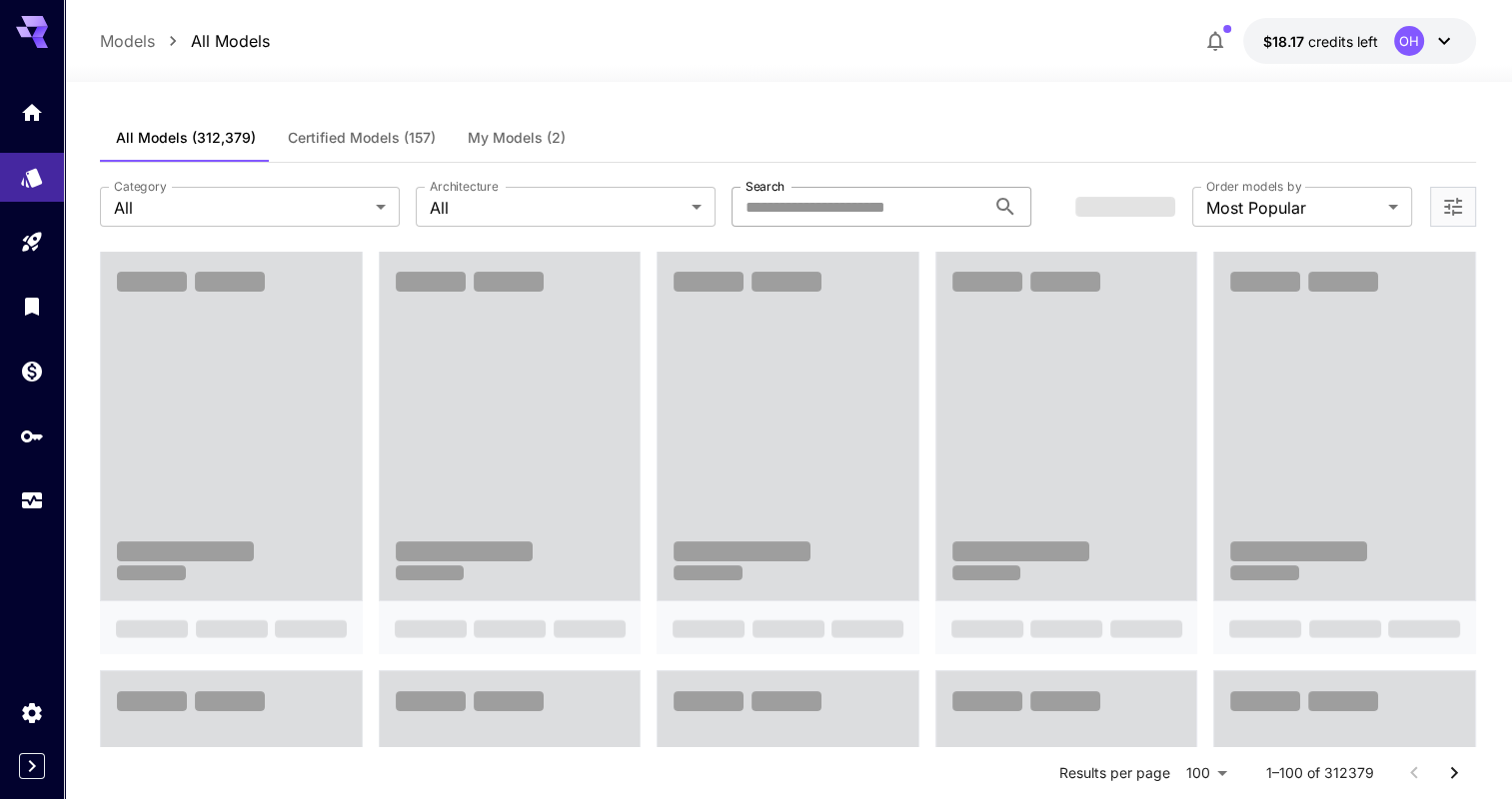 click on "Search" at bounding box center (858, 207) 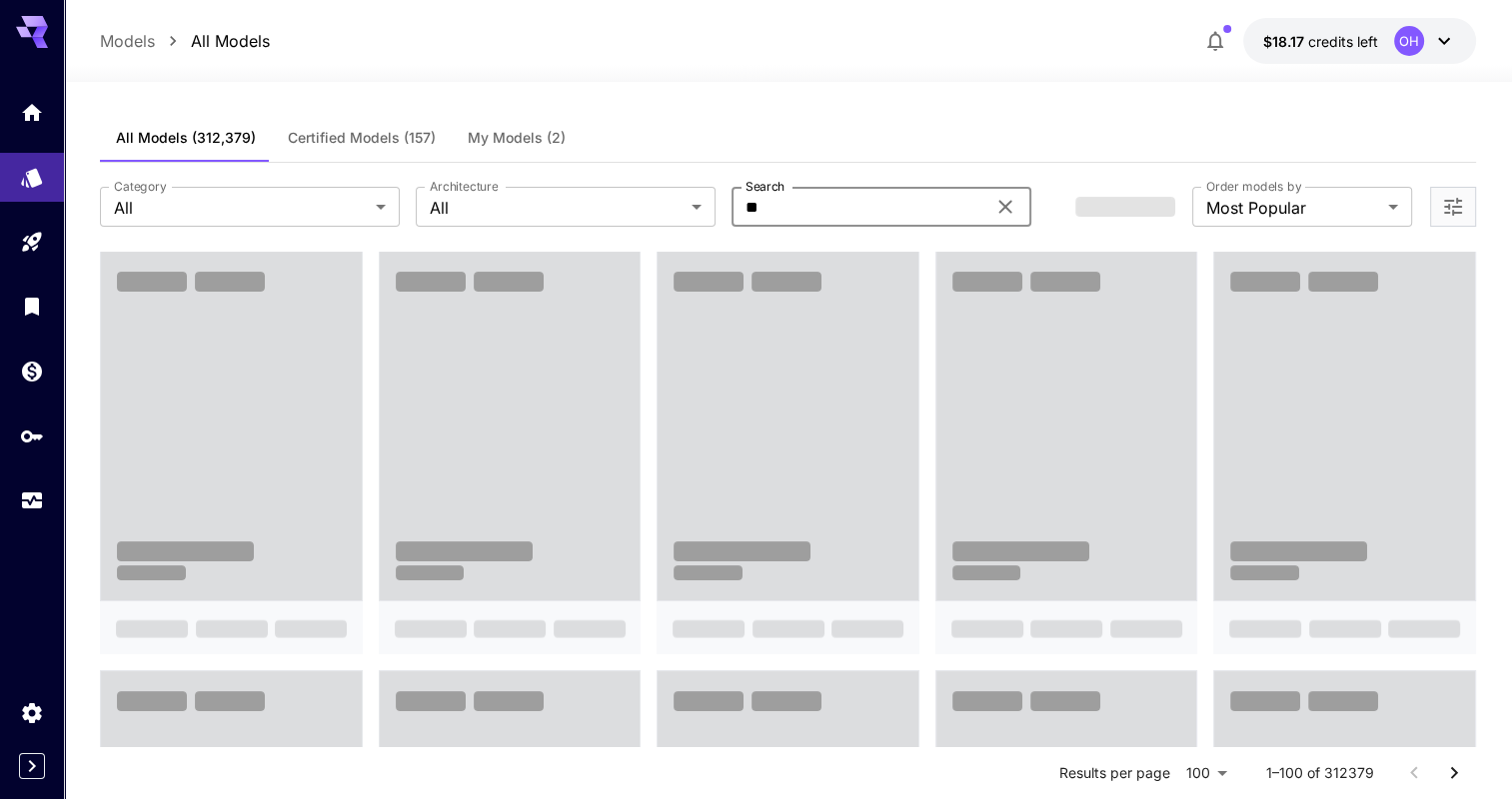type on "*" 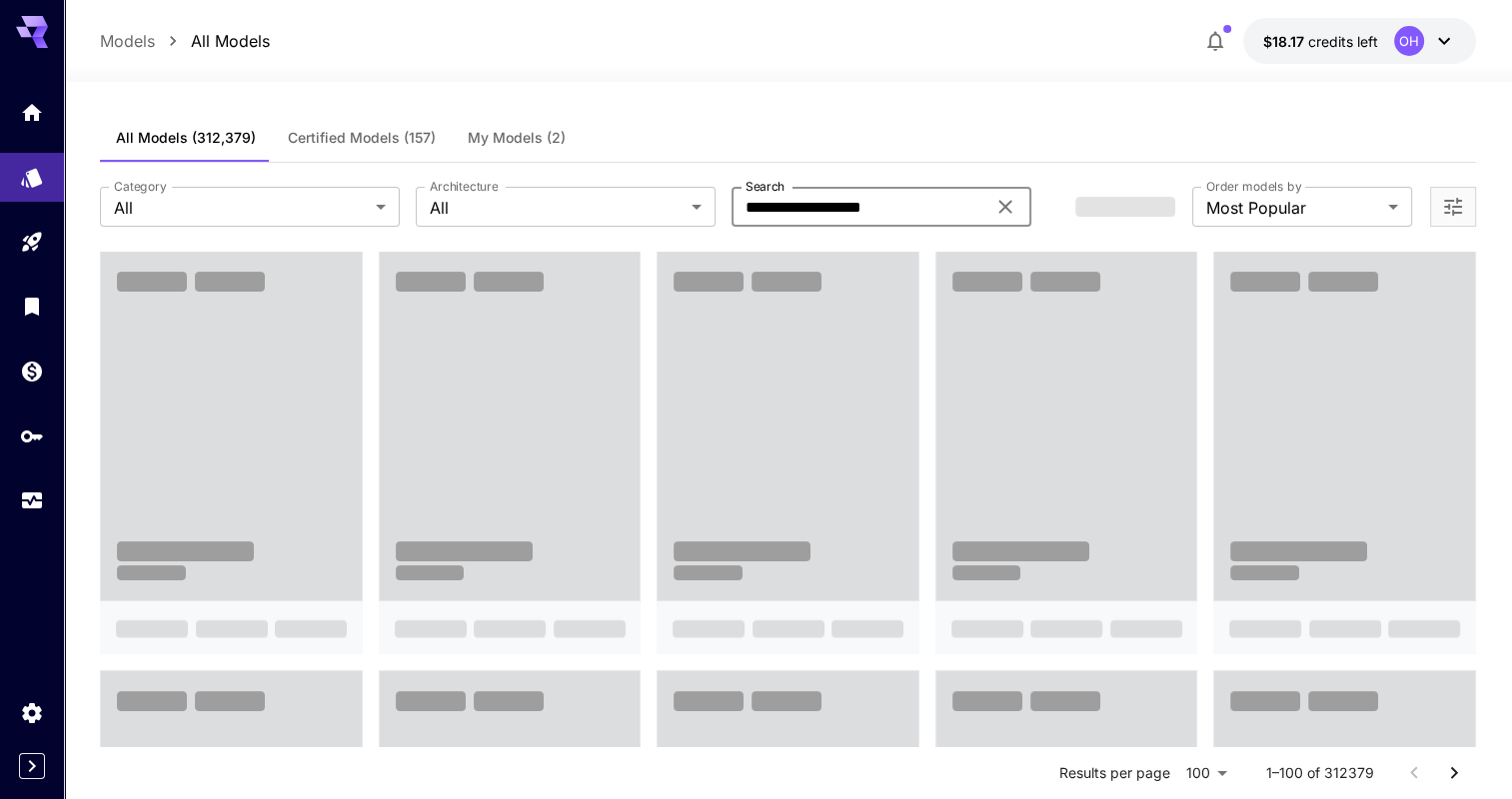 type on "**********" 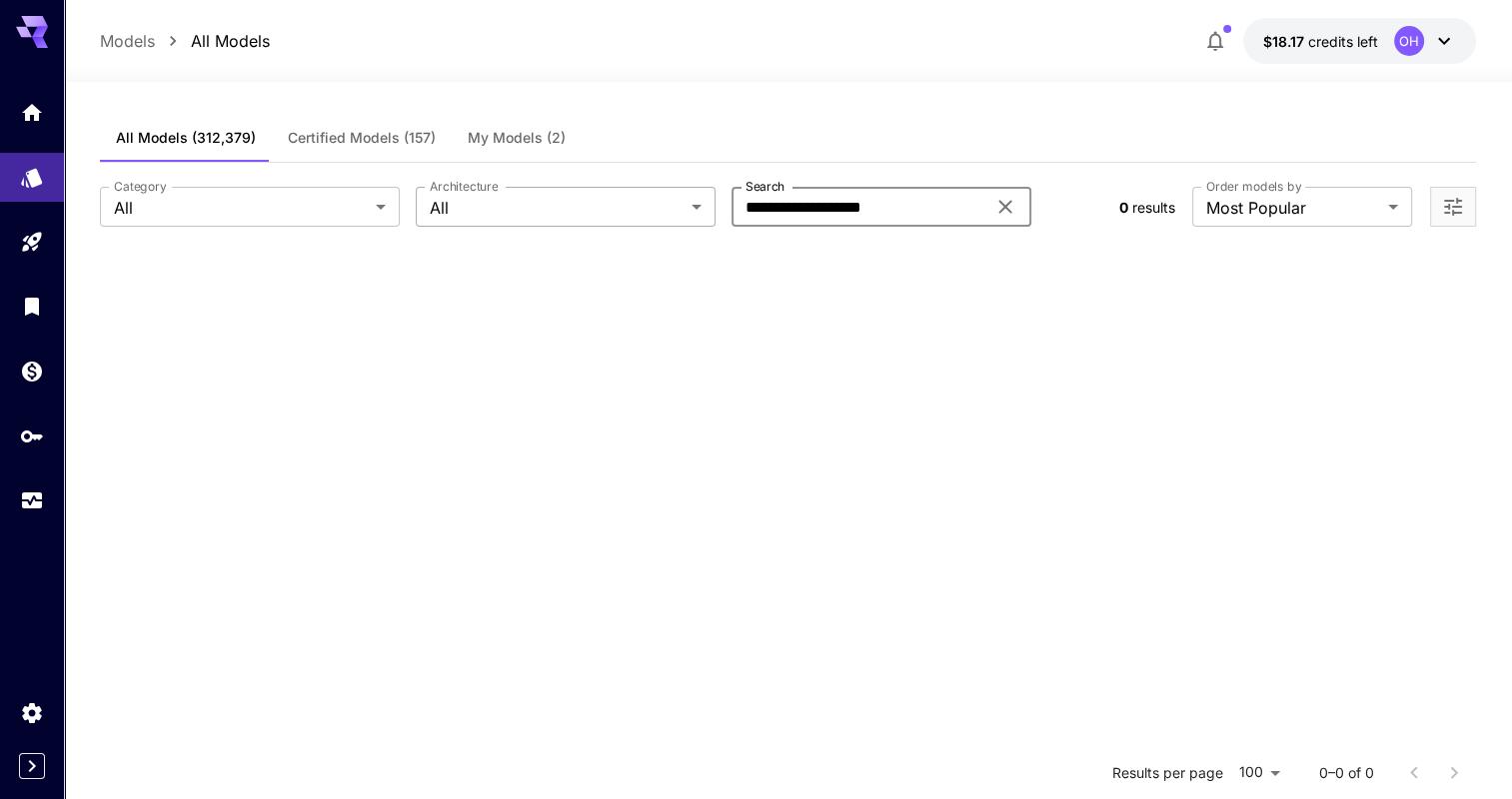click on "**********" at bounding box center [756, 580] 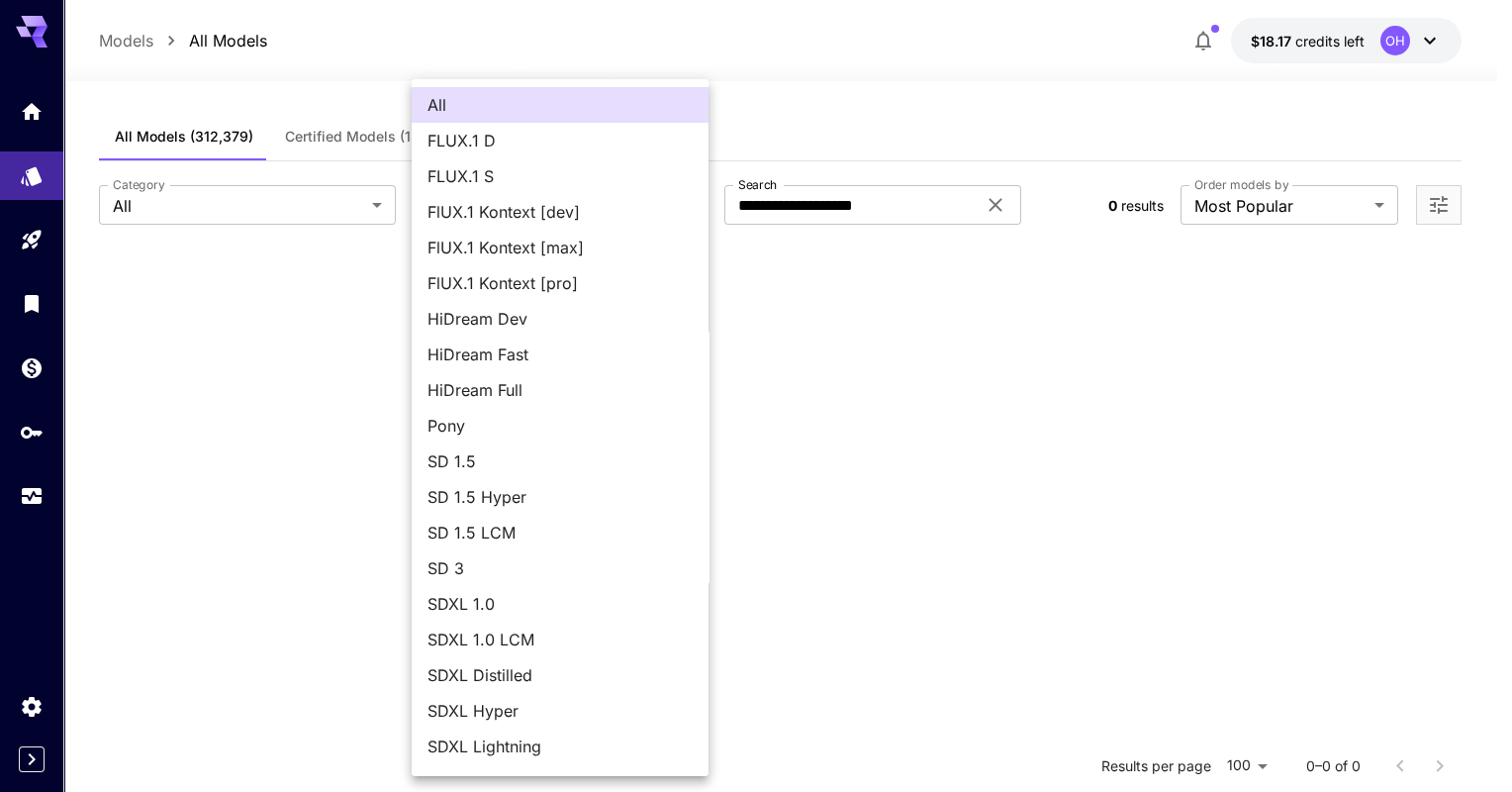 click on "FLUX.1 D" at bounding box center (560, 141) 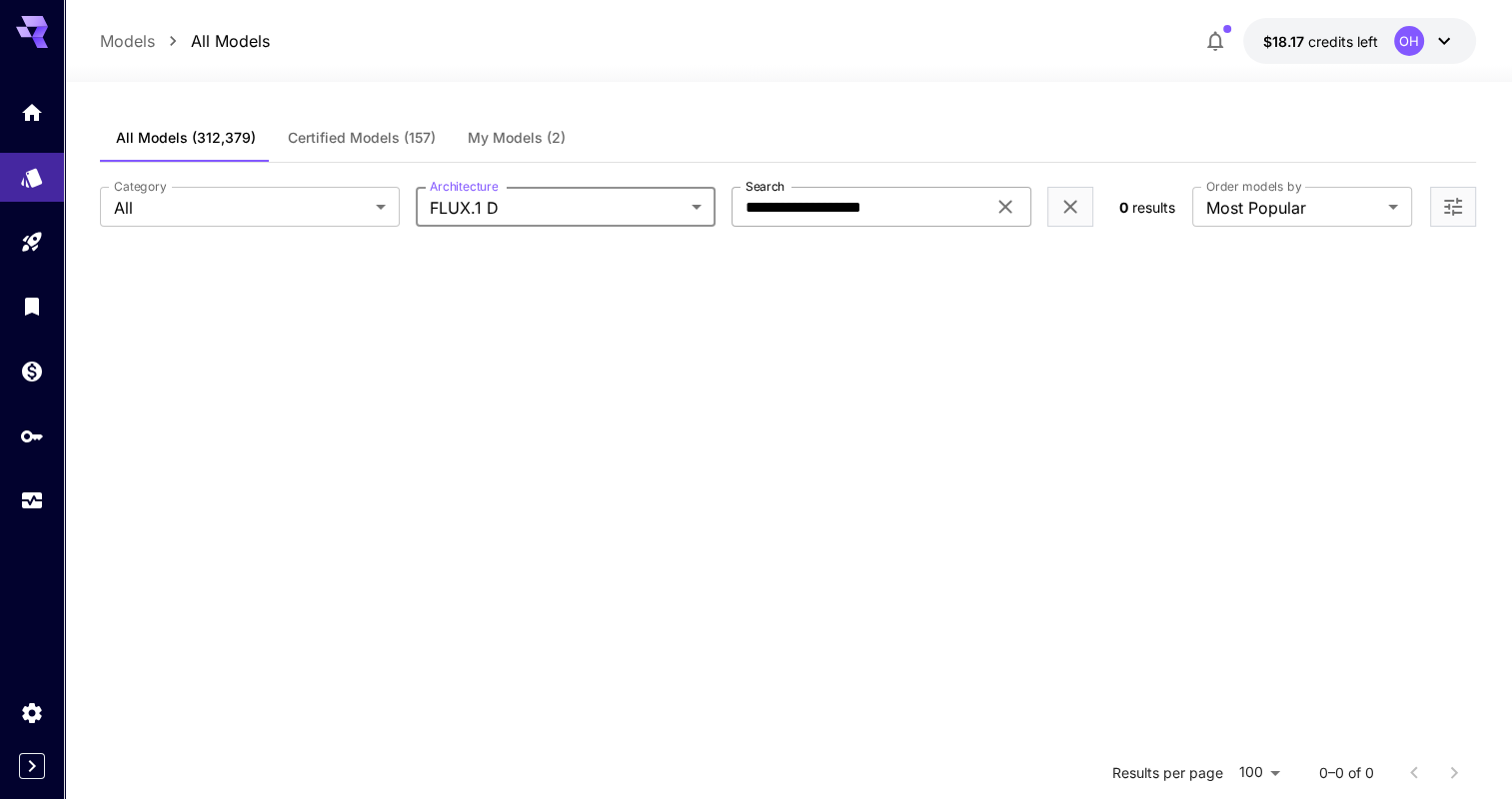 click on "**********" at bounding box center [858, 207] 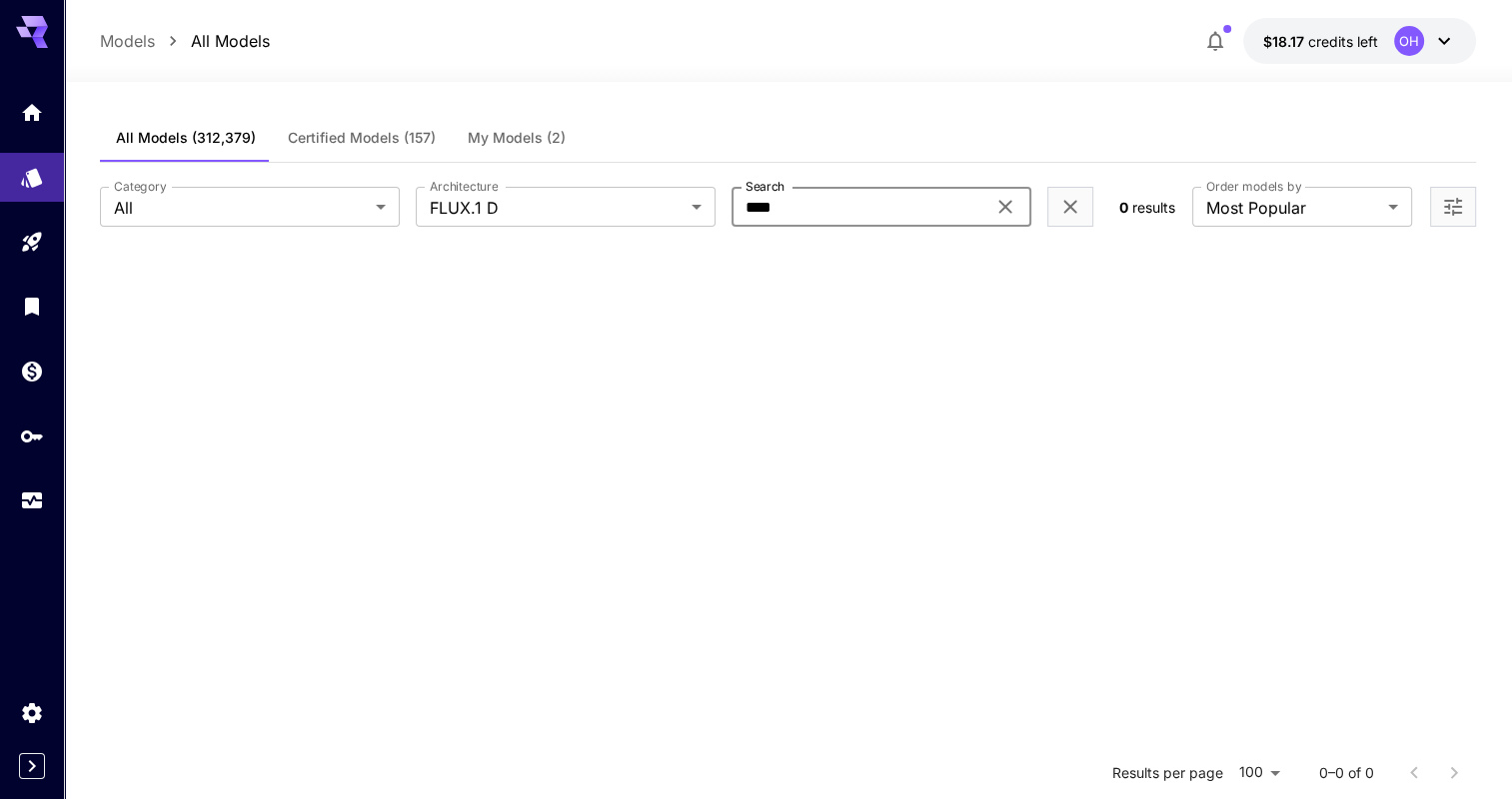 type on "****" 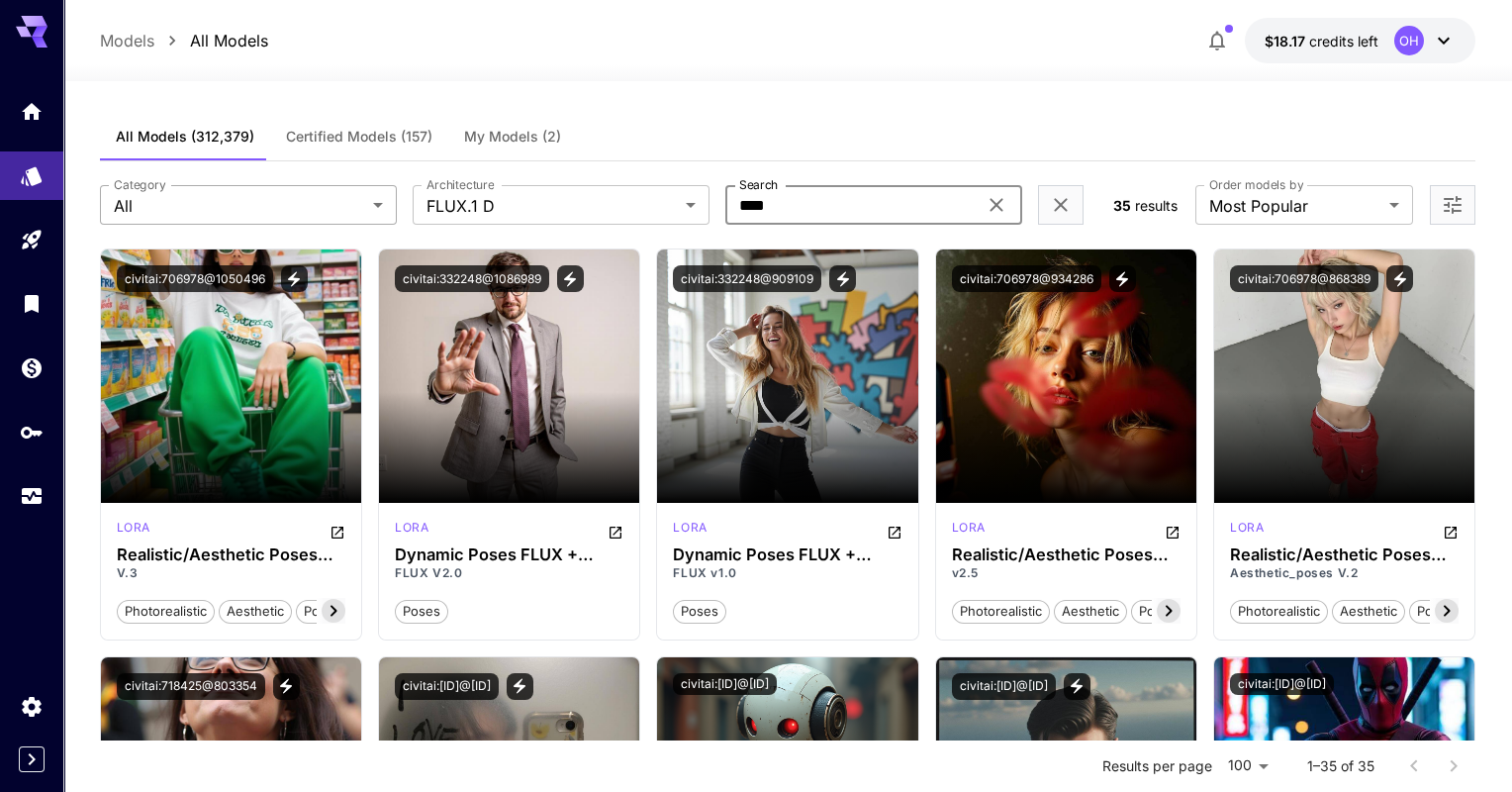 click on "**********" at bounding box center (756, 2199) 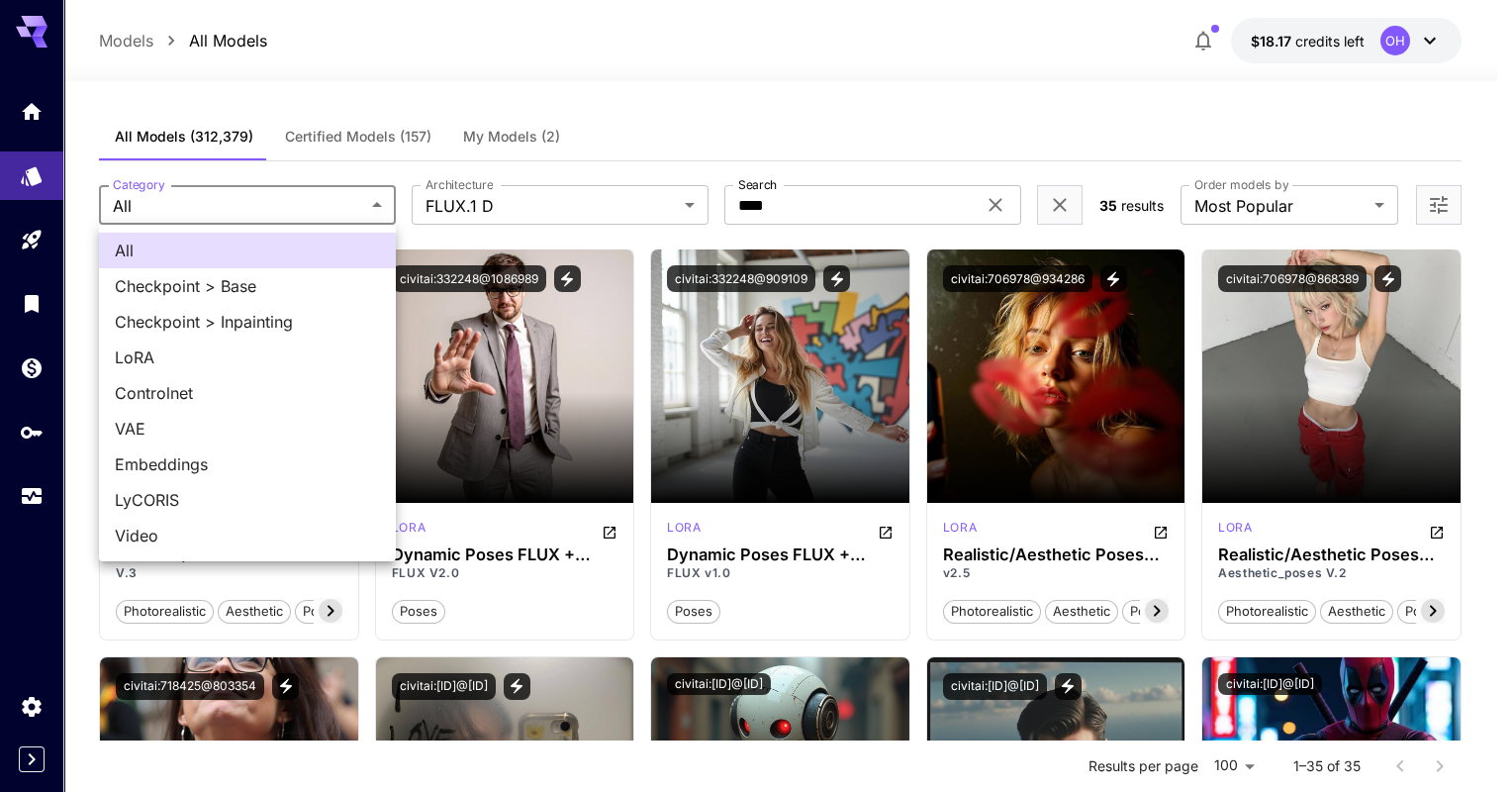click on "Controlnet" at bounding box center [247, 393] 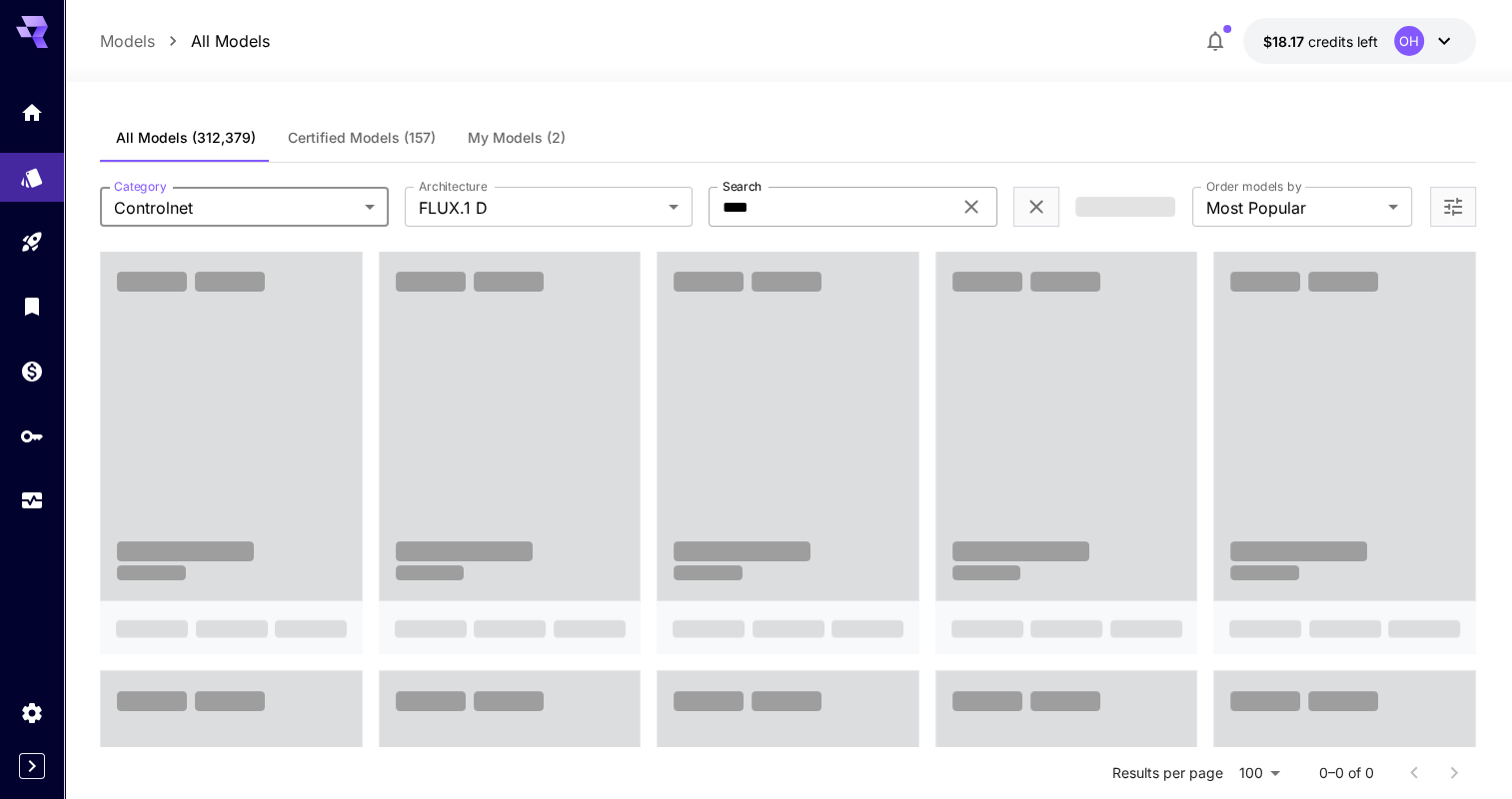click on "****" at bounding box center [829, 207] 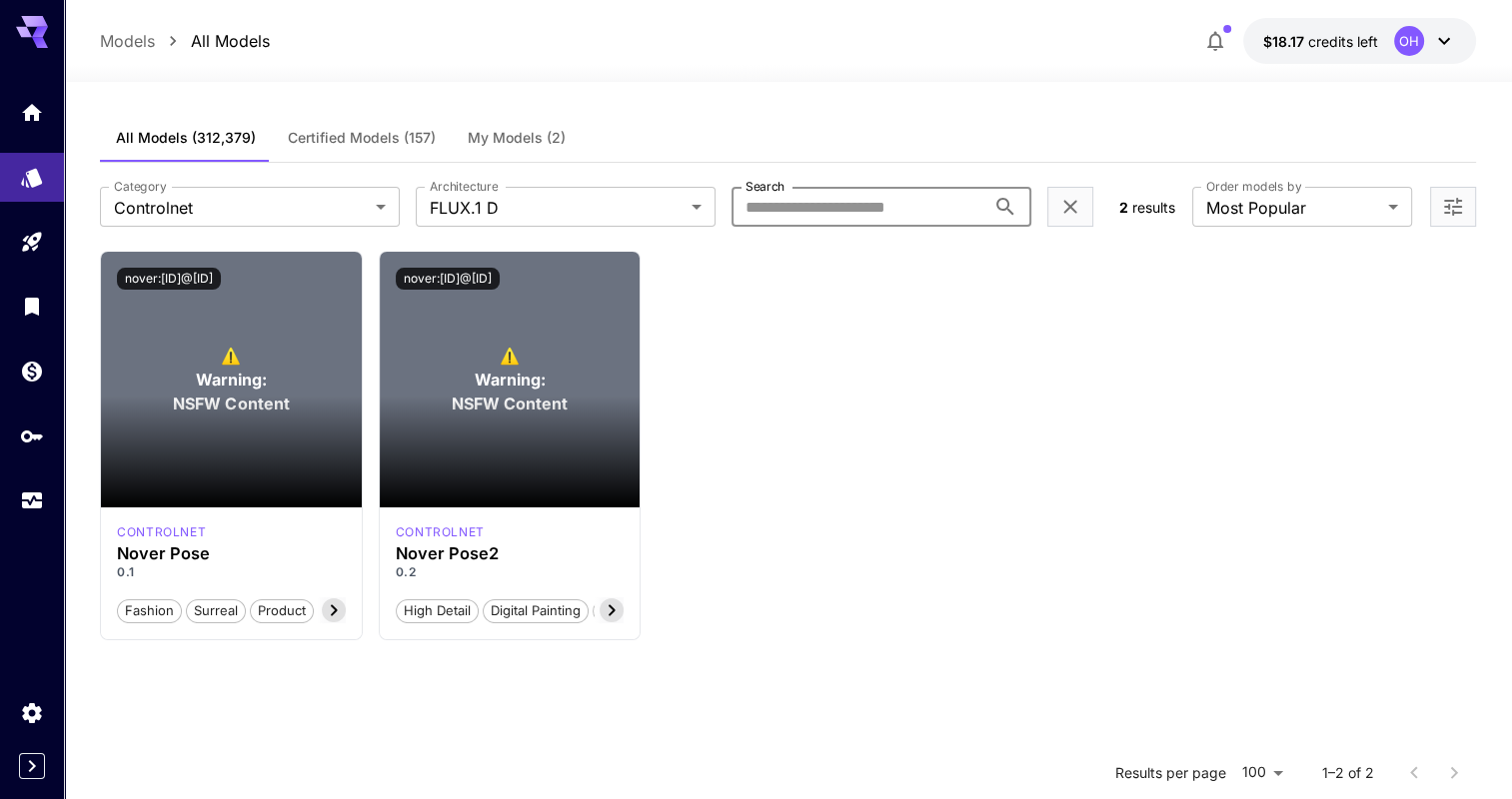 type 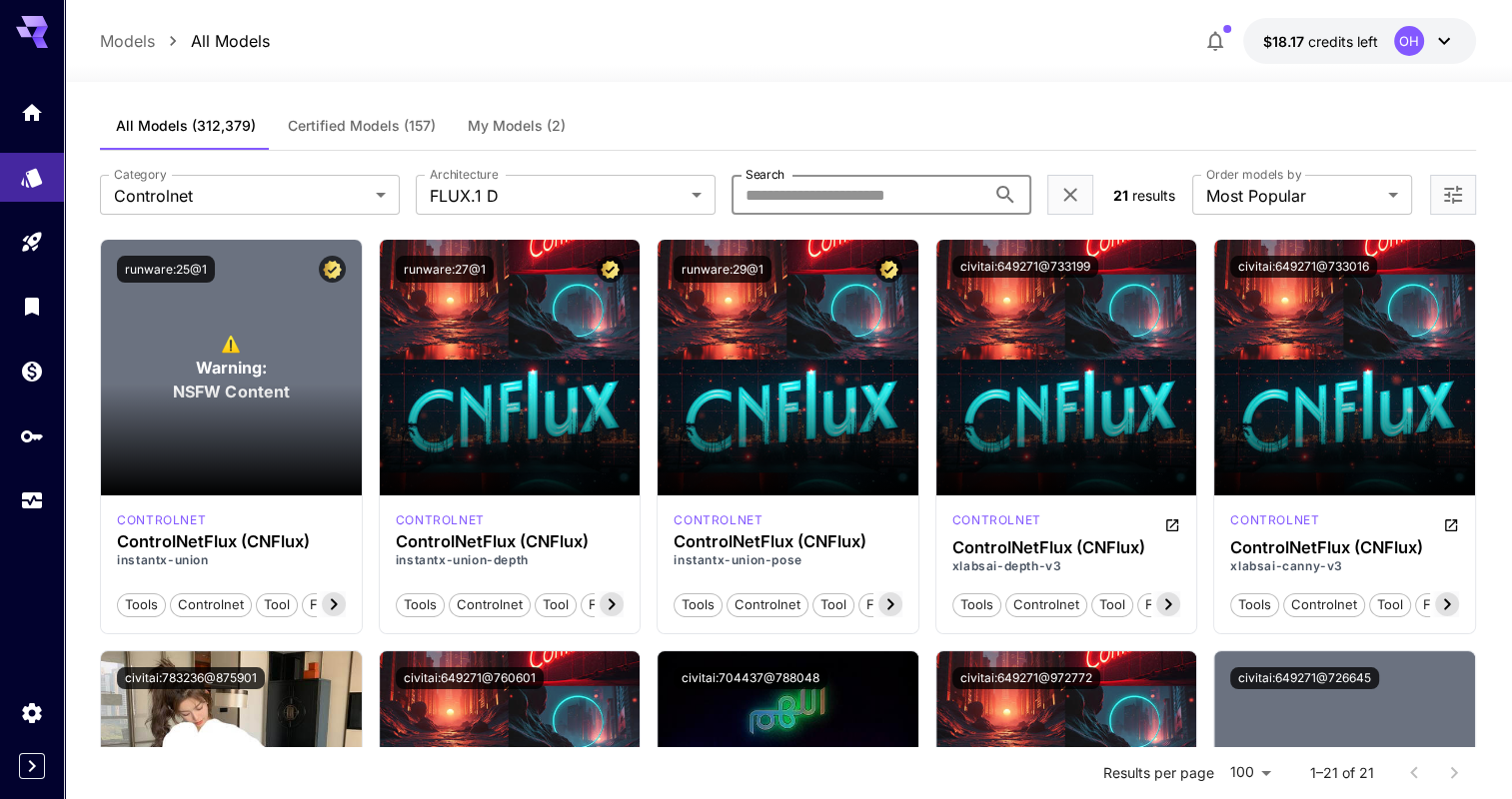 scroll, scrollTop: 0, scrollLeft: 0, axis: both 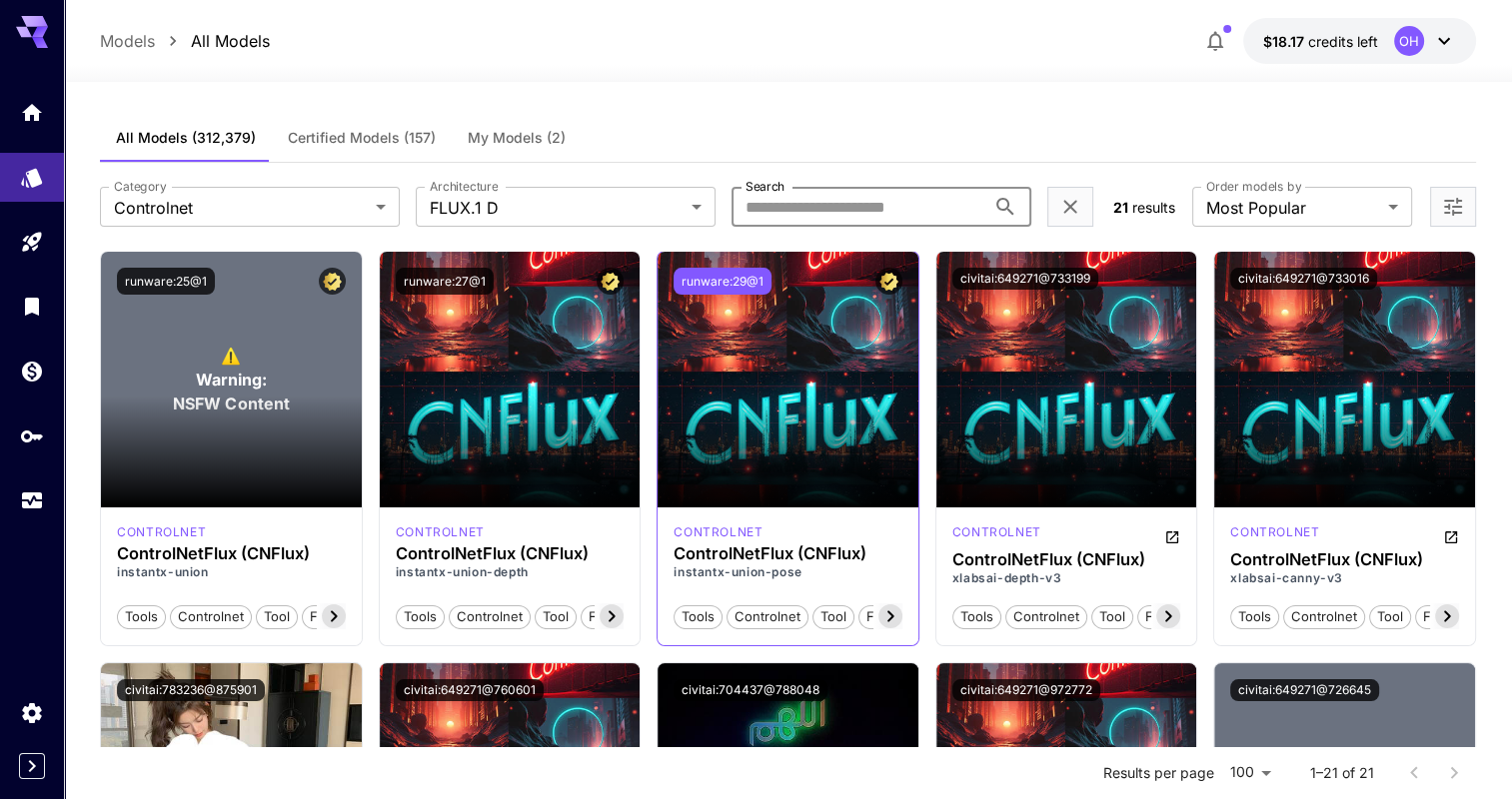 click on "runware:29@1" at bounding box center (723, 281) 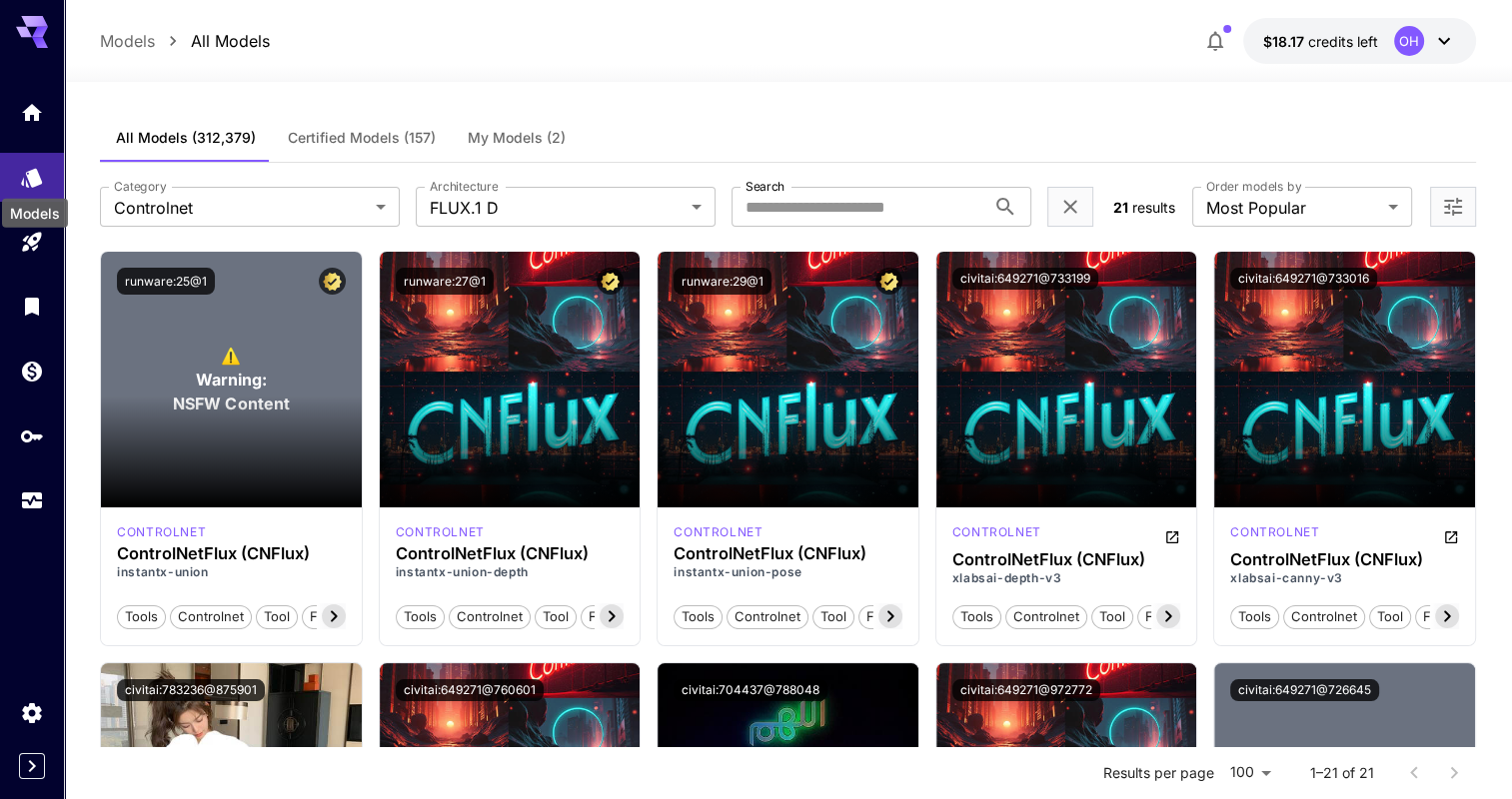 click on "Models" at bounding box center (35, 207) 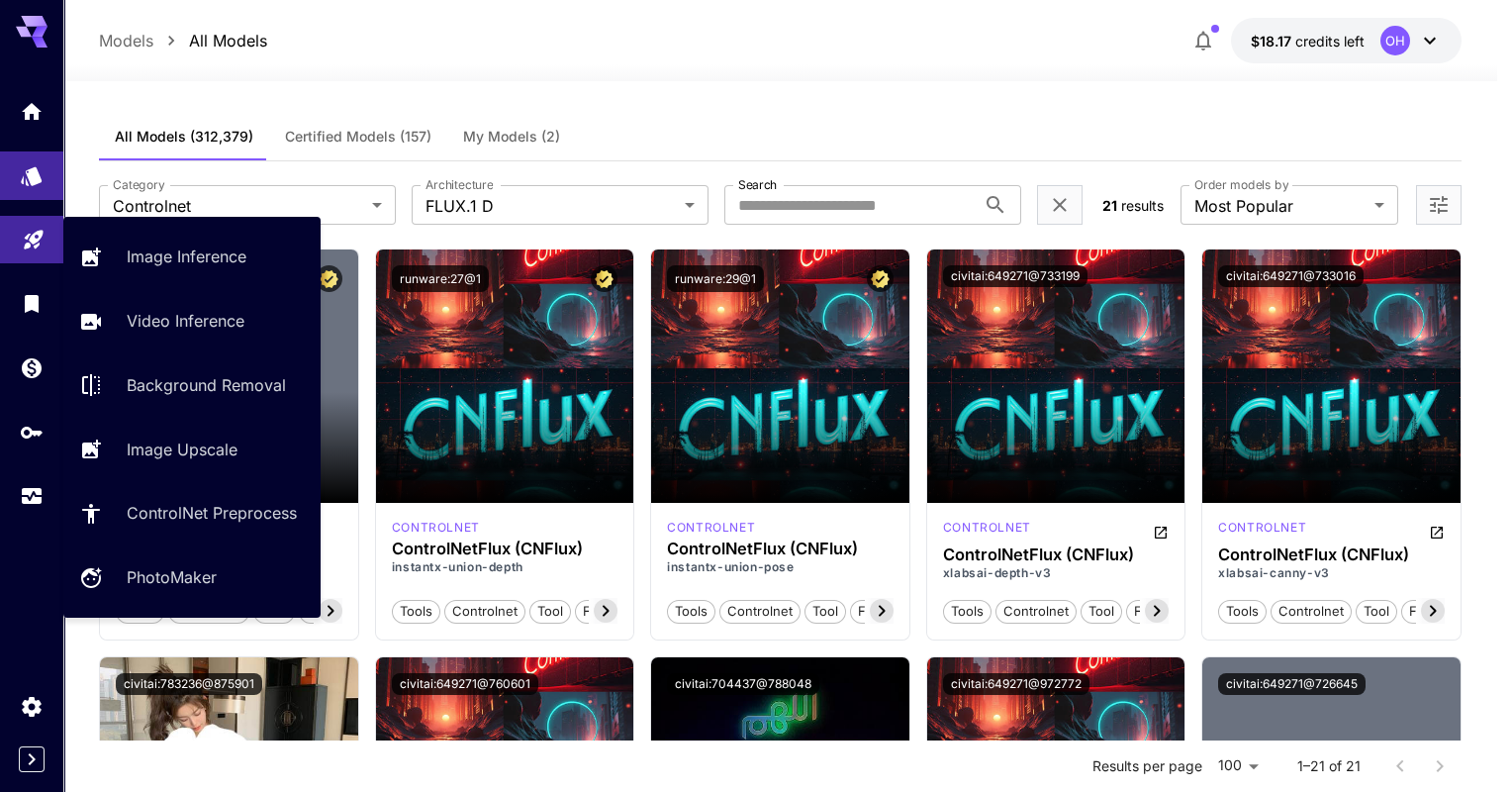 click at bounding box center [32, 240] 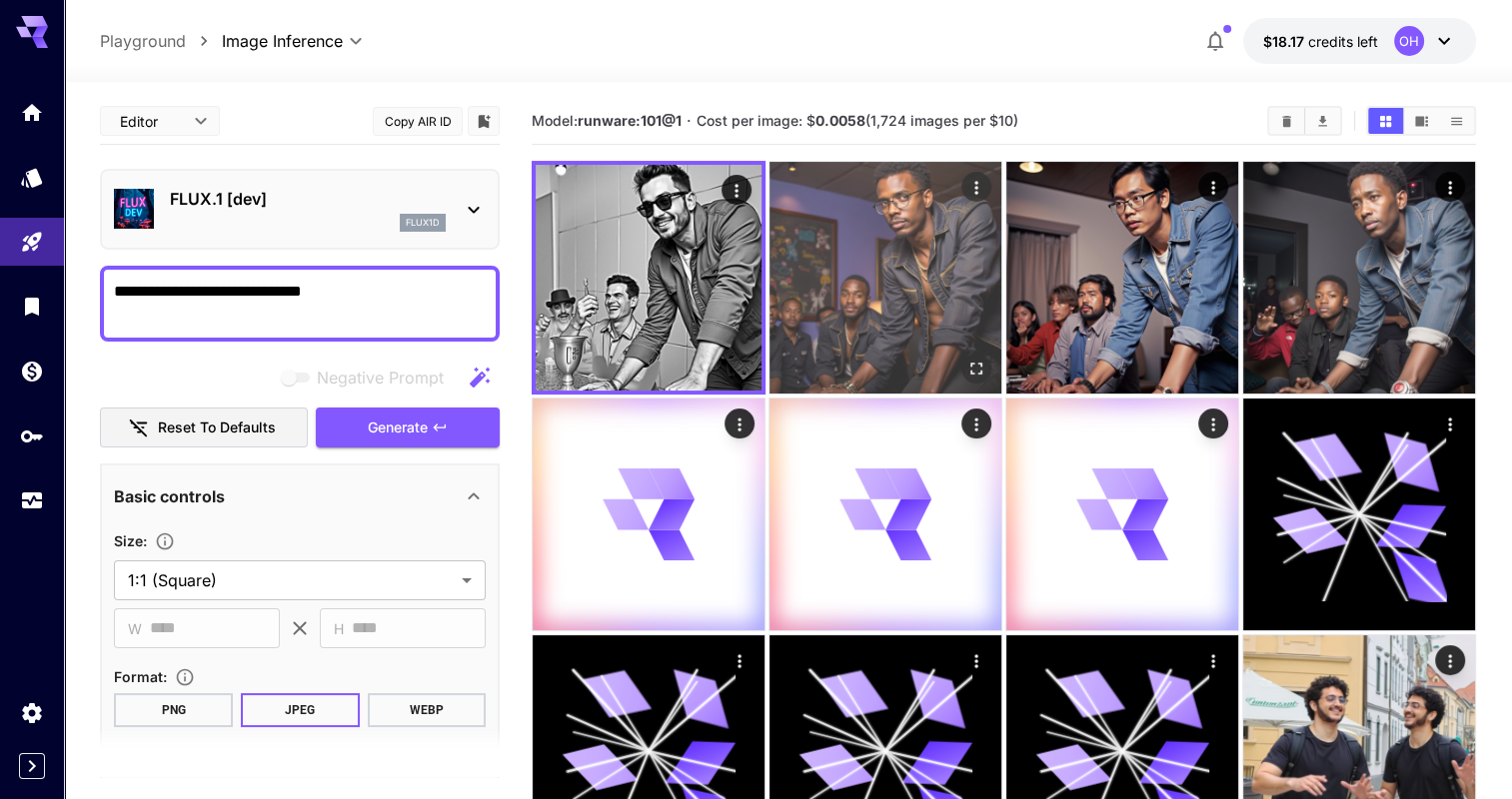 click 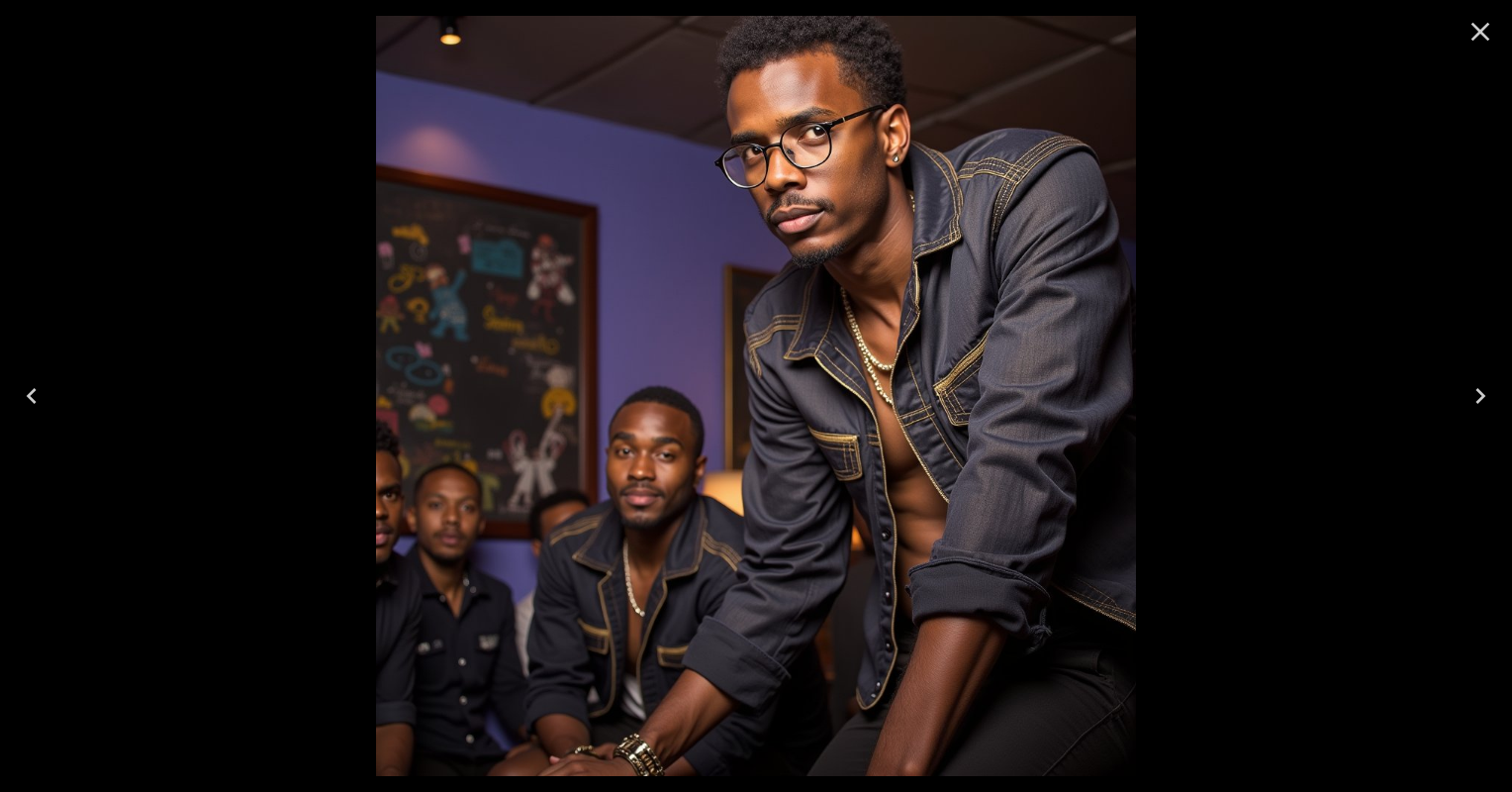 click 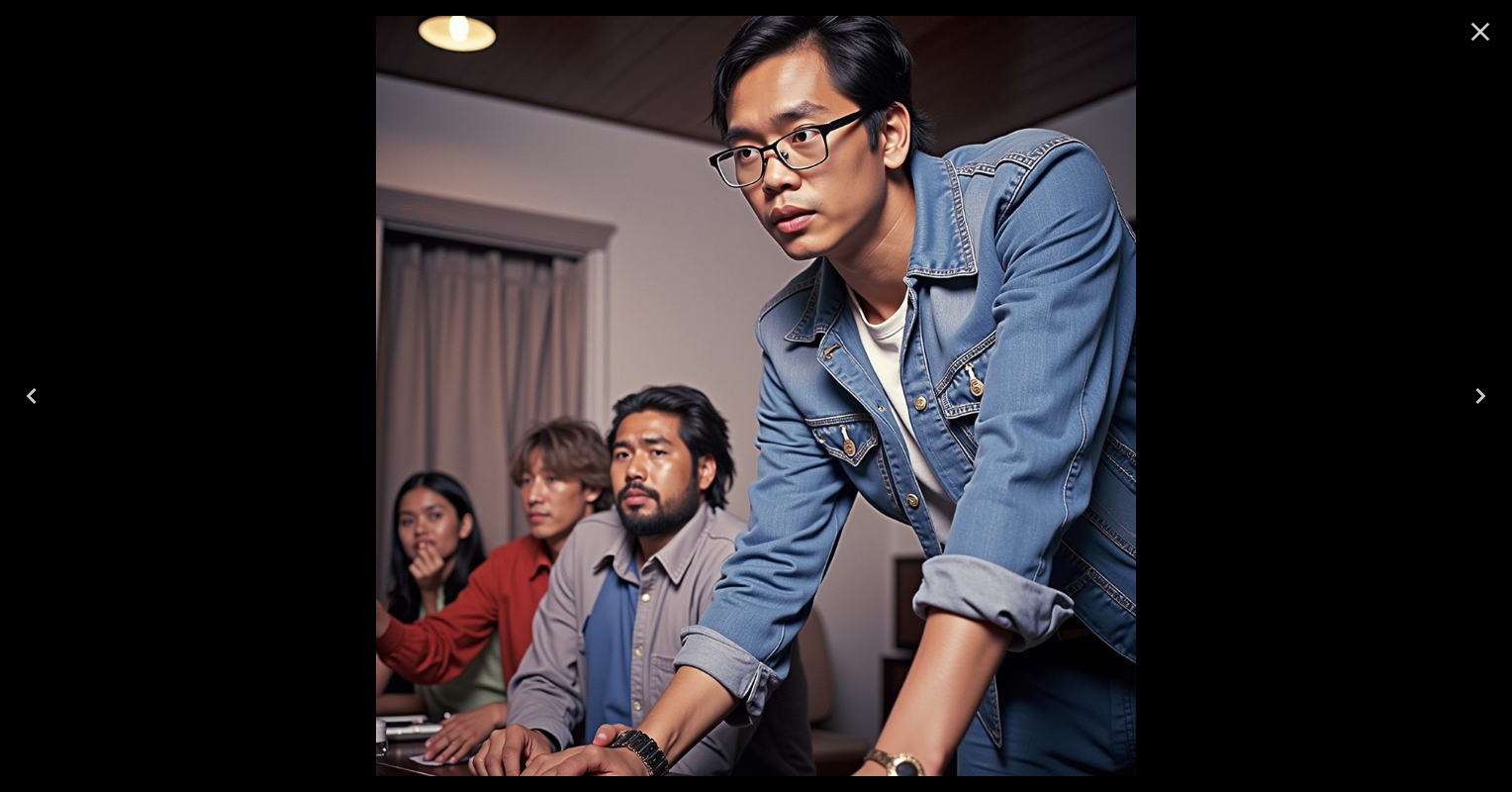 click 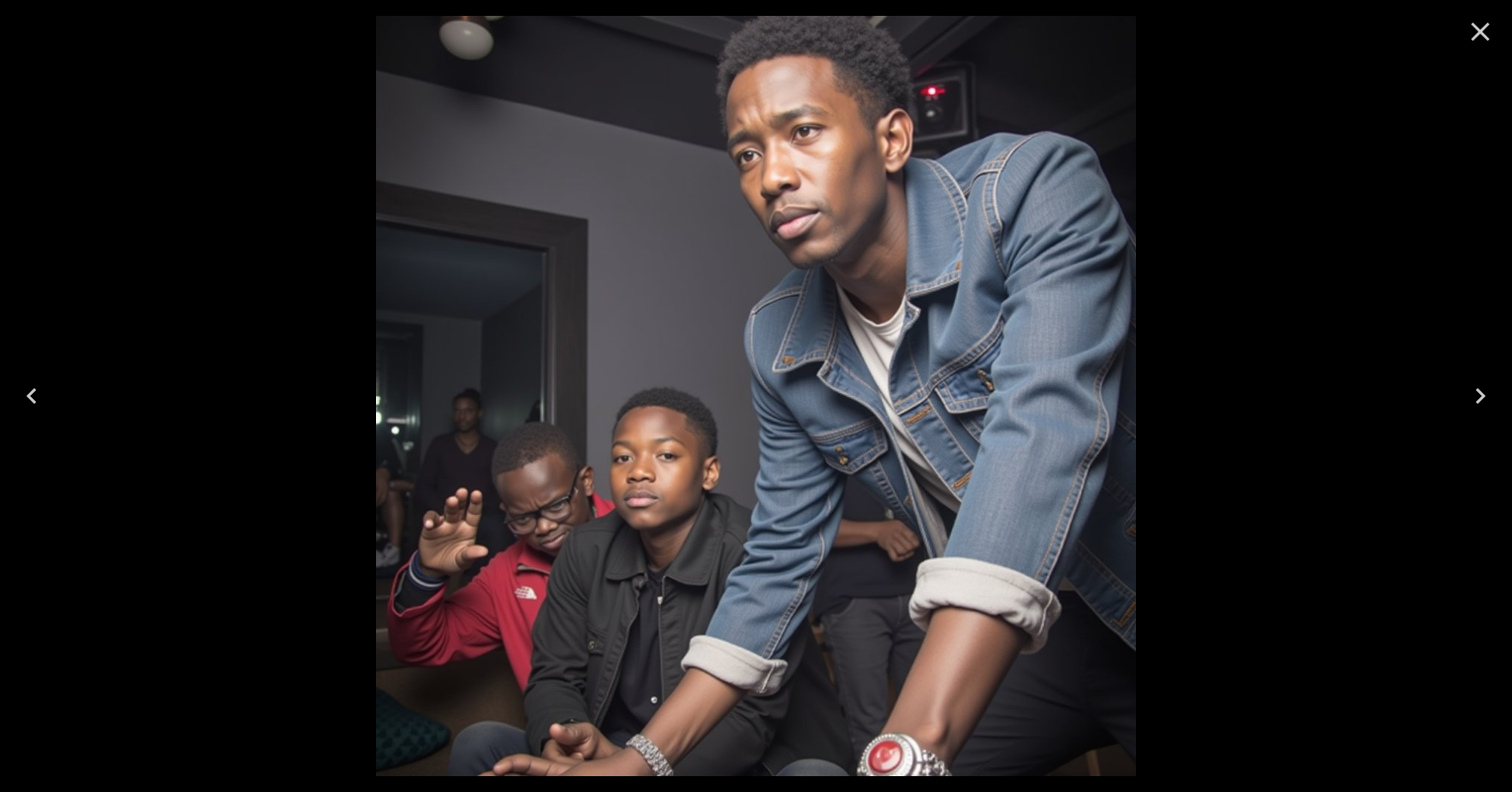 click at bounding box center (1480, 396) 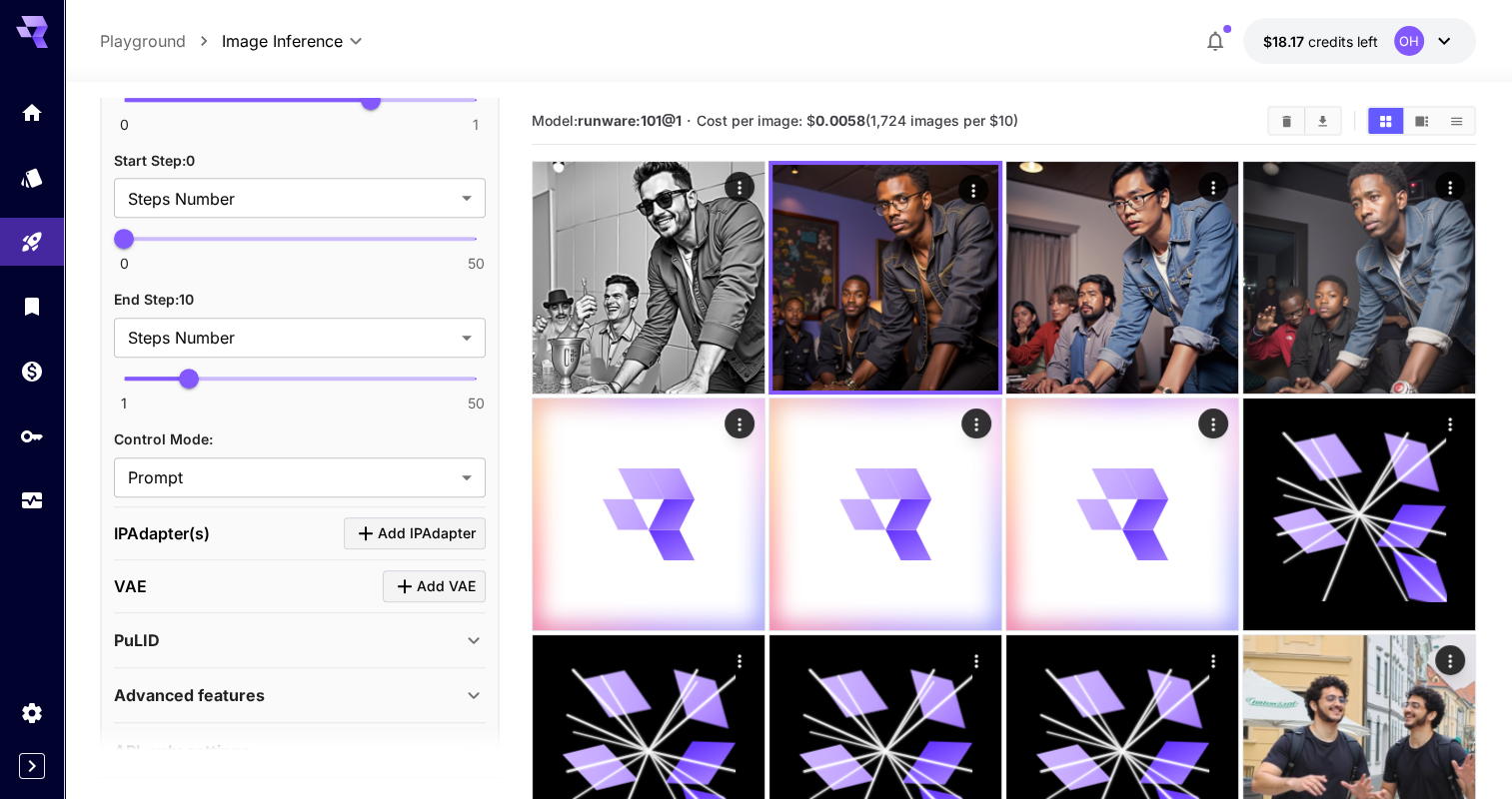 scroll, scrollTop: 1314, scrollLeft: 0, axis: vertical 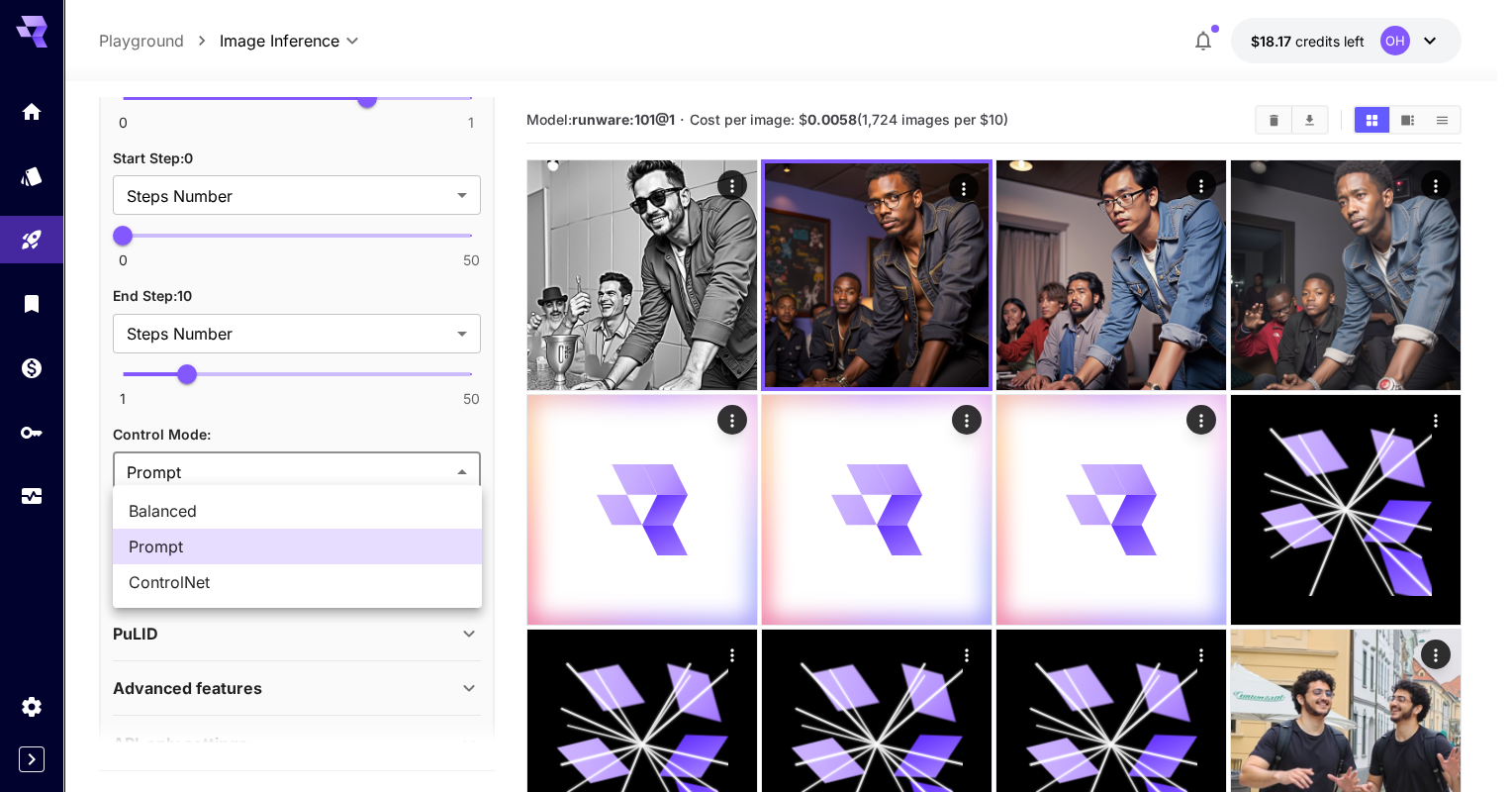 click on "**********" at bounding box center (756, 929) 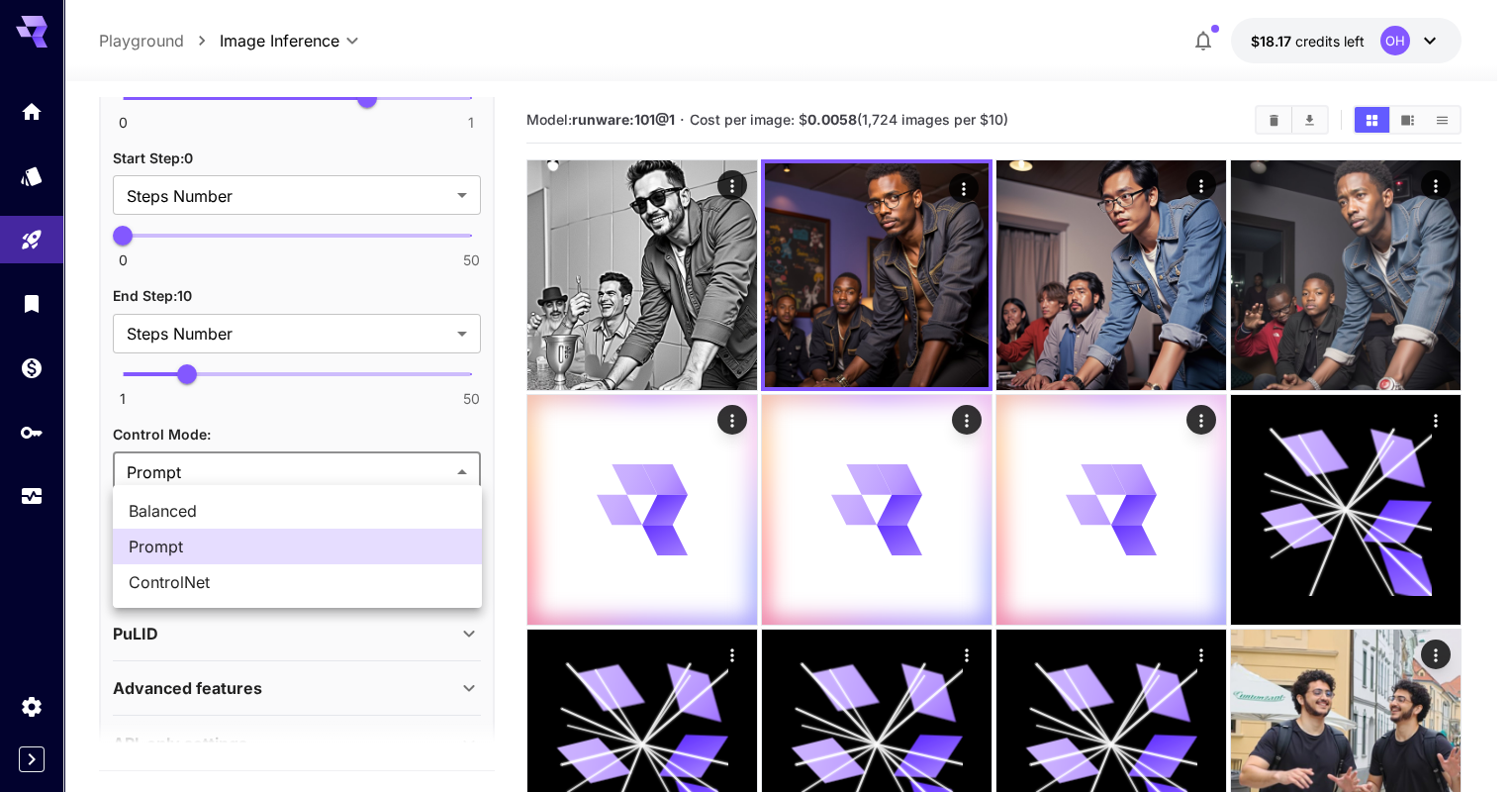 click on "Balanced" at bounding box center (297, 511) 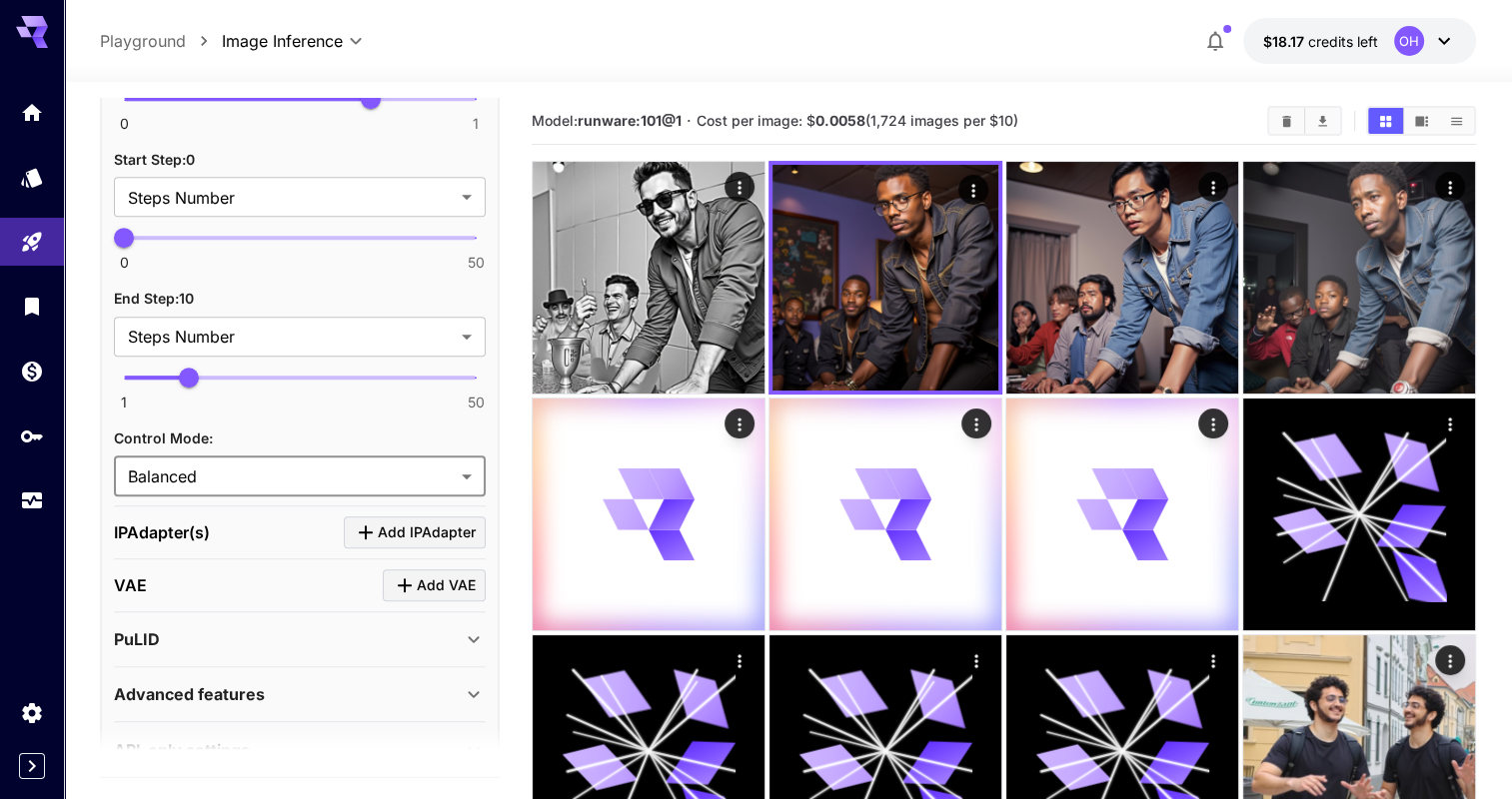 scroll, scrollTop: 336, scrollLeft: 0, axis: vertical 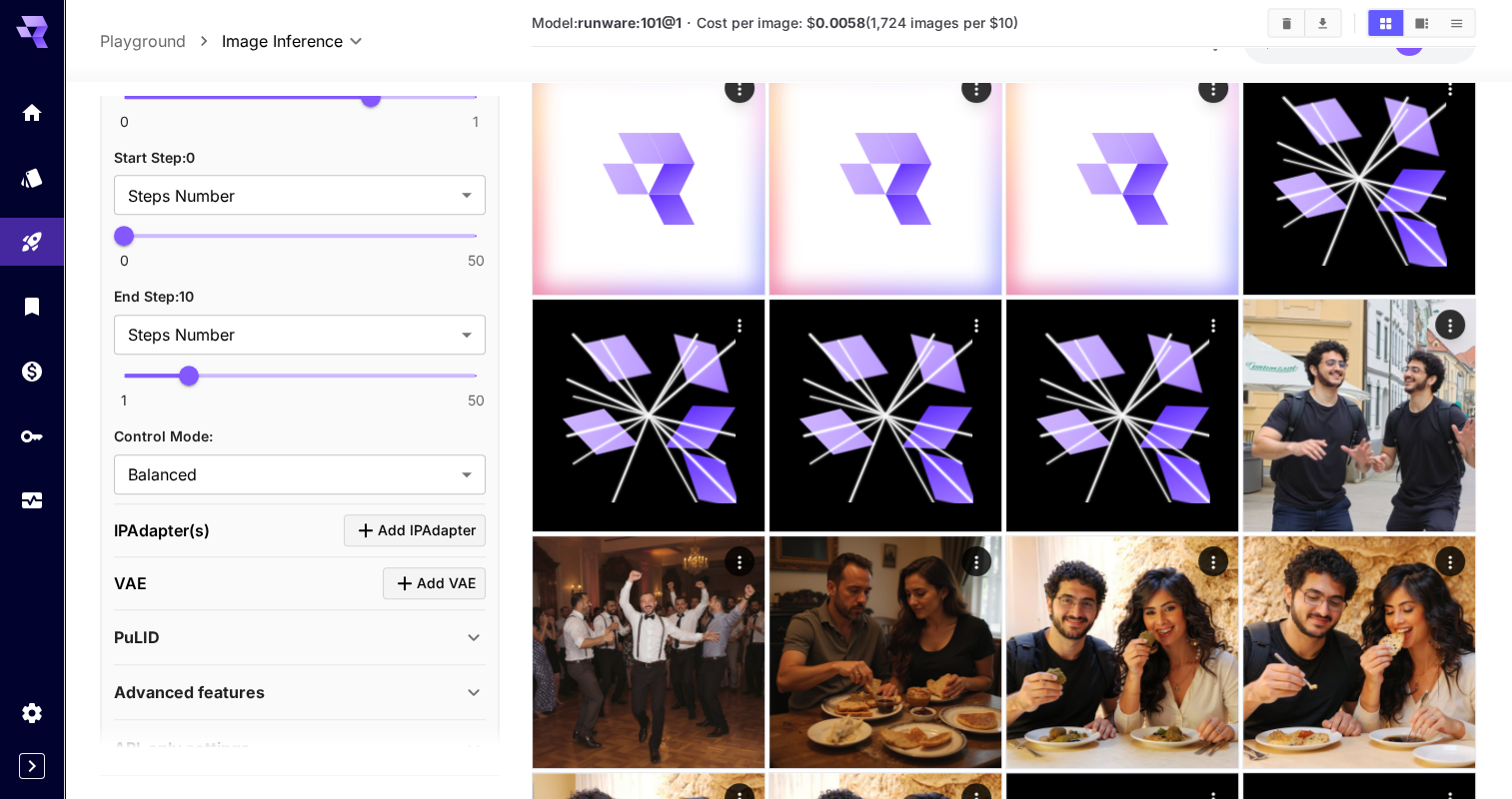 click on "Advanced features Accelerator options :  None **** ​ LayerDiffuse :  Enable LayerDiffuse for transparent images" at bounding box center (300, 692) 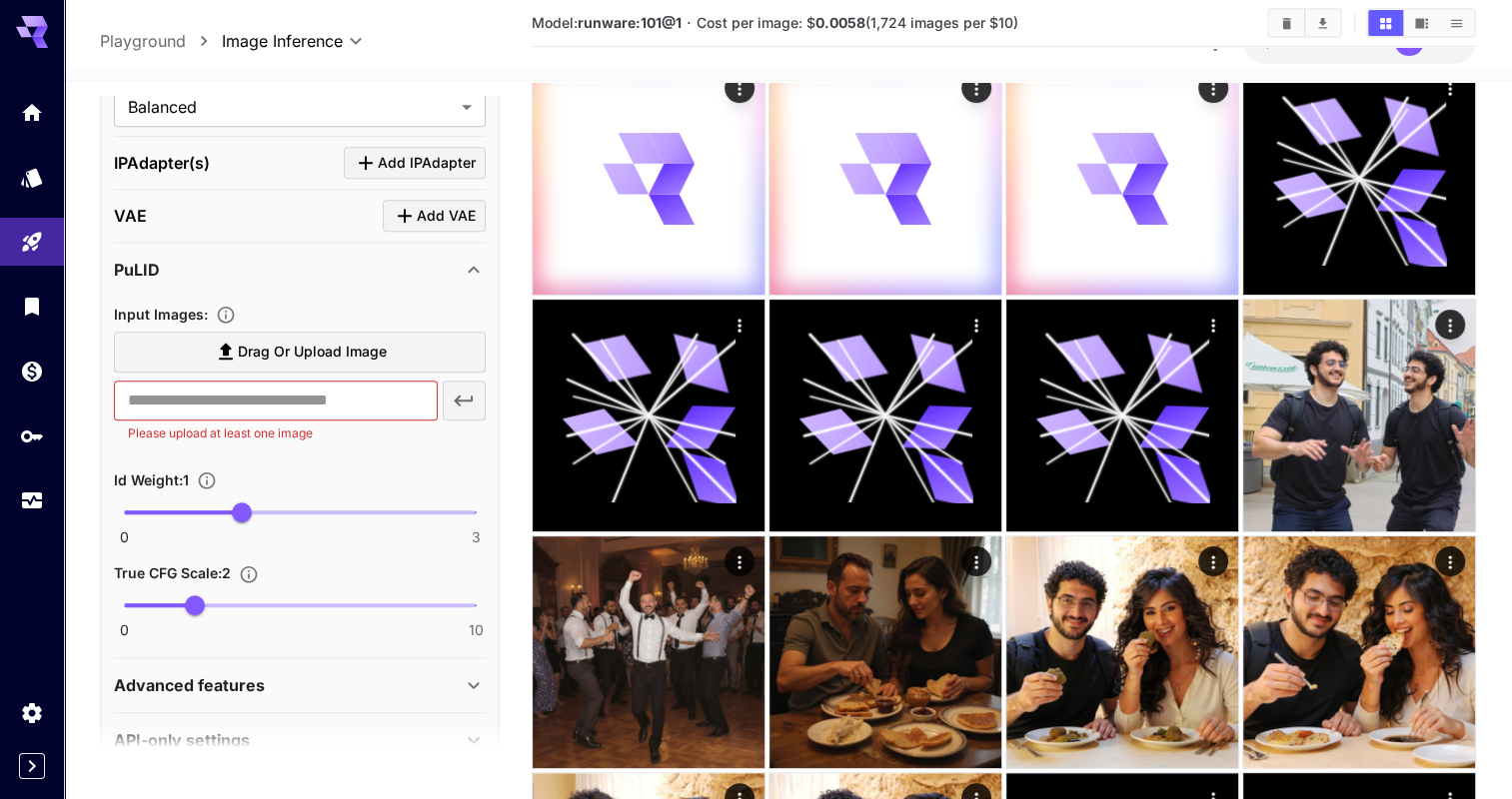 scroll, scrollTop: 1715, scrollLeft: 0, axis: vertical 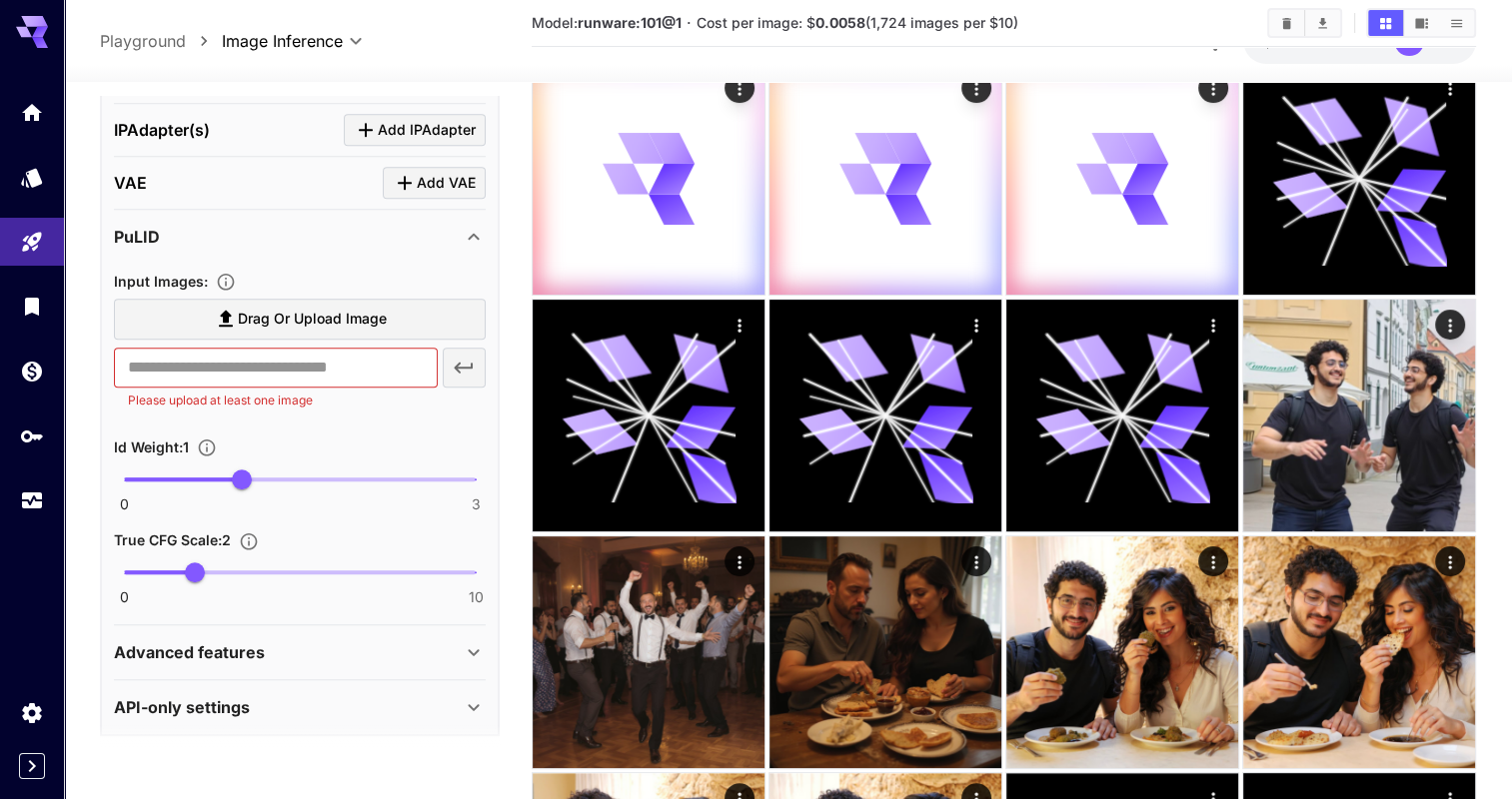 click on "Advanced features" at bounding box center (288, 652) 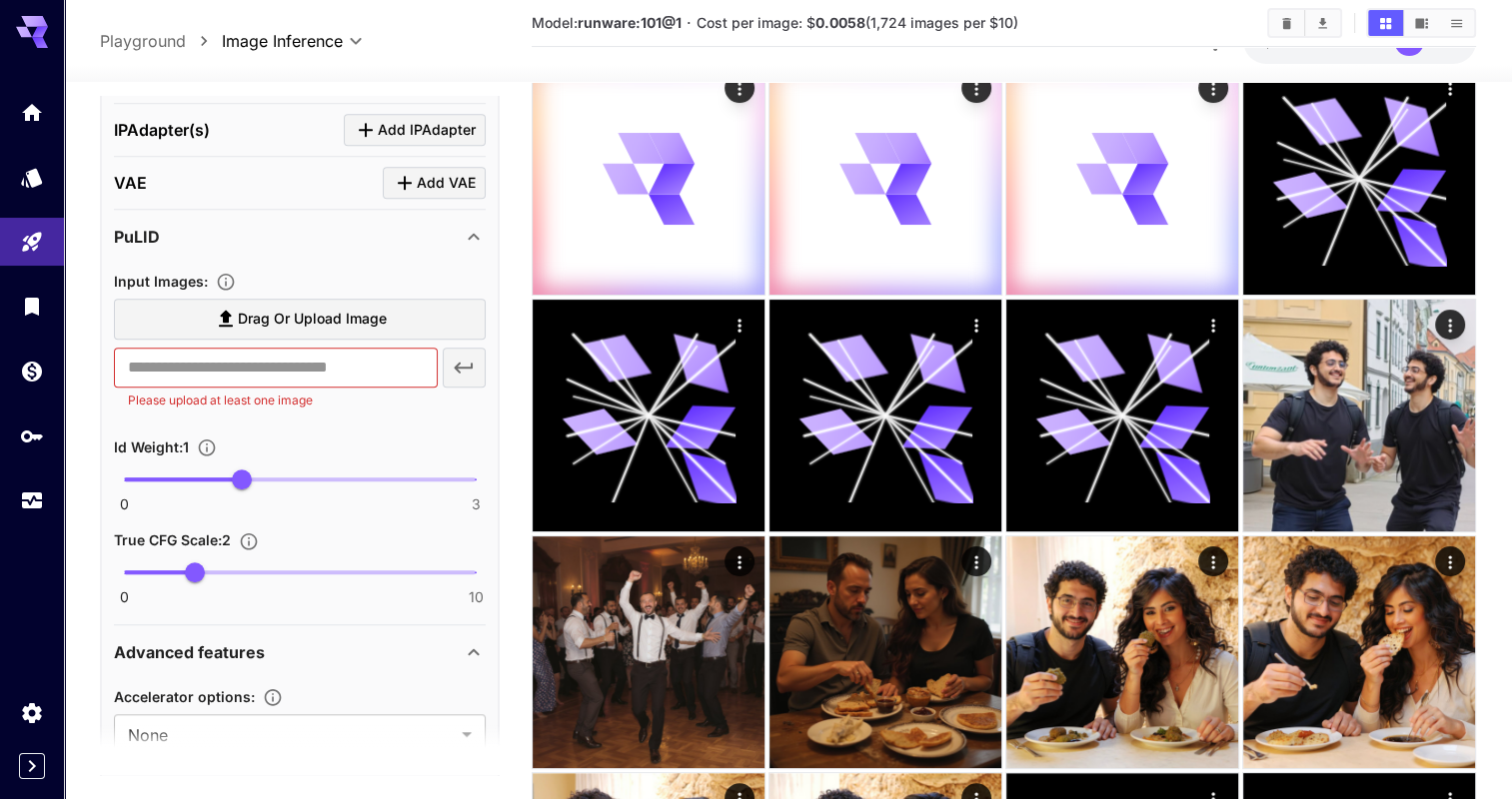 scroll, scrollTop: 1882, scrollLeft: 0, axis: vertical 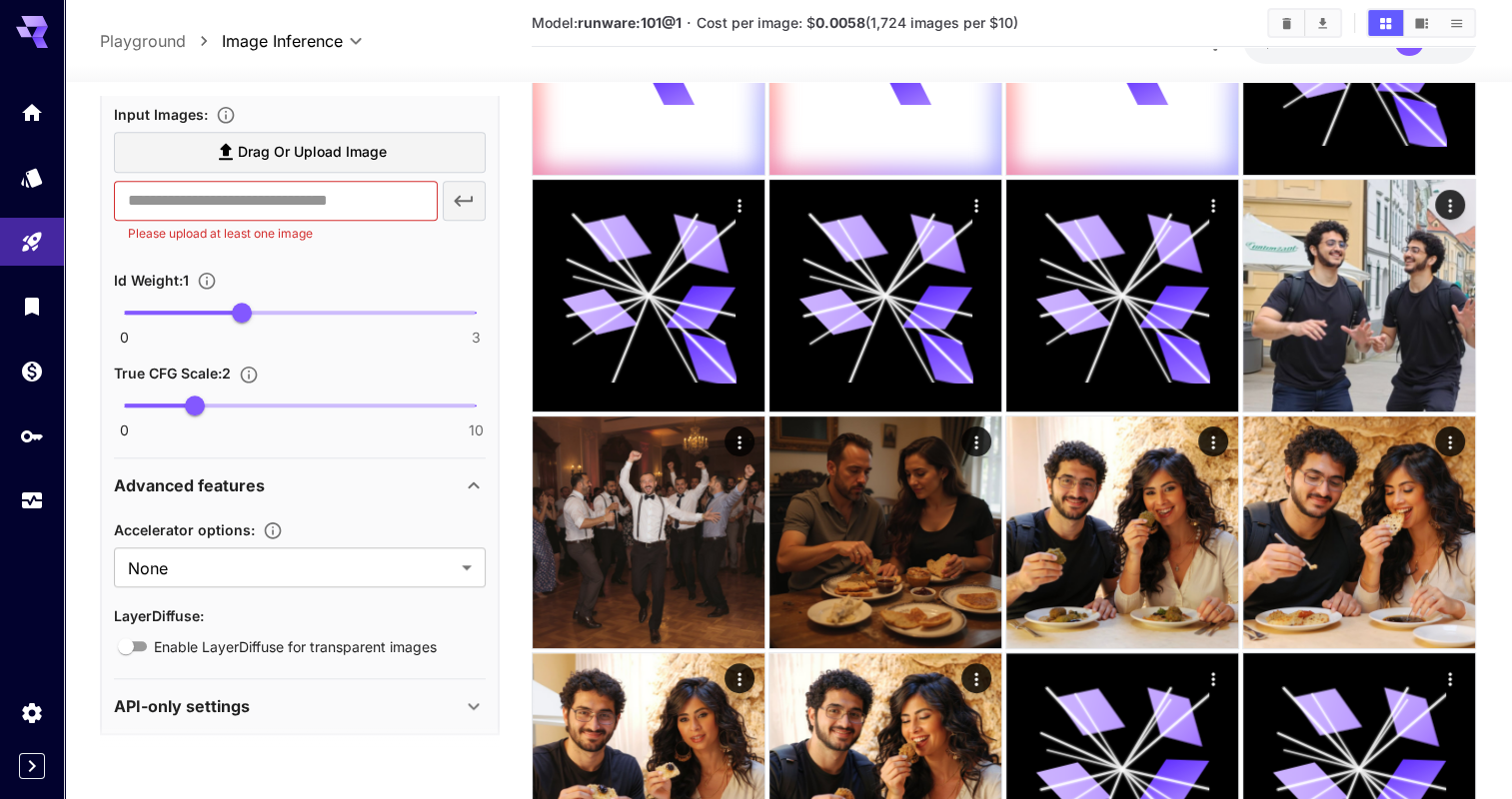 click on "API-only settings" at bounding box center [288, 706] 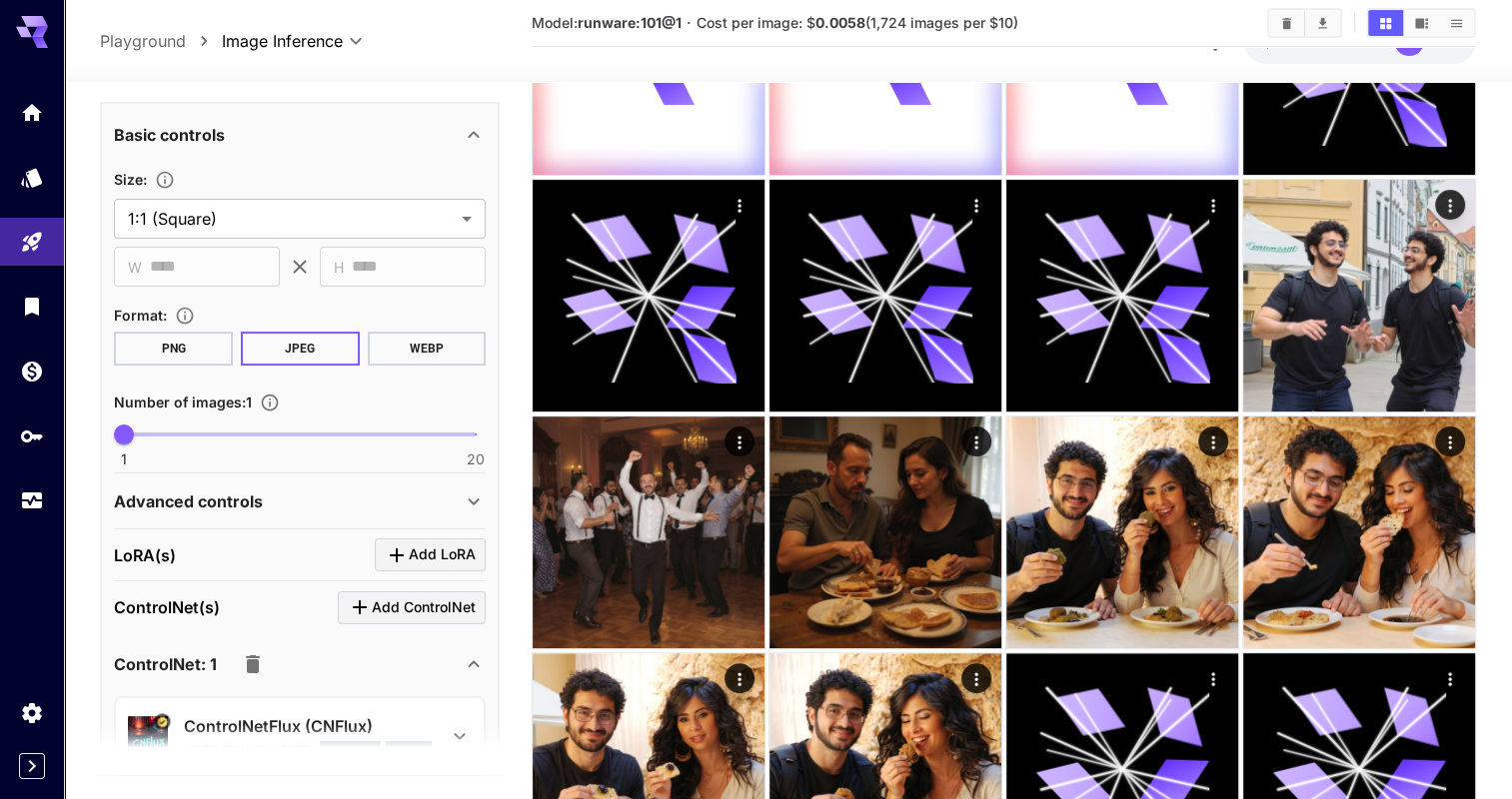 scroll, scrollTop: 40, scrollLeft: 0, axis: vertical 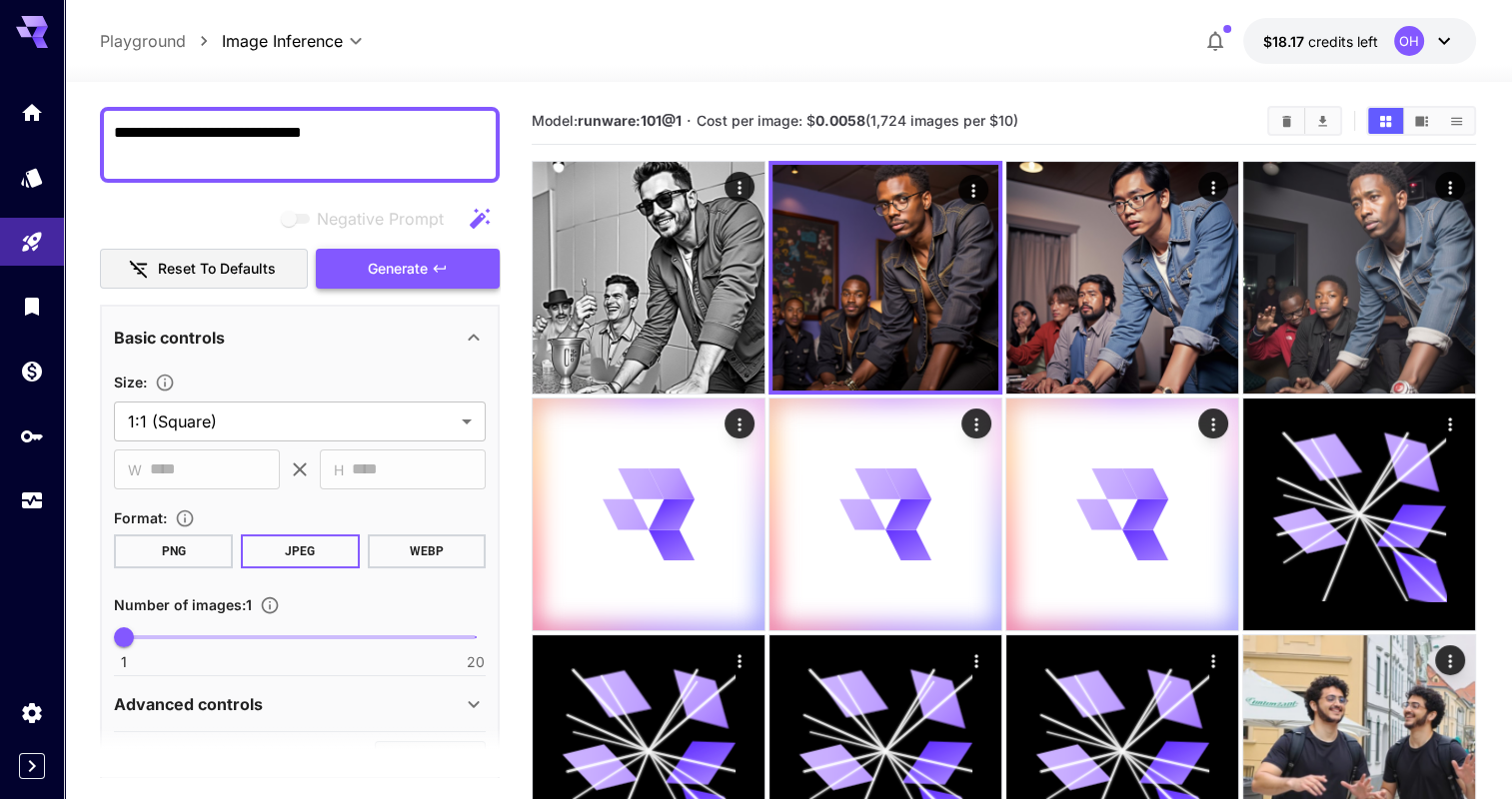 click on "Generate" at bounding box center (408, 269) 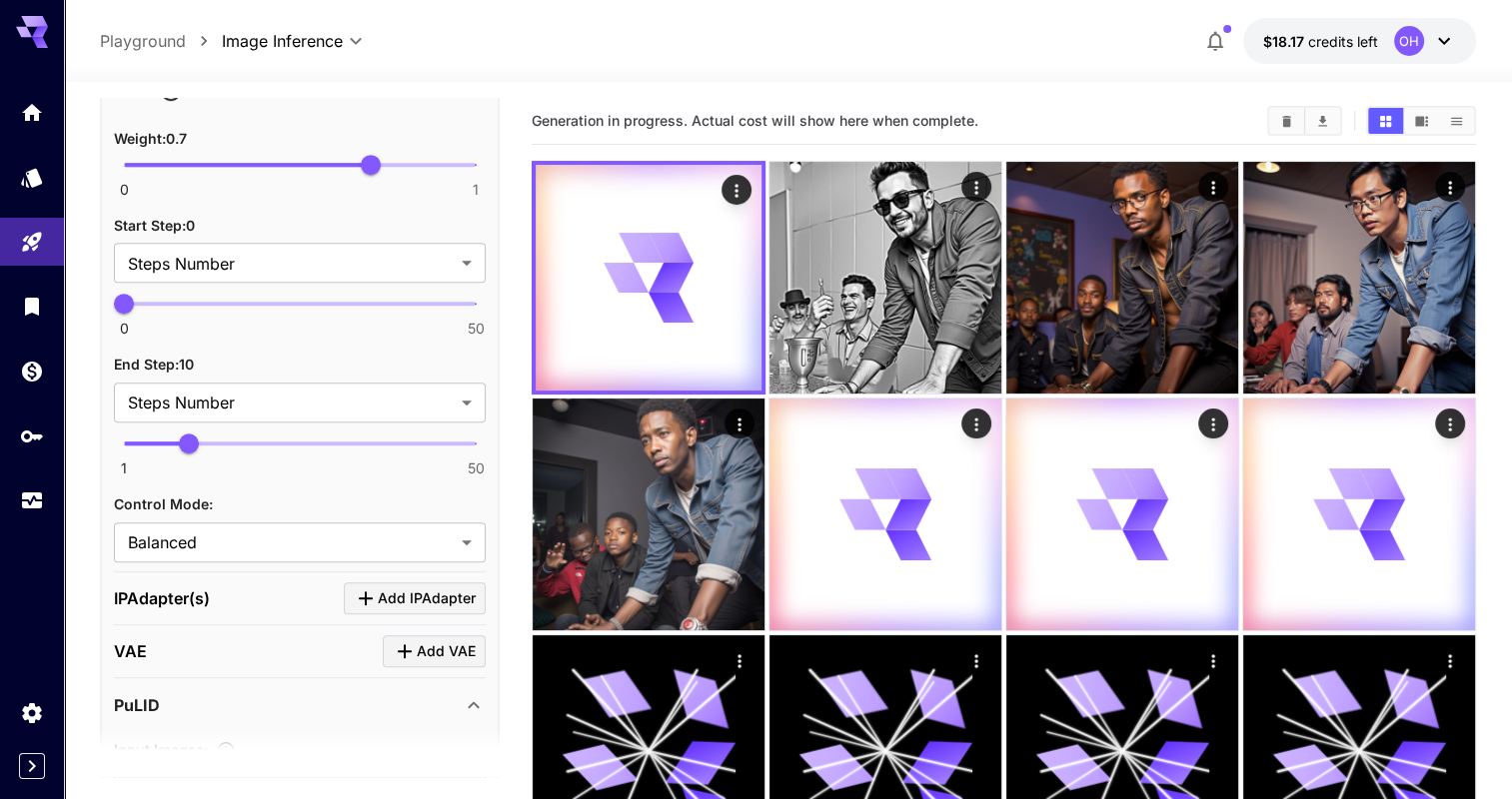 scroll, scrollTop: 1290, scrollLeft: 0, axis: vertical 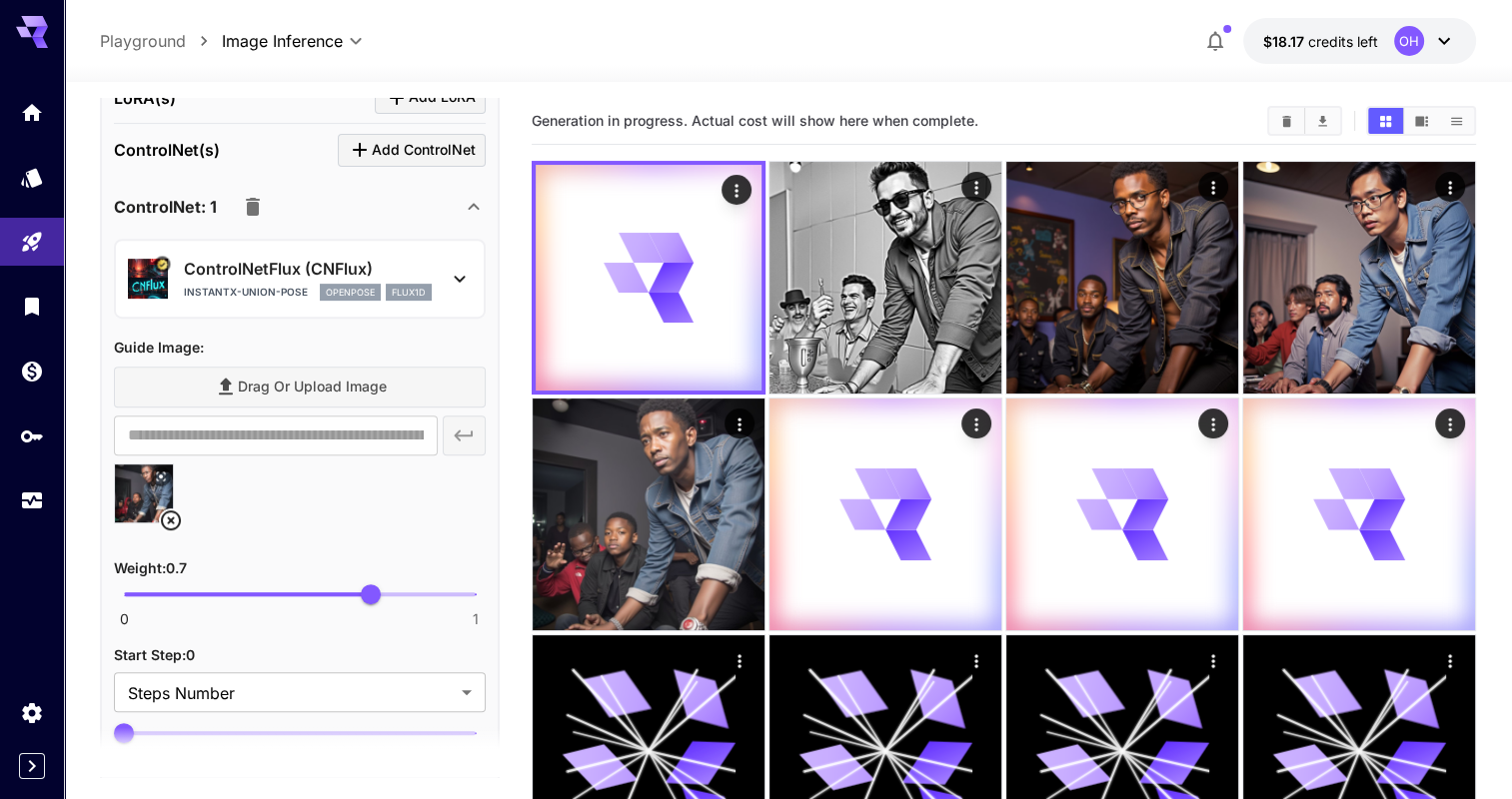 click on "ControlNetFlux (CNFlux) instantx-union-pose openpose flux1d" at bounding box center [300, 279] 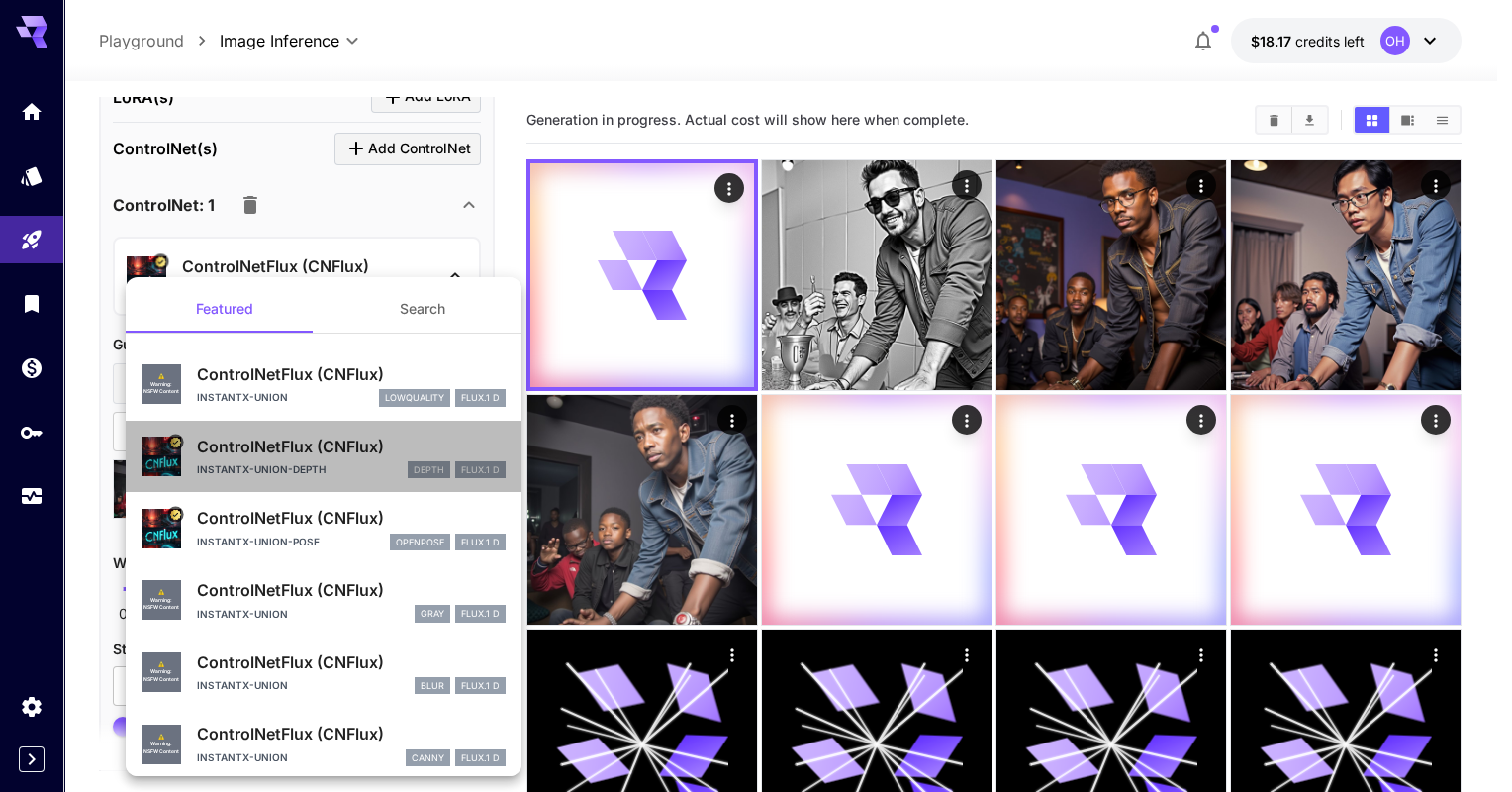 click on "ControlNetFlux (CNFlux) instantx-union-depth depth FLUX.1 D" at bounding box center (324, 456) 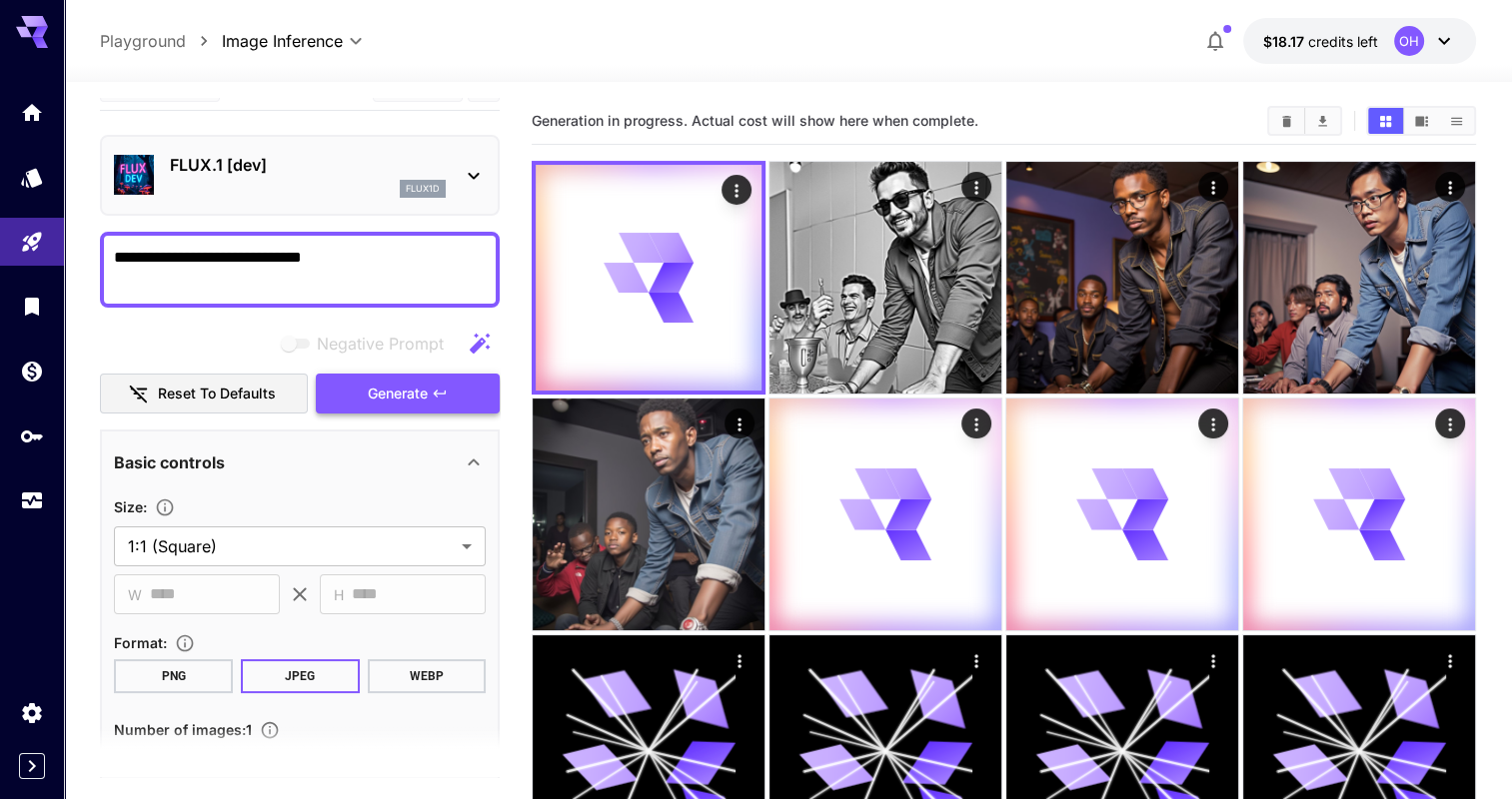 scroll, scrollTop: 32, scrollLeft: 0, axis: vertical 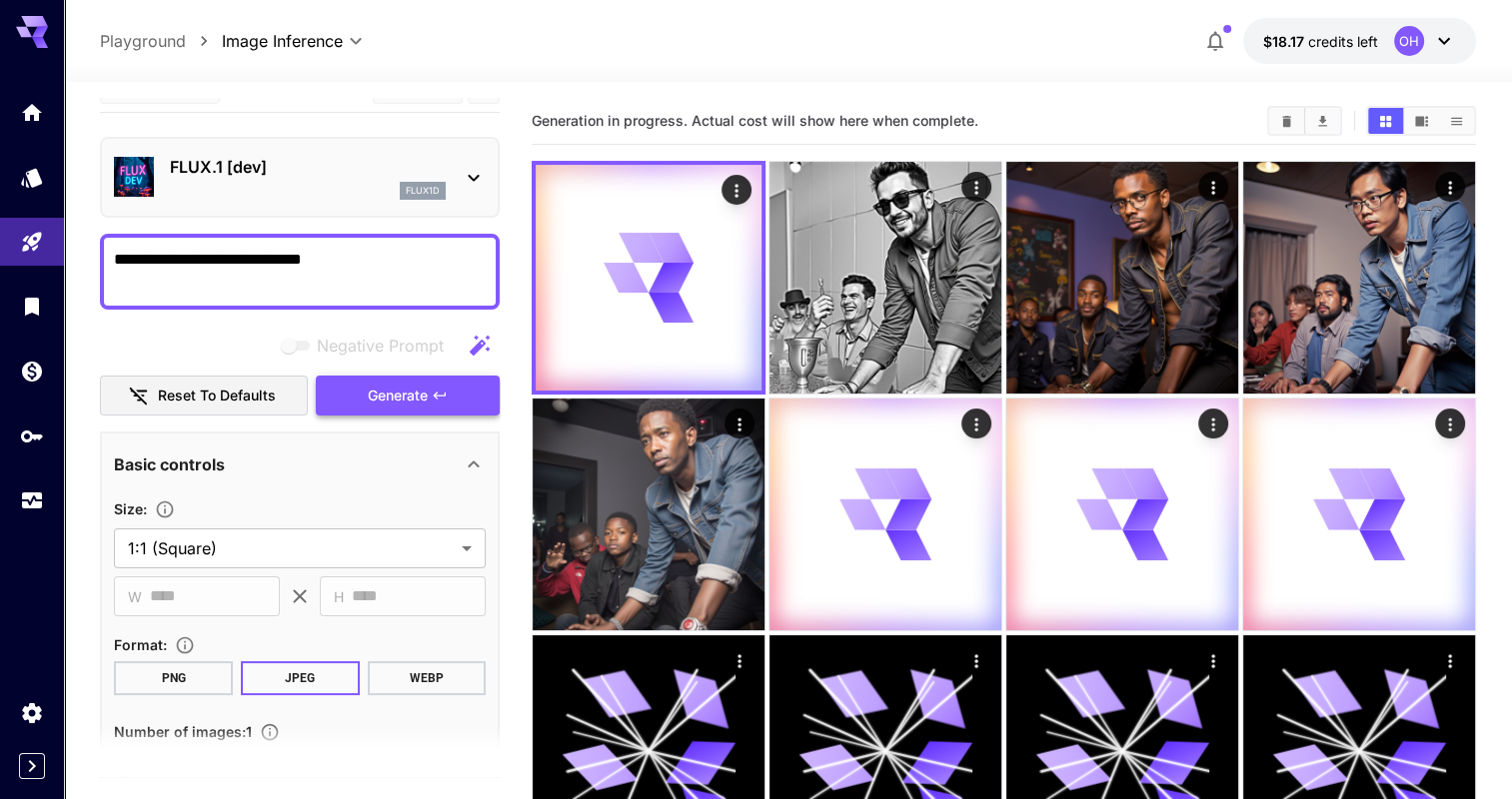 click on "Generate" at bounding box center (398, 396) 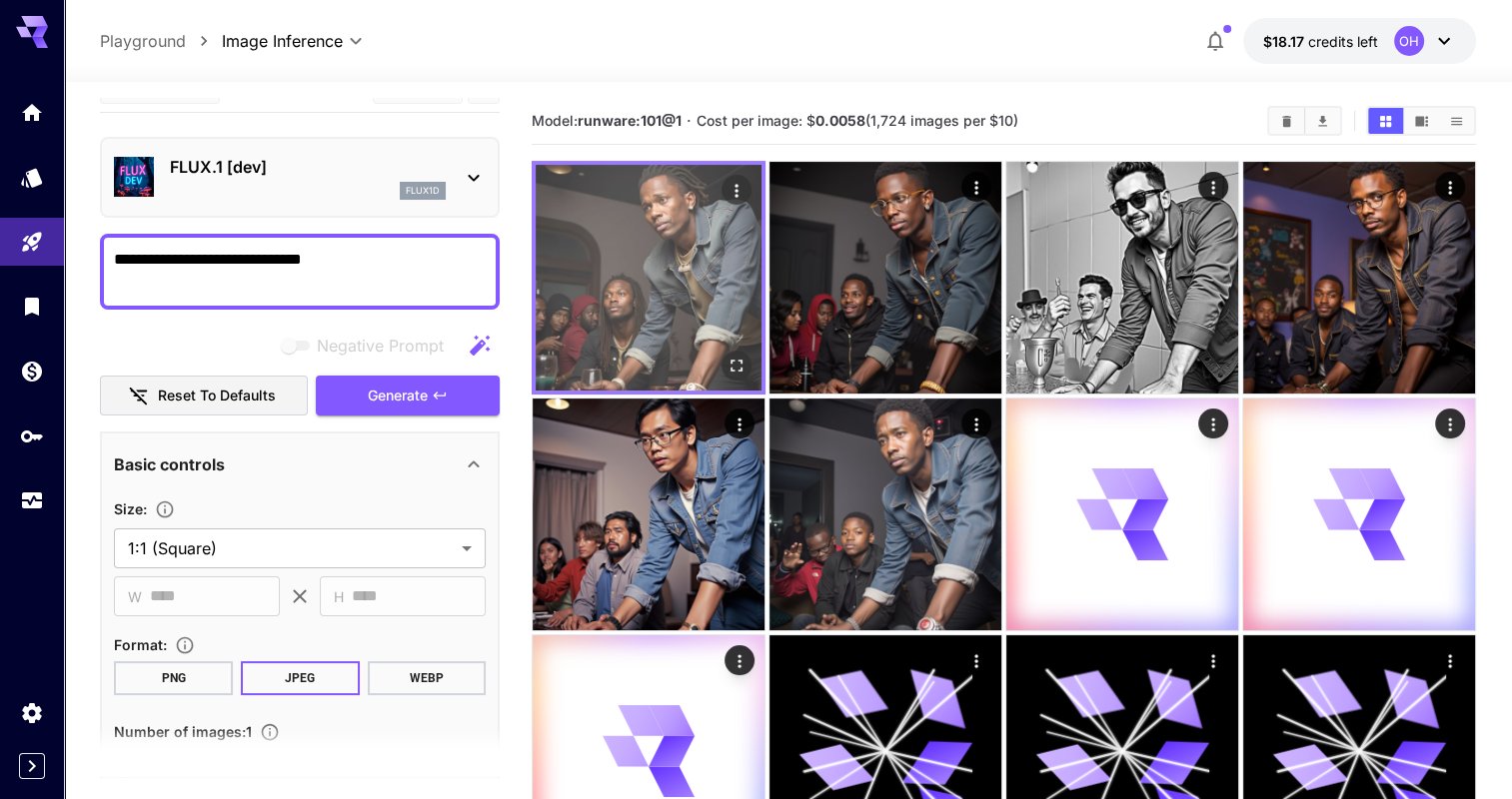 click at bounding box center [649, 278] 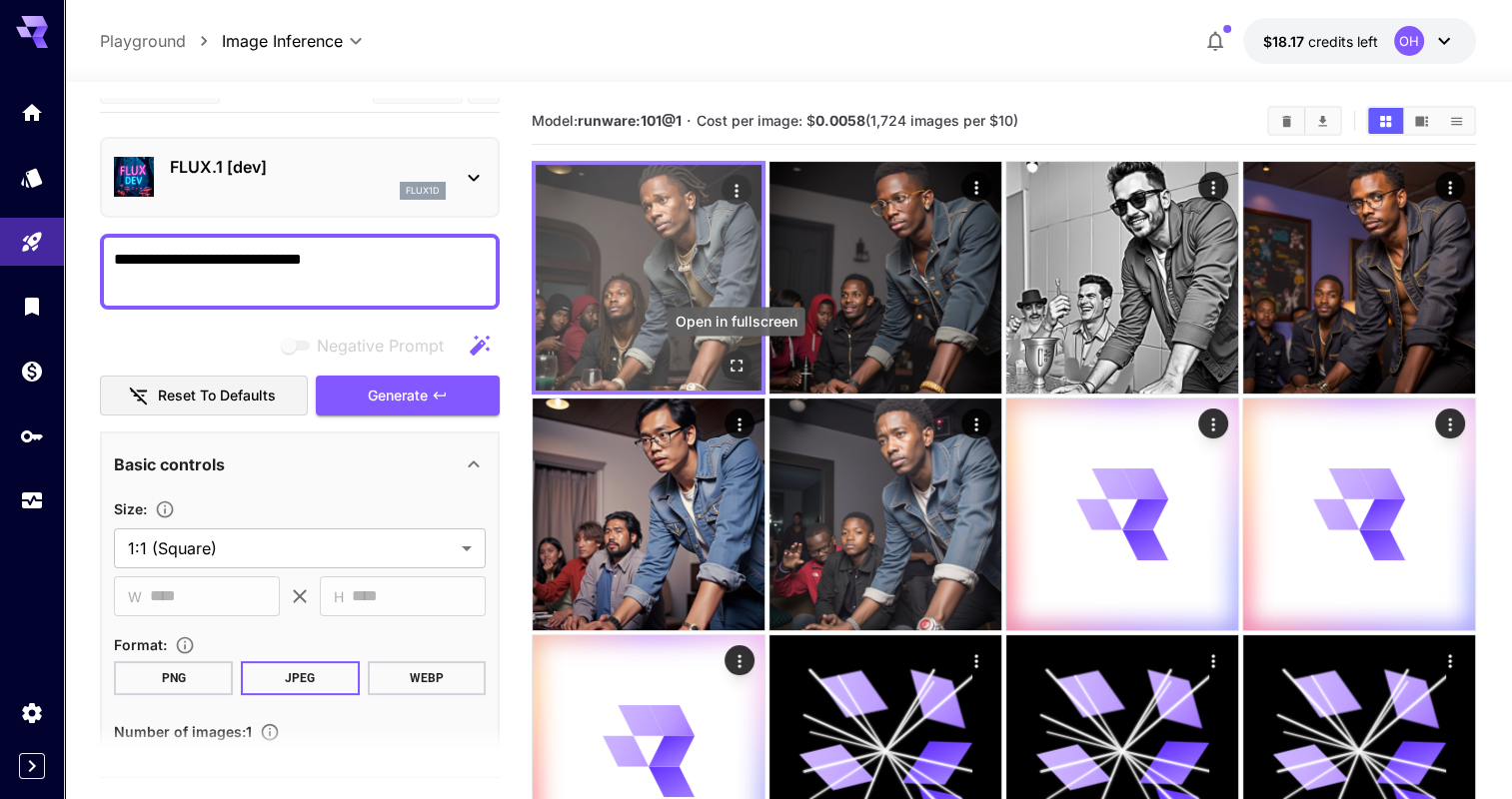click 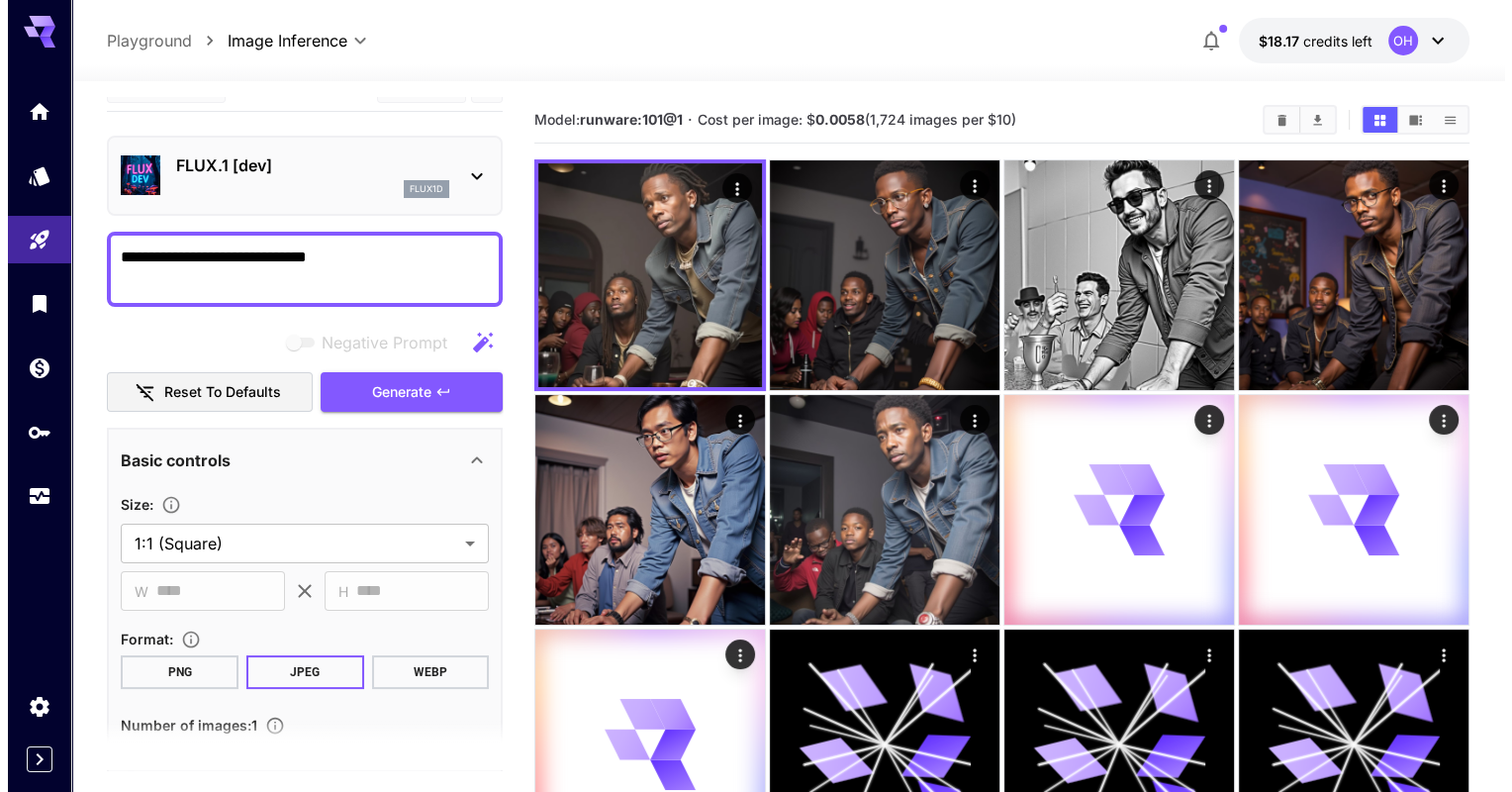 scroll, scrollTop: 0, scrollLeft: 0, axis: both 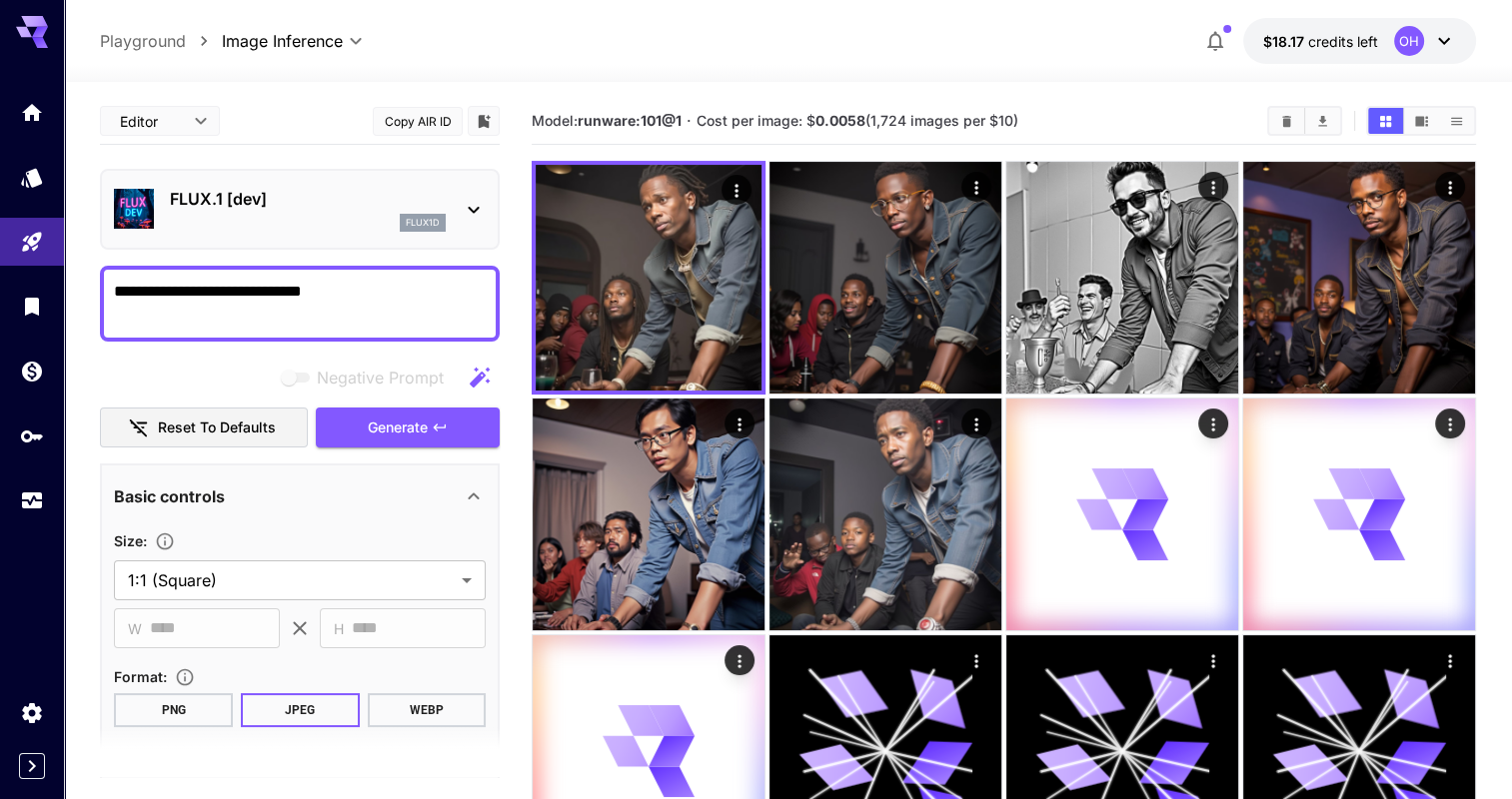 click at bounding box center (297, 378) 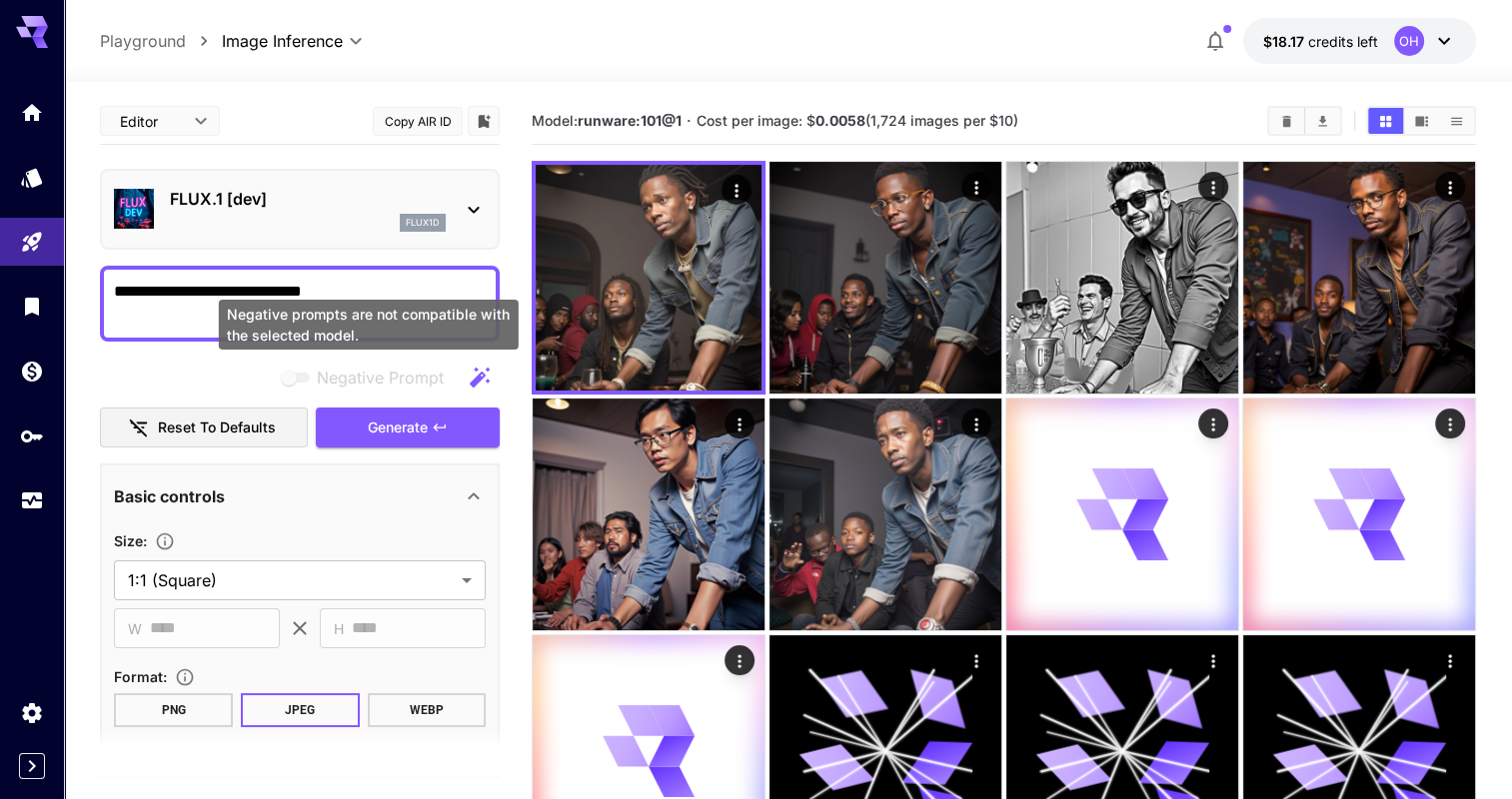 click at bounding box center [297, 378] 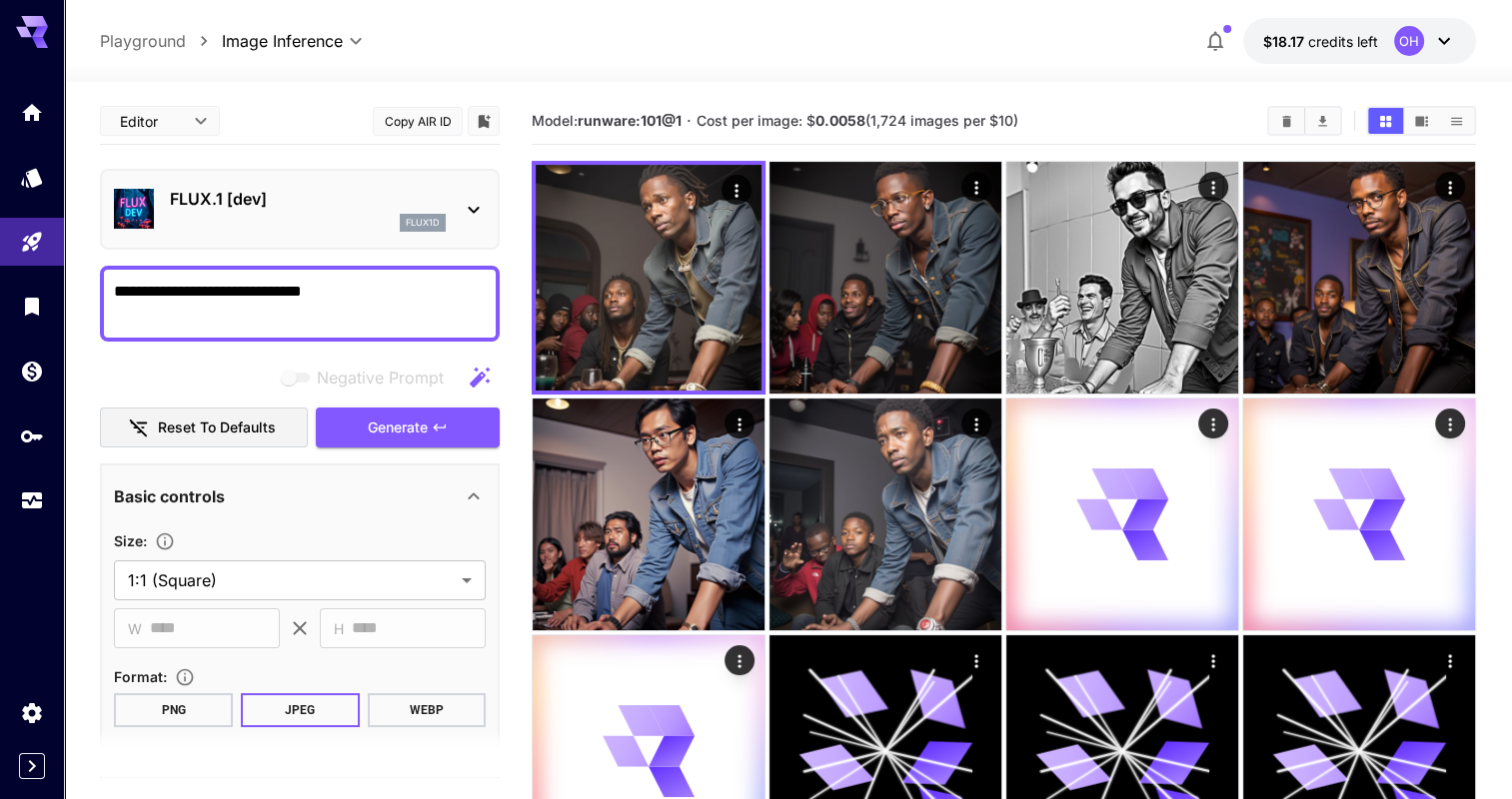 click 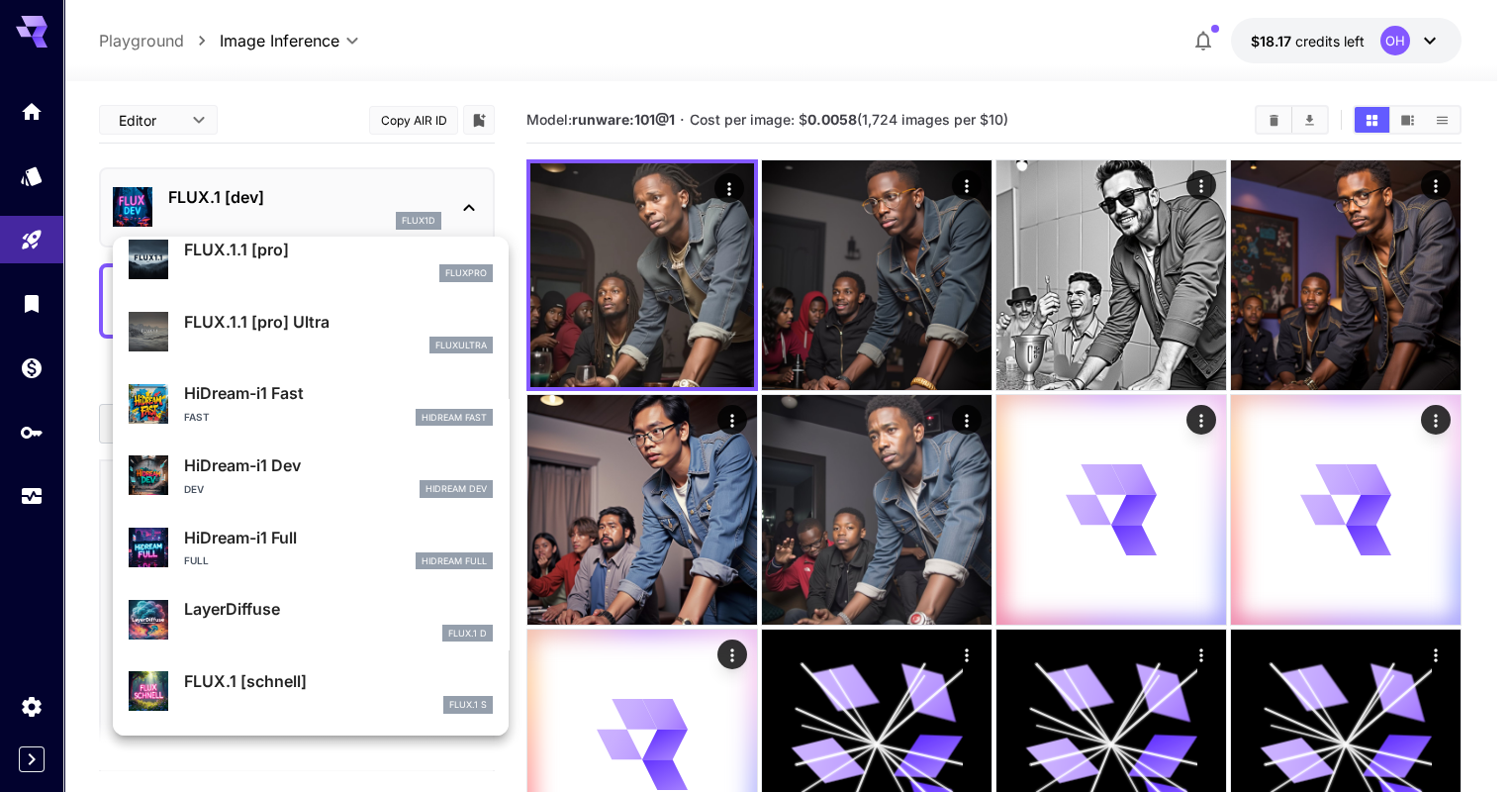 scroll, scrollTop: 1095, scrollLeft: 0, axis: vertical 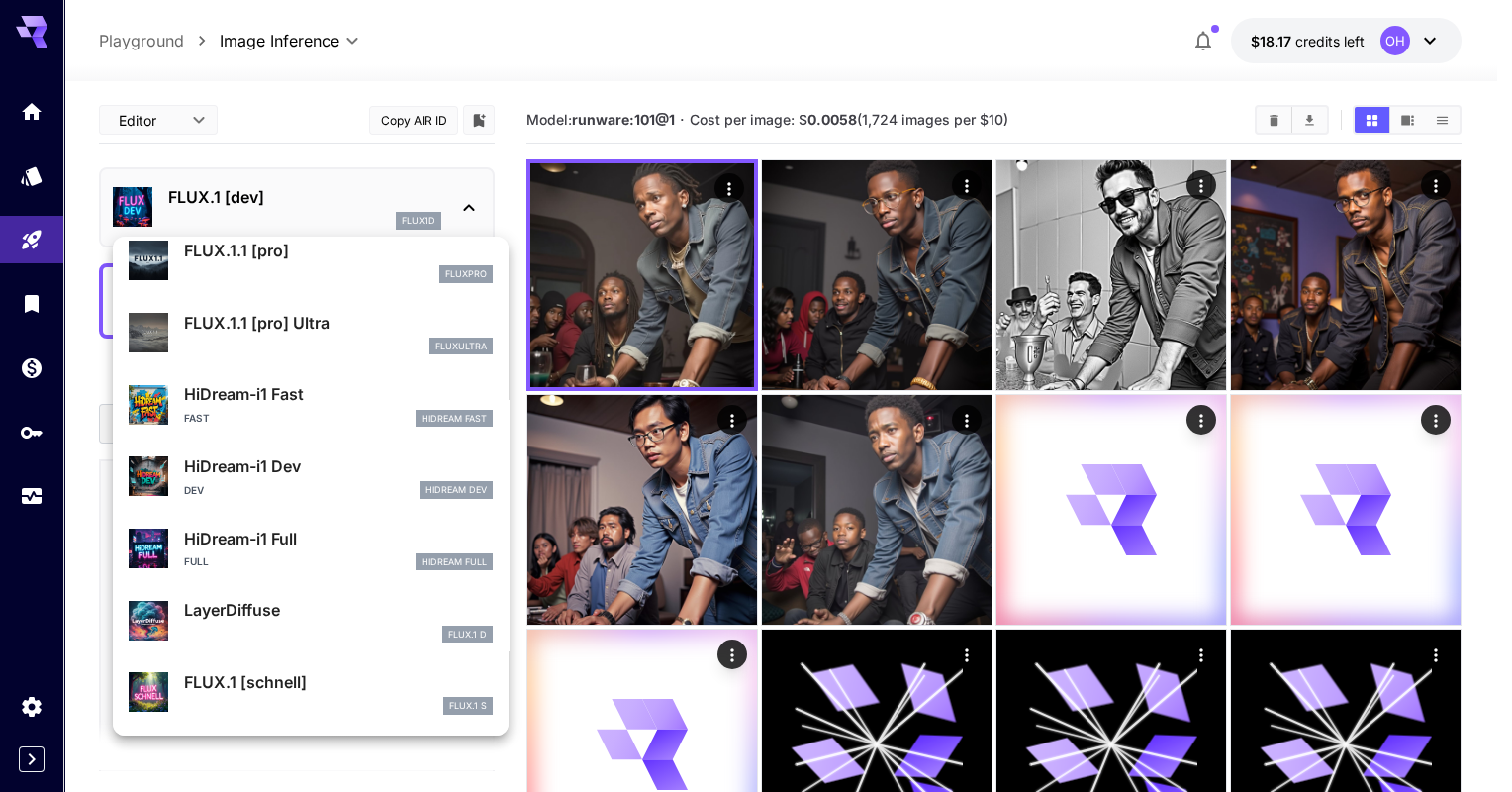 click on "FLUX.1 [schnell]" at bounding box center [338, 682] 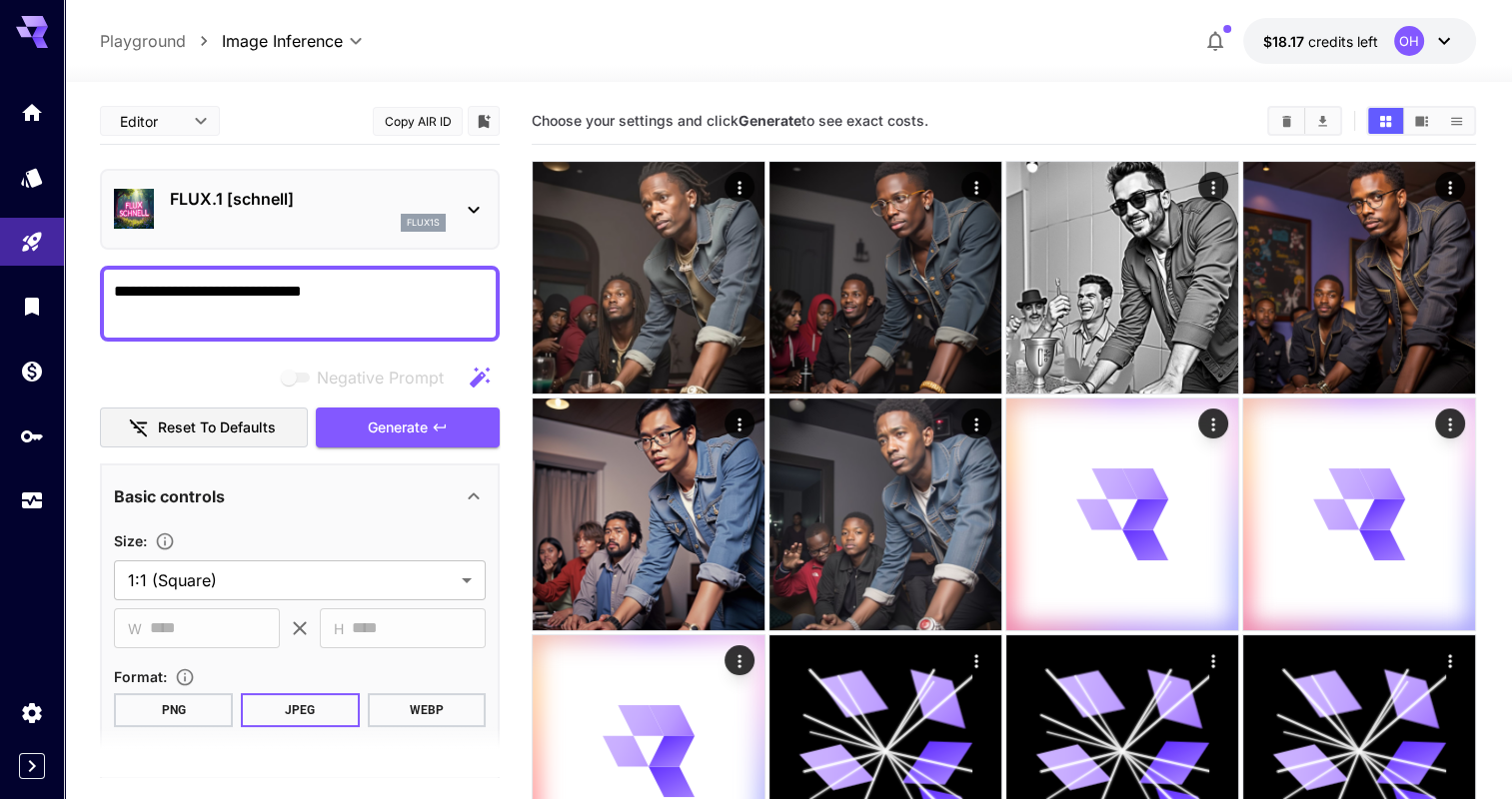 click on "**********" at bounding box center (300, 304) 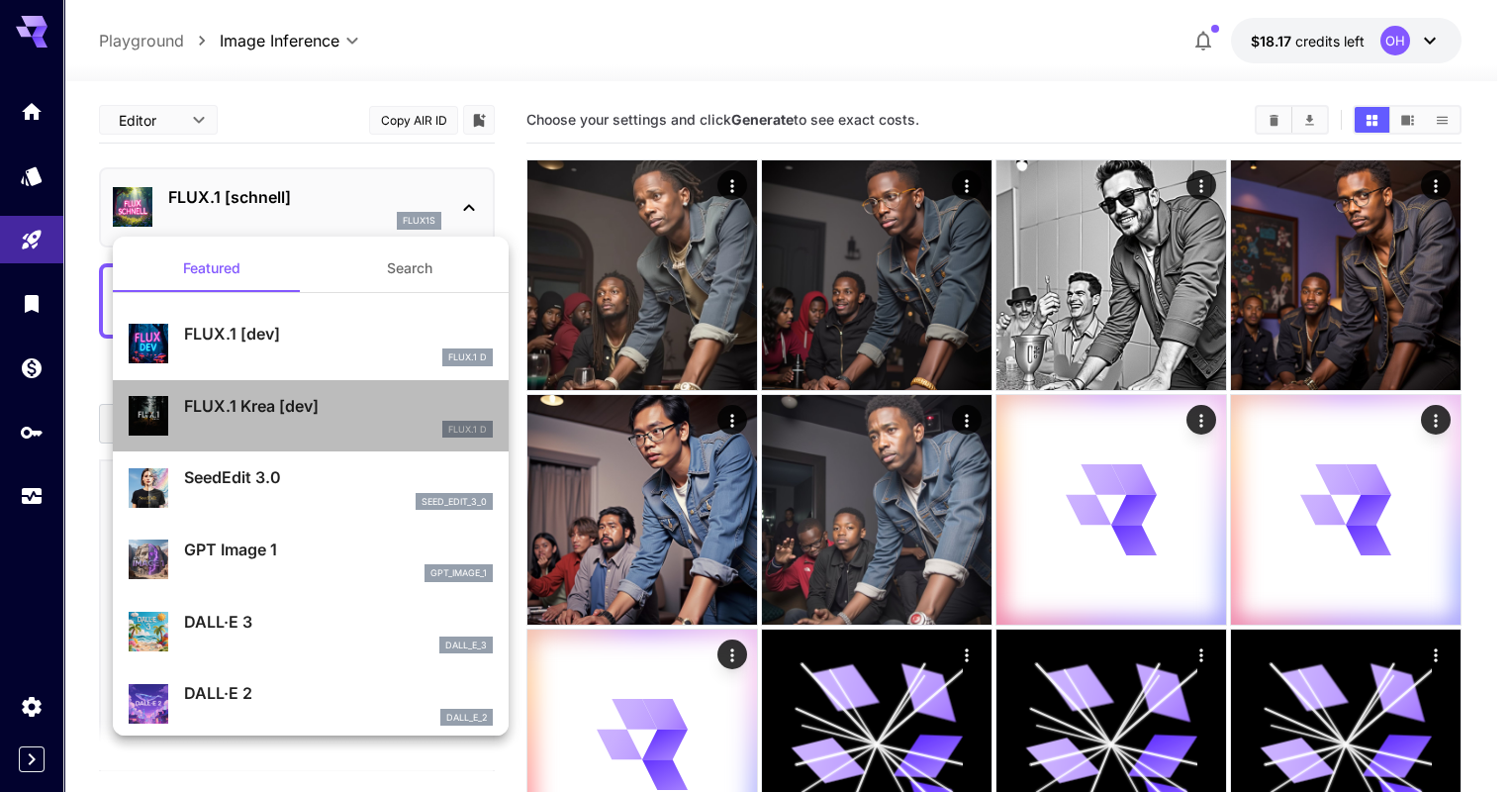 click on "FLUX.1 Krea [dev]" at bounding box center (338, 406) 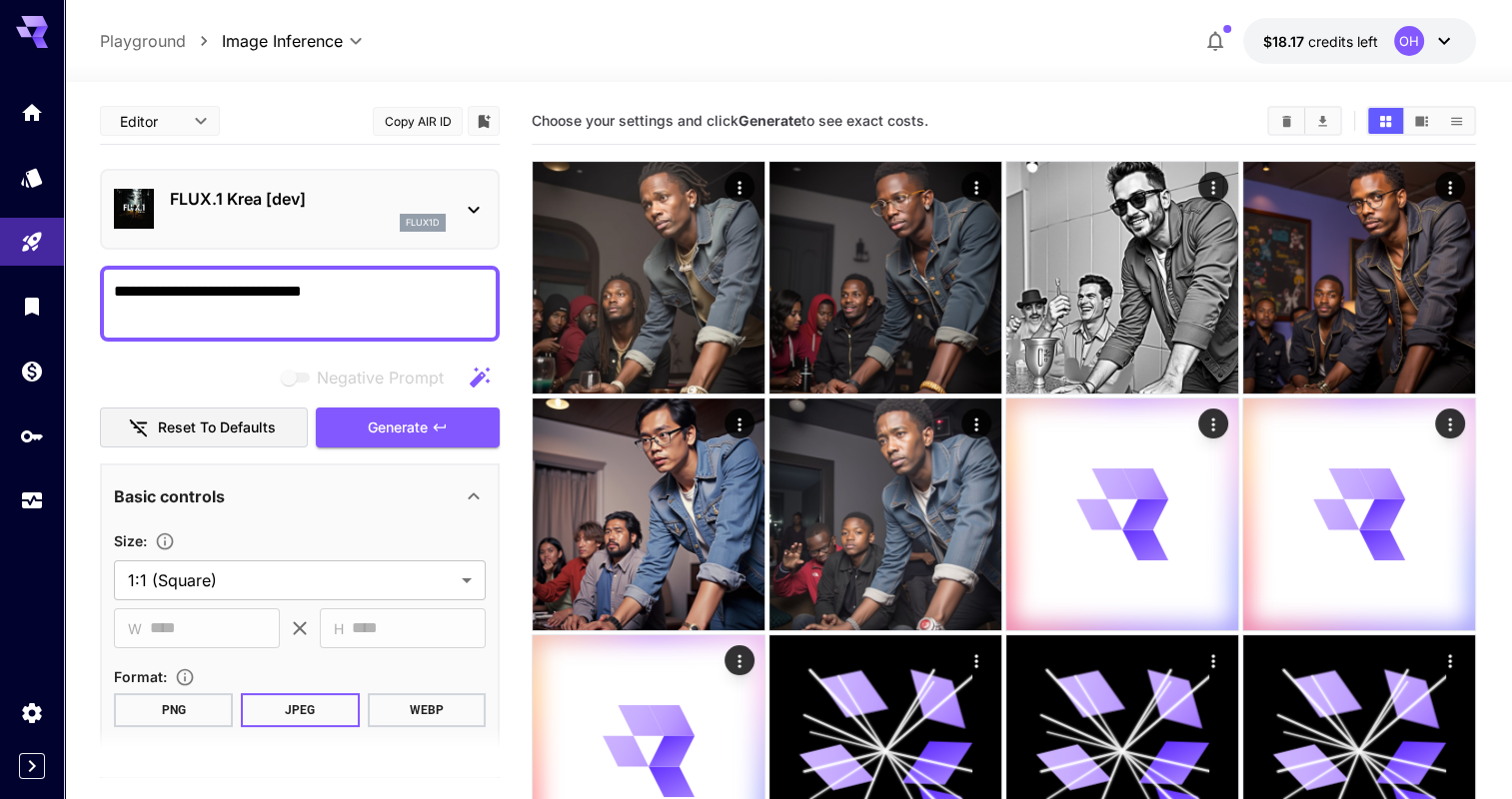 click on "flux1d" at bounding box center [308, 223] 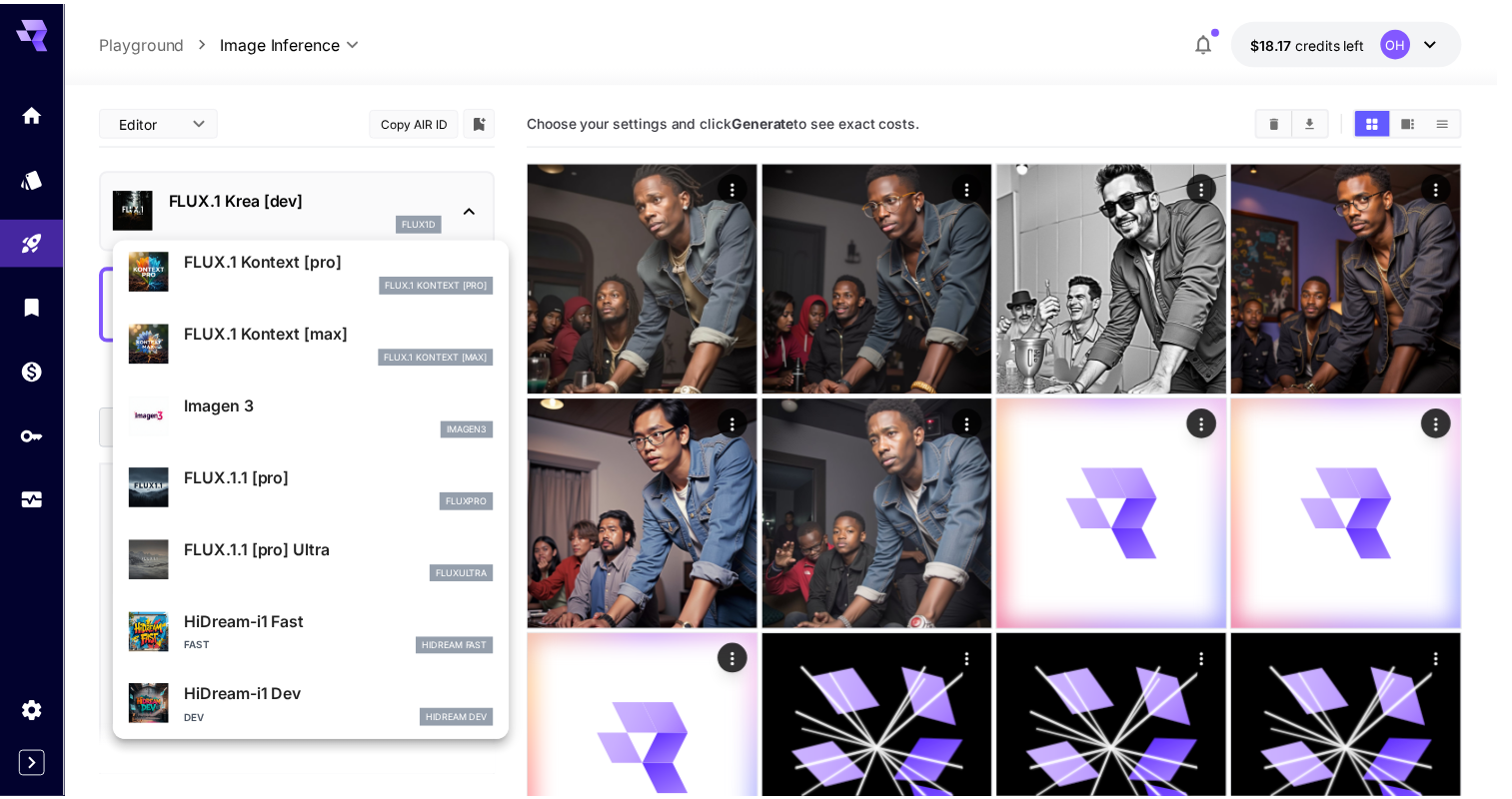 scroll, scrollTop: 883, scrollLeft: 0, axis: vertical 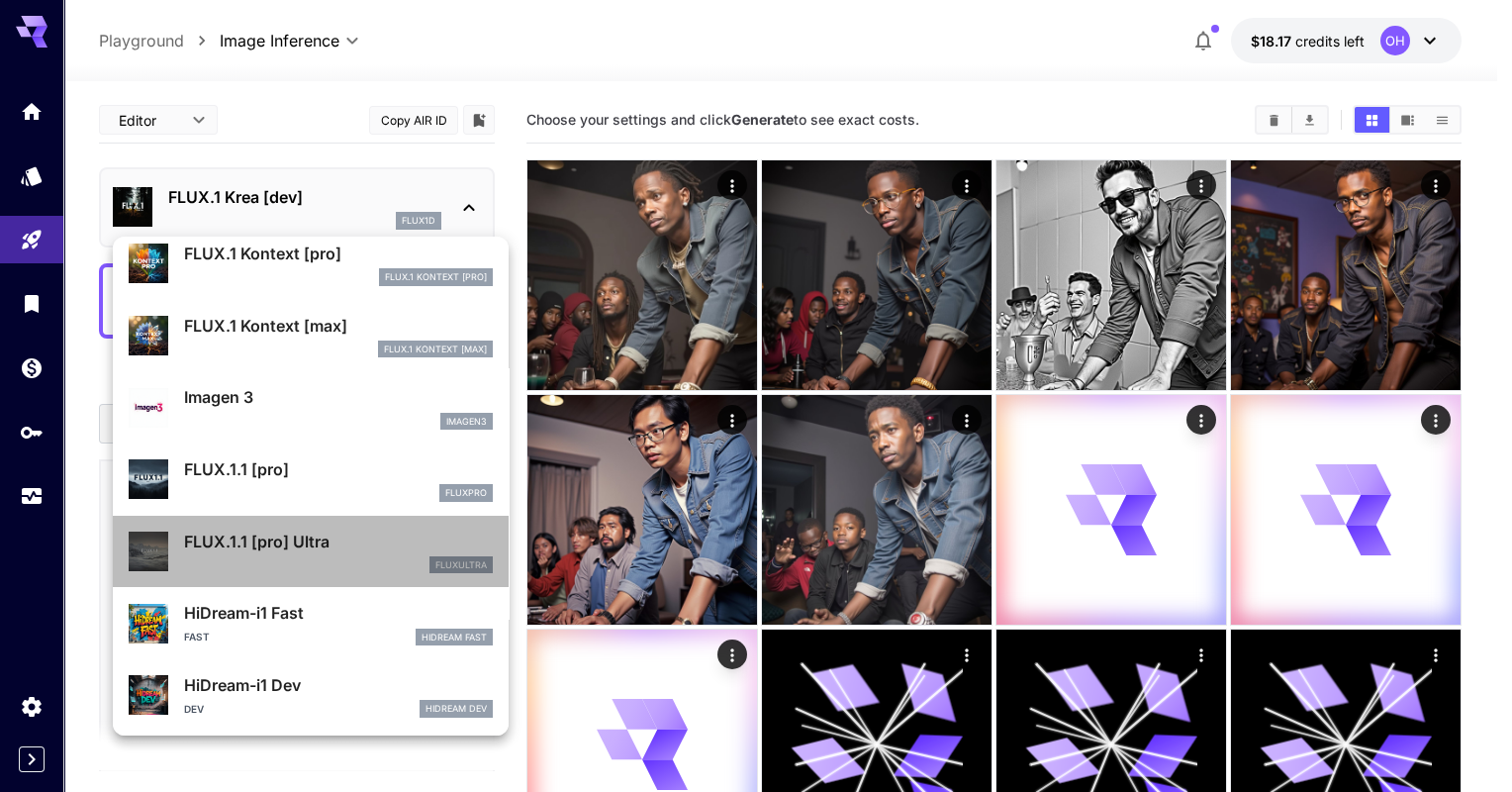 click on "FLUX.1.1 [pro] Ultra" at bounding box center (338, 542) 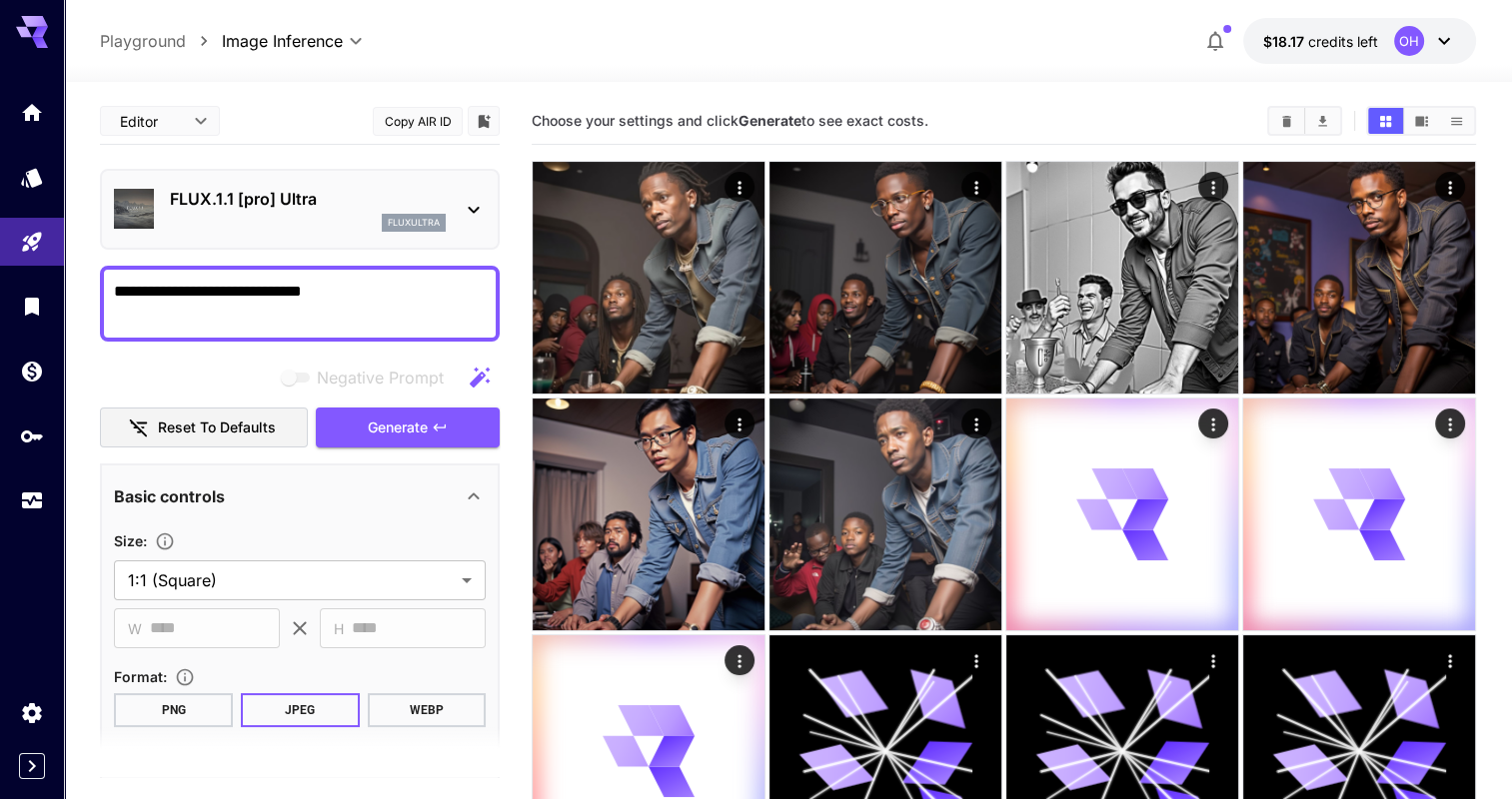 click on "**********" at bounding box center [300, 304] 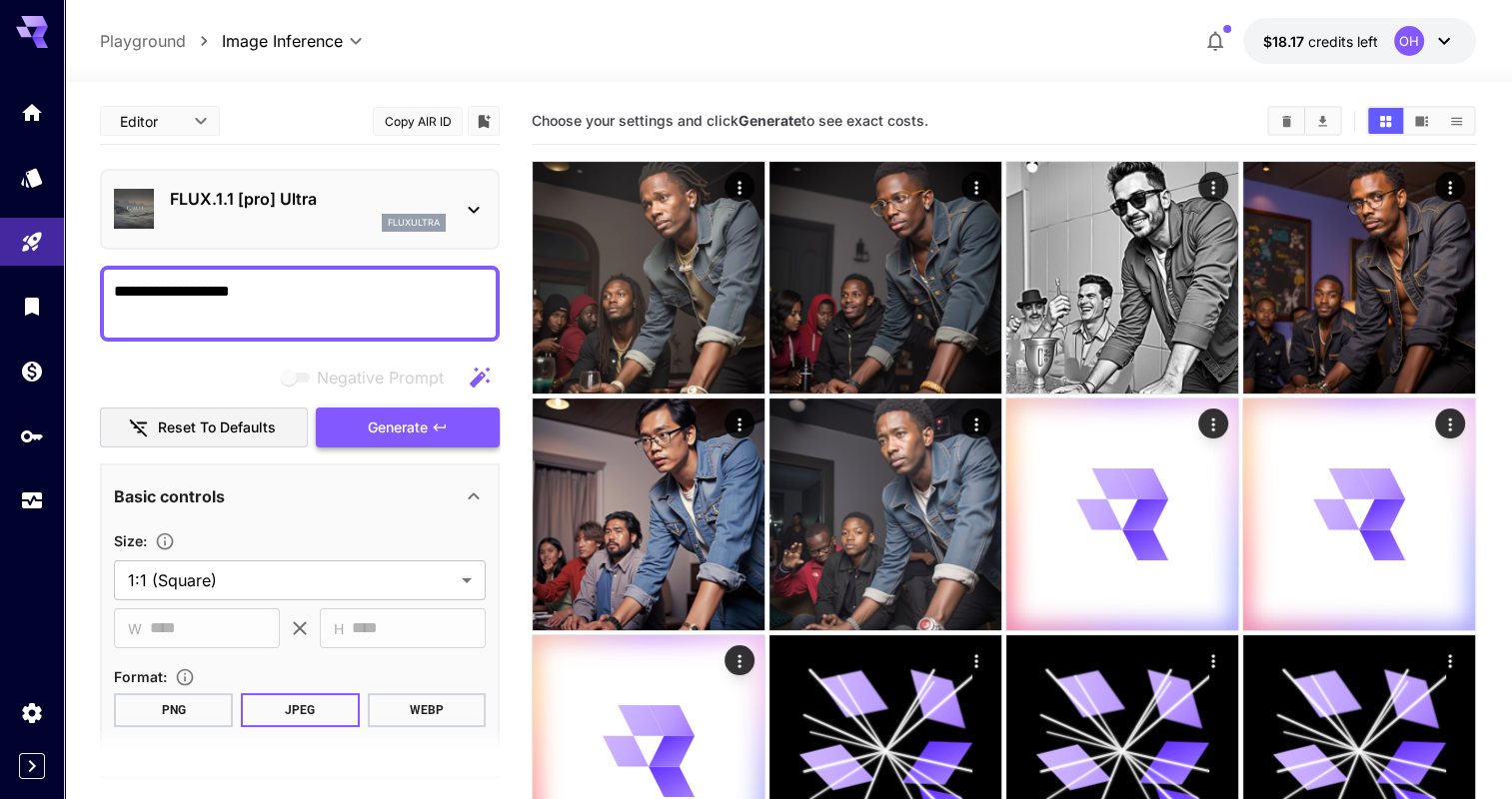 type on "**********" 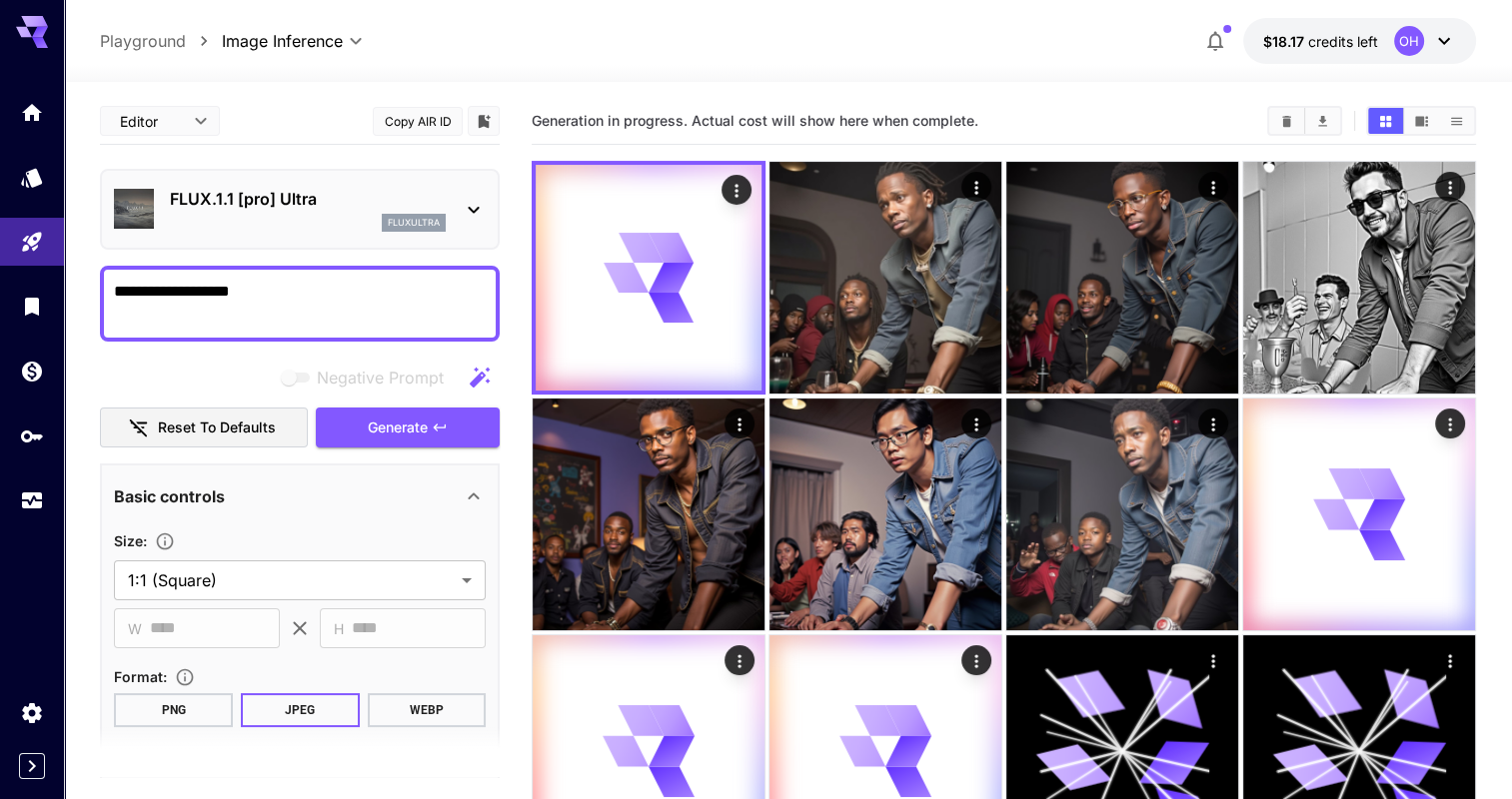 click on "fluxultra" at bounding box center [414, 223] 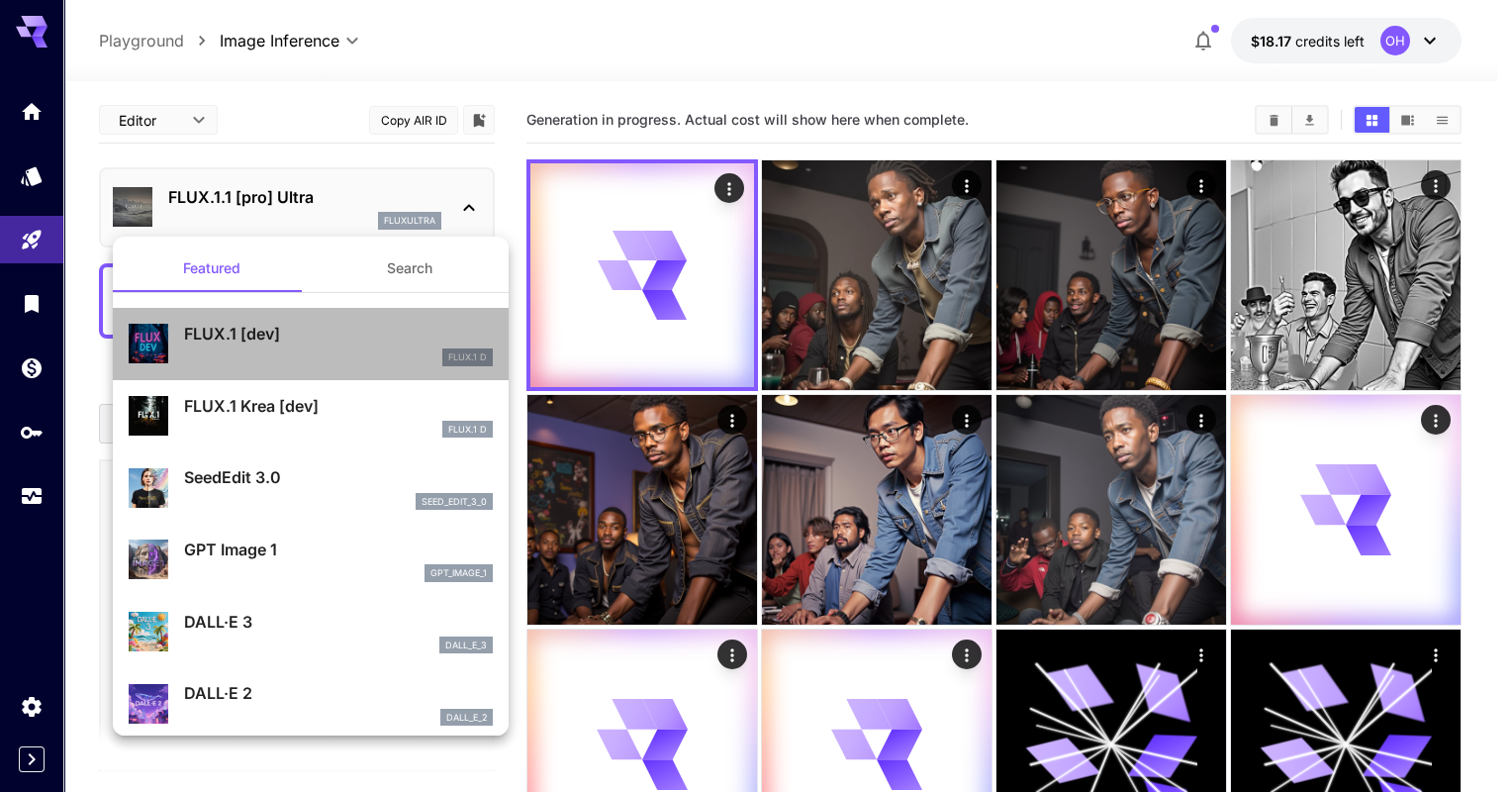 click on "FLUX.1 [dev]" at bounding box center (338, 334) 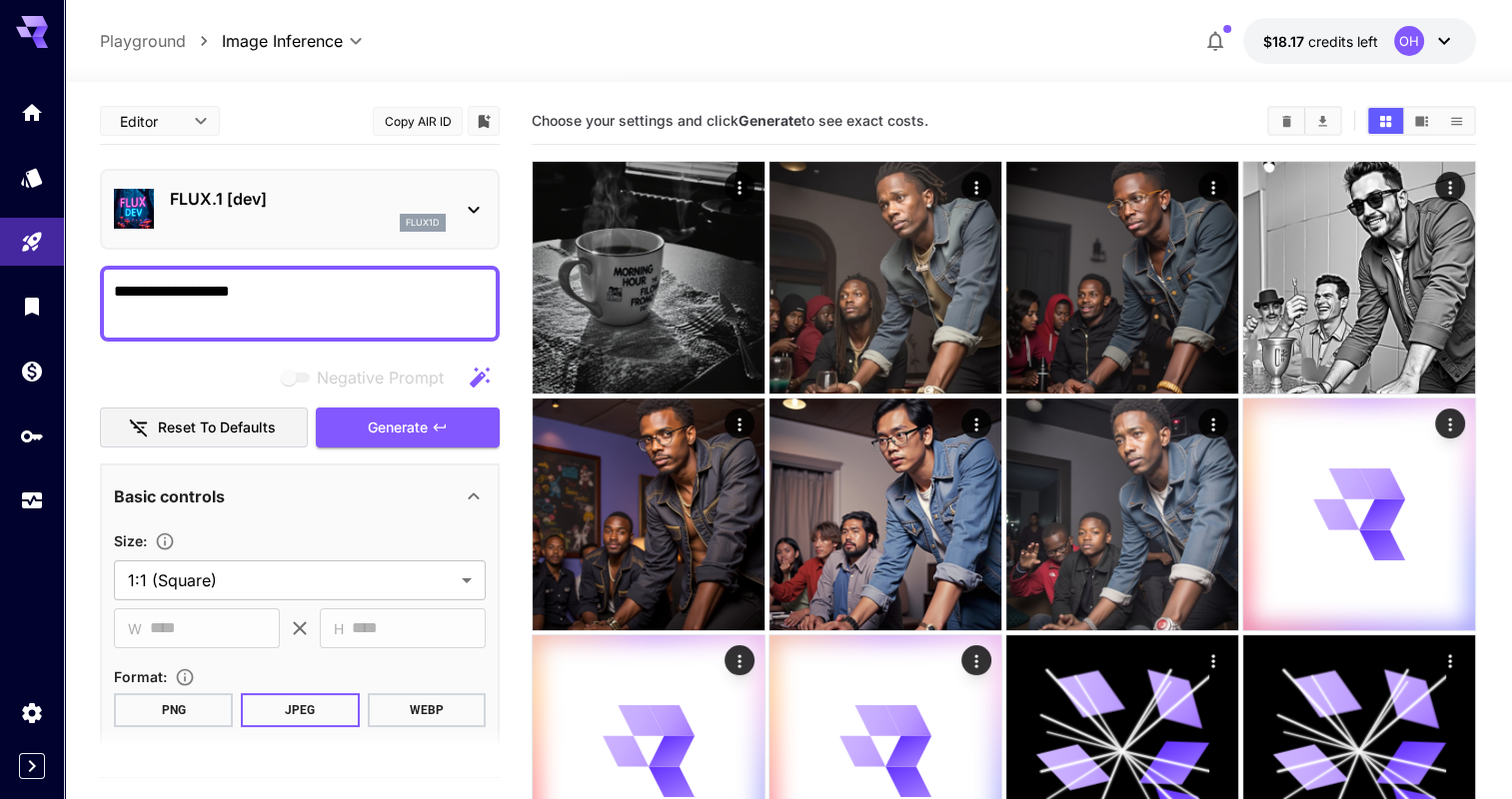 click on "**********" at bounding box center (300, 304) 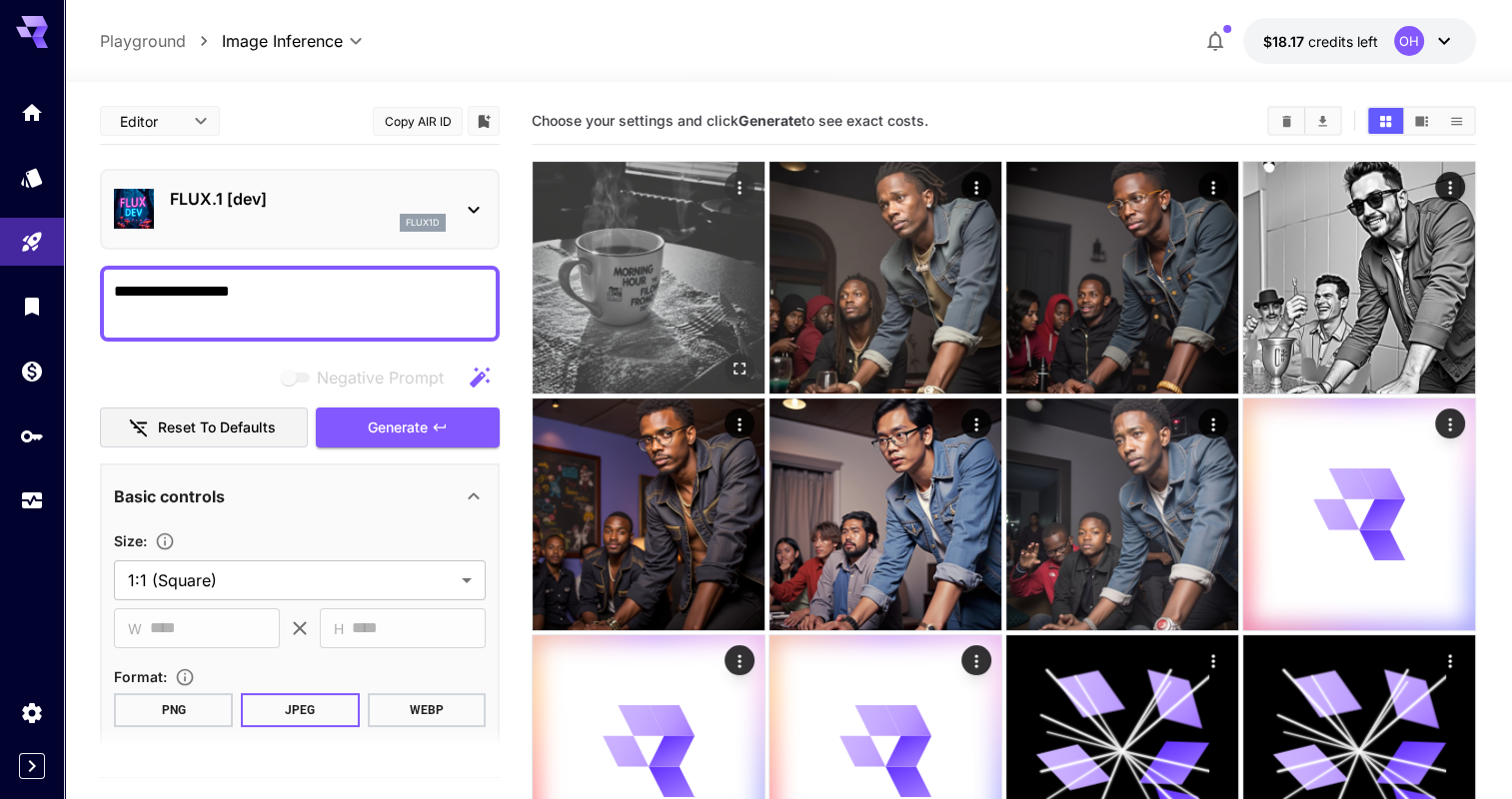 click at bounding box center [649, 278] 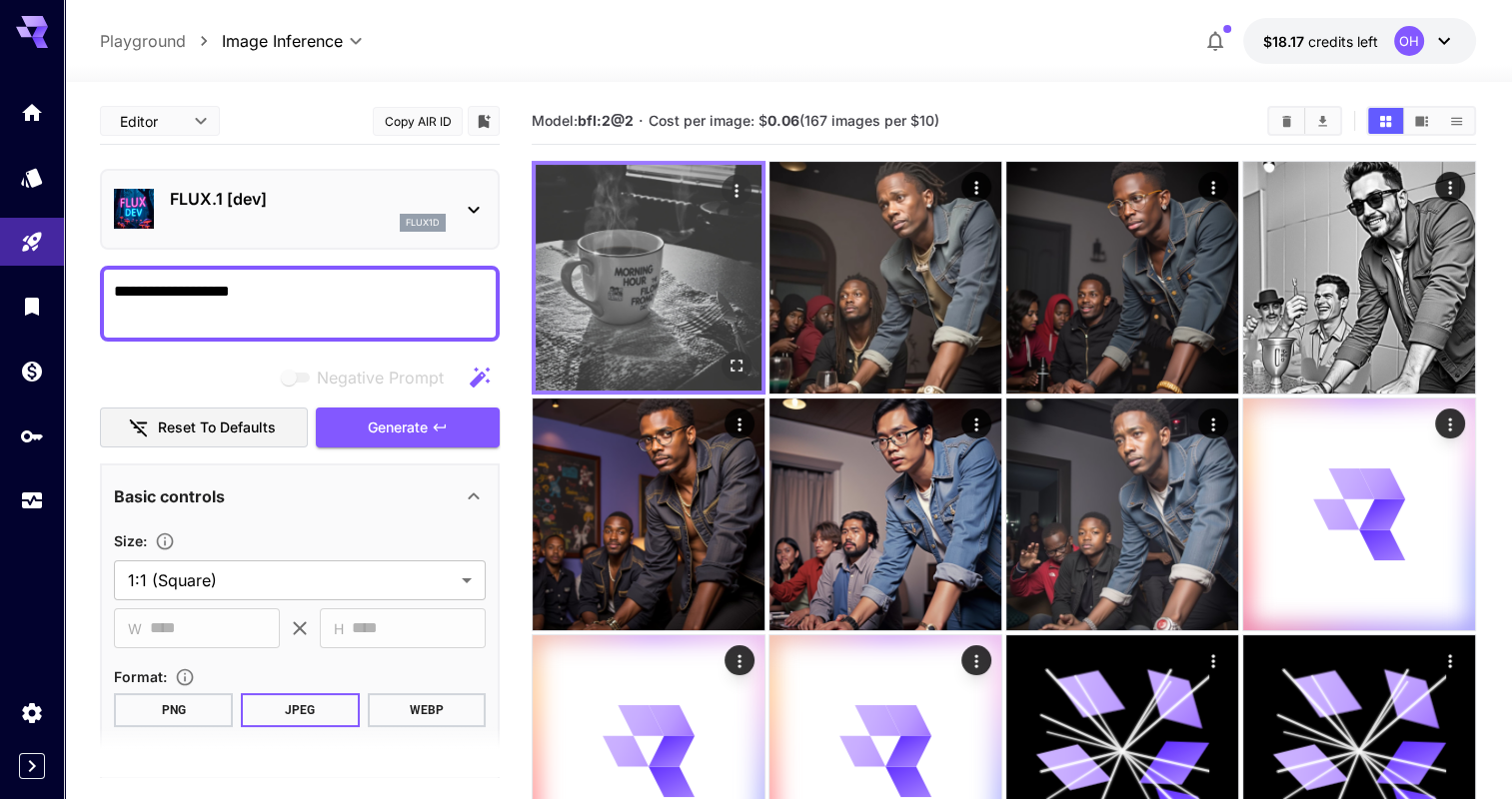 click 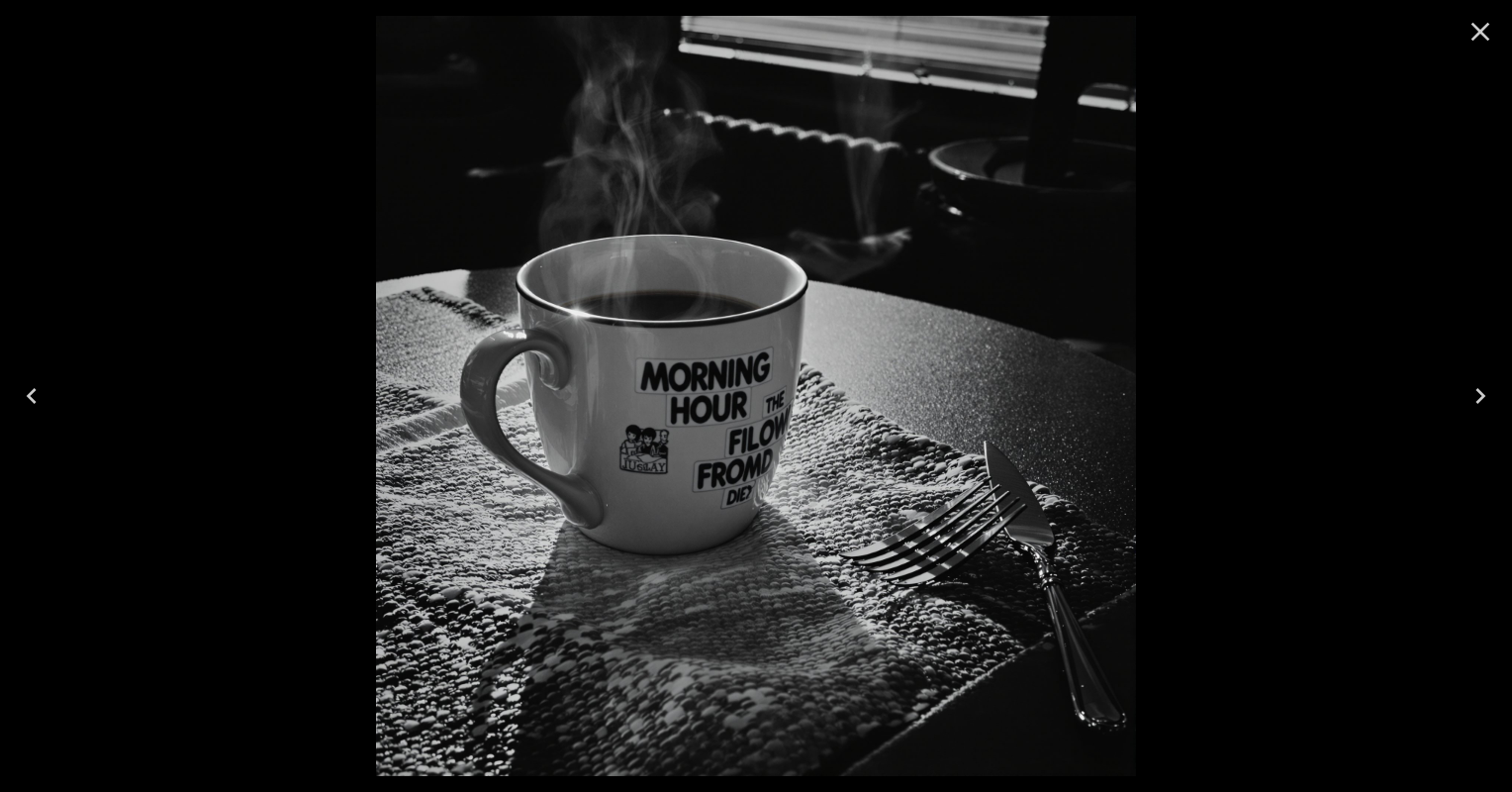 click 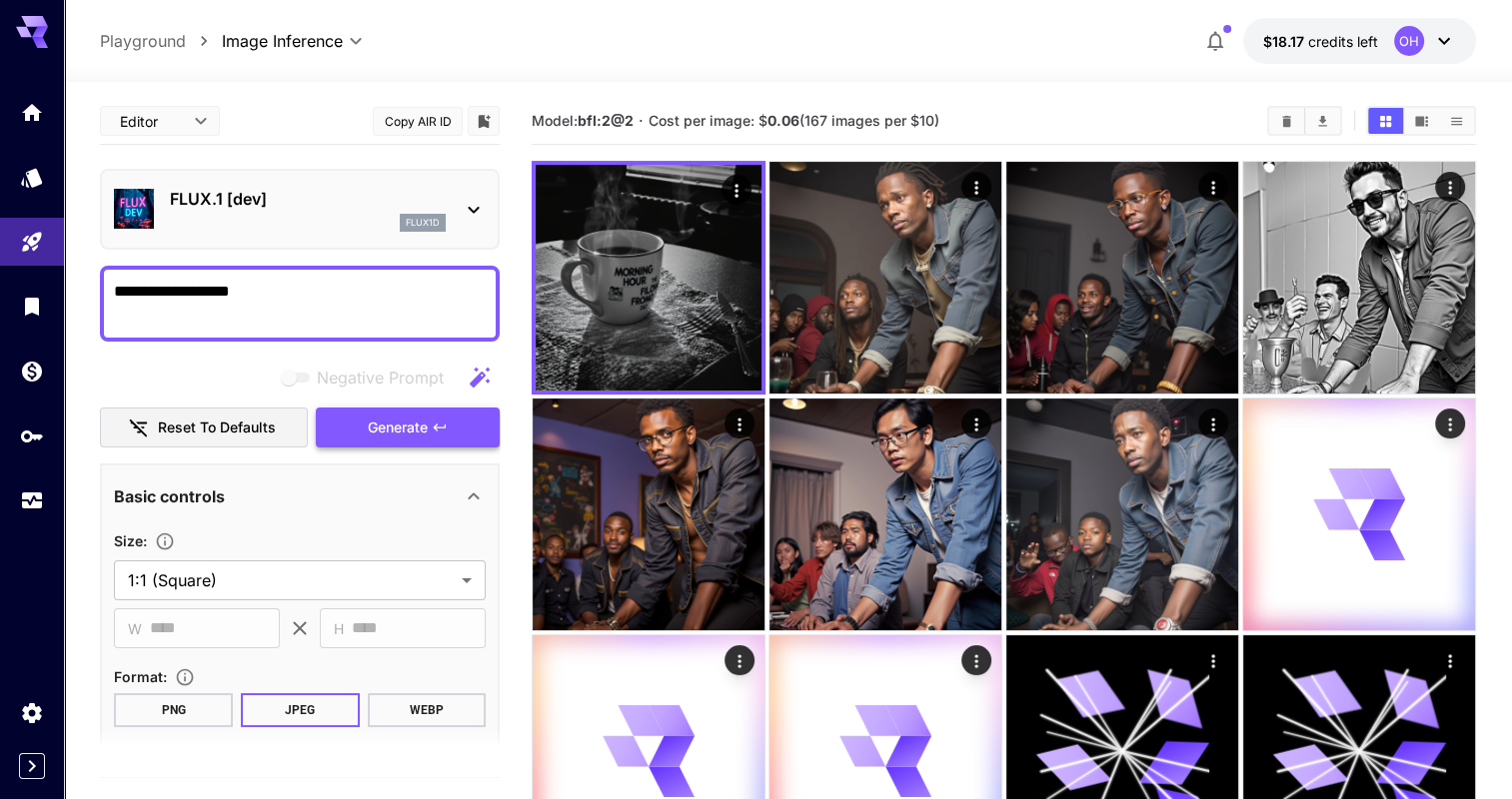 click on "Generate" at bounding box center [398, 427] 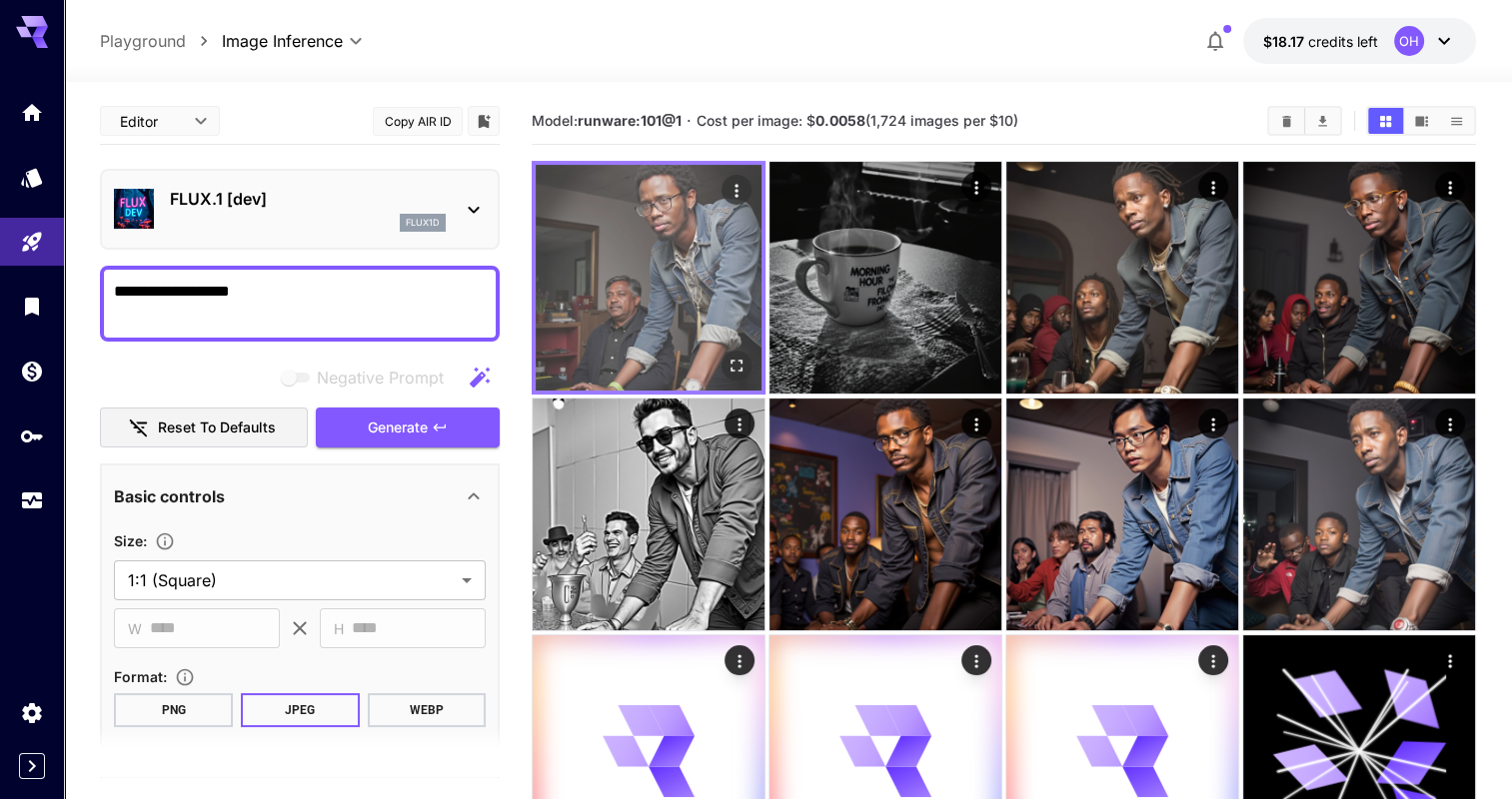 click 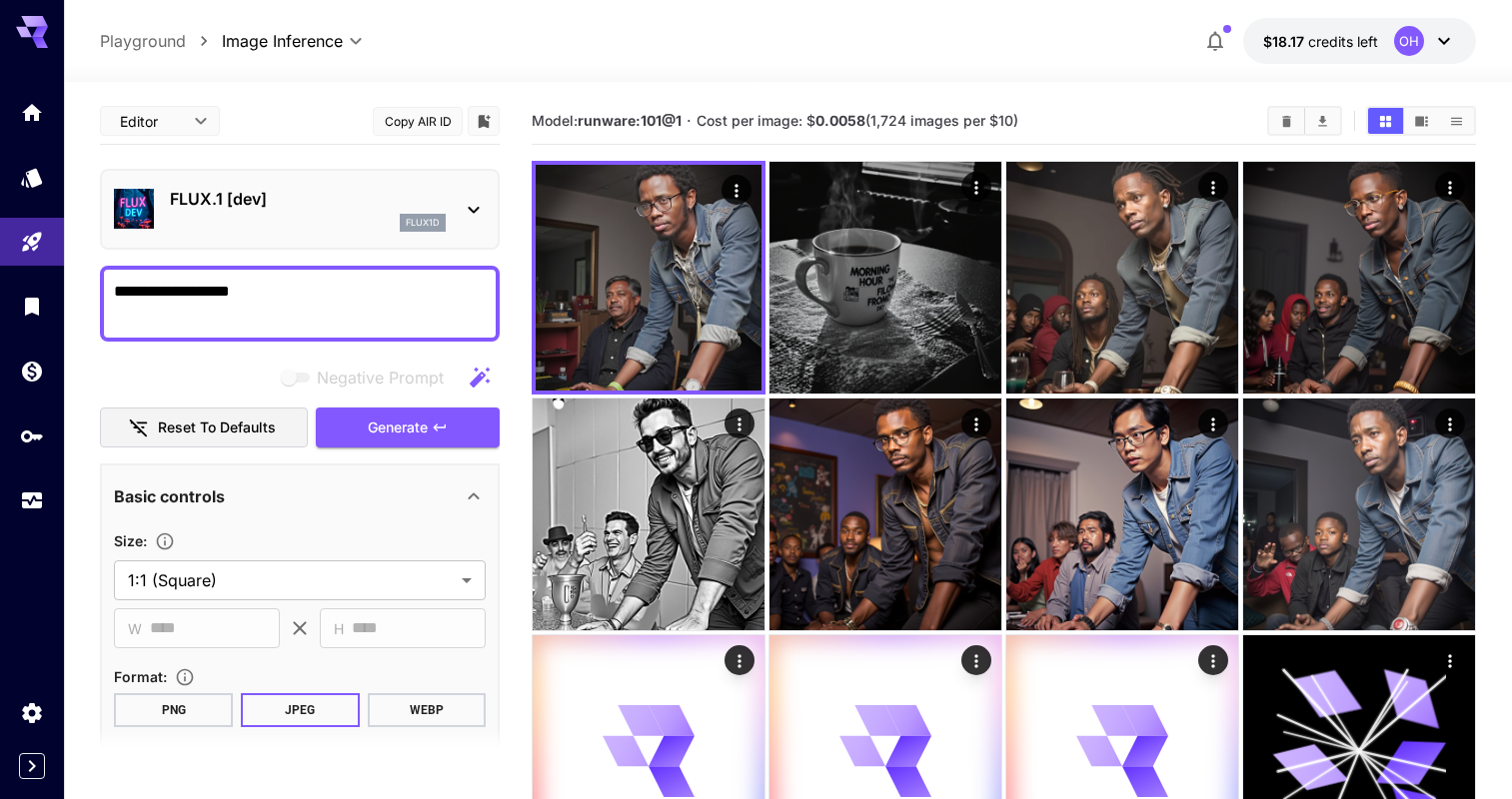 scroll, scrollTop: 0, scrollLeft: 0, axis: both 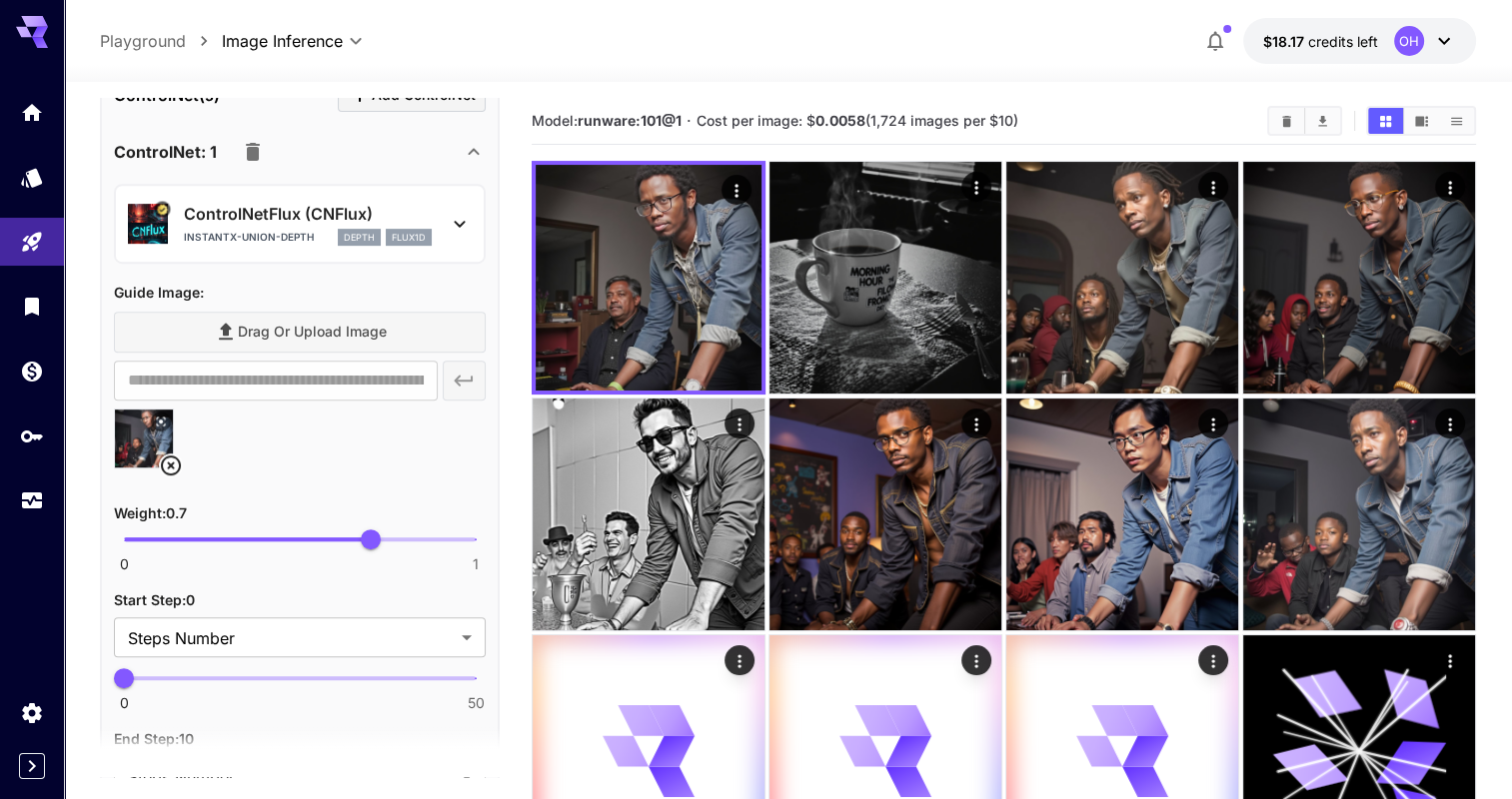 click 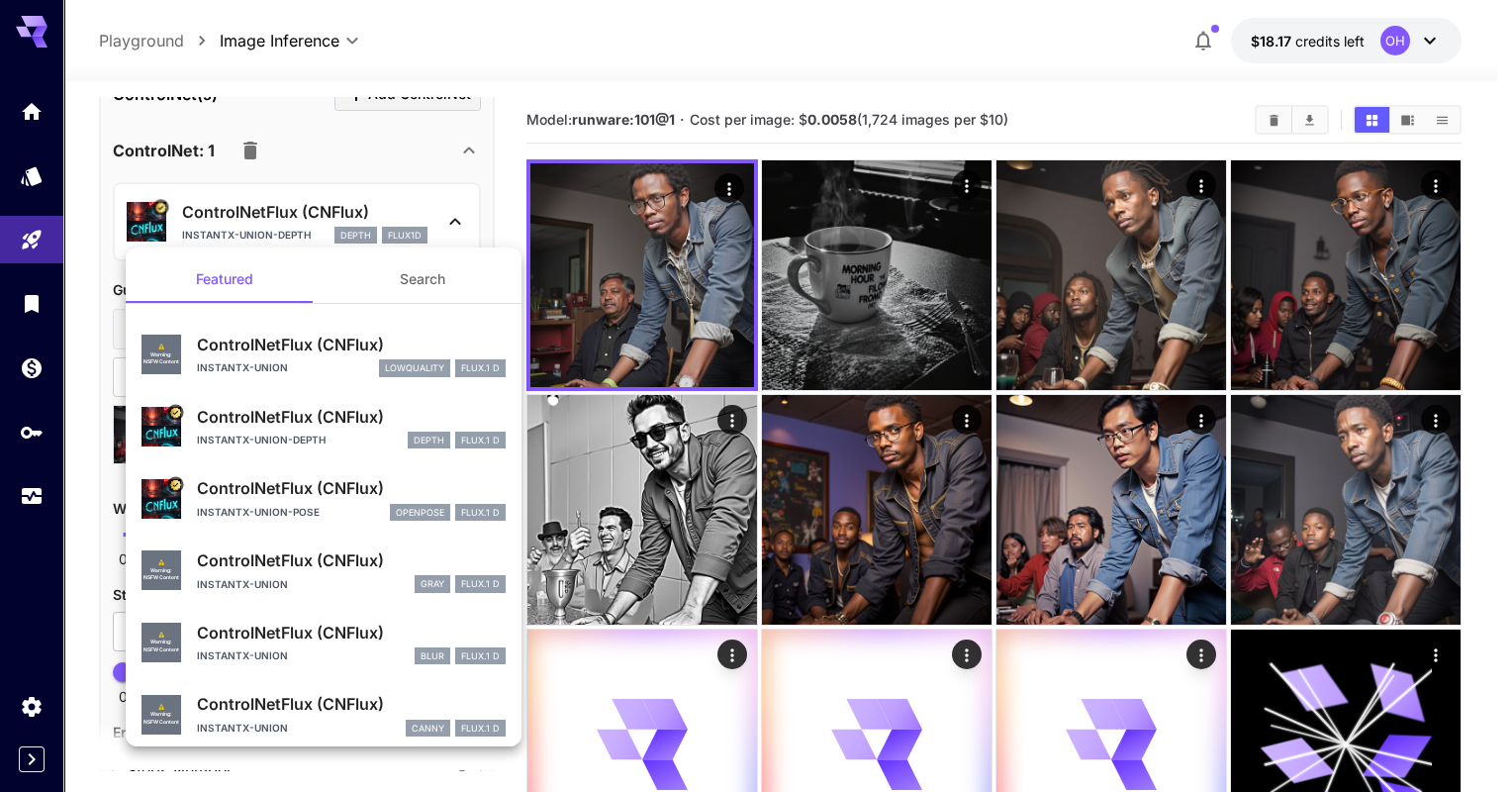 click on "Search" at bounding box center [423, 279] 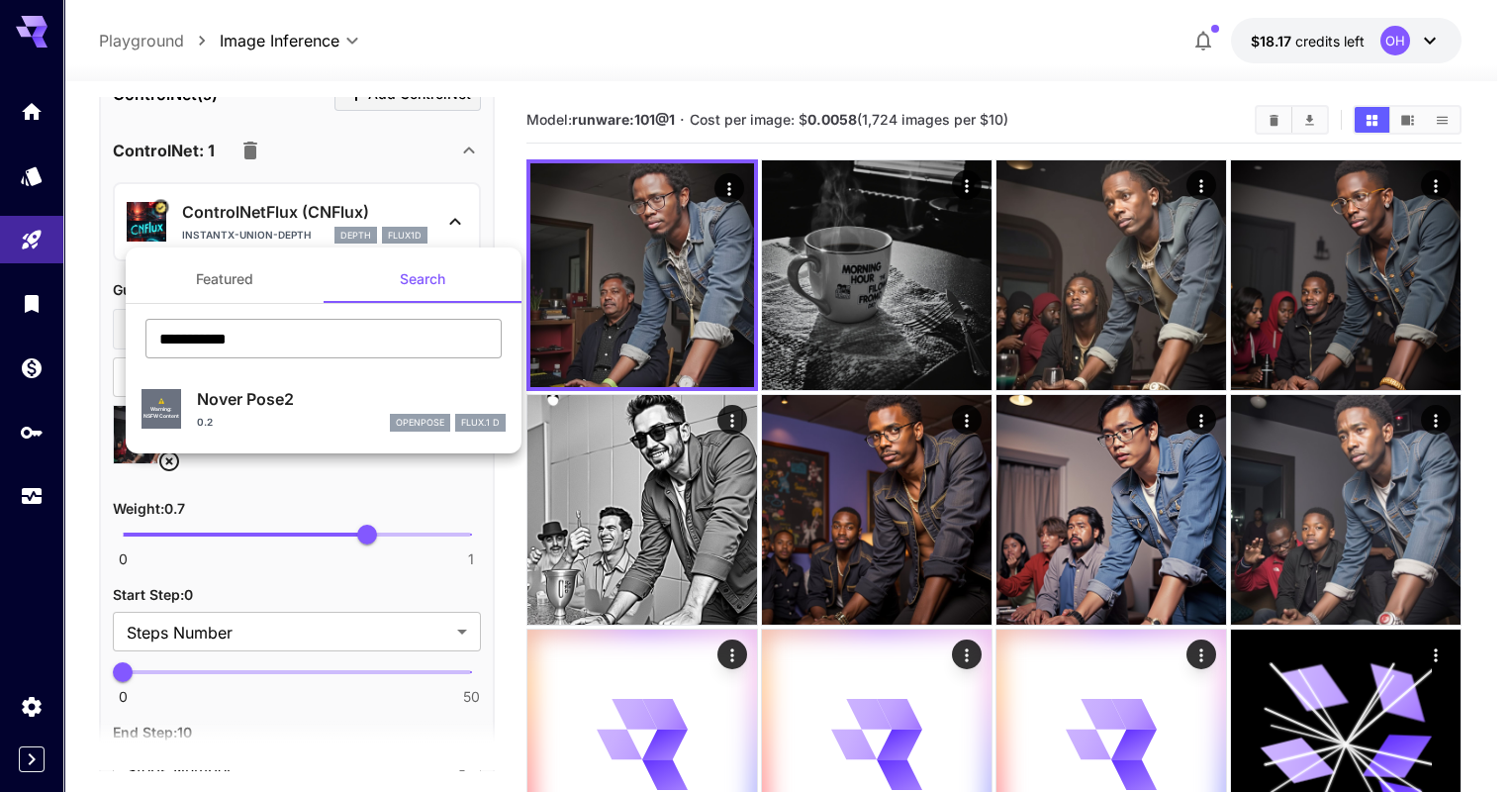 click on "**********" at bounding box center [324, 339] 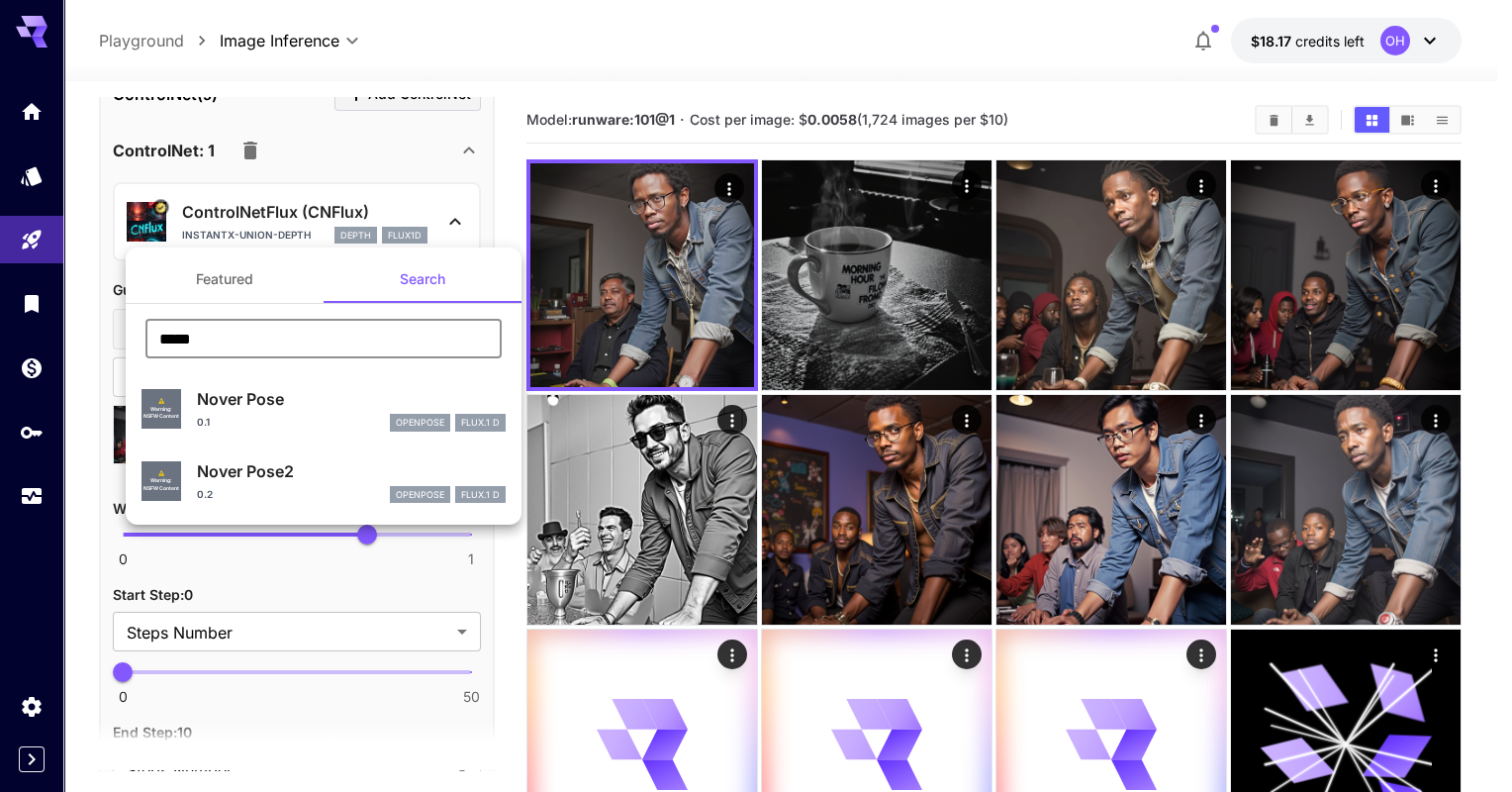 type on "*****" 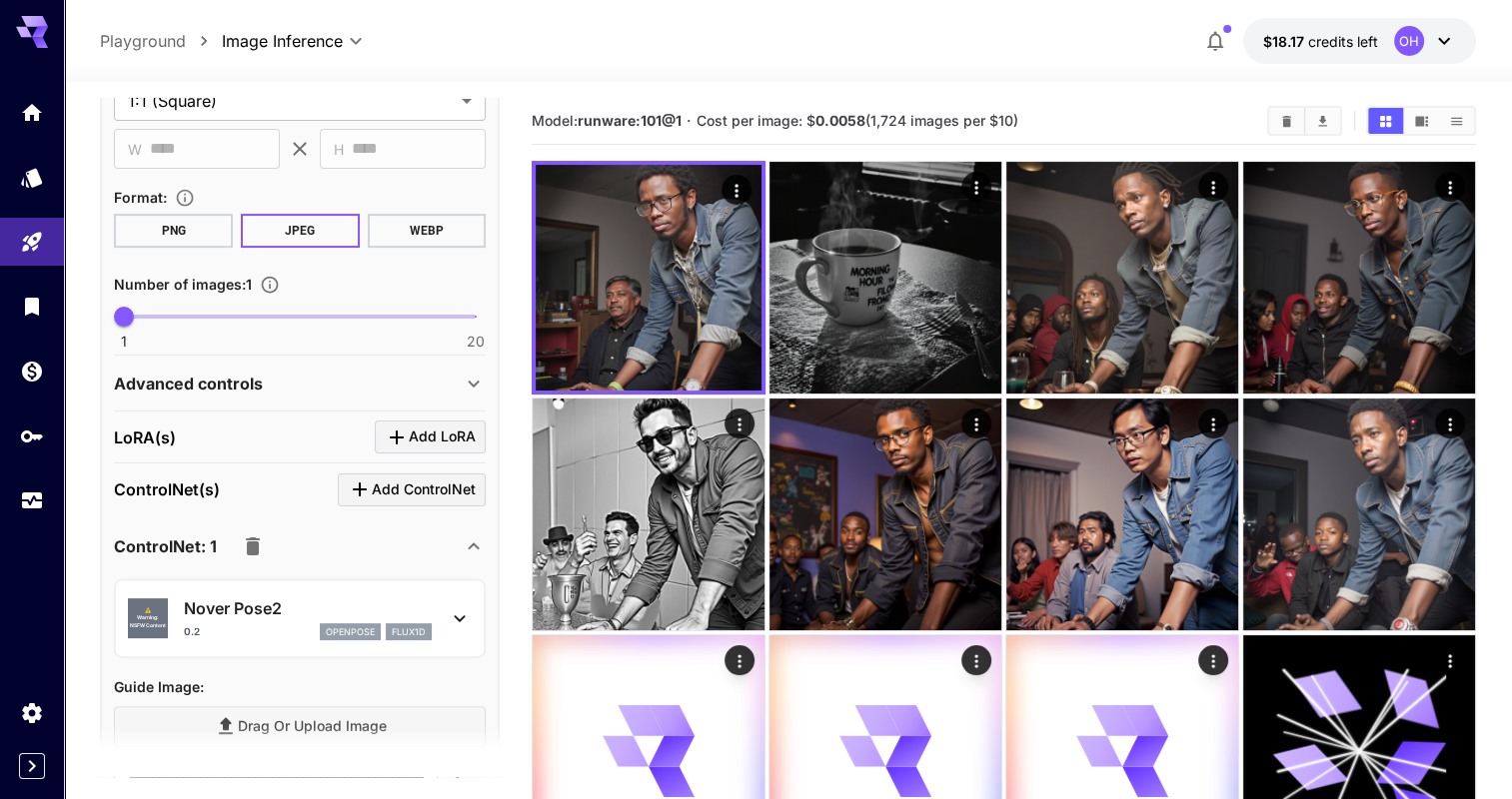 scroll, scrollTop: 92, scrollLeft: 0, axis: vertical 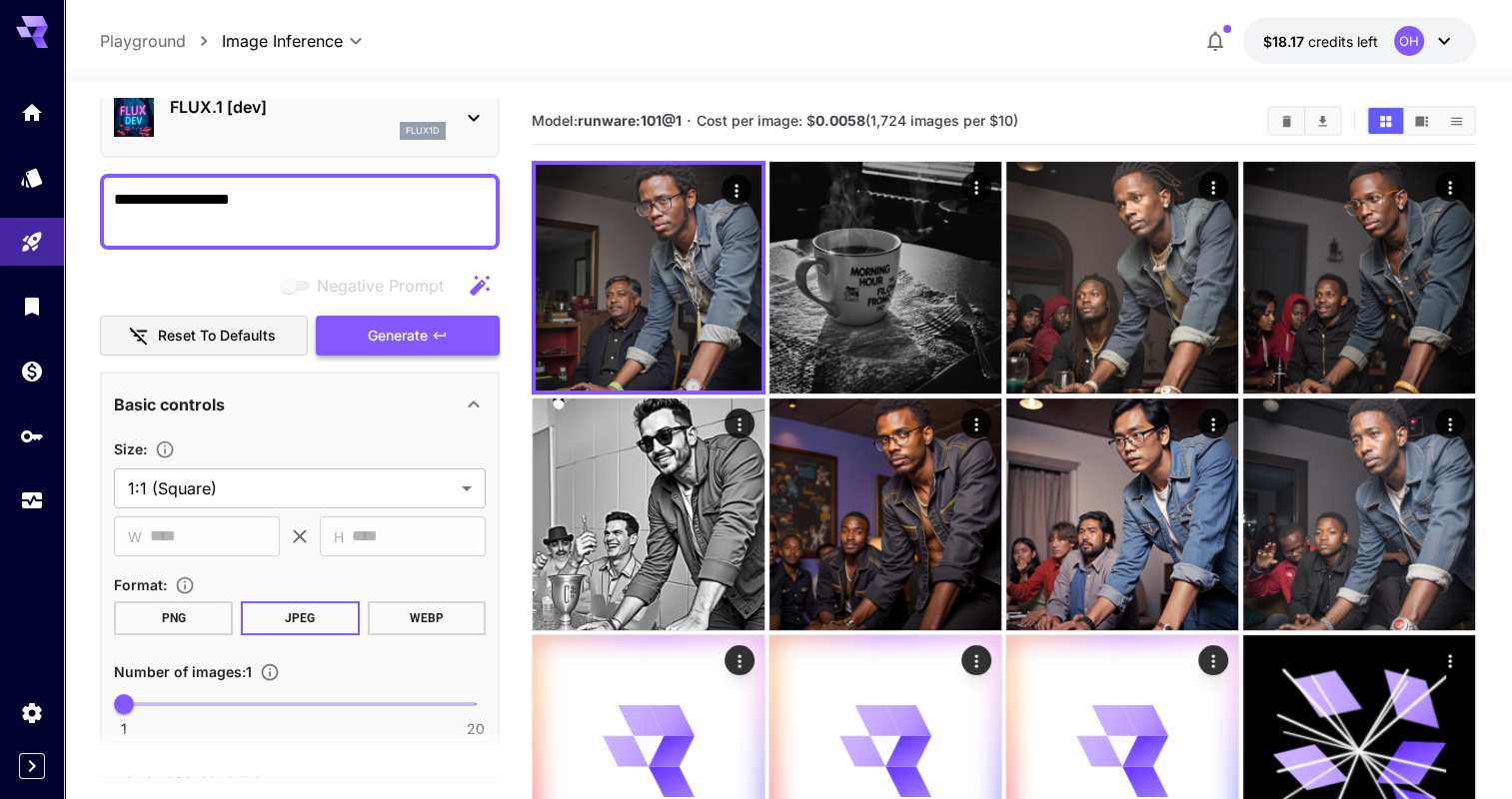 click on "Generate" at bounding box center [408, 336] 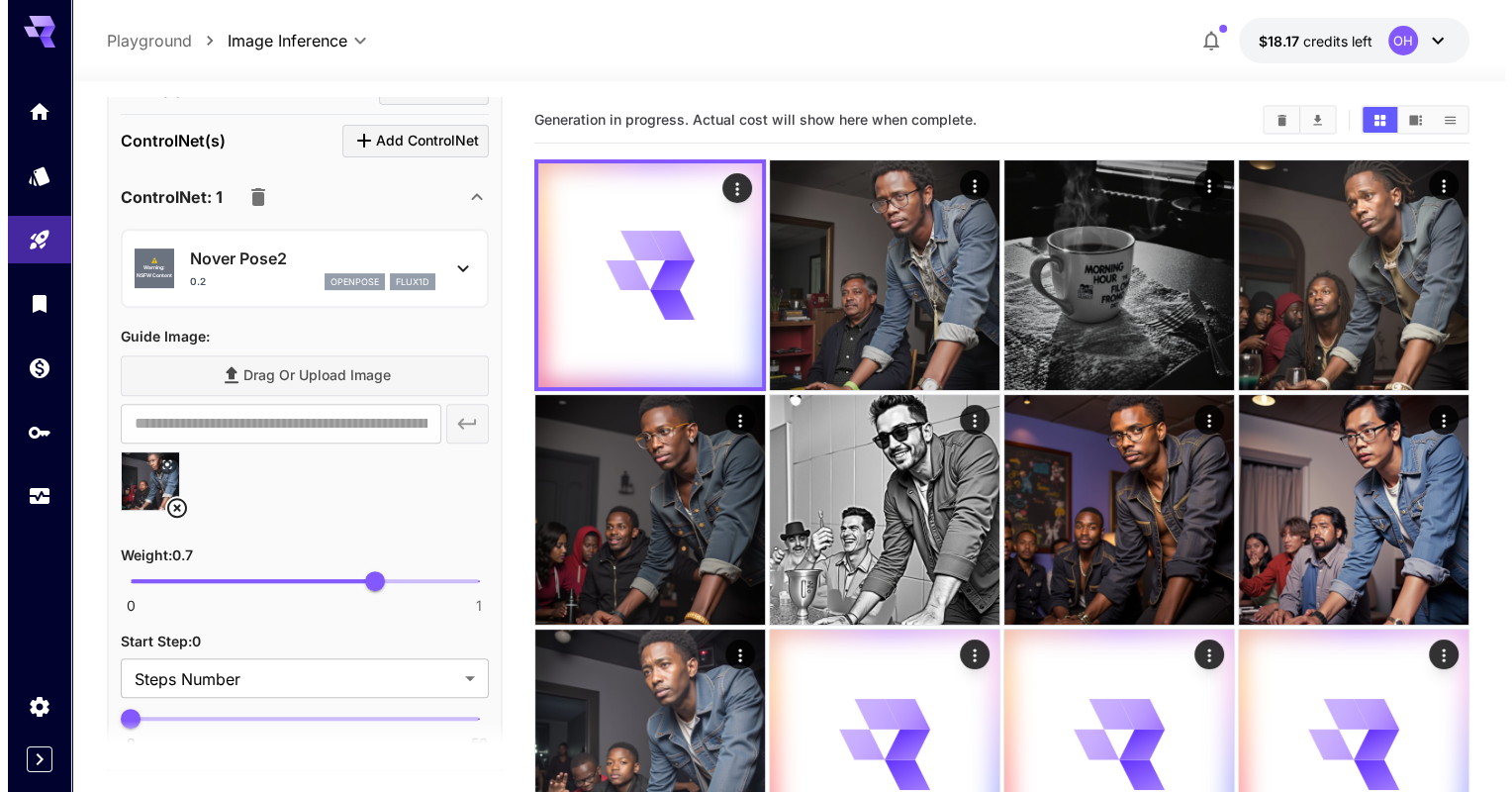 scroll, scrollTop: 829, scrollLeft: 0, axis: vertical 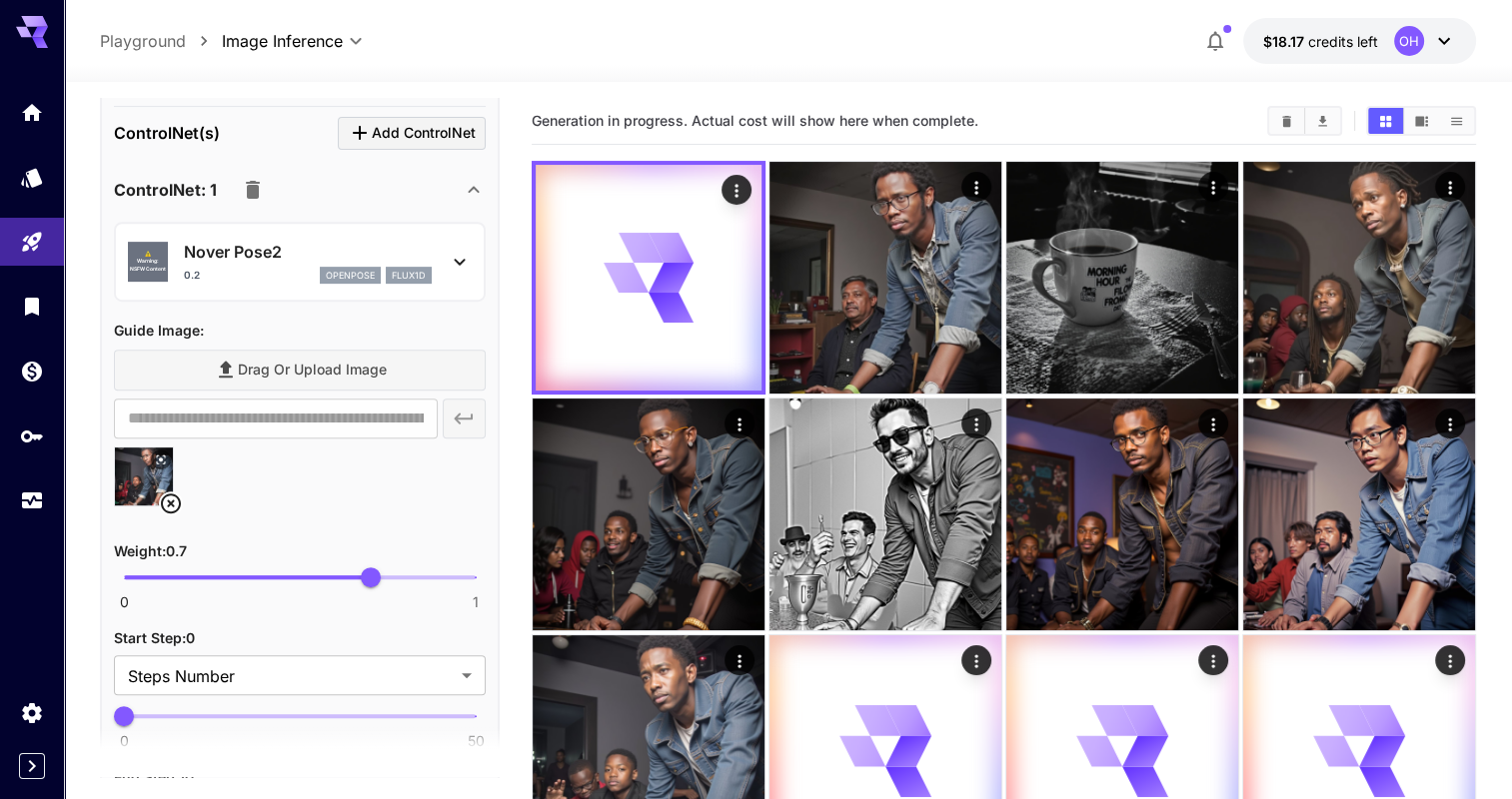 click on "flux1d" at bounding box center (409, 276) 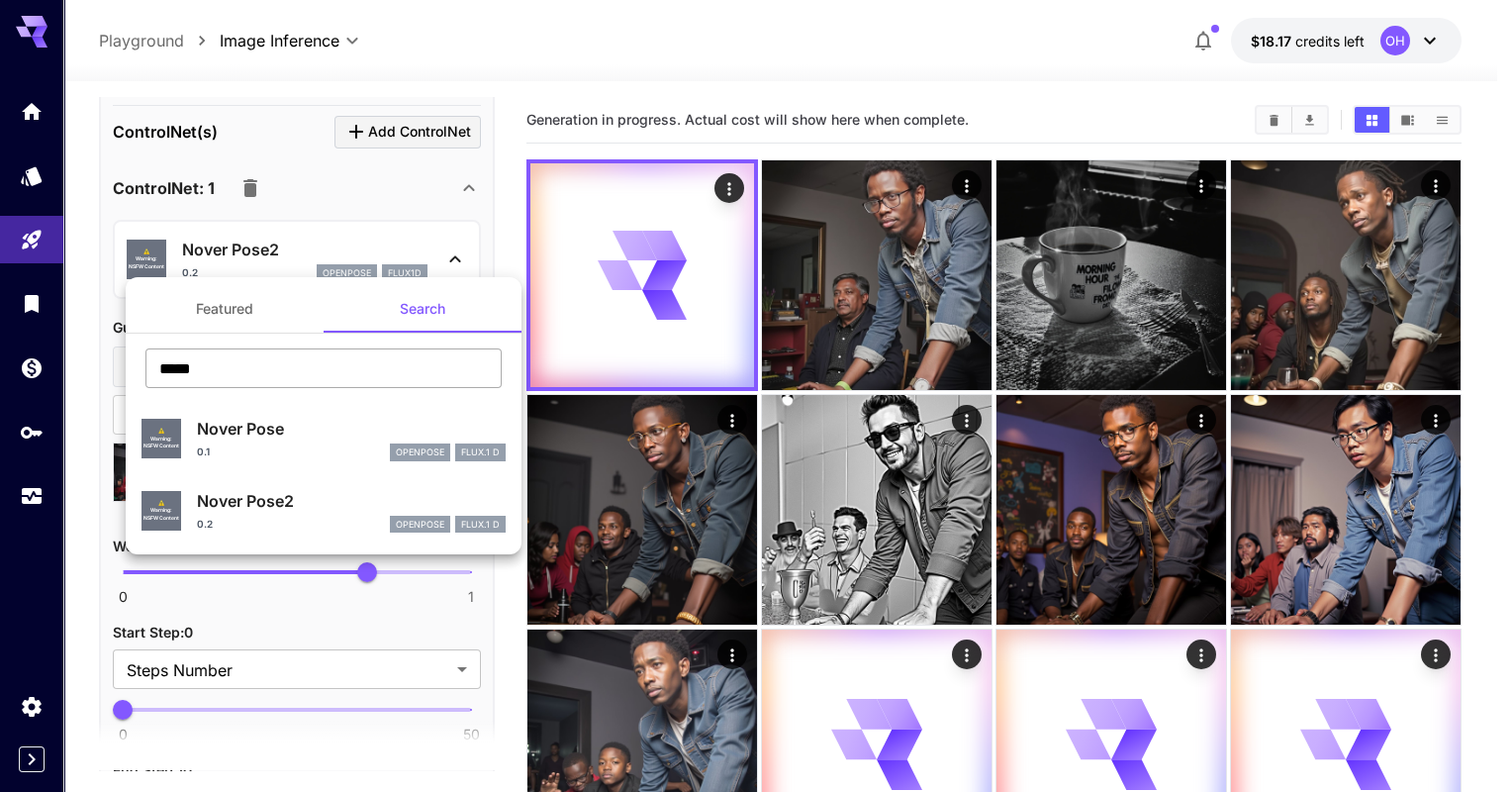 click on "*****" at bounding box center (324, 368) 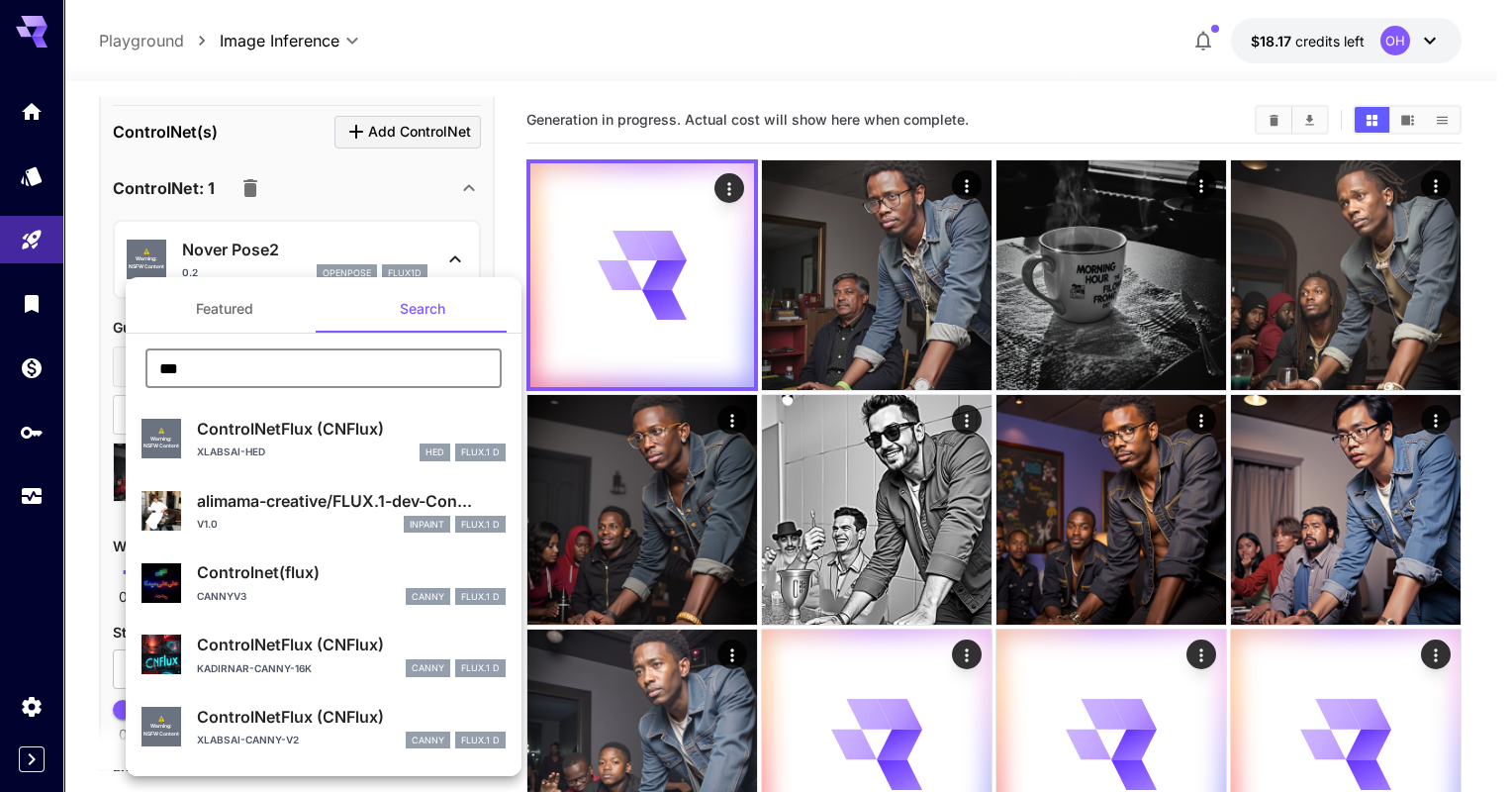 type on "****" 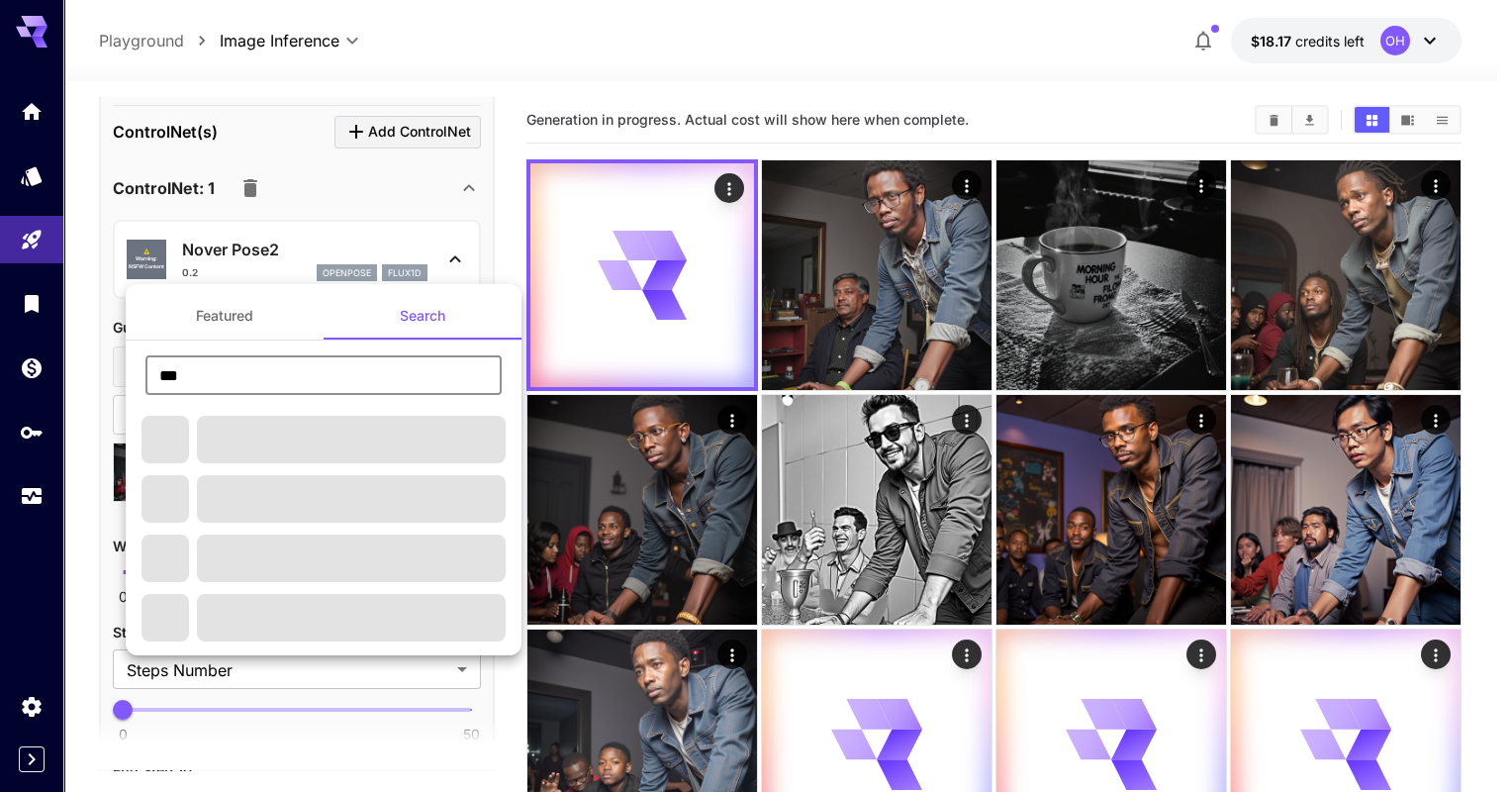 type on "****" 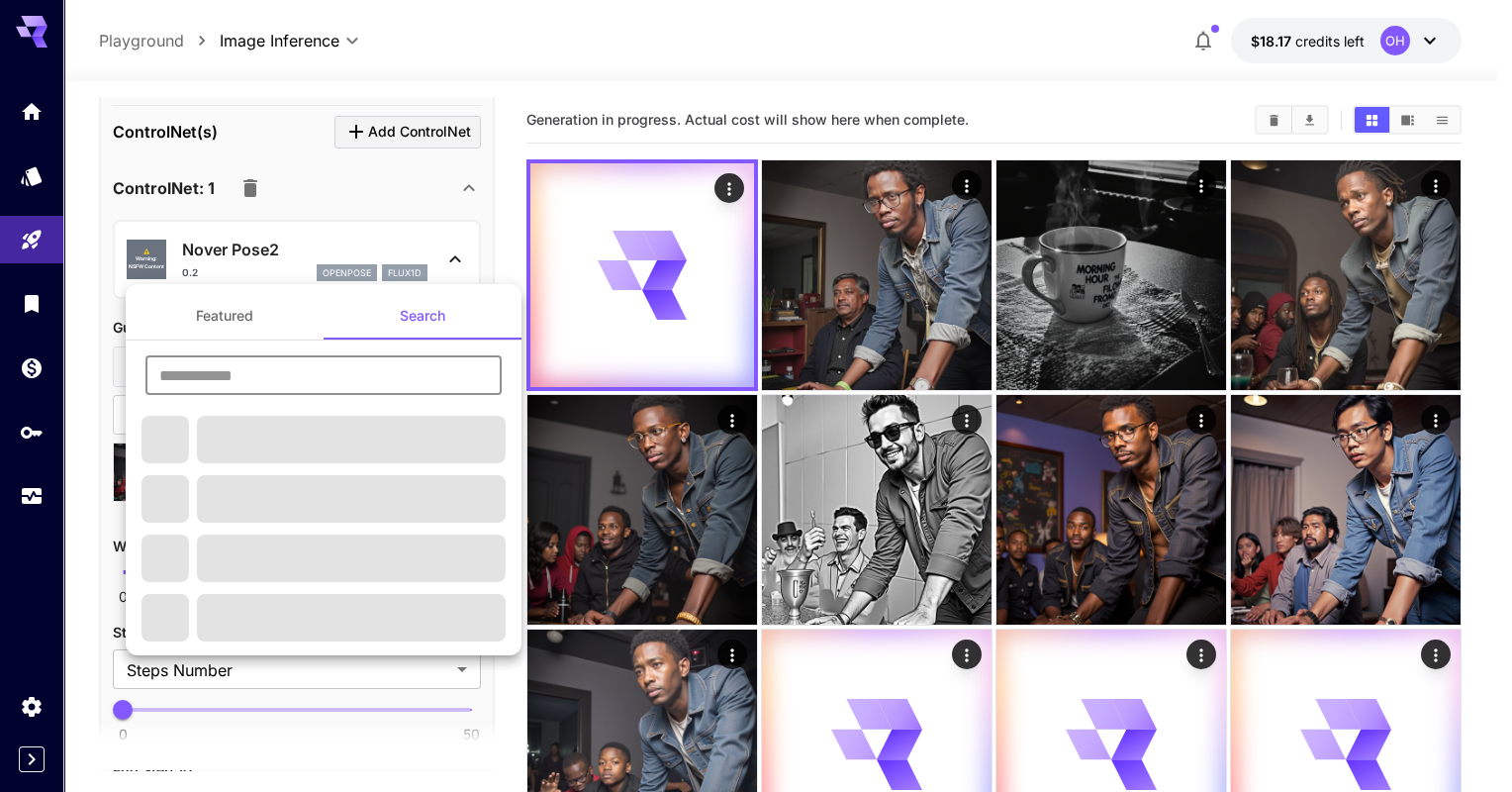 type 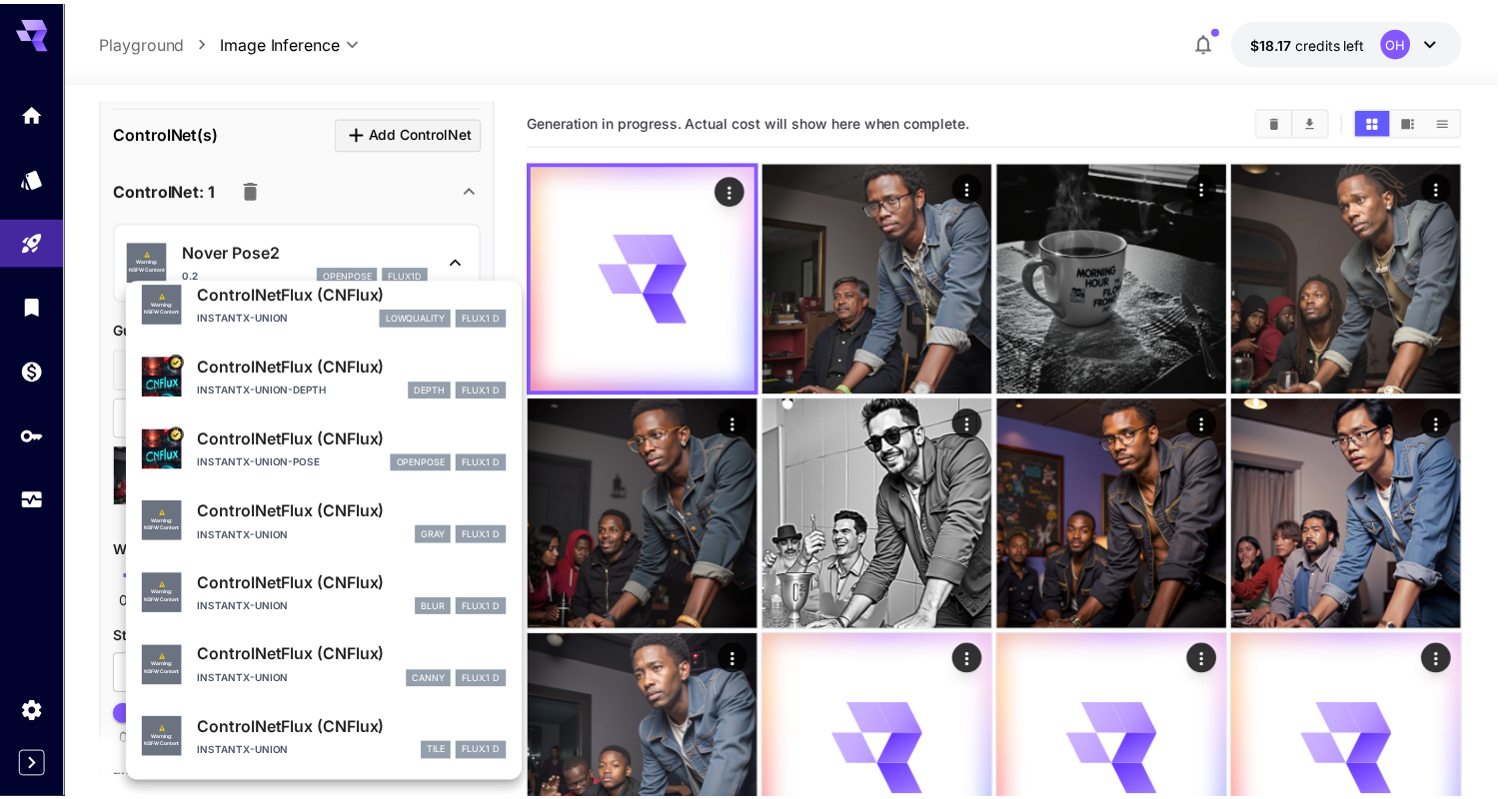 scroll, scrollTop: 0, scrollLeft: 0, axis: both 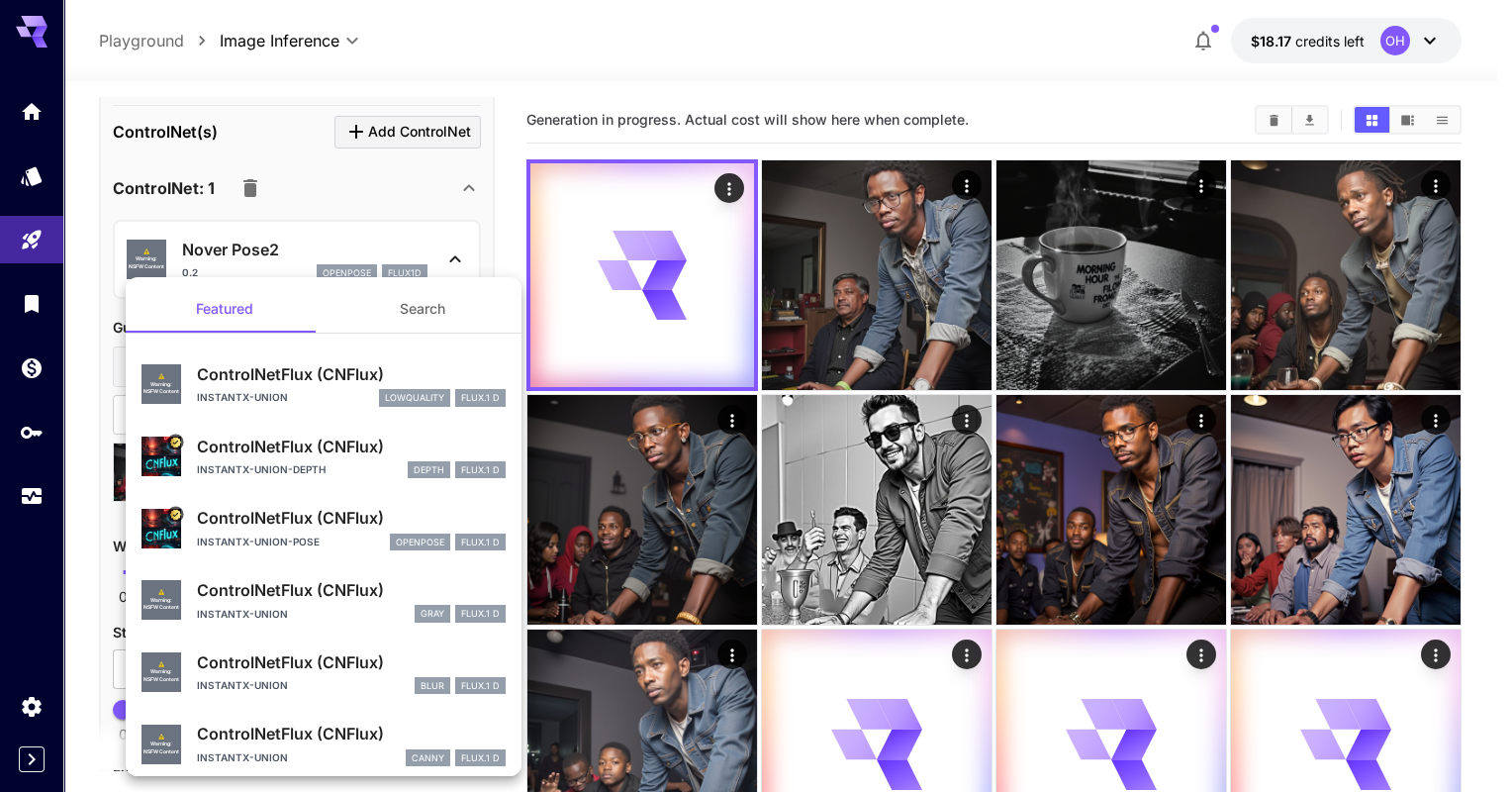 click at bounding box center (756, 396) 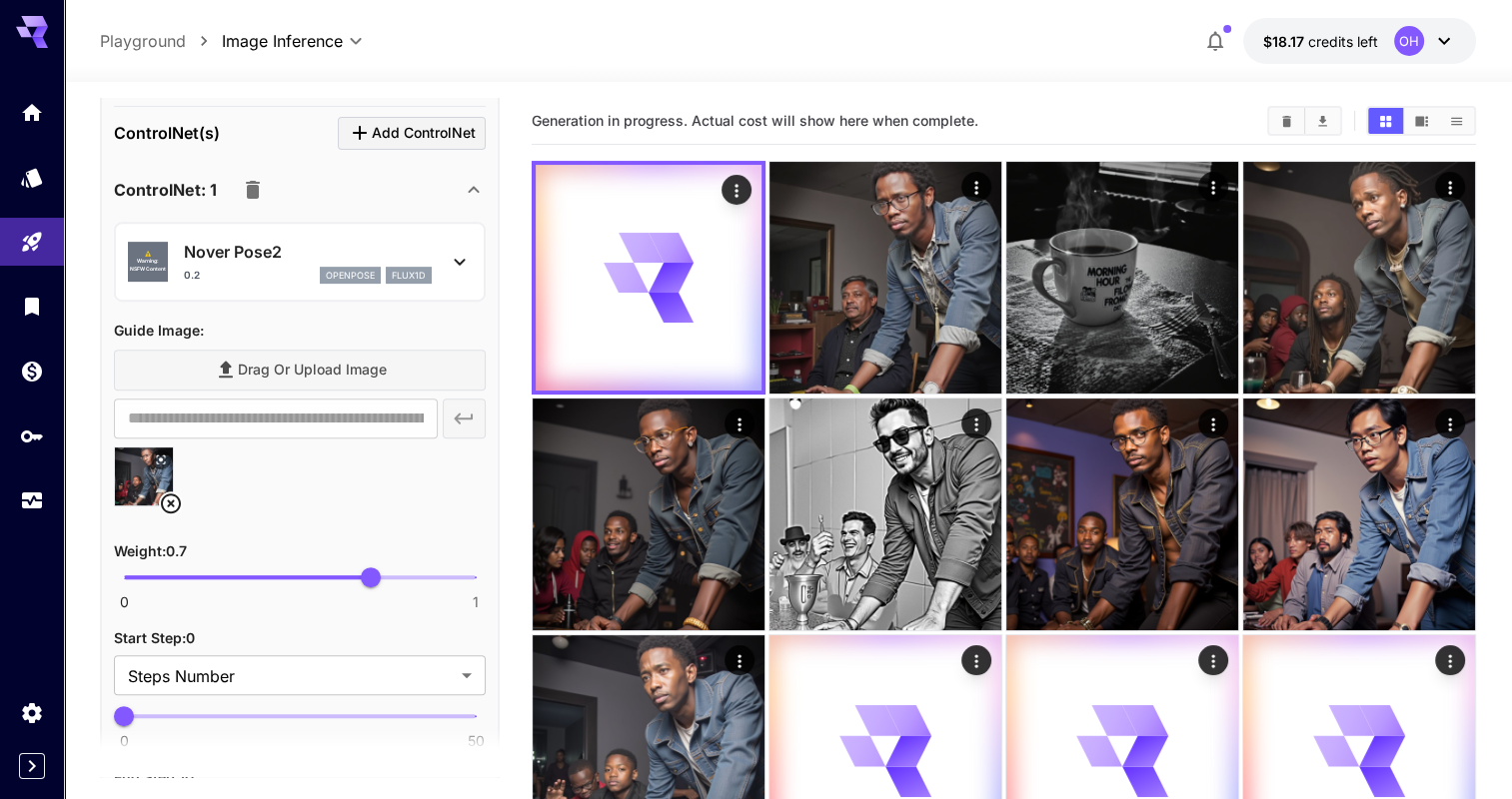 click on "Nover Pose2 0.2 openpose flux1d" at bounding box center (308, 262) 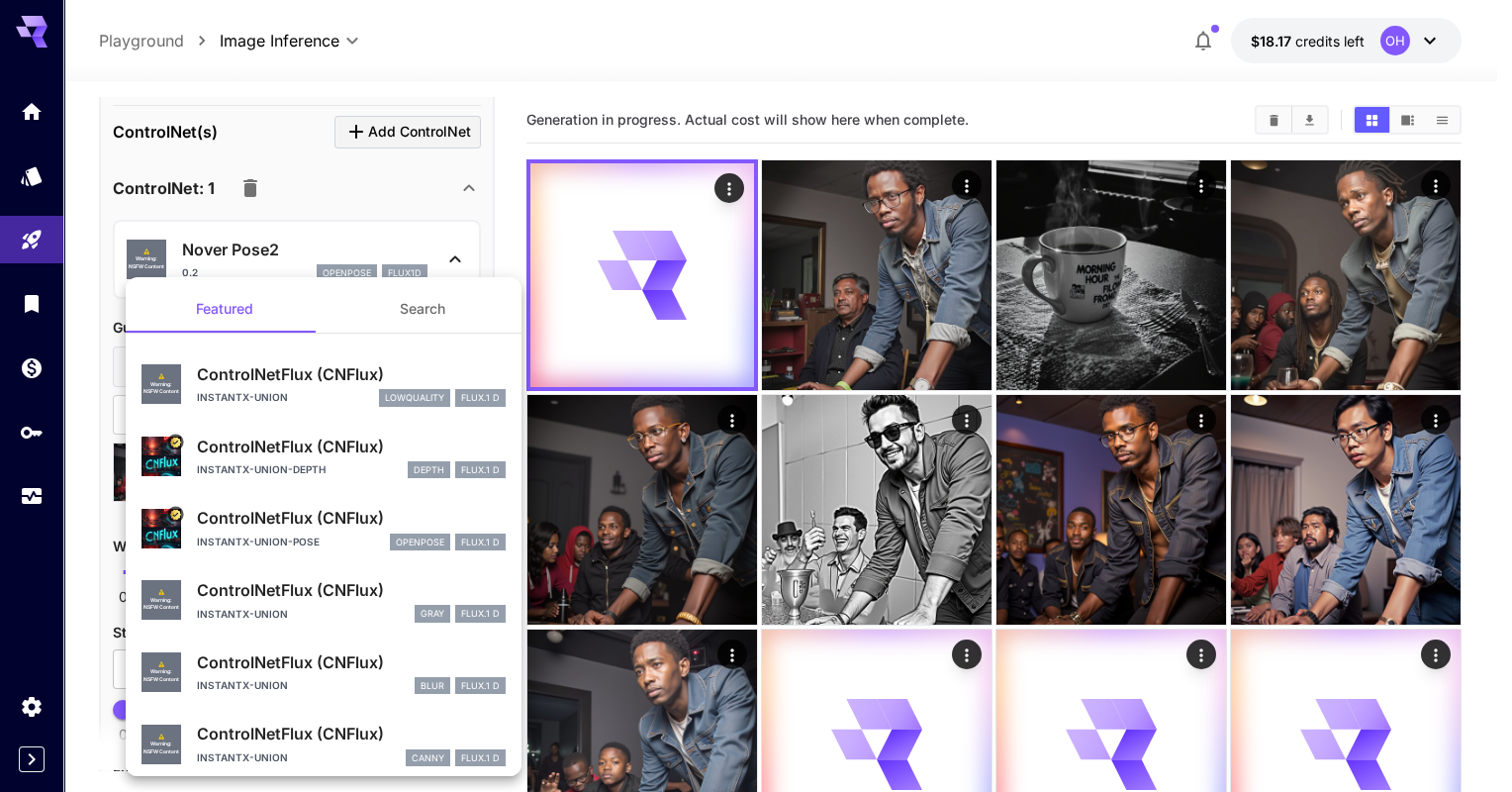 click on "Search" at bounding box center (423, 309) 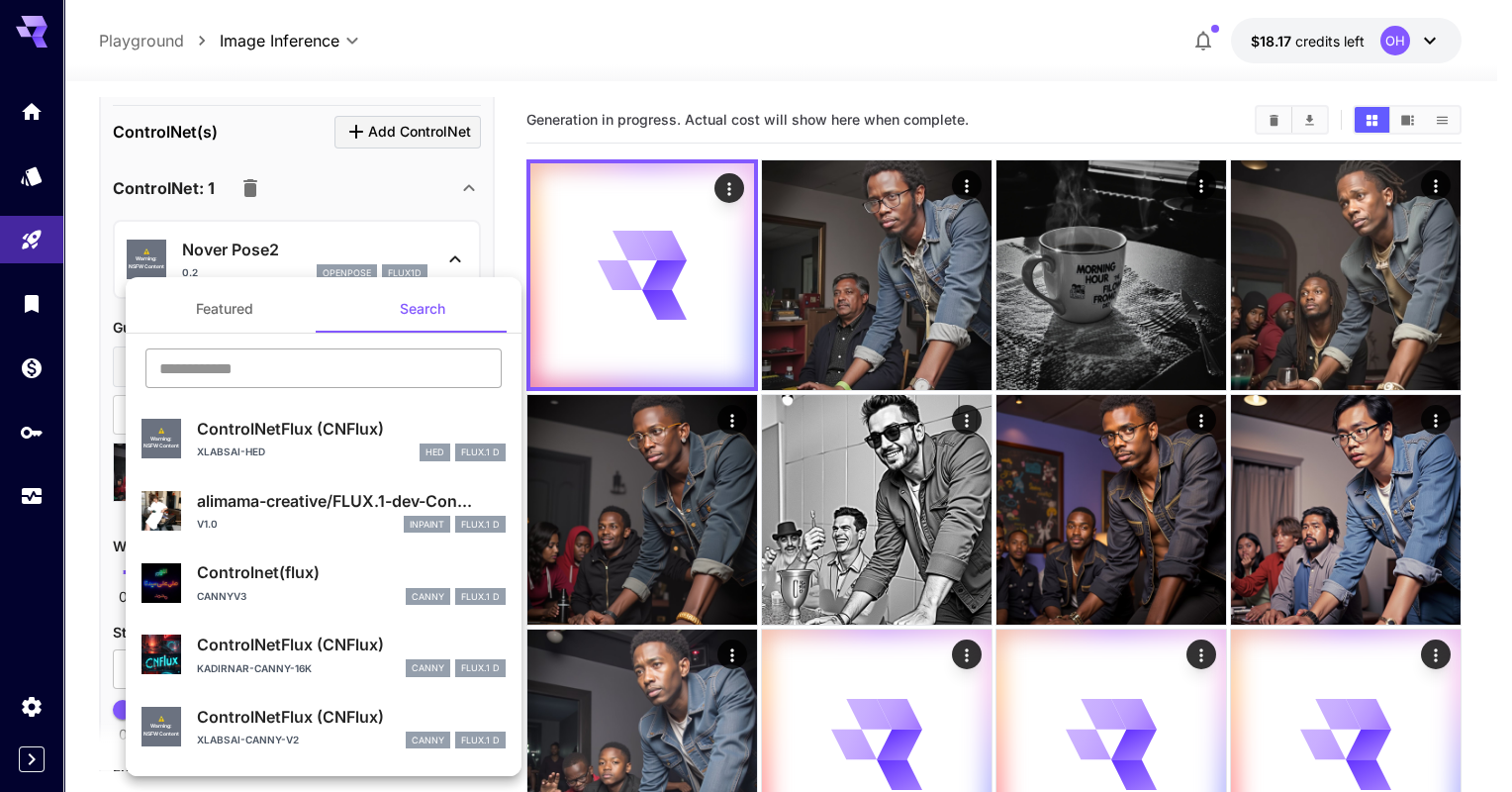click at bounding box center [324, 368] 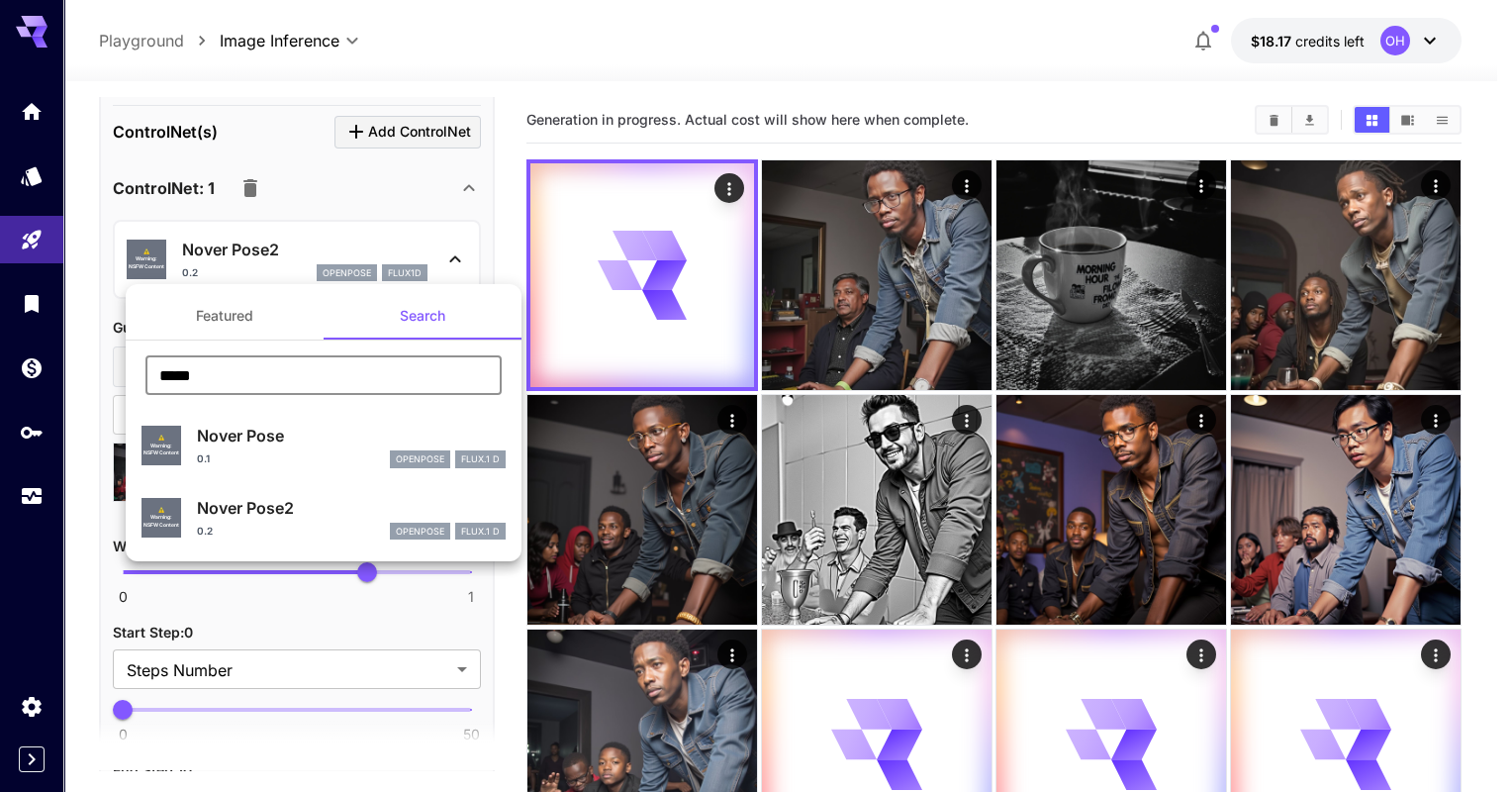 type on "*****" 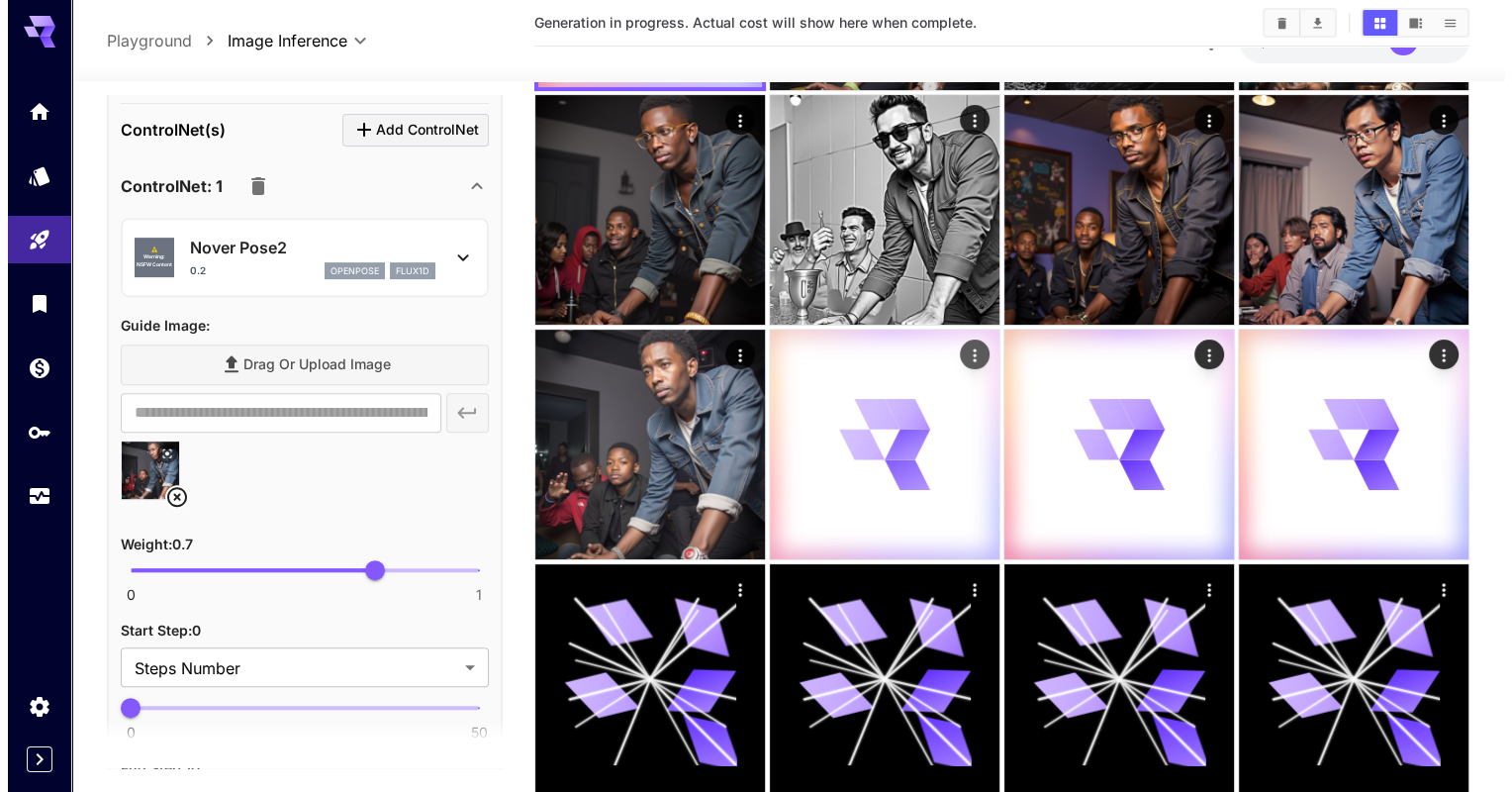 scroll, scrollTop: 0, scrollLeft: 0, axis: both 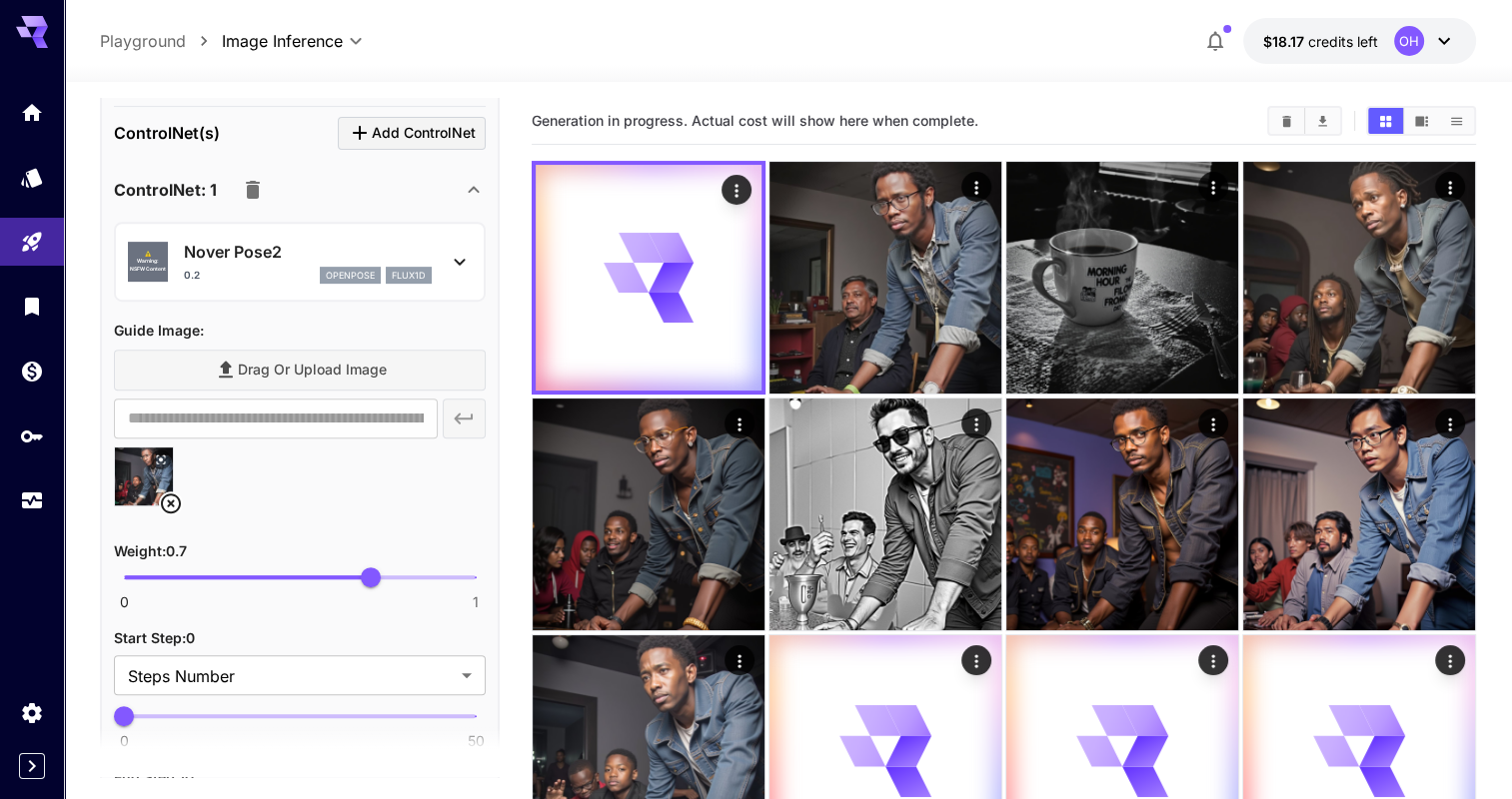 click 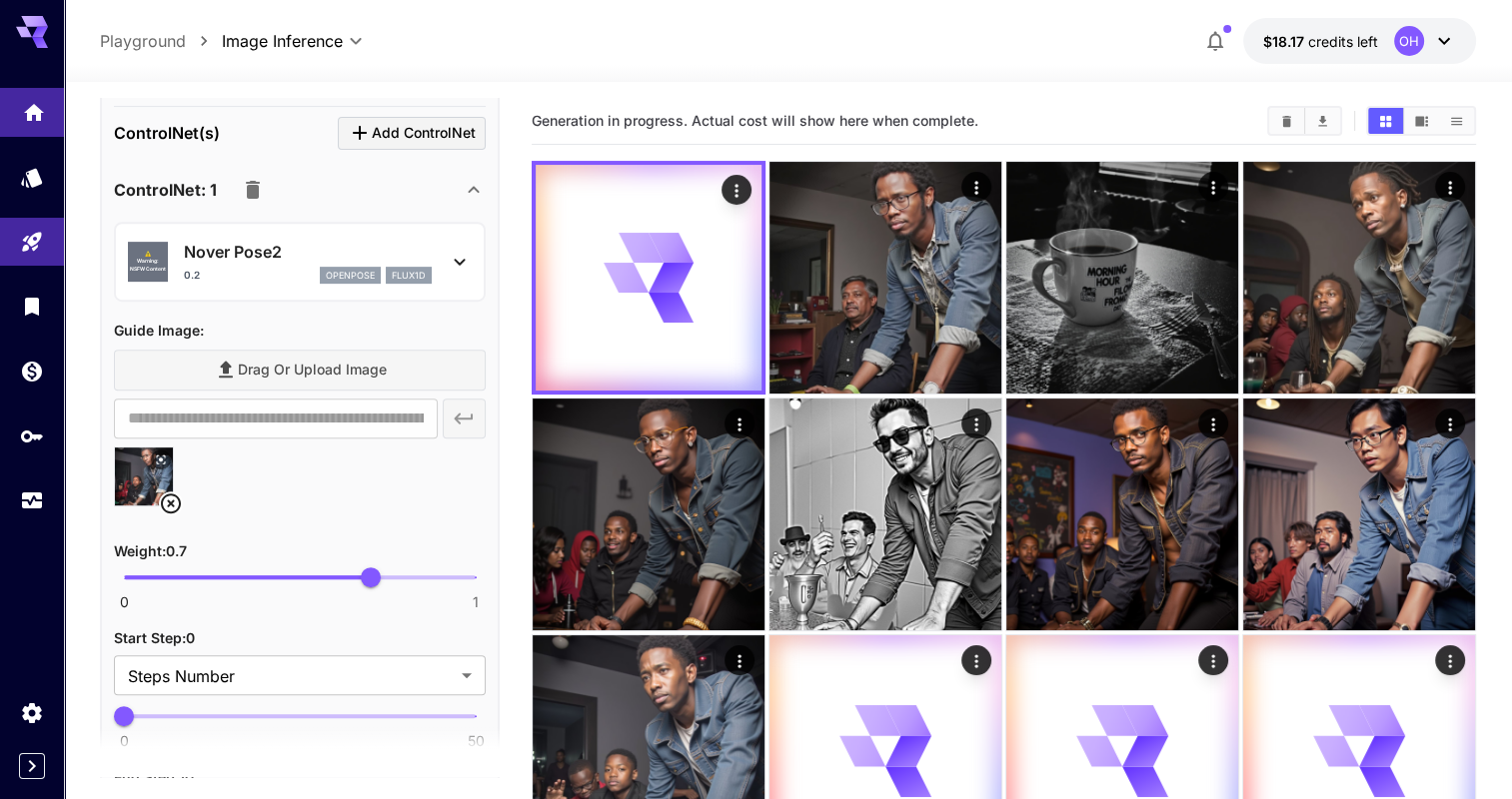 click 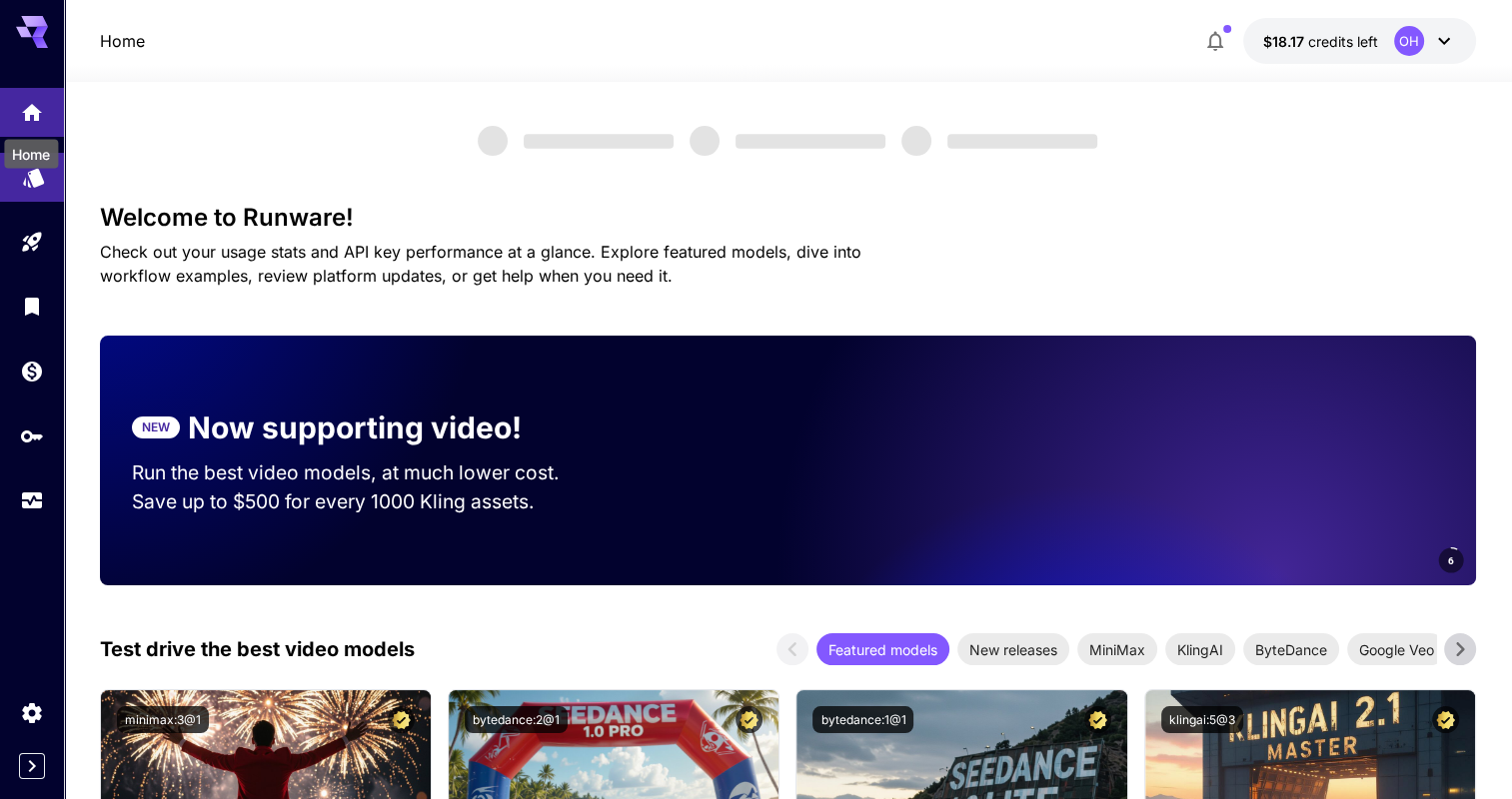 click at bounding box center [32, 177] 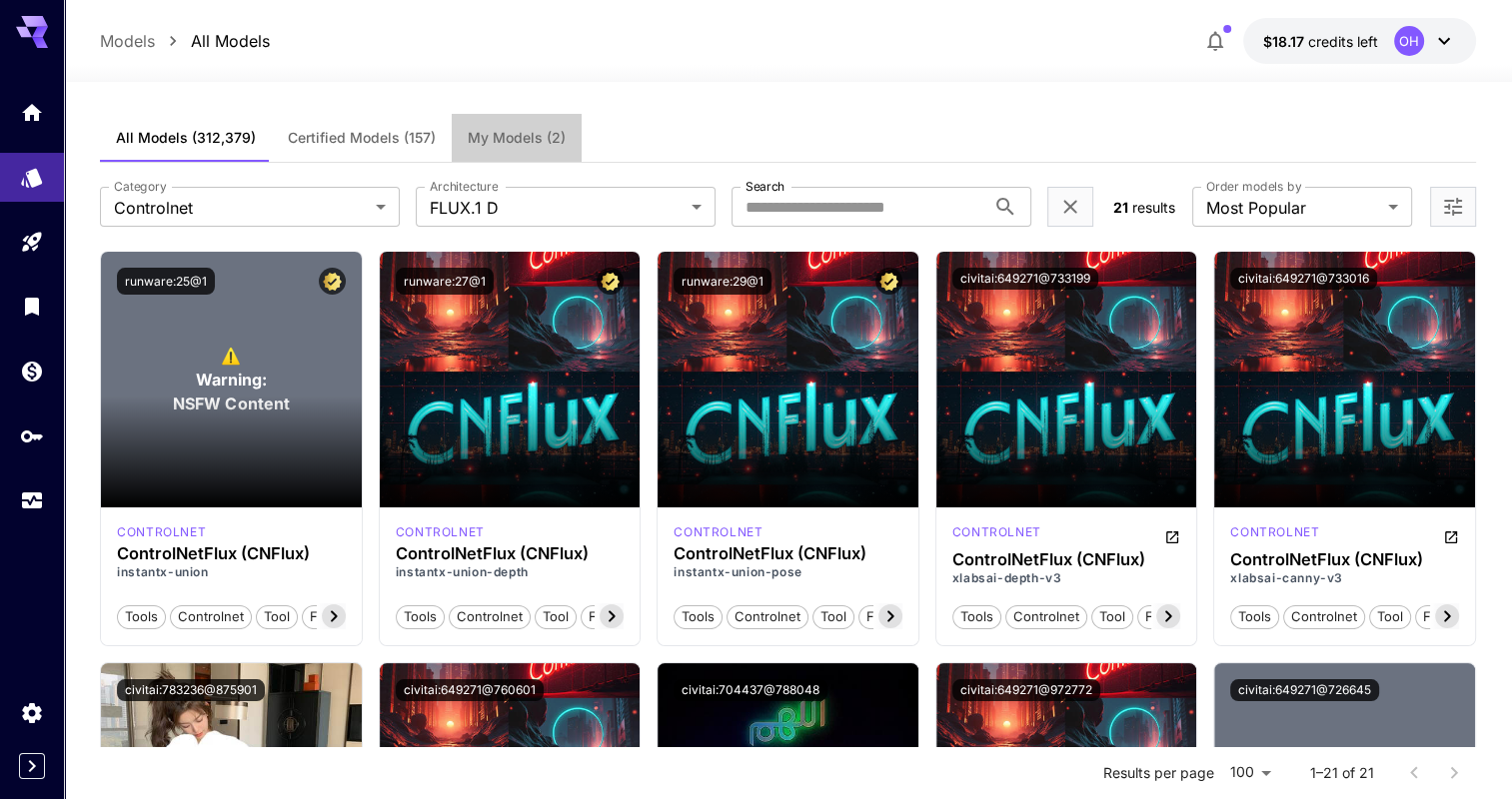 click on "My Models (2)" at bounding box center (517, 138) 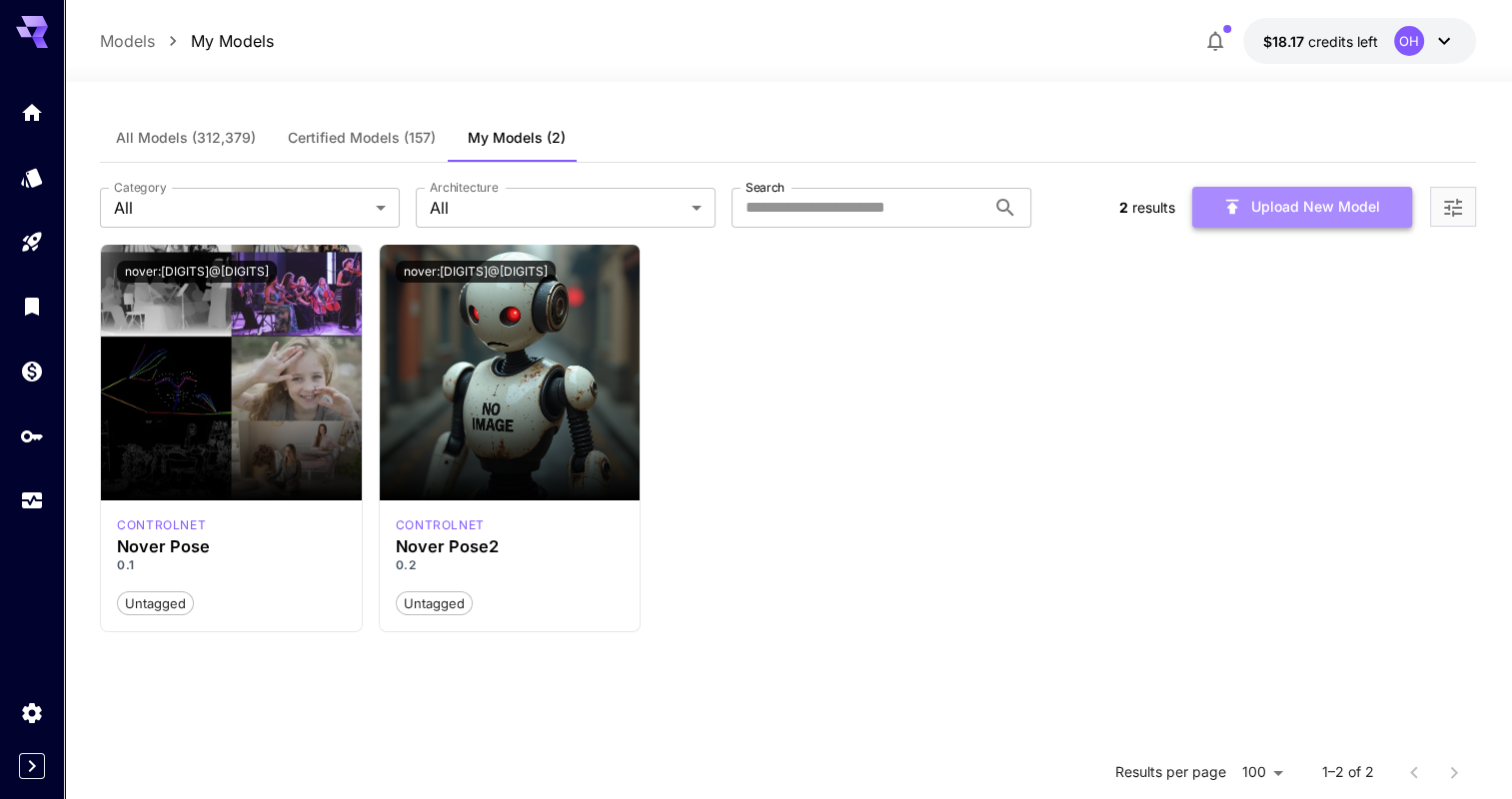 click on "Upload New Model" at bounding box center [1302, 207] 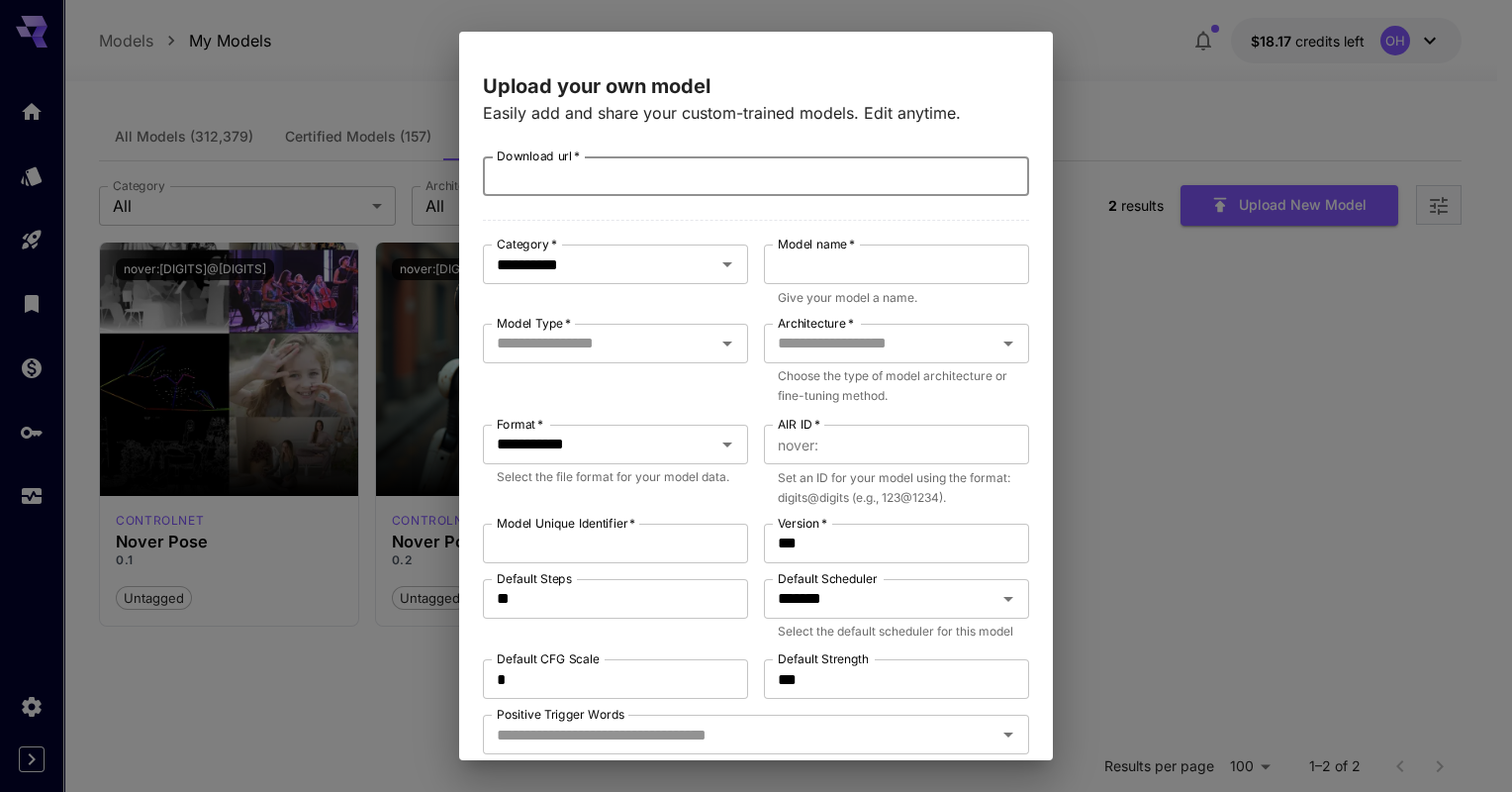 click on "Download url   *" at bounding box center (756, 176) 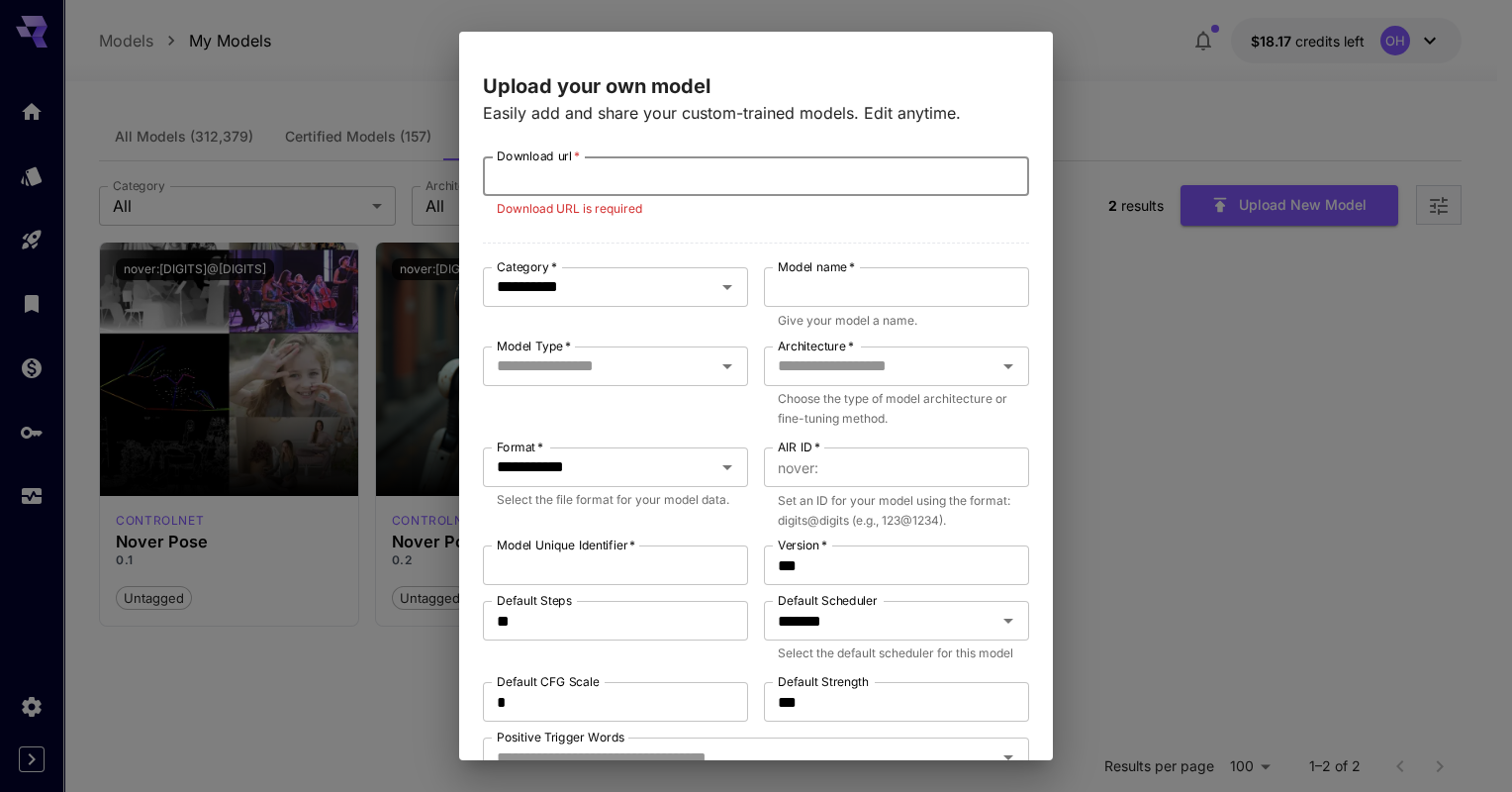 paste on "**********" 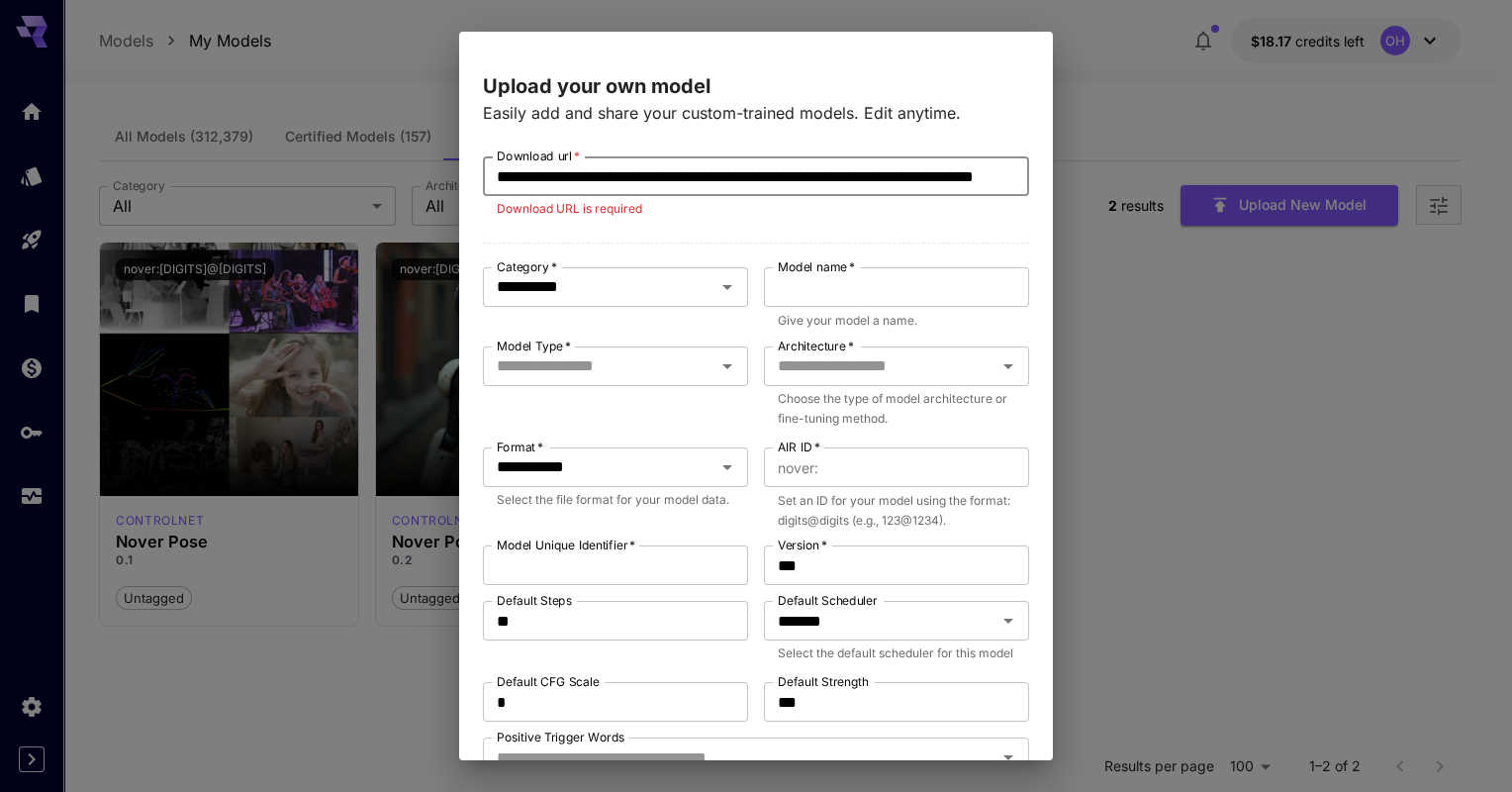 scroll, scrollTop: 0, scrollLeft: 200, axis: horizontal 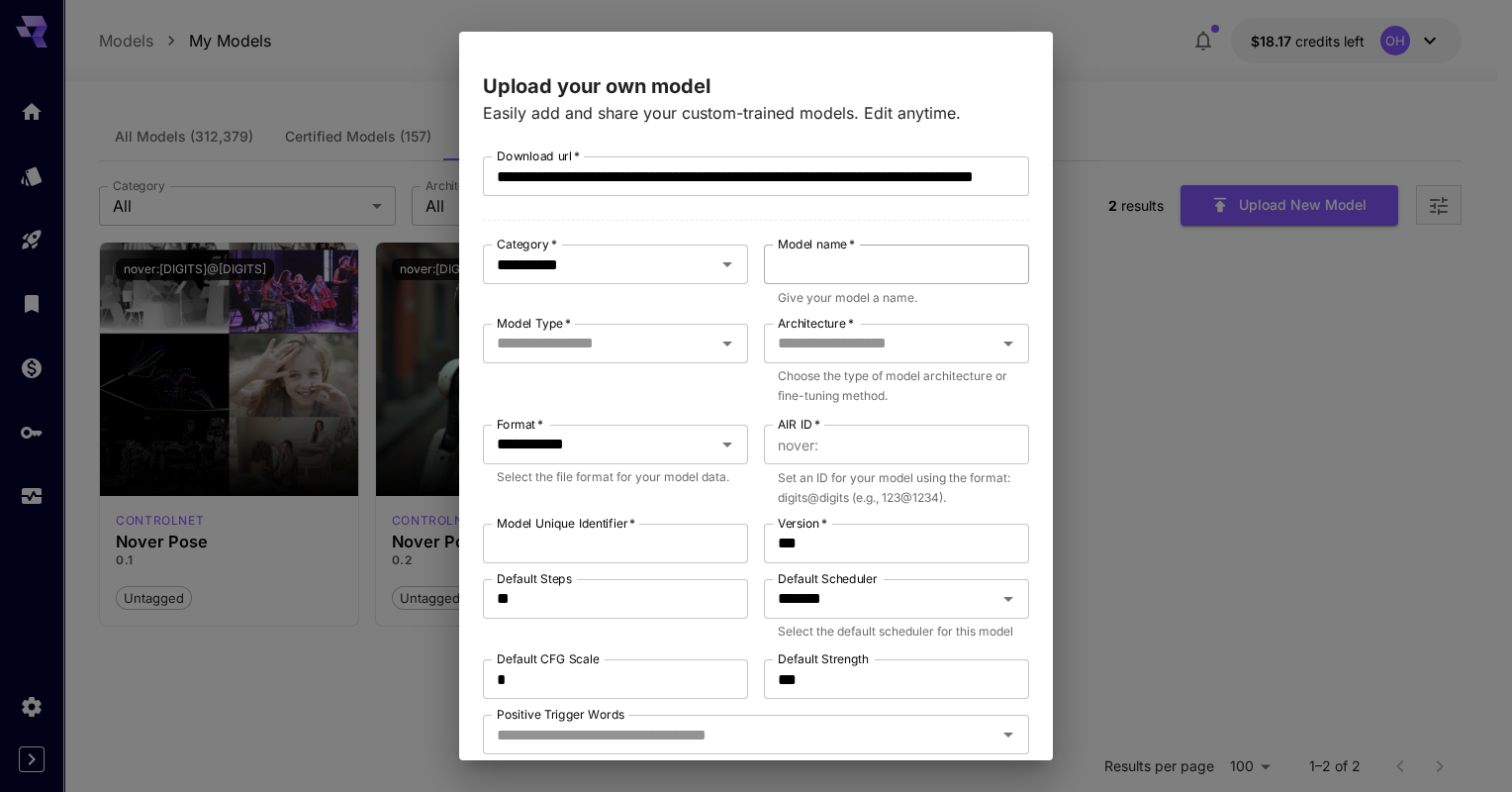 click on "Model name   *" at bounding box center [897, 264] 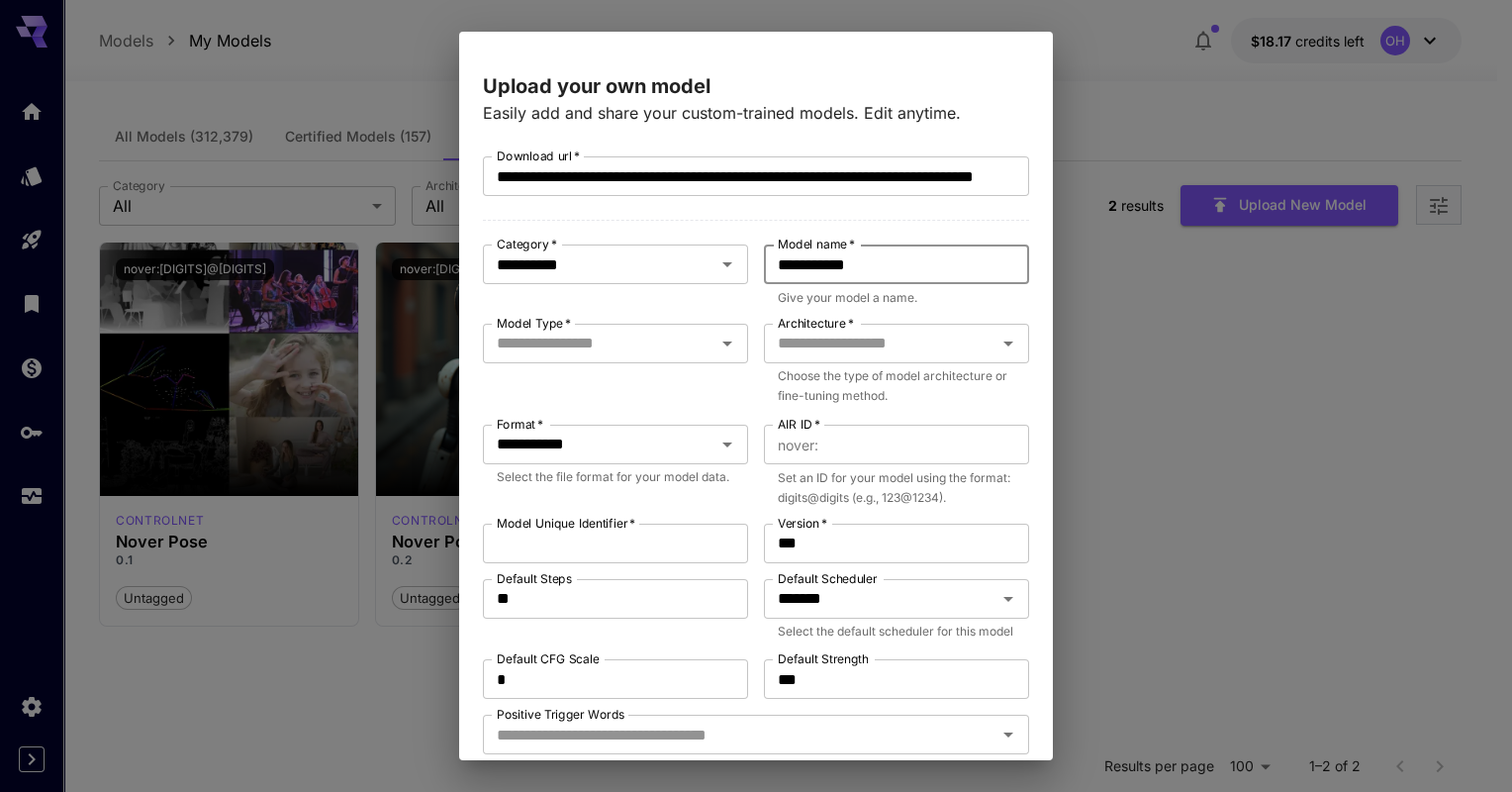 scroll, scrollTop: 80, scrollLeft: 0, axis: vertical 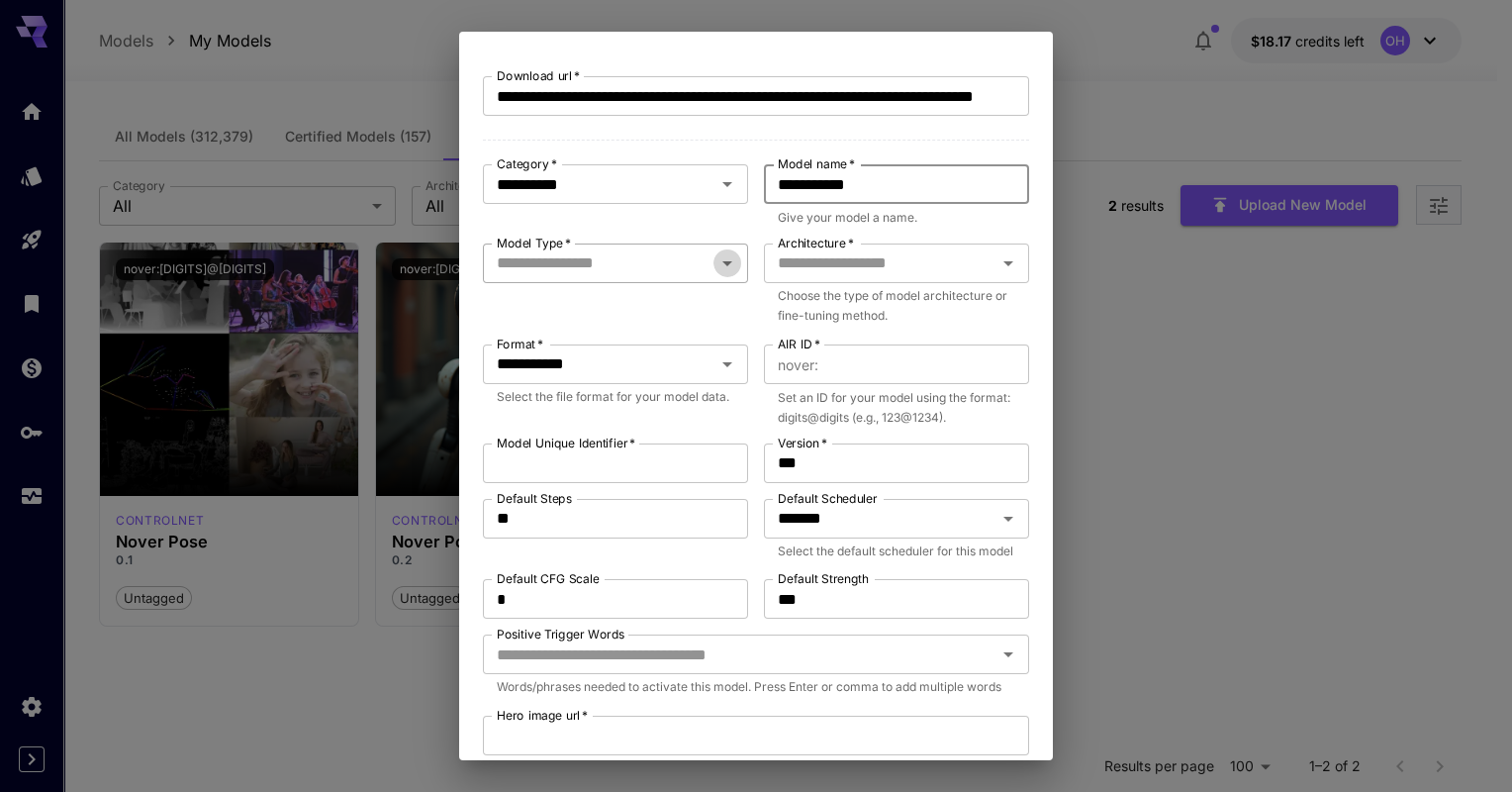 click 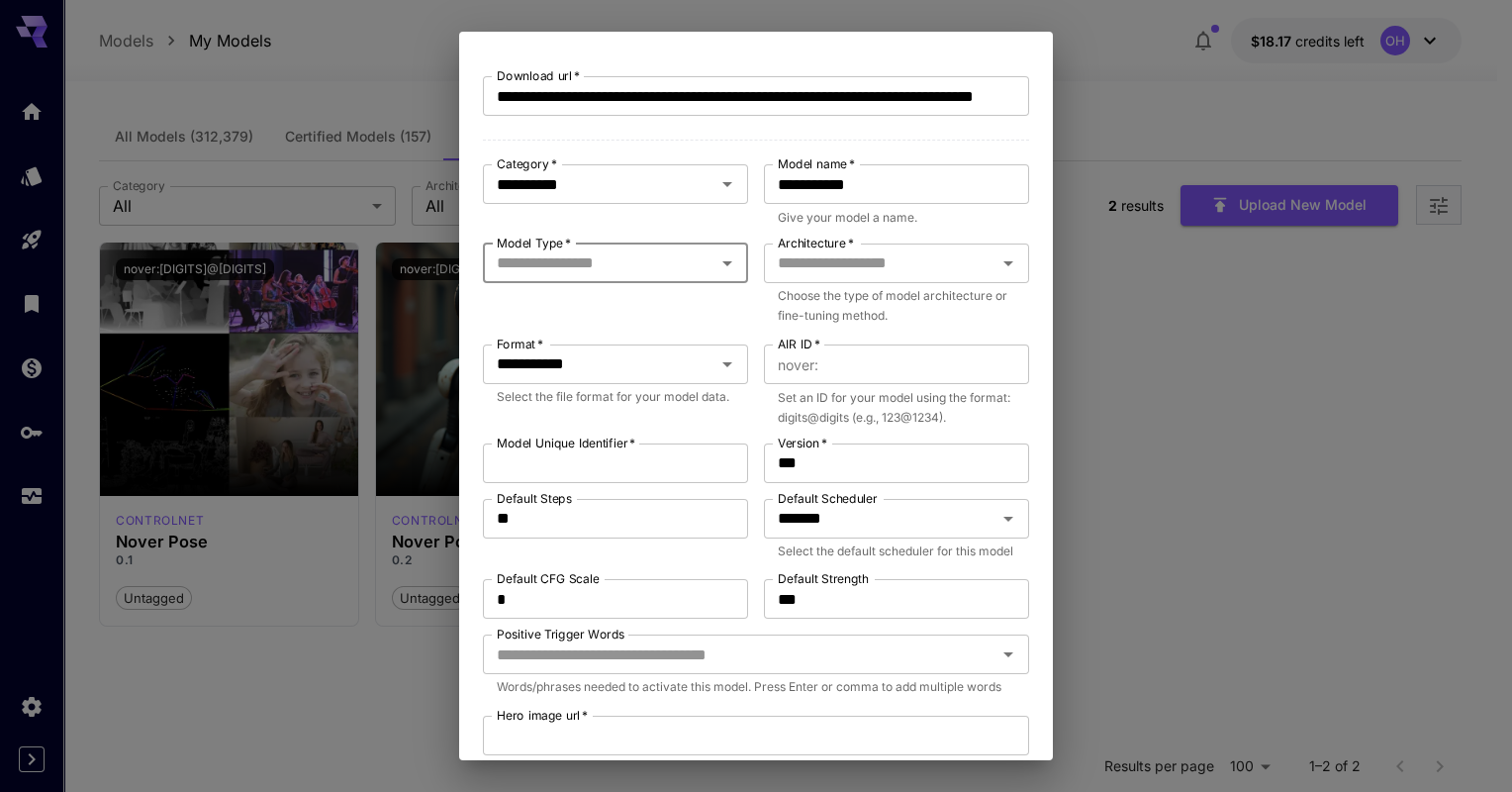 click on "Model Type   *" at bounding box center (599, 263) 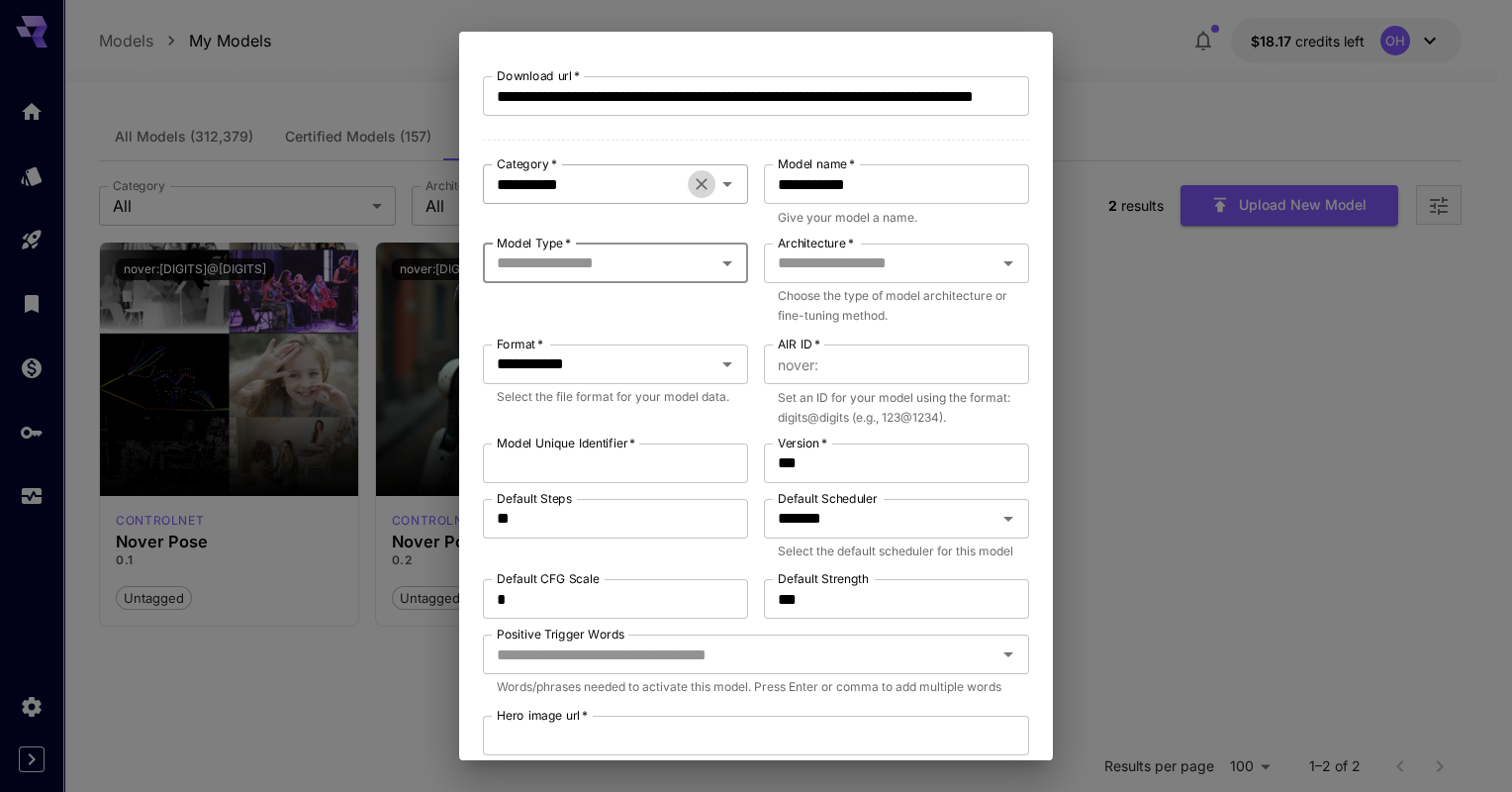 click 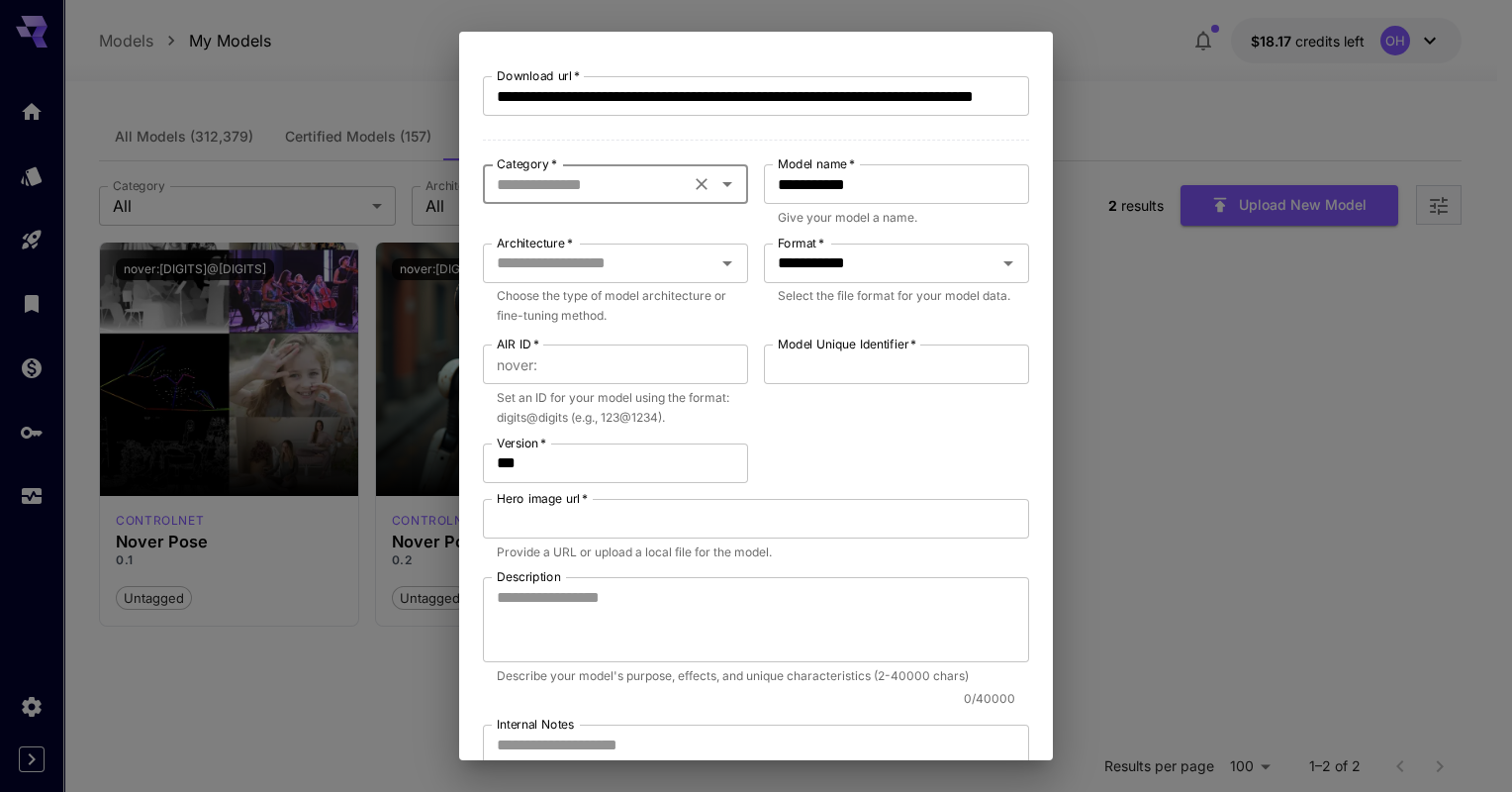 click 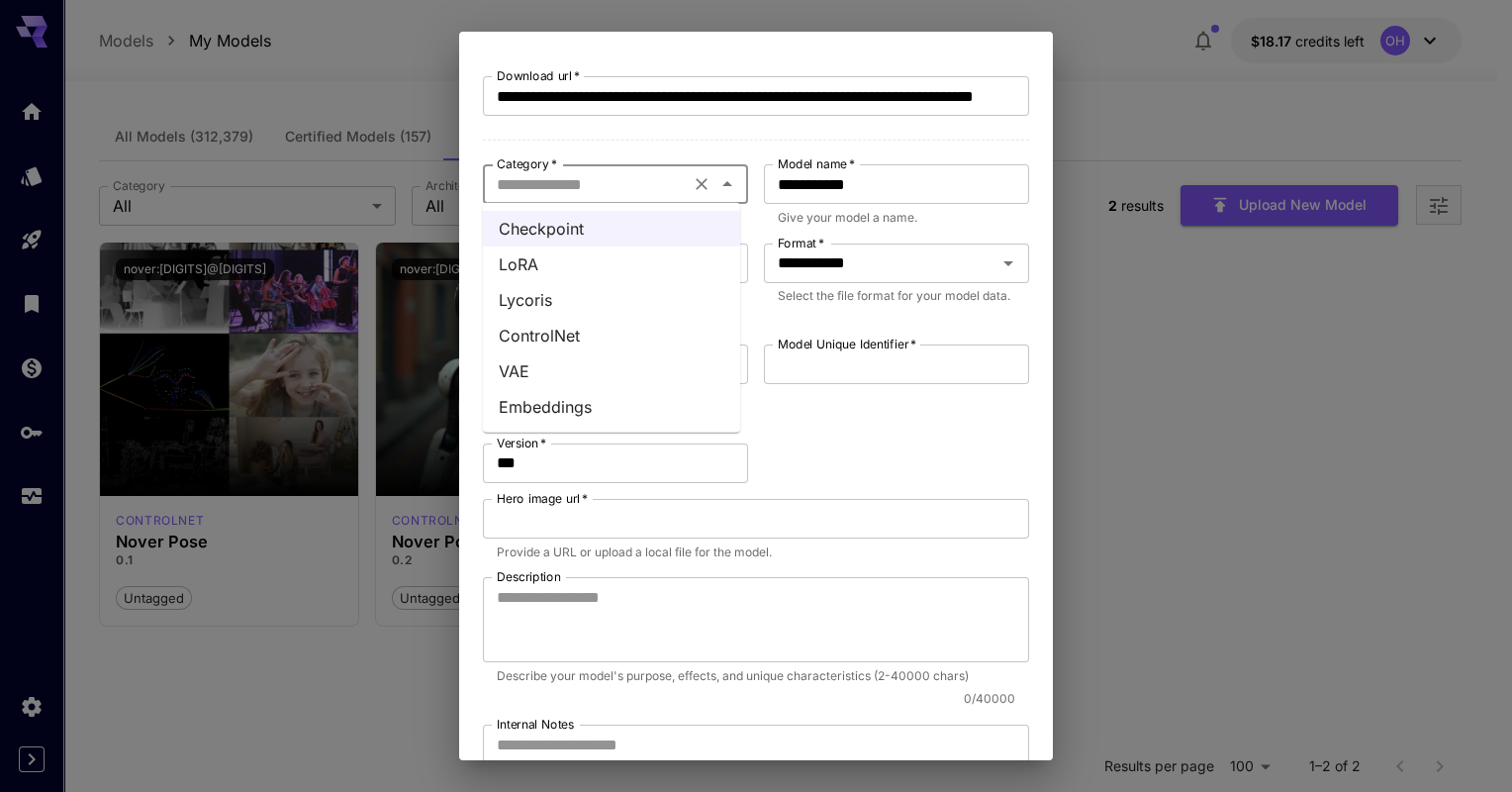 click on "ControlNet" at bounding box center (612, 336) 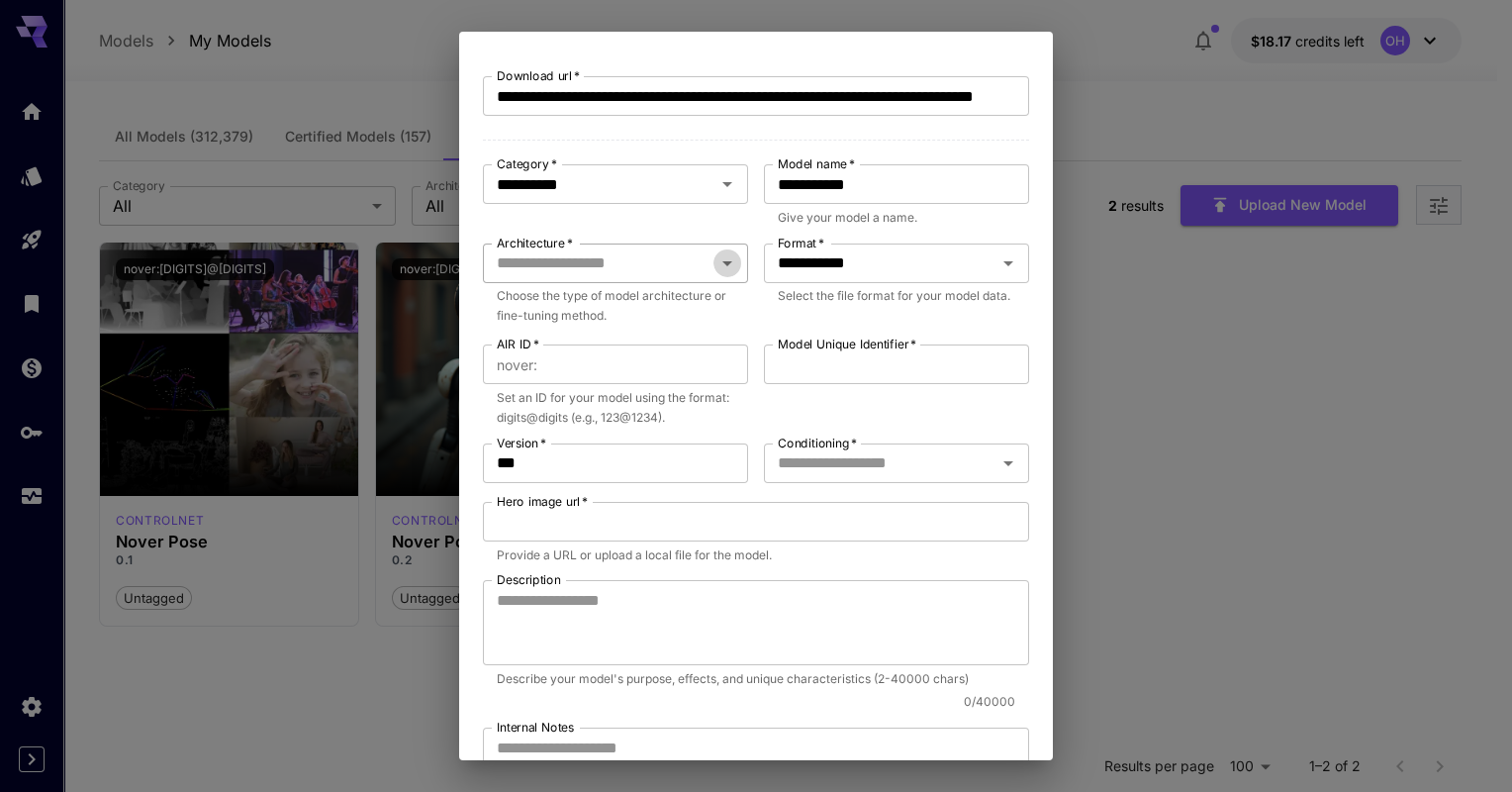 click 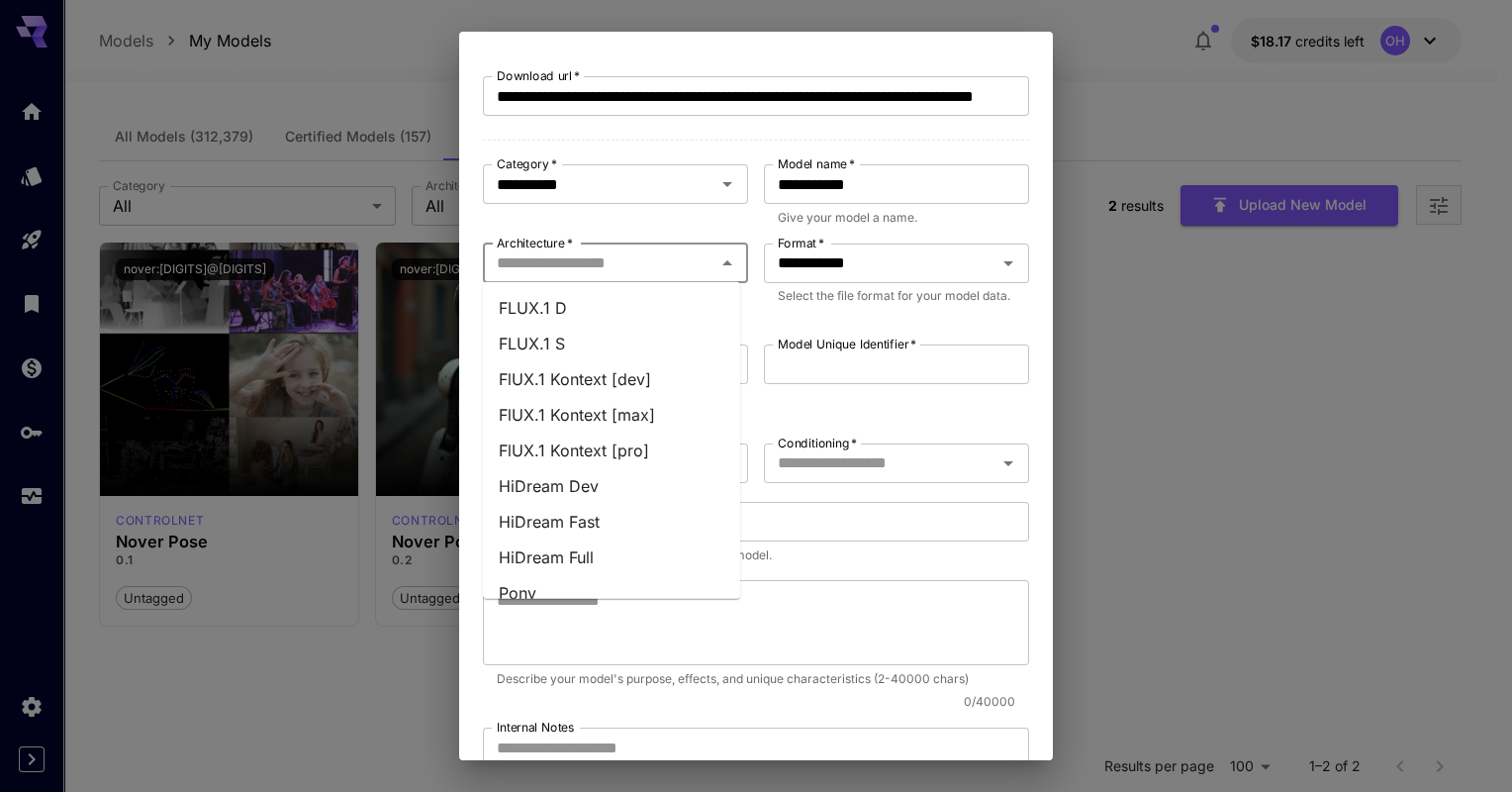 click on "FLUX.1 D" at bounding box center [612, 308] 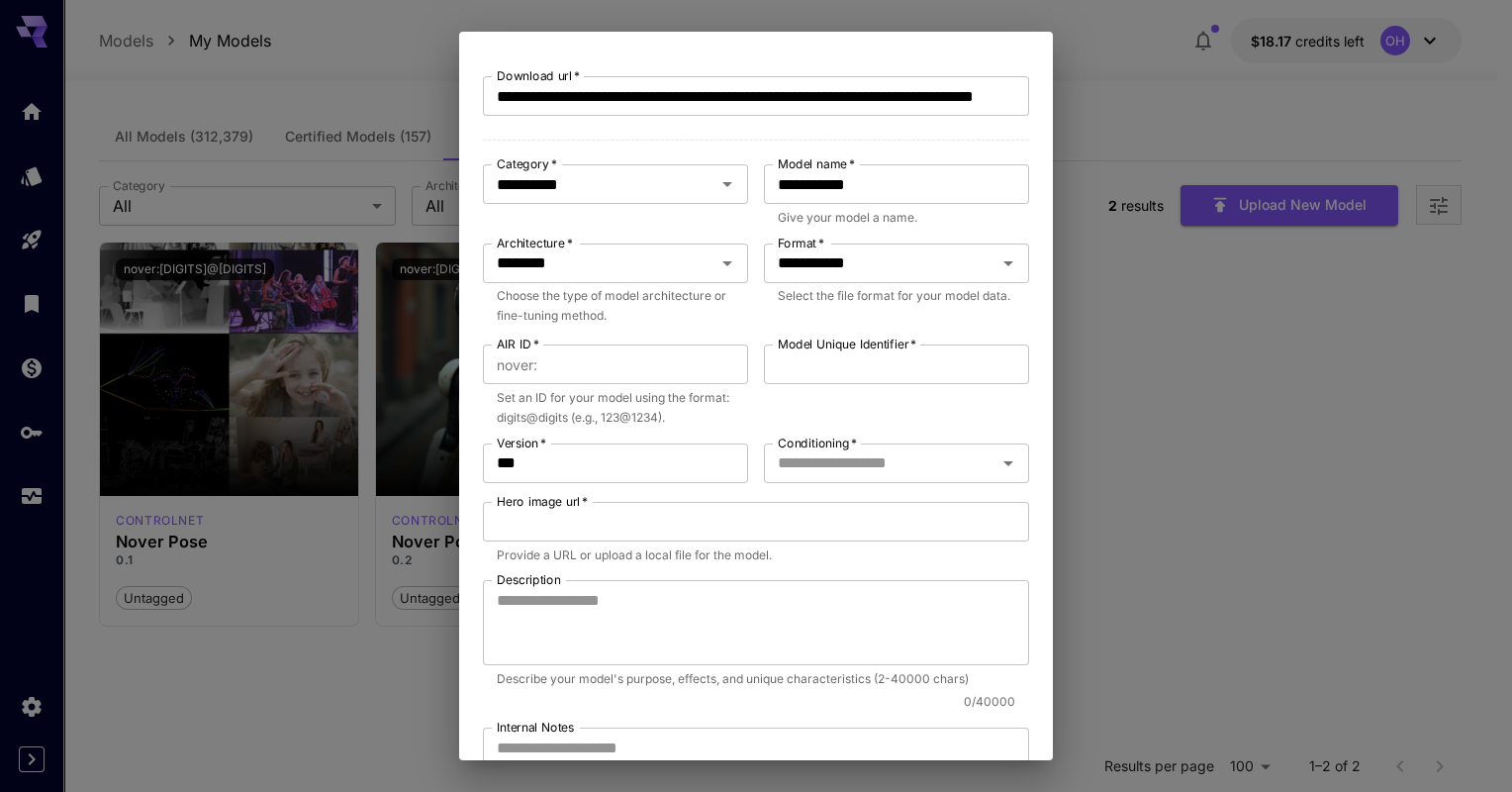 scroll, scrollTop: 0, scrollLeft: 0, axis: both 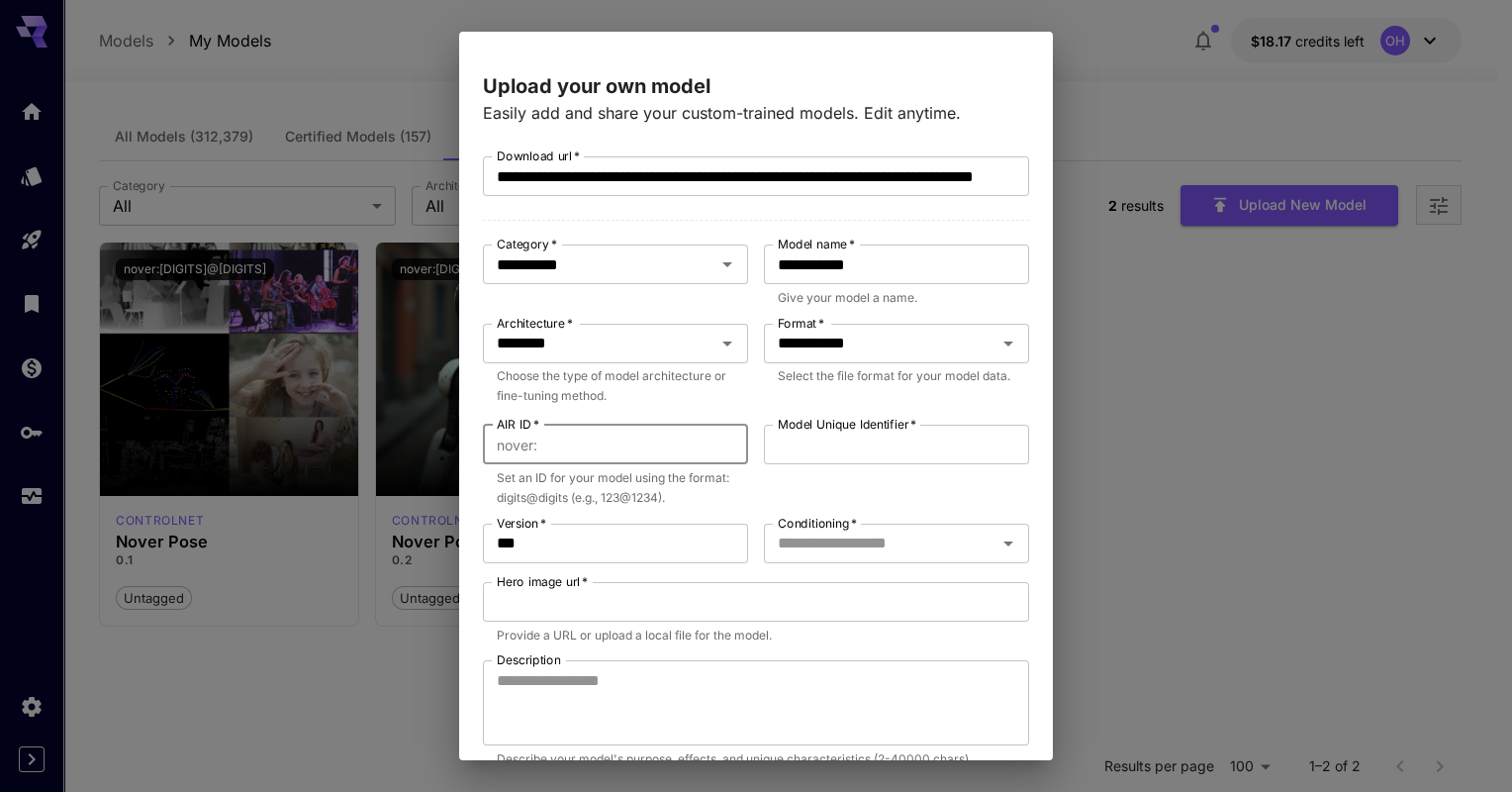 click on "AIR ID   *" at bounding box center [646, 445] 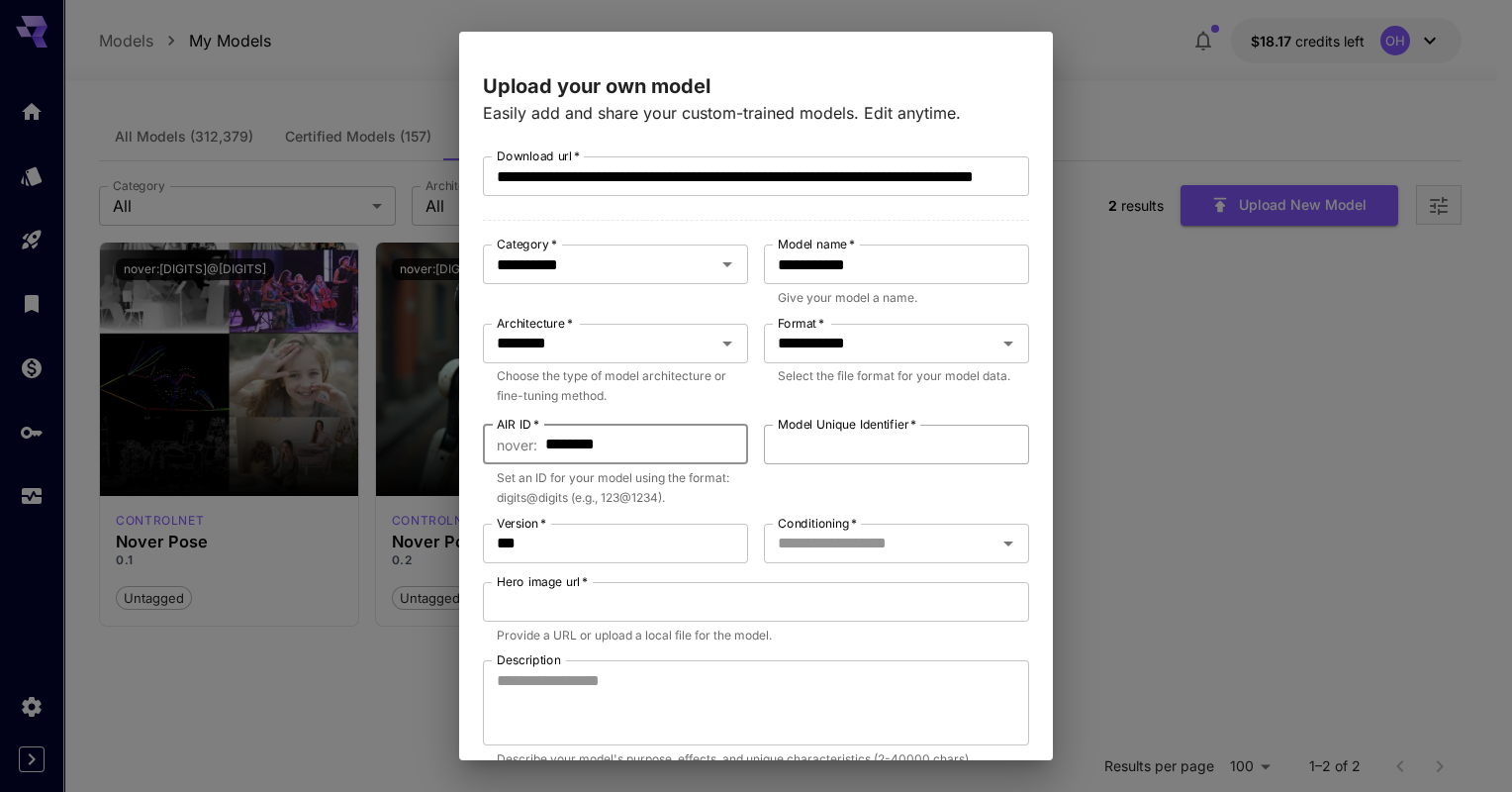 type on "********" 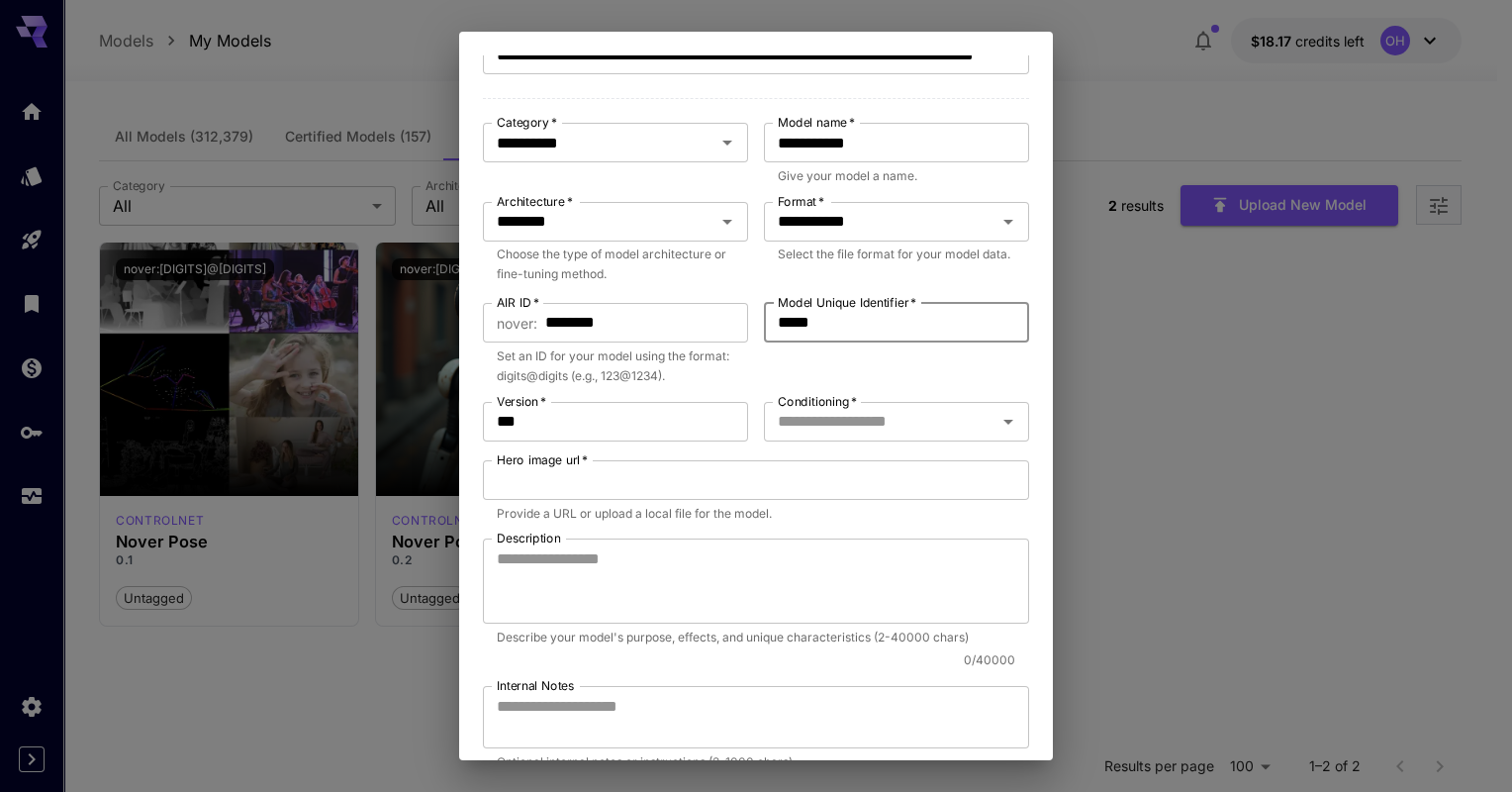 scroll, scrollTop: 131, scrollLeft: 0, axis: vertical 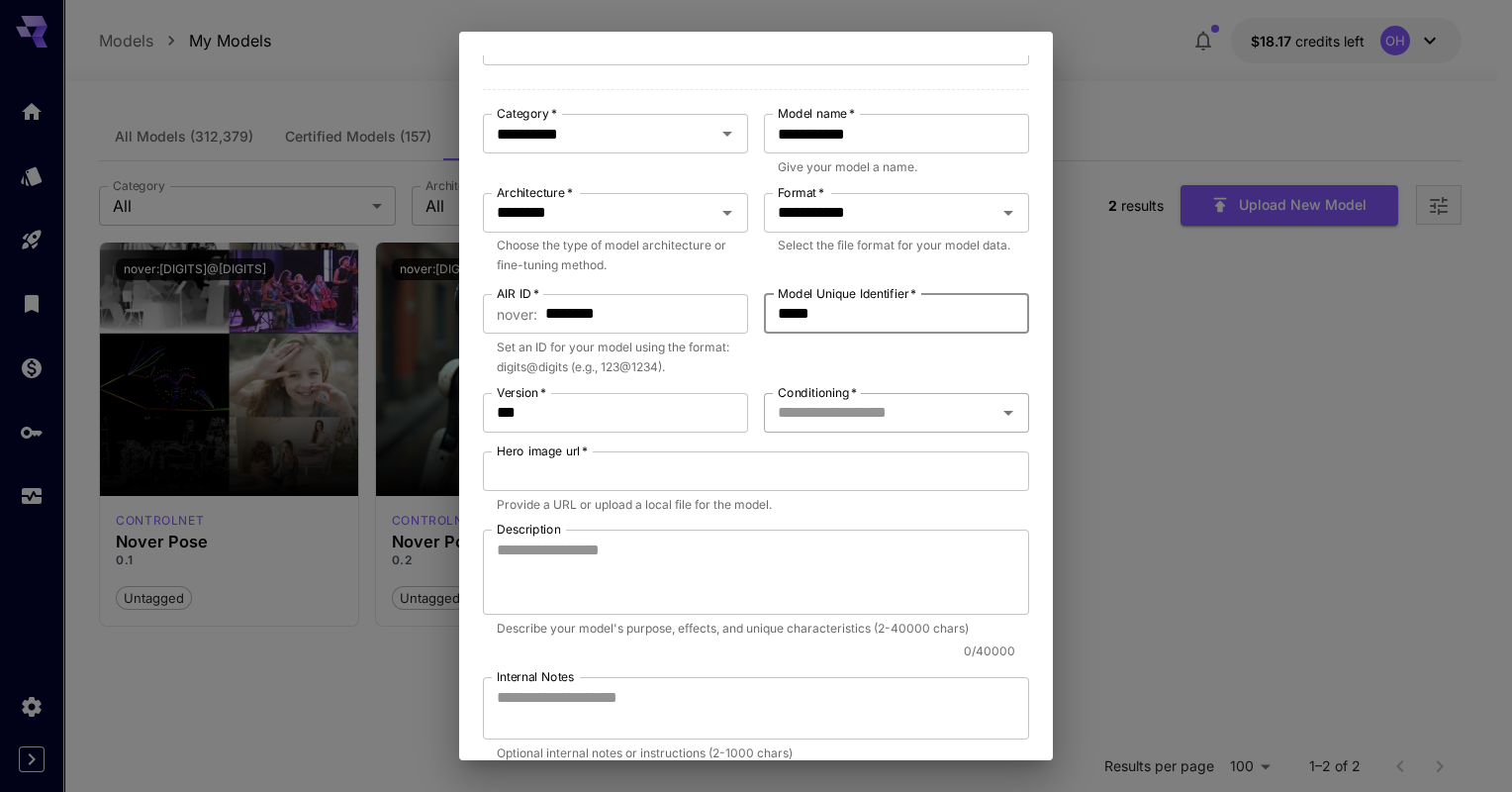 type on "*****" 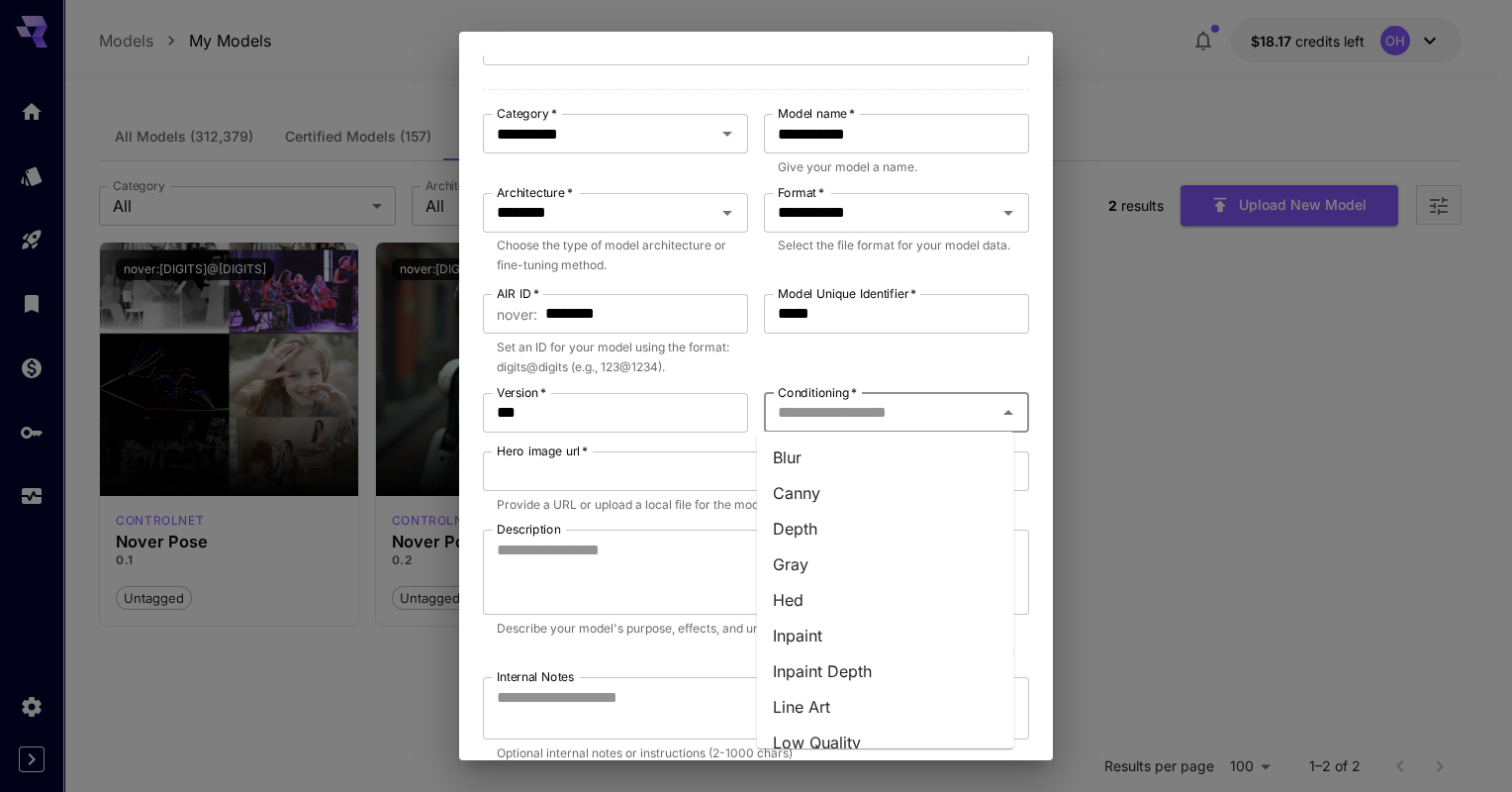 click on "Conditioning   *" at bounding box center [880, 413] 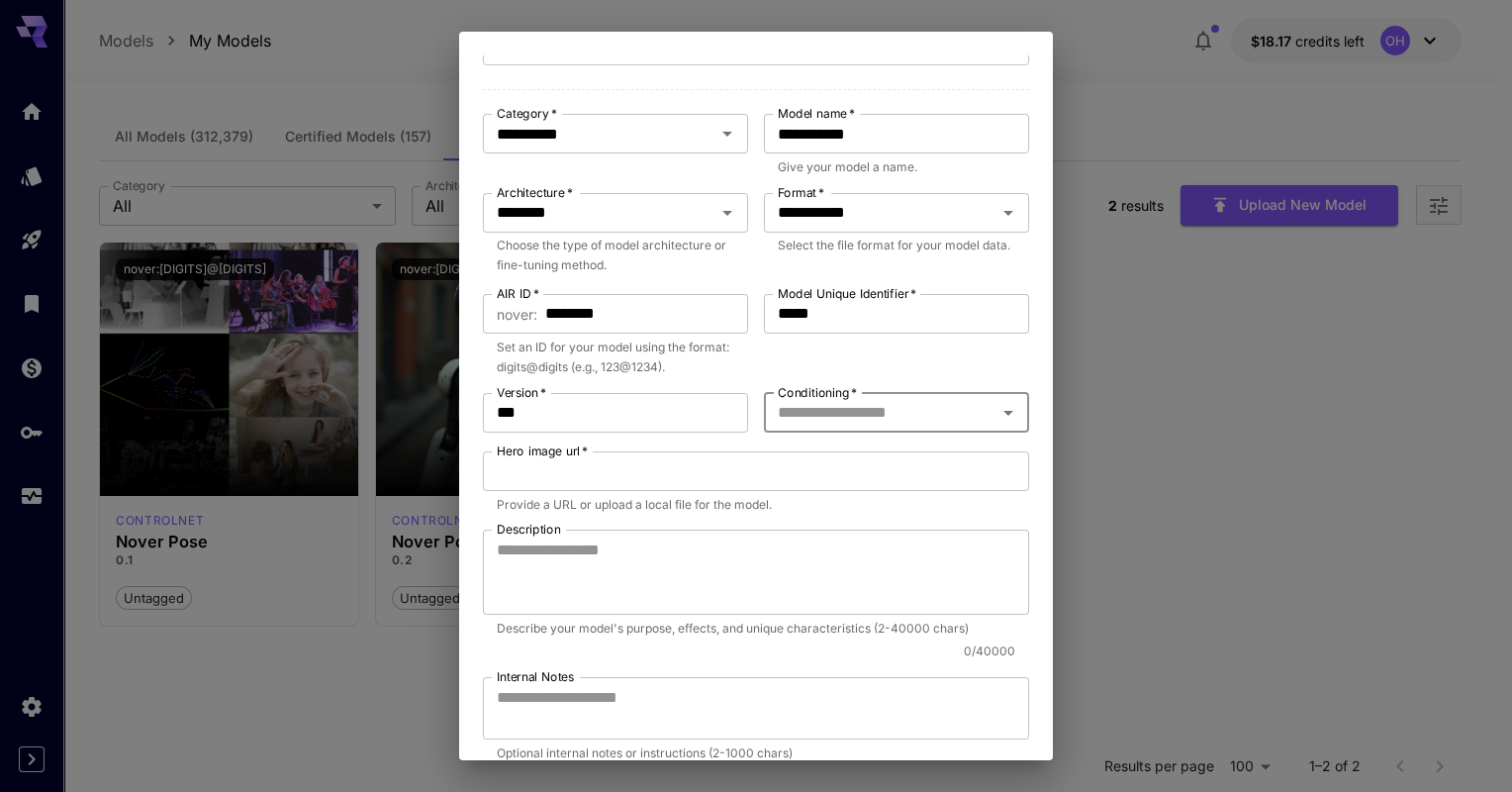 click on "Conditioning   *" at bounding box center (880, 413) 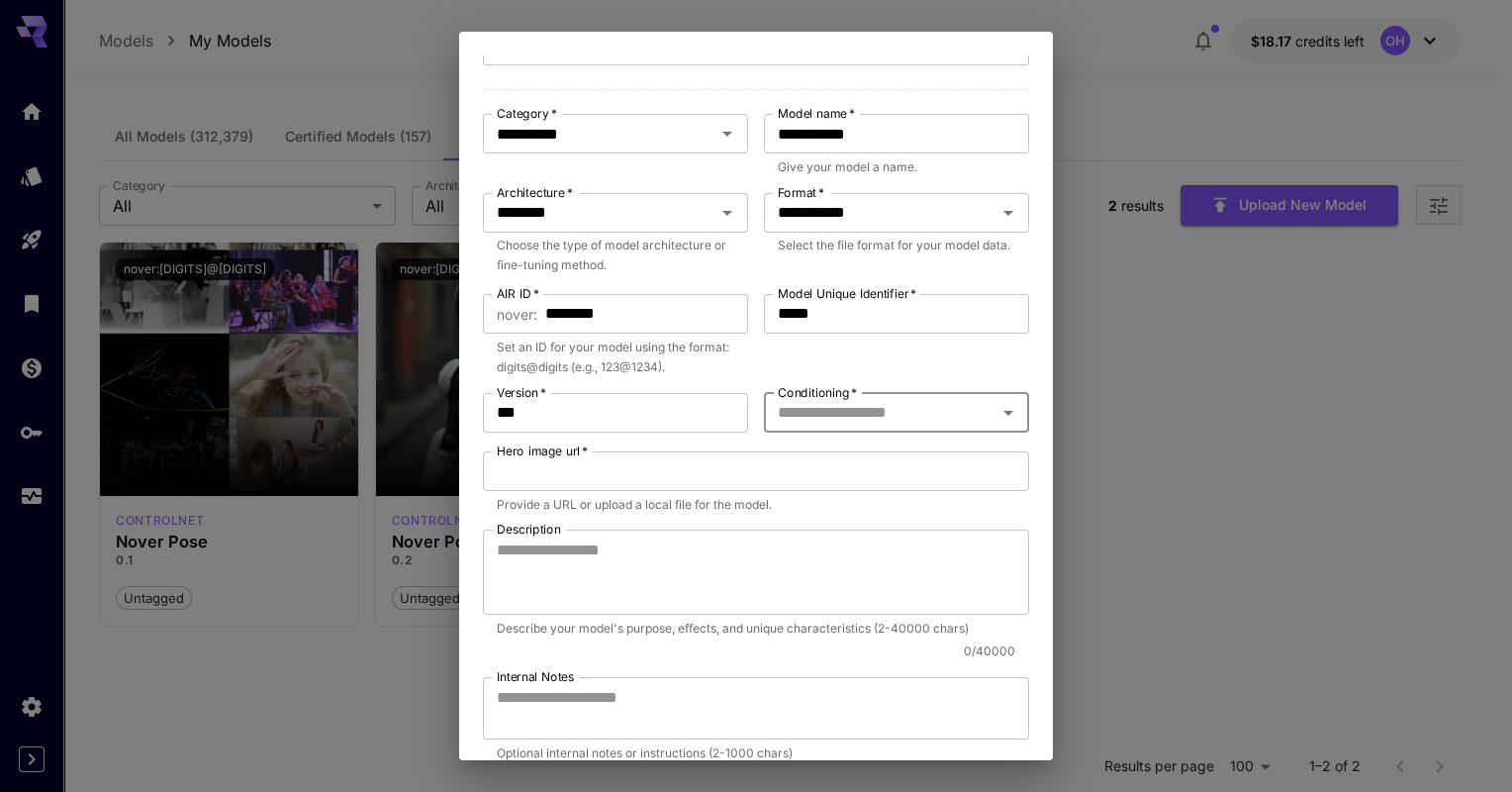 click on "Conditioning   *" at bounding box center (897, 413) 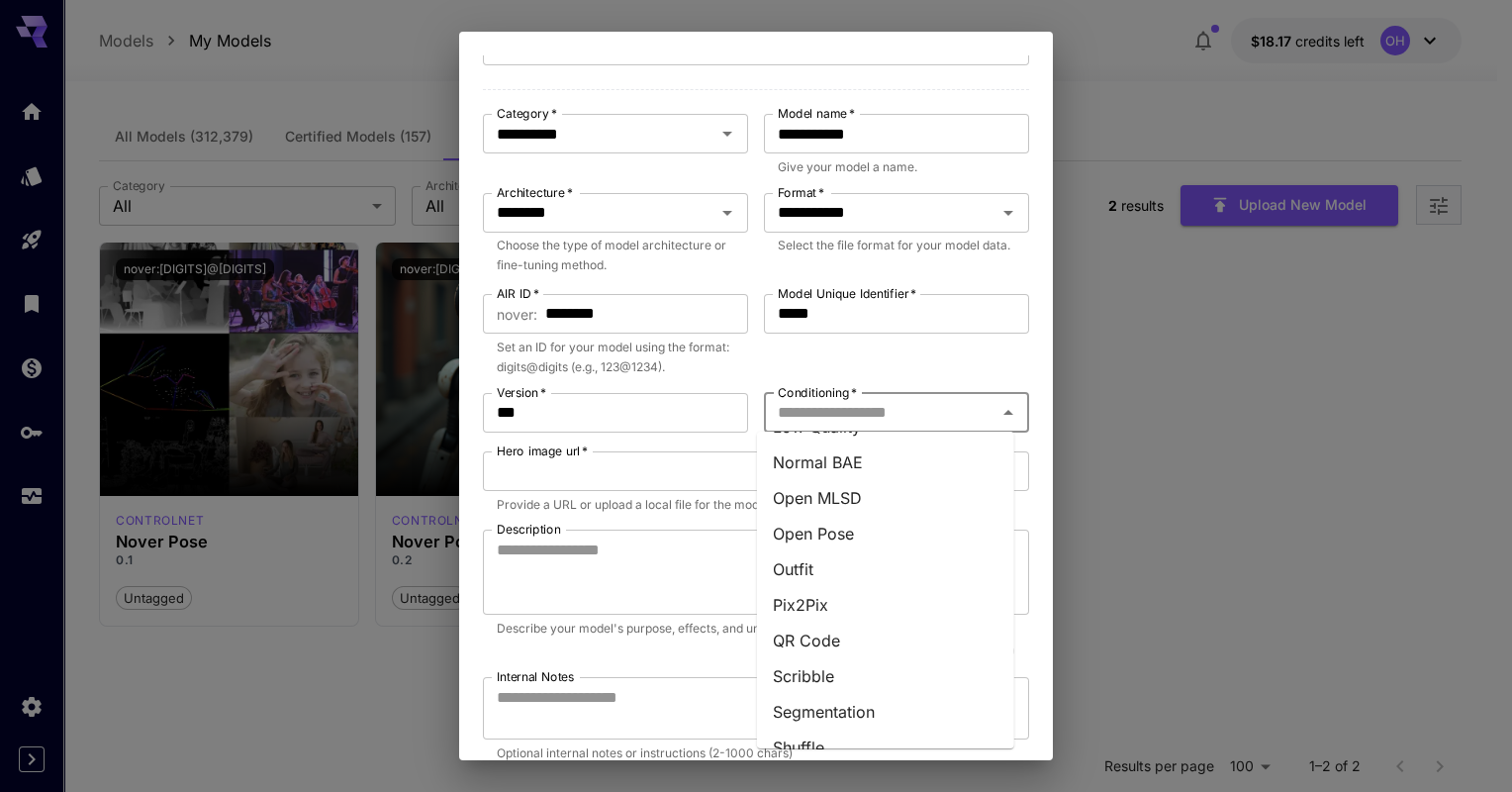scroll, scrollTop: 317, scrollLeft: 0, axis: vertical 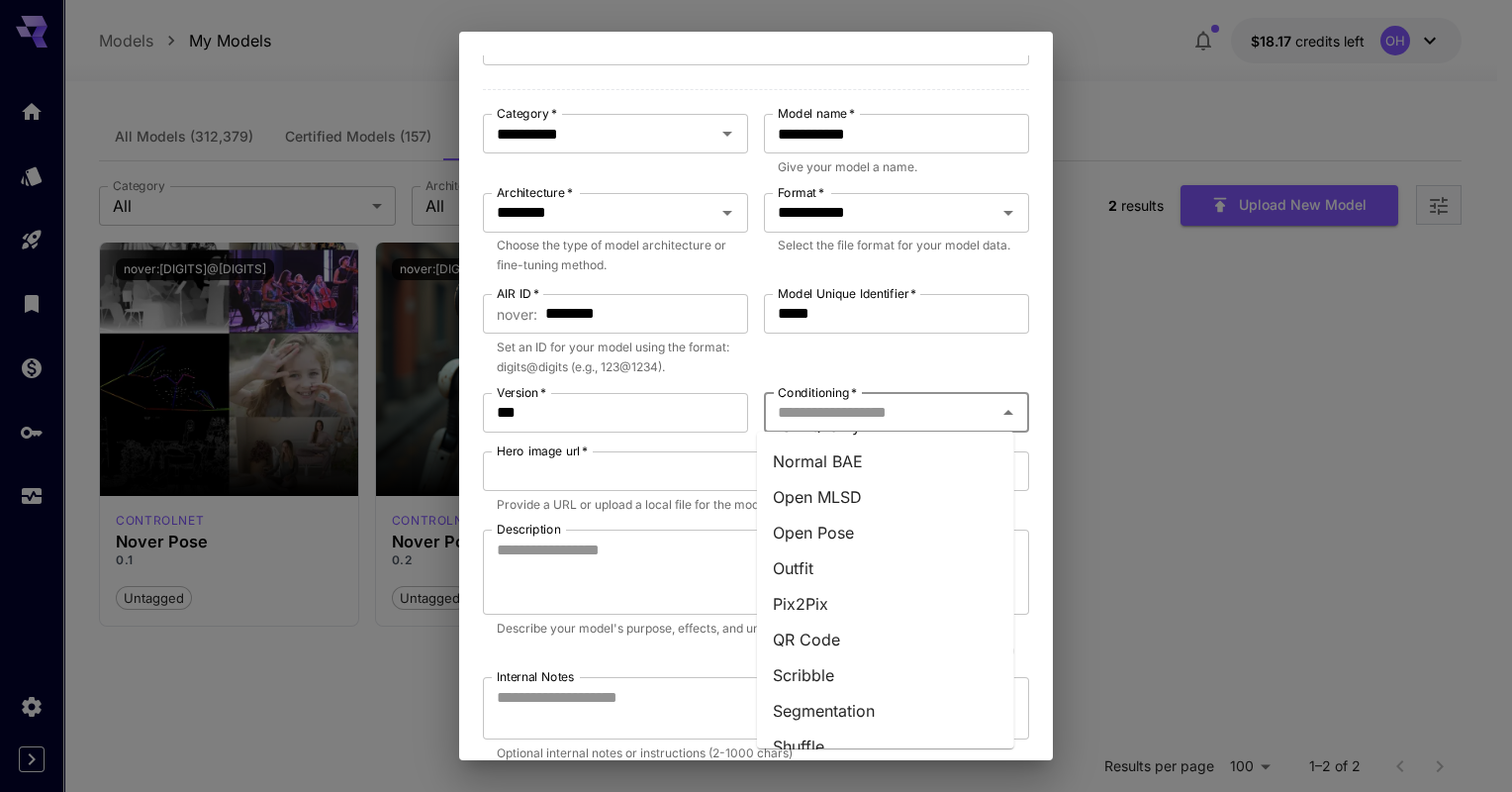 click on "Open Pose" at bounding box center (886, 533) 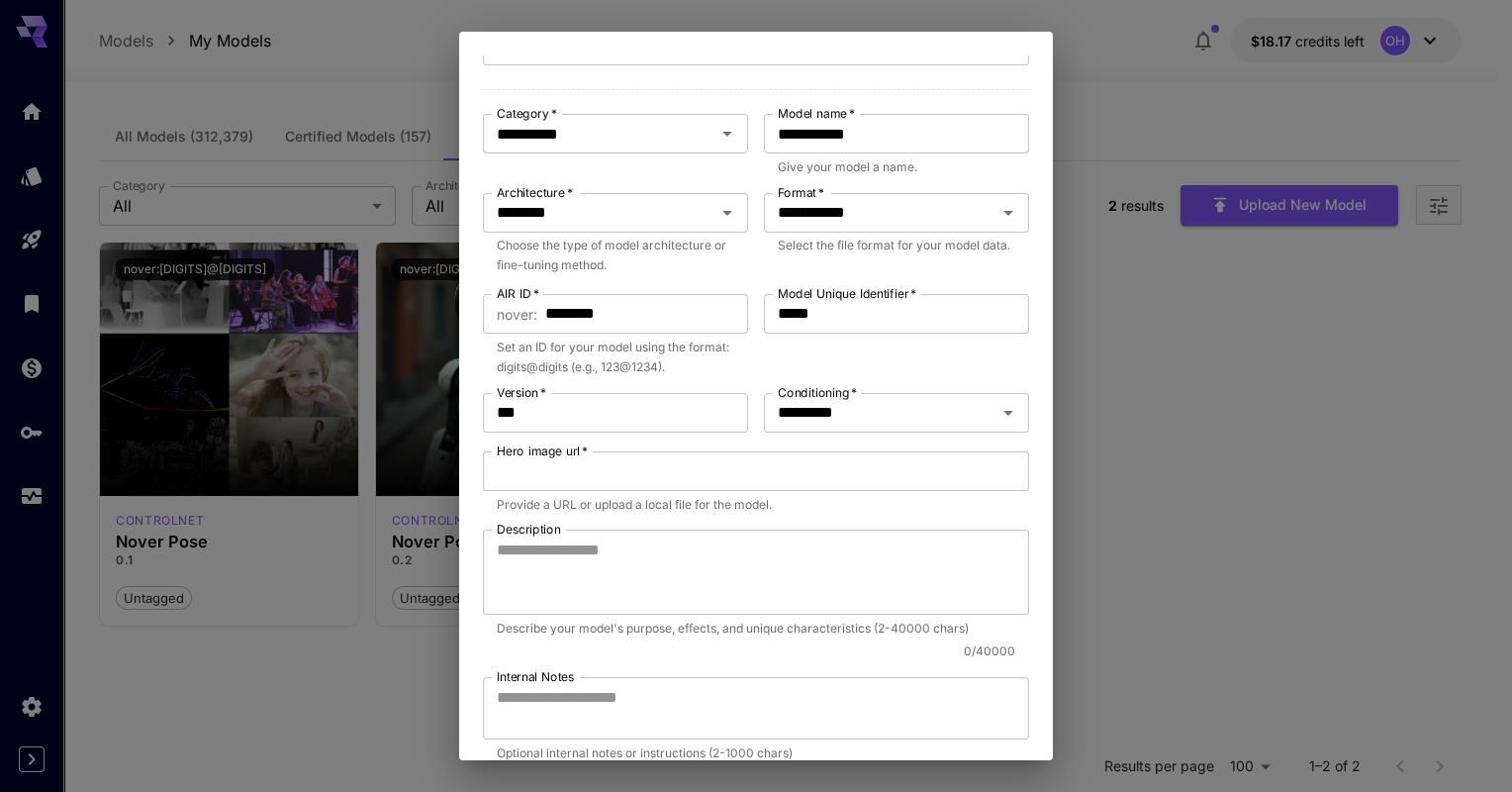 scroll, scrollTop: 246, scrollLeft: 0, axis: vertical 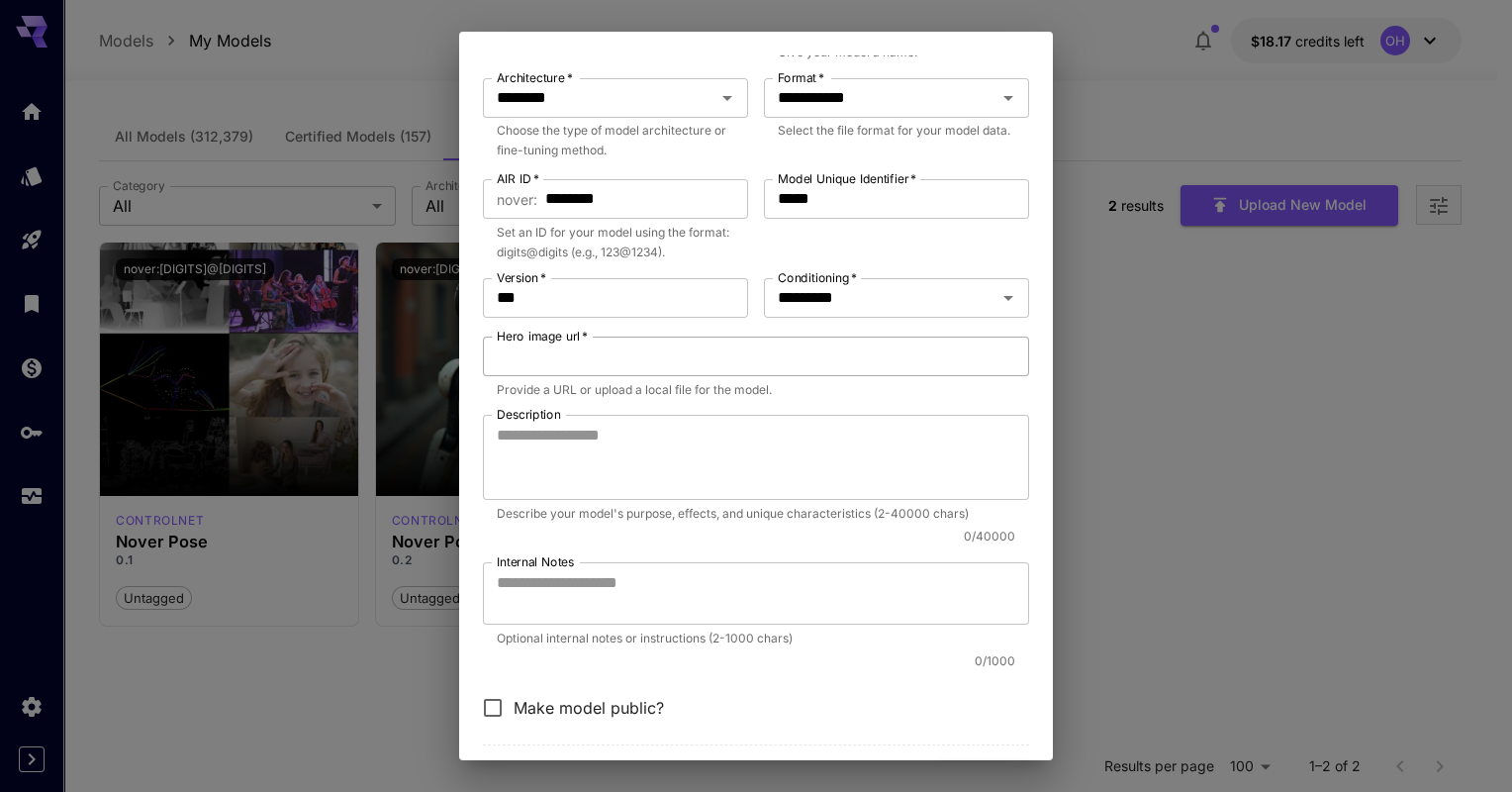 click on "Hero image url   *" at bounding box center [756, 356] 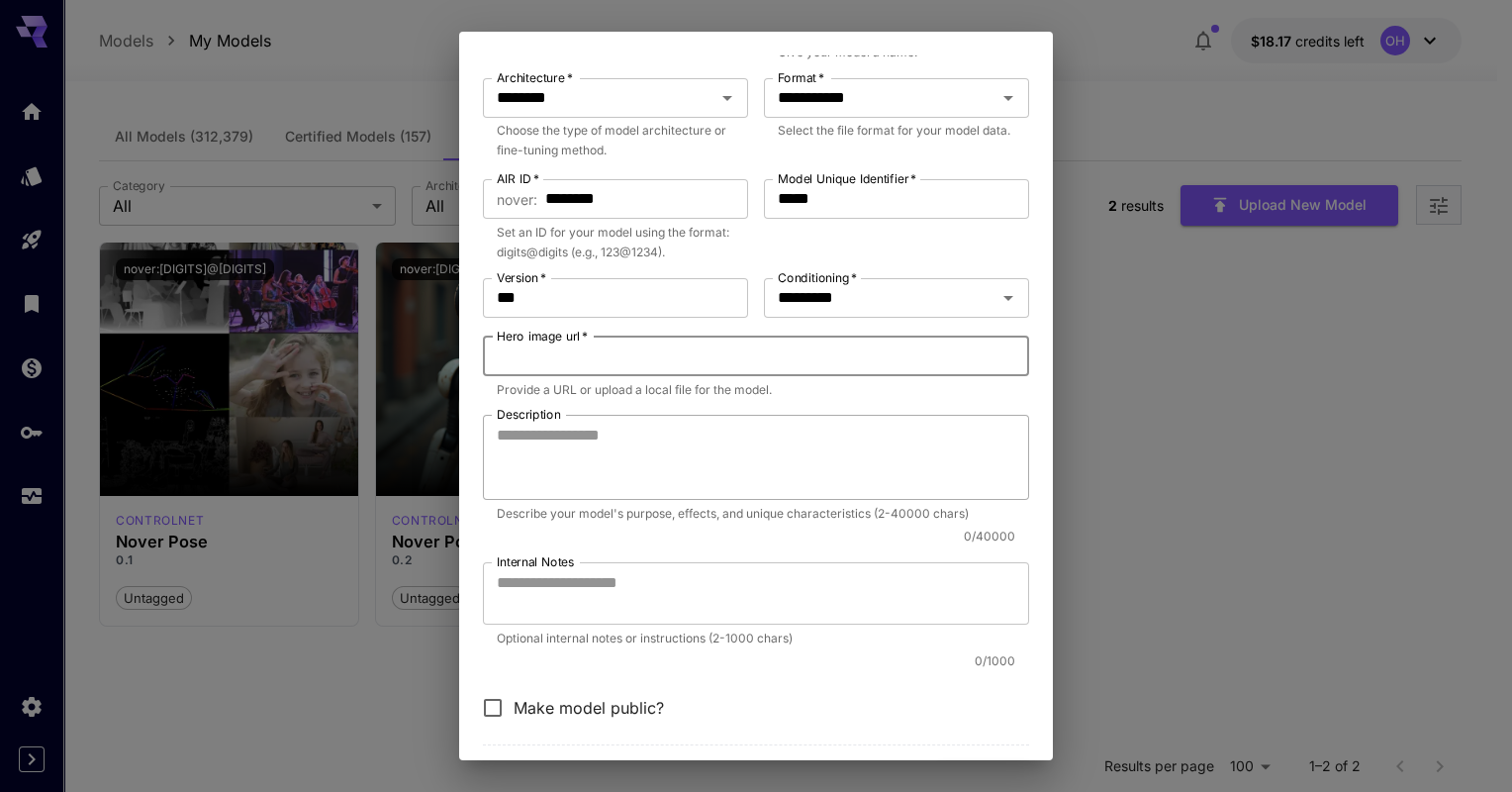 scroll, scrollTop: 0, scrollLeft: 0, axis: both 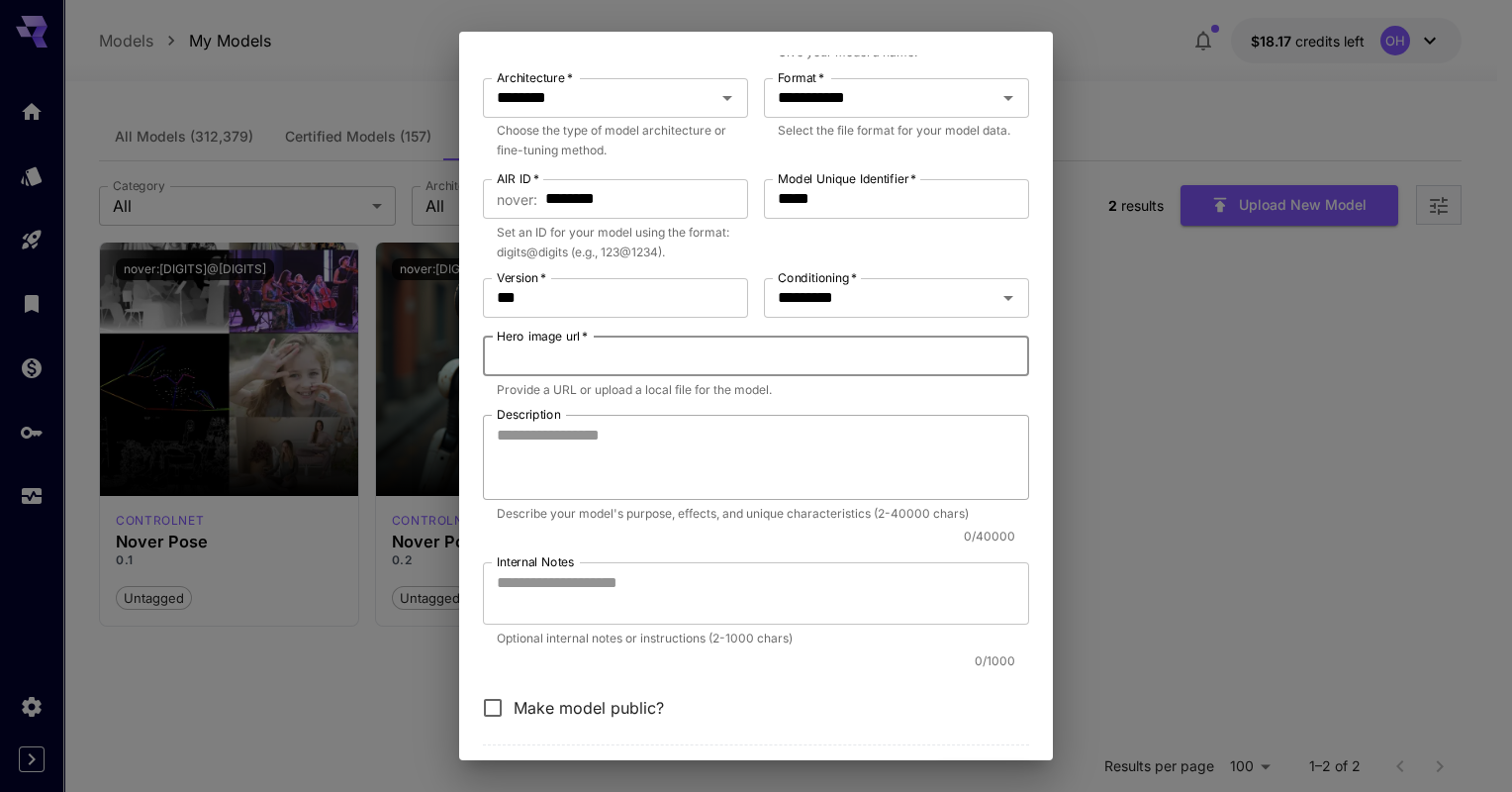 paste on "**********" 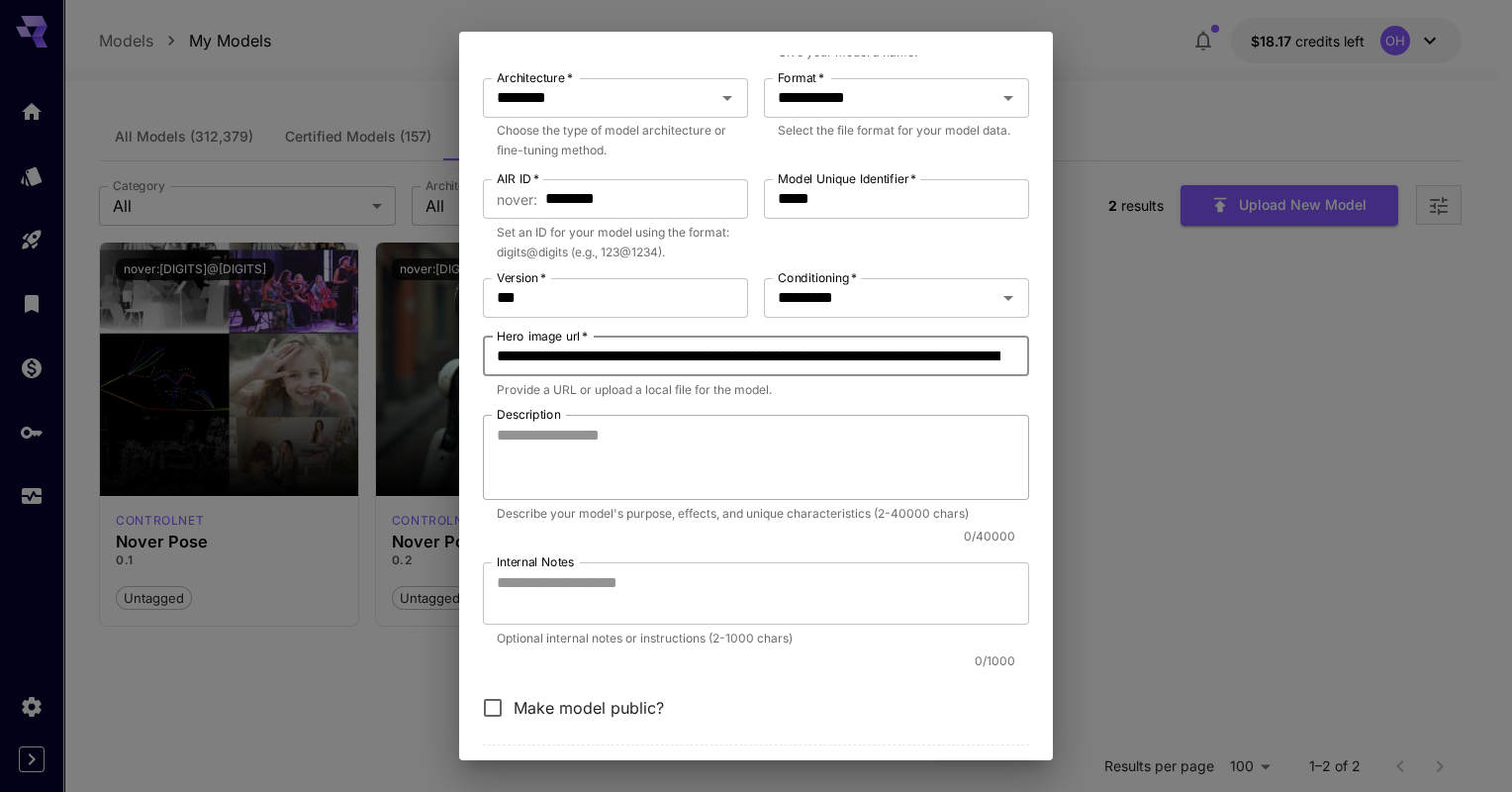 scroll, scrollTop: 0, scrollLeft: 255, axis: horizontal 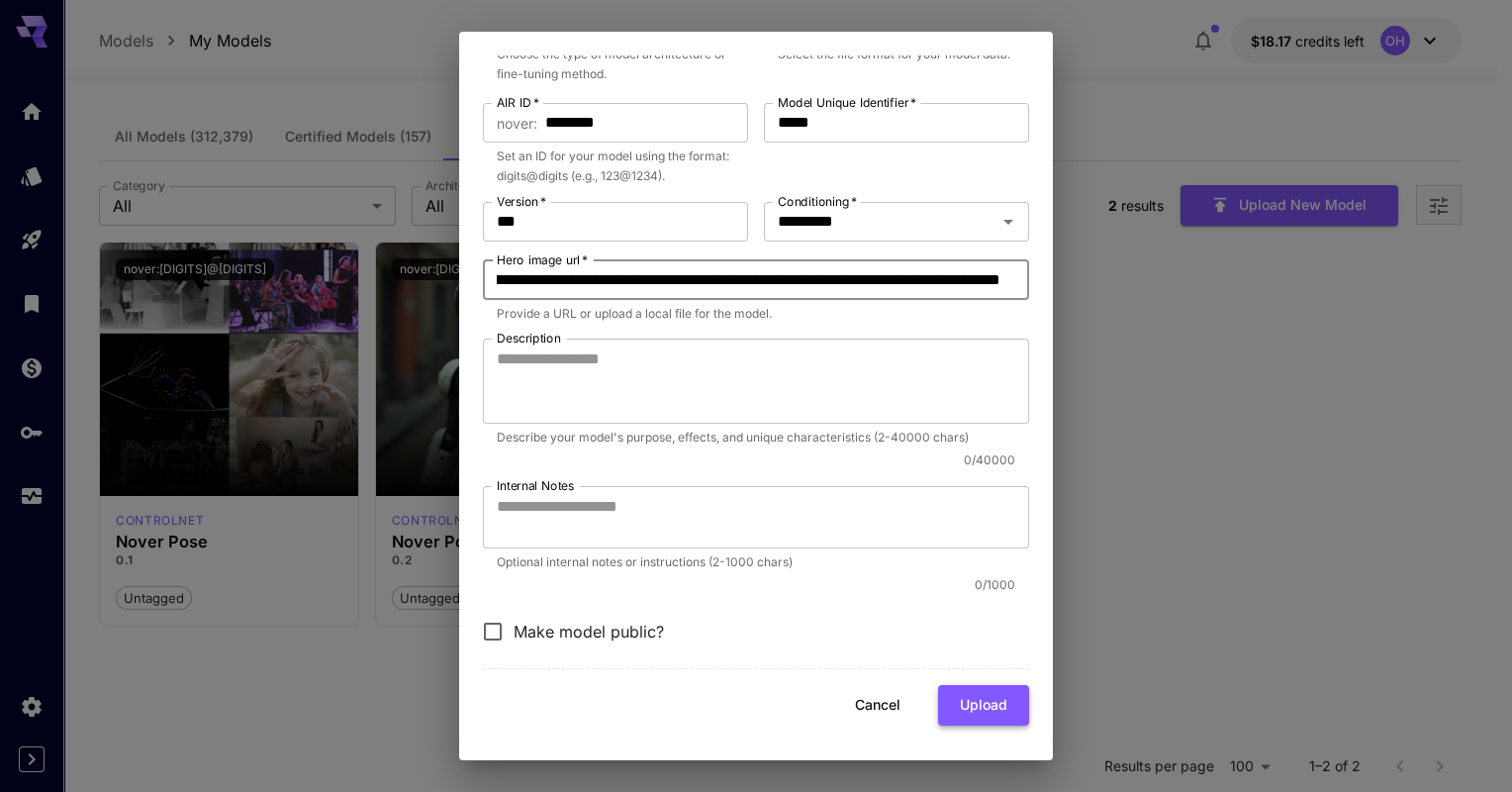type on "**********" 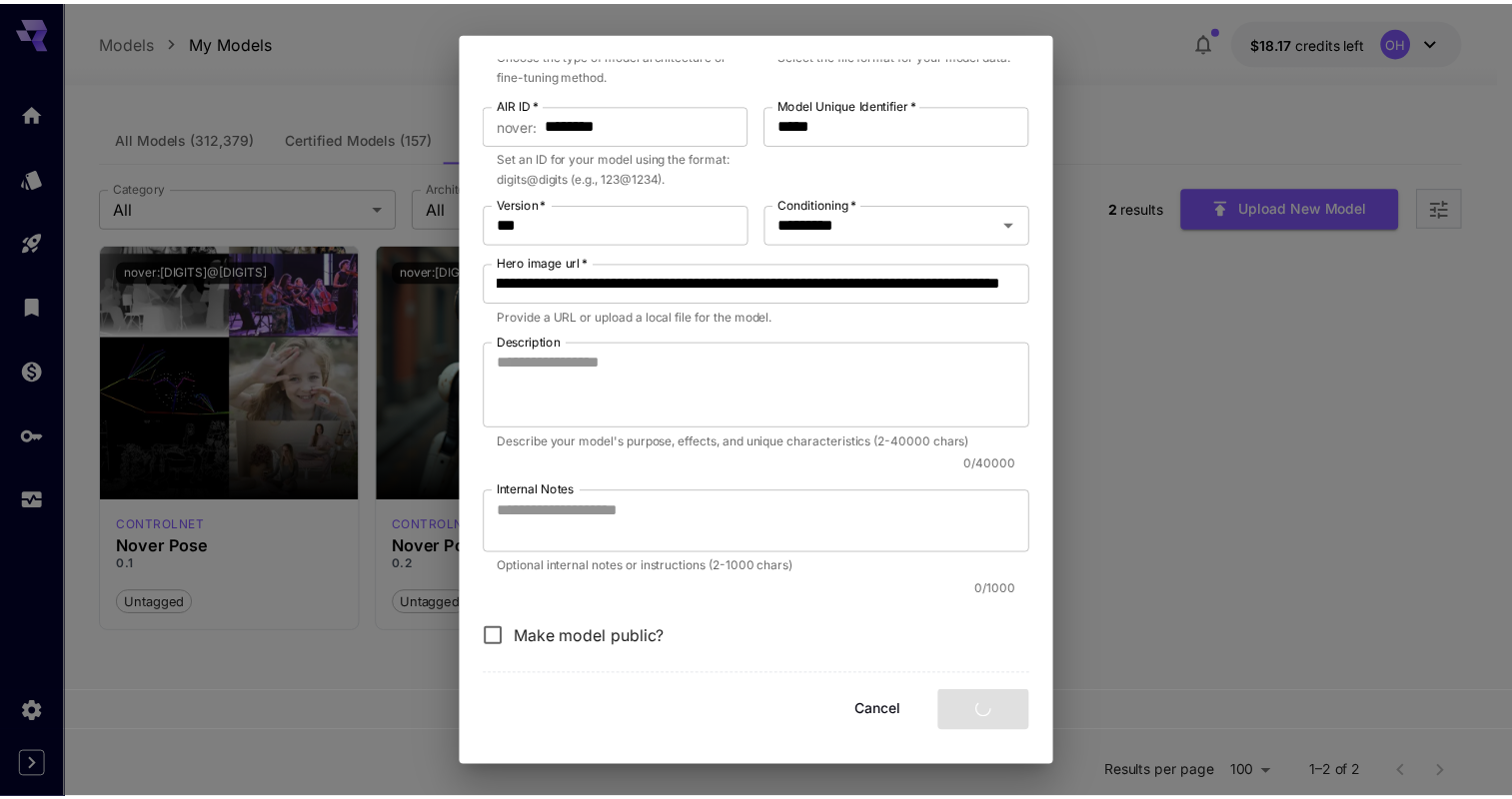 scroll, scrollTop: 0, scrollLeft: 0, axis: both 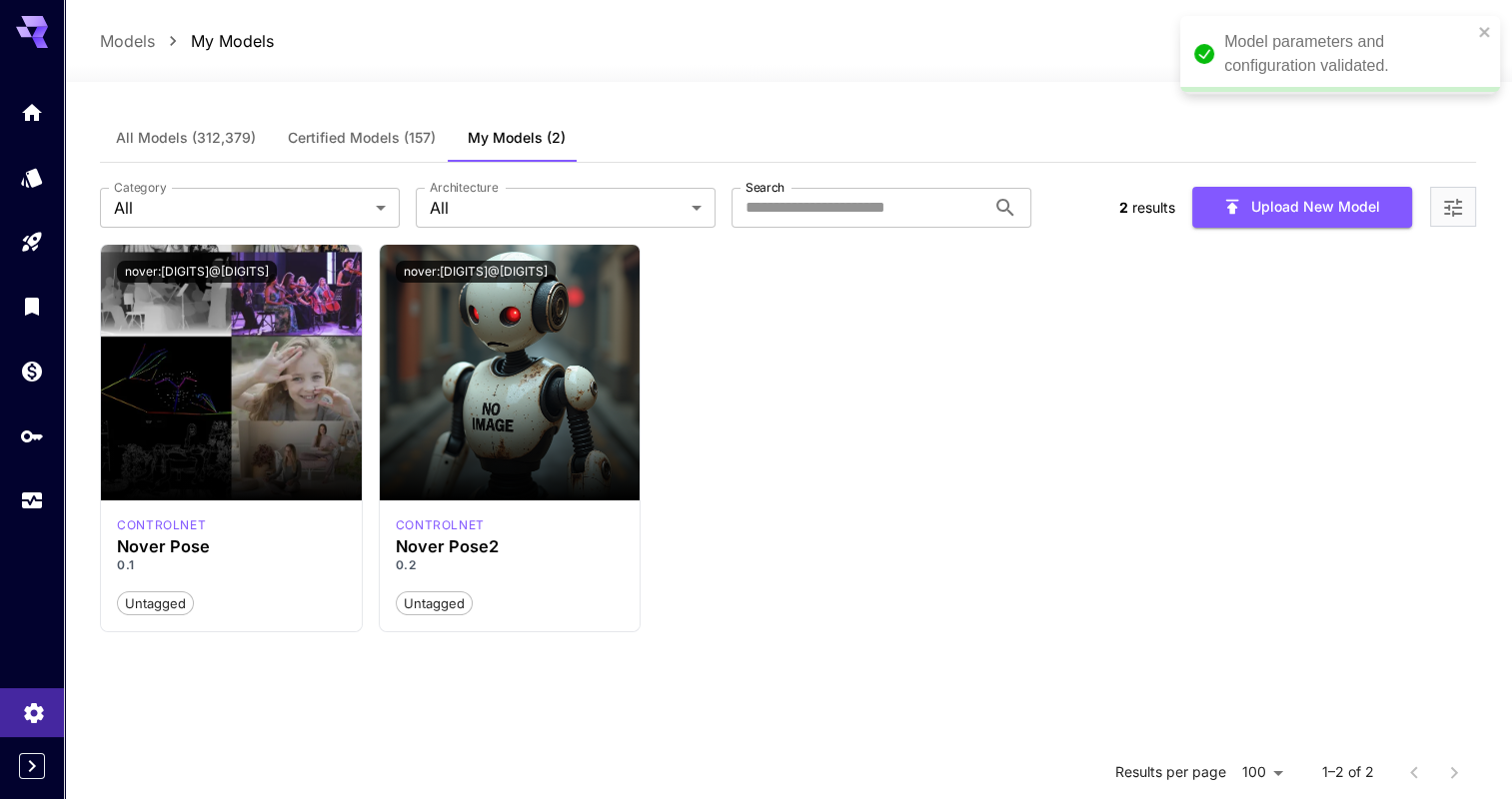 type 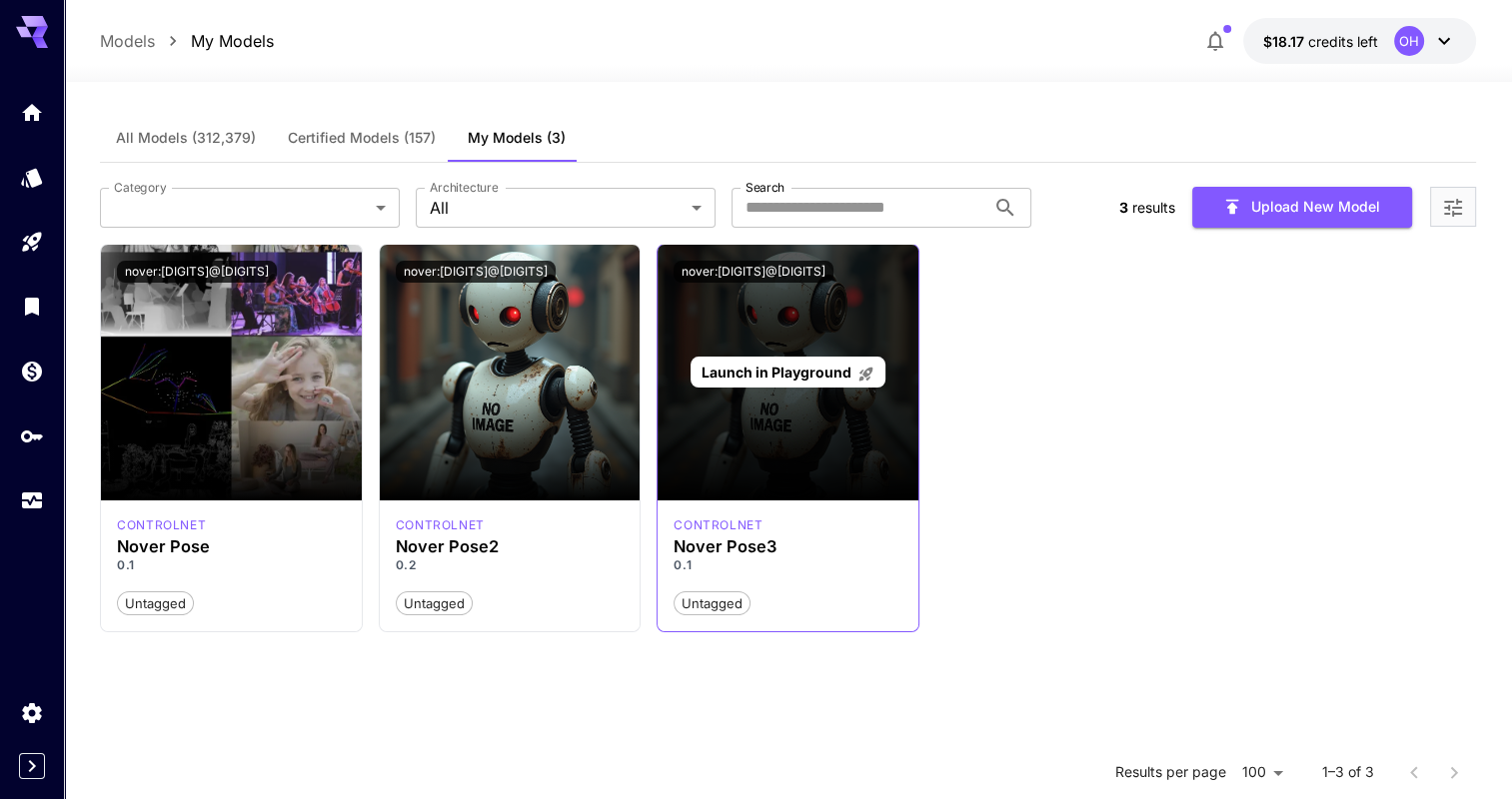 click on "Launch in Playground" at bounding box center (776, 372) 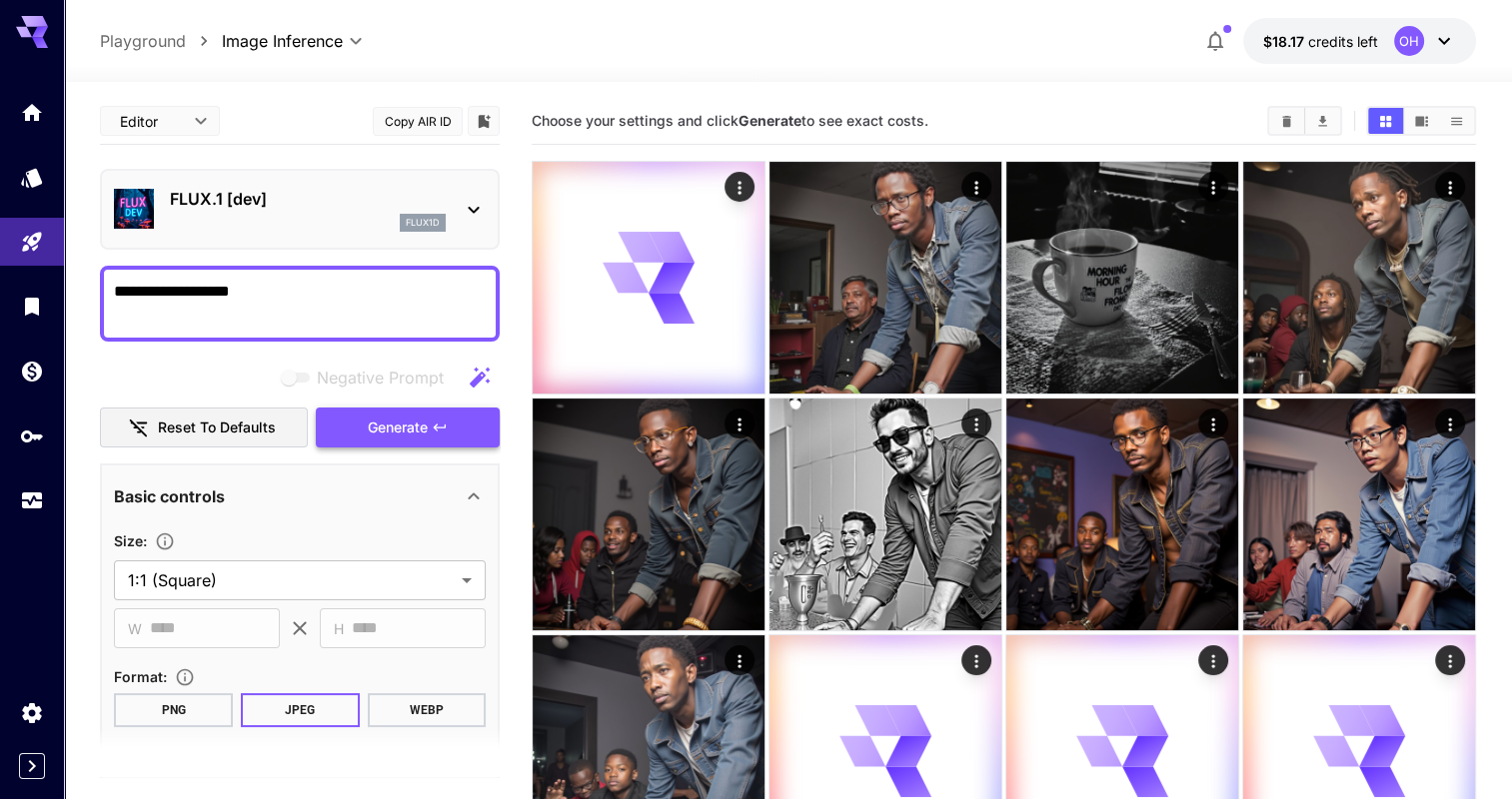 click on "Generate" at bounding box center [398, 427] 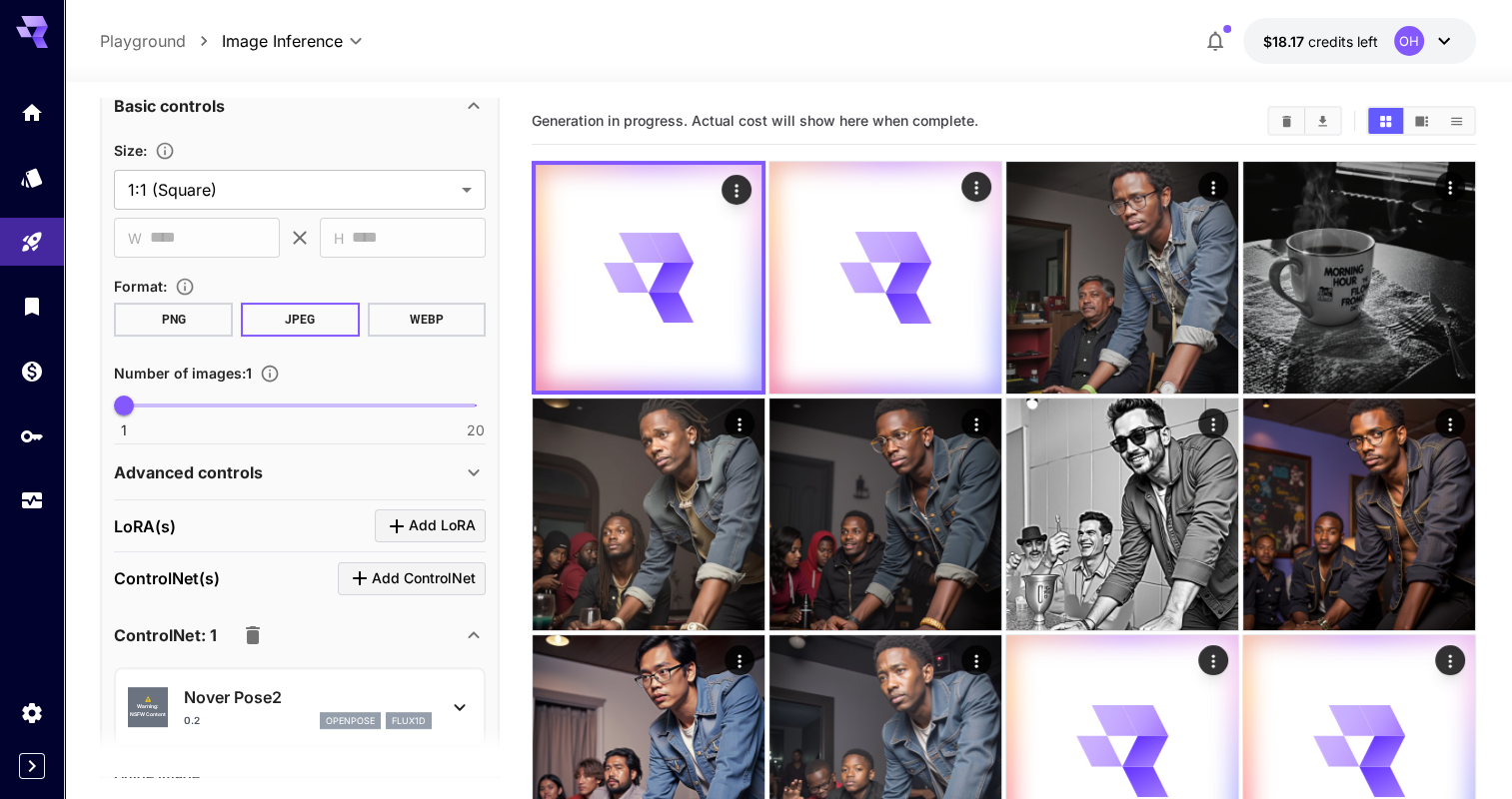 scroll, scrollTop: 586, scrollLeft: 0, axis: vertical 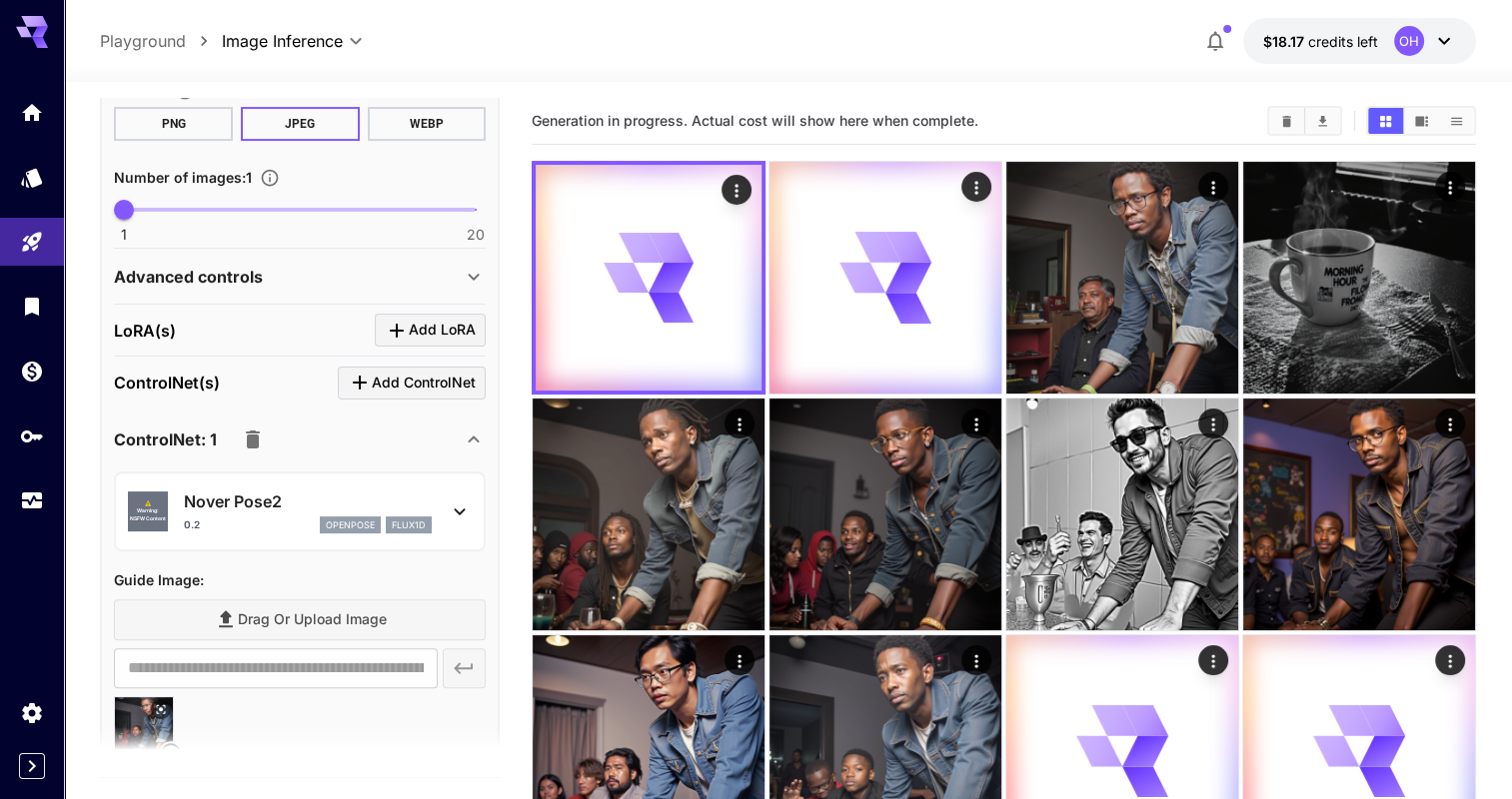click on "⚠️ Warning: NSFW Content Nover Pose2 0.2 openpose flux1d" at bounding box center (300, 511) 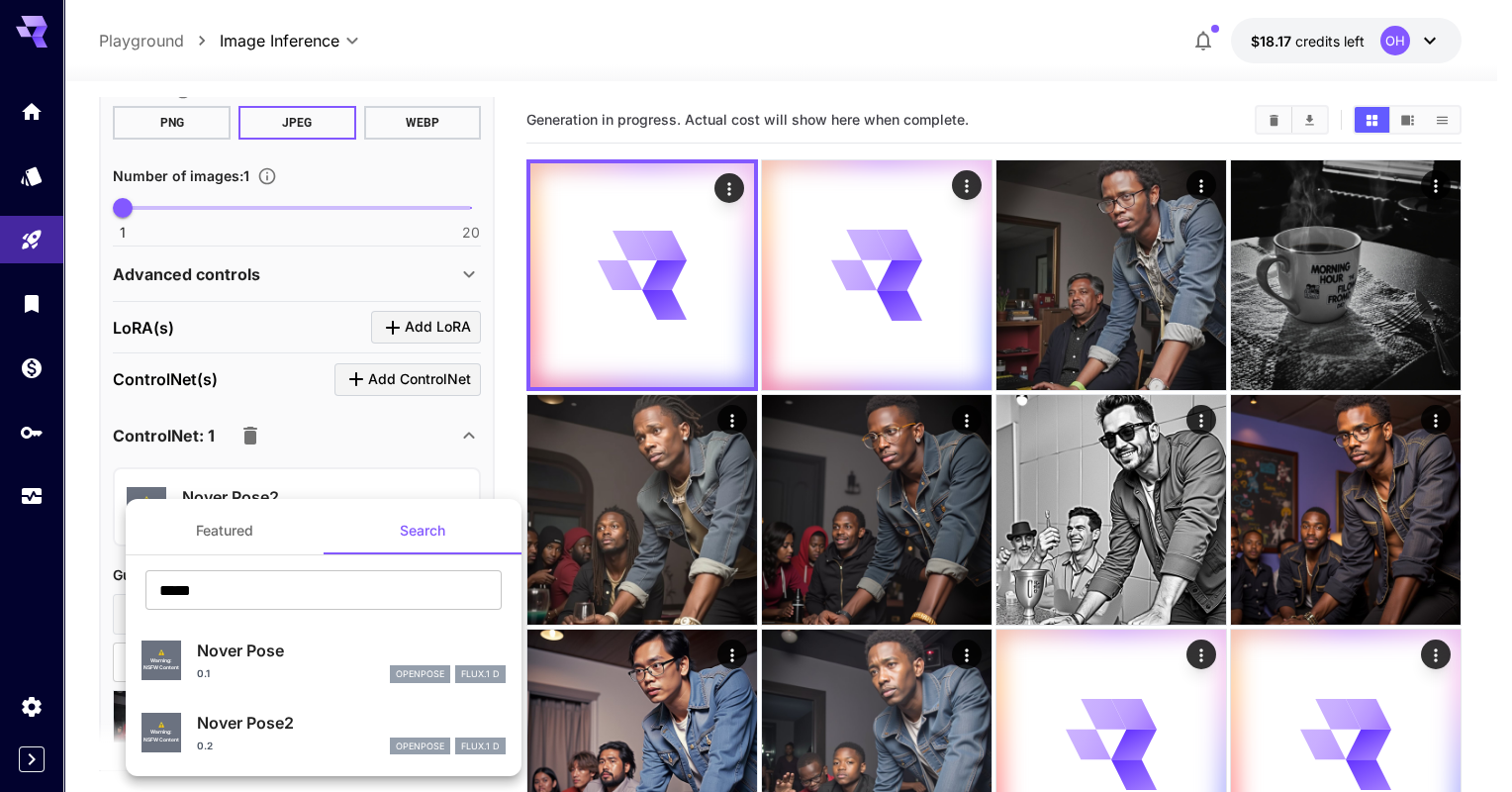 click at bounding box center [756, 396] 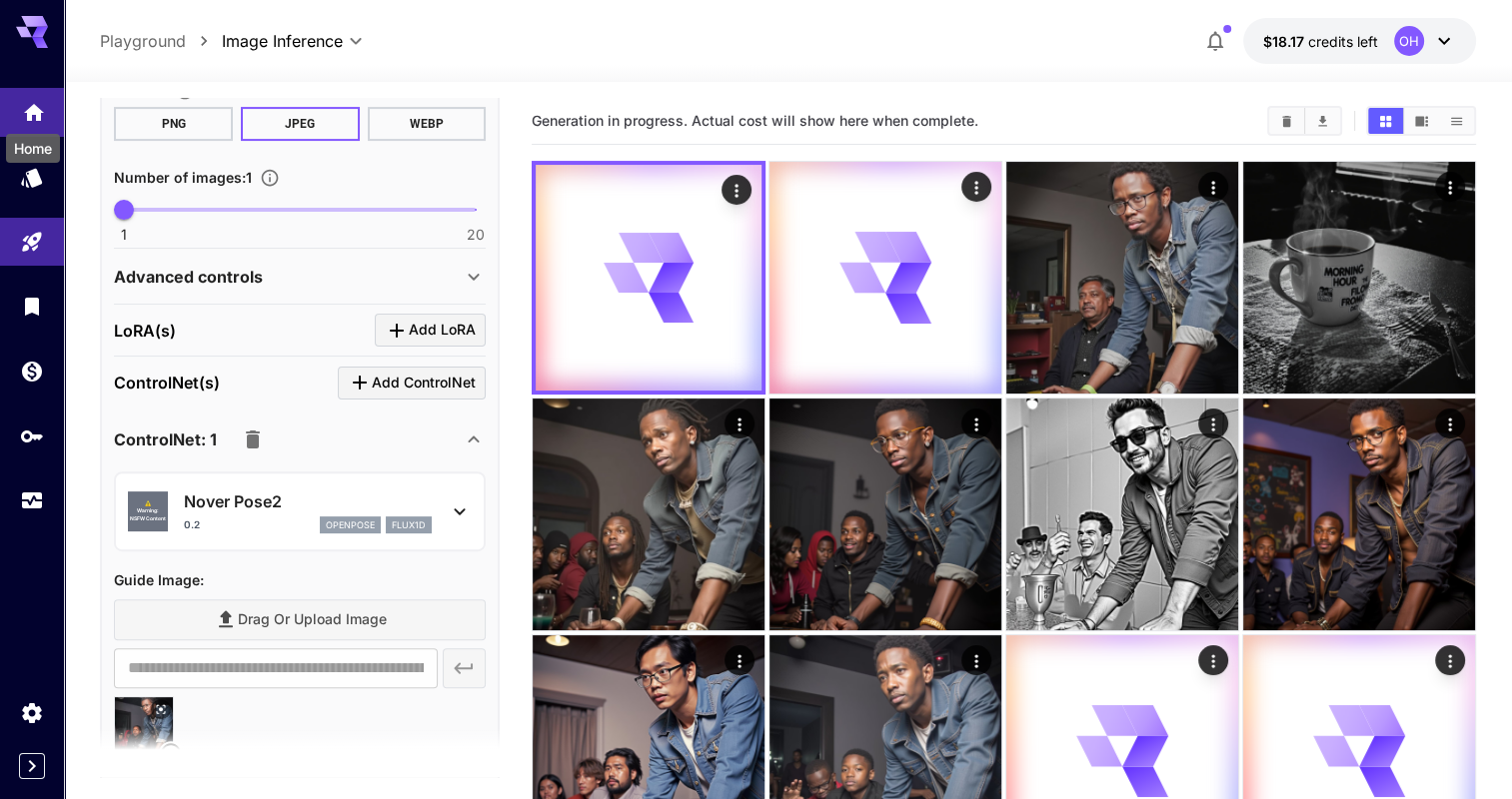click 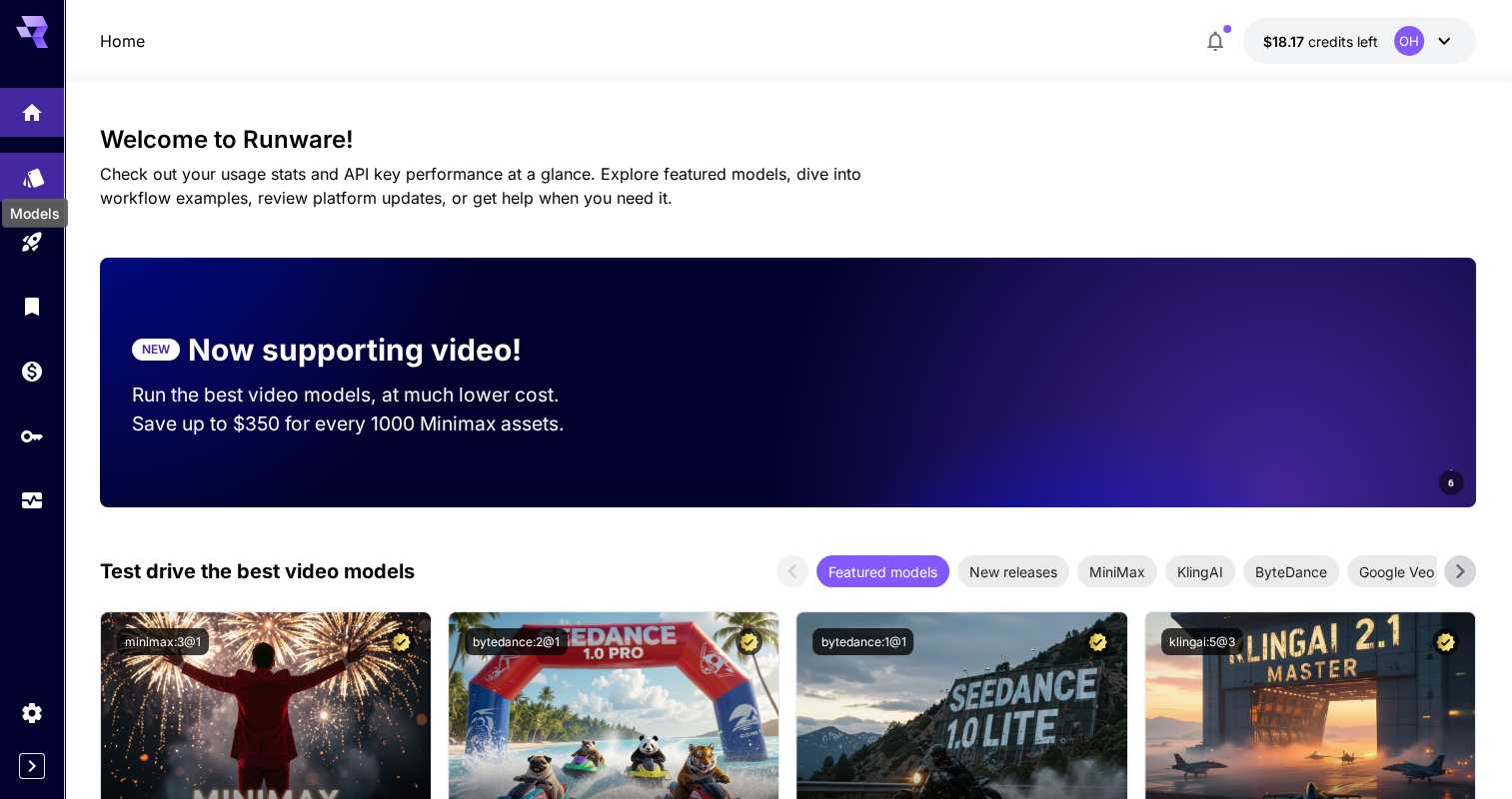 click 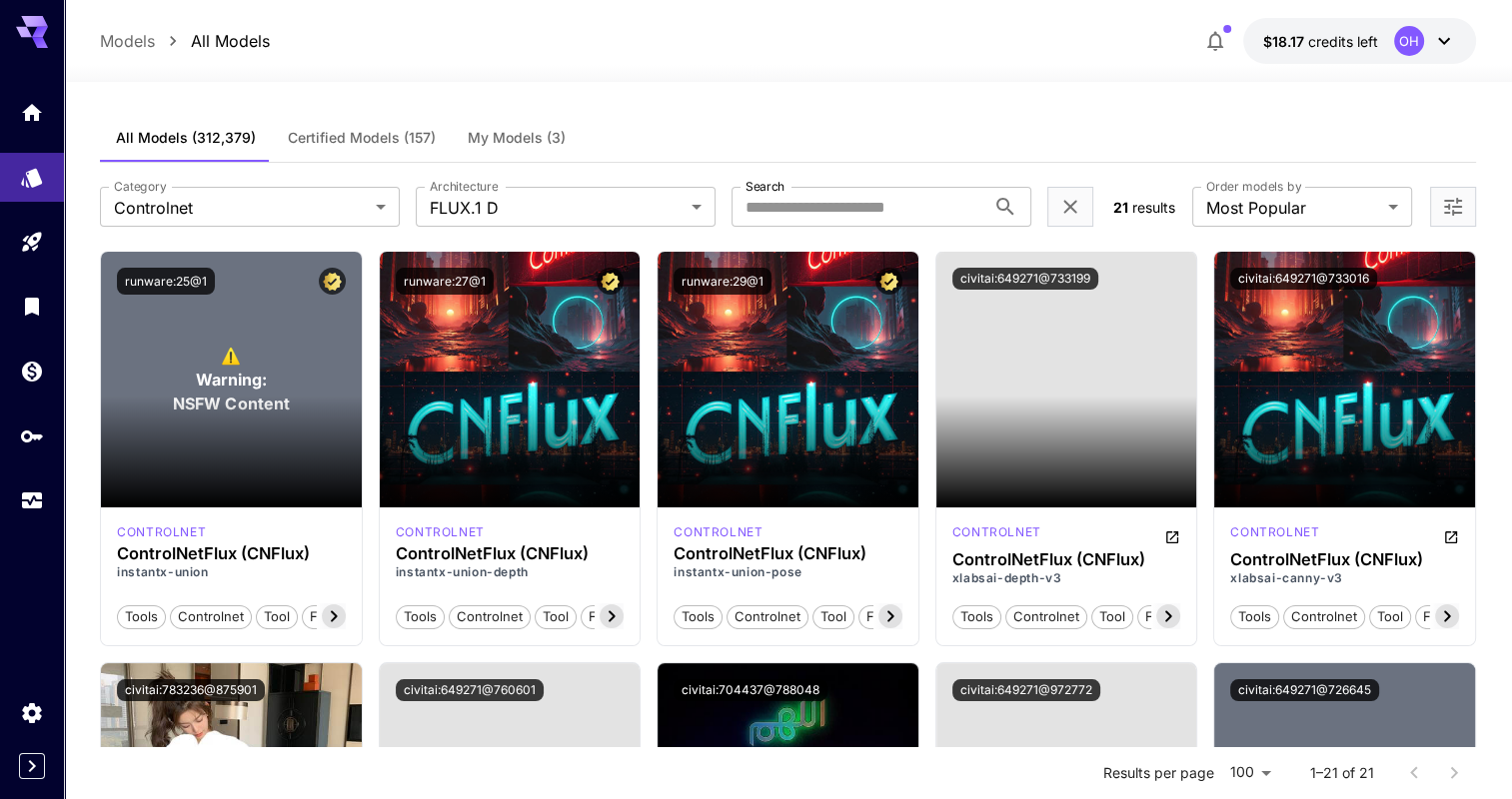 click on "My Models (3)" at bounding box center (517, 138) 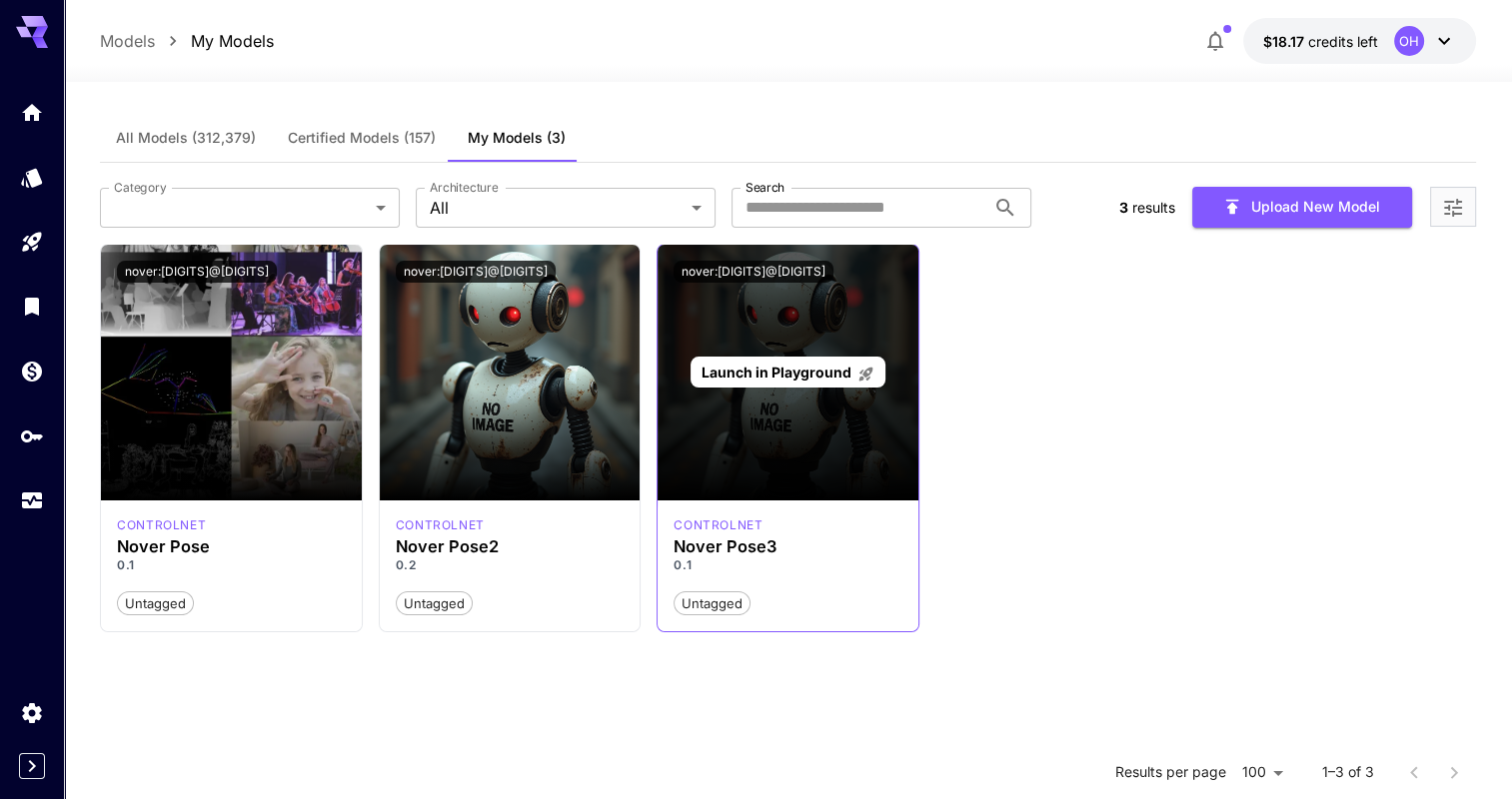 click on "Launch in Playground" at bounding box center (776, 372) 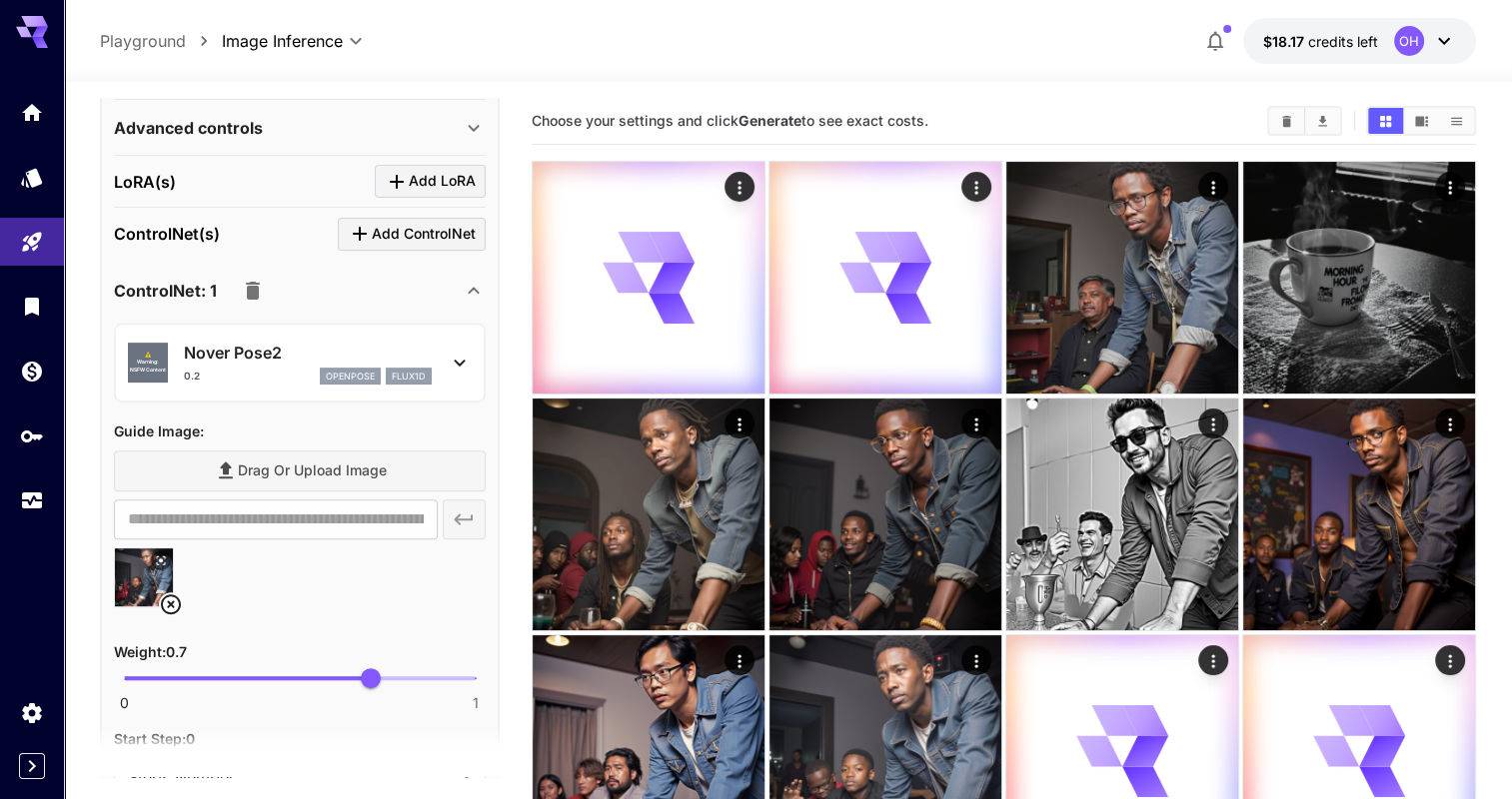 scroll, scrollTop: 735, scrollLeft: 0, axis: vertical 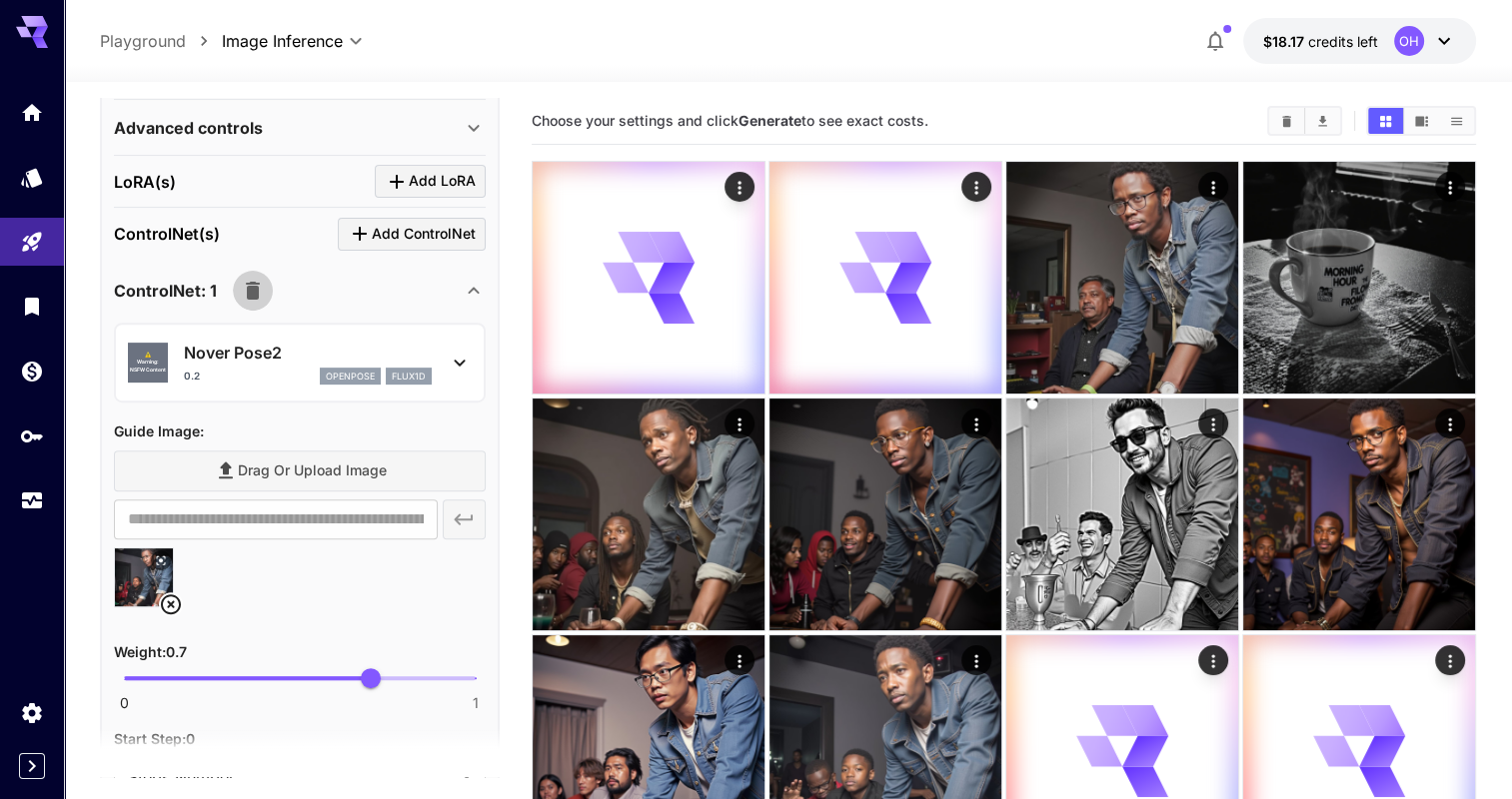 click 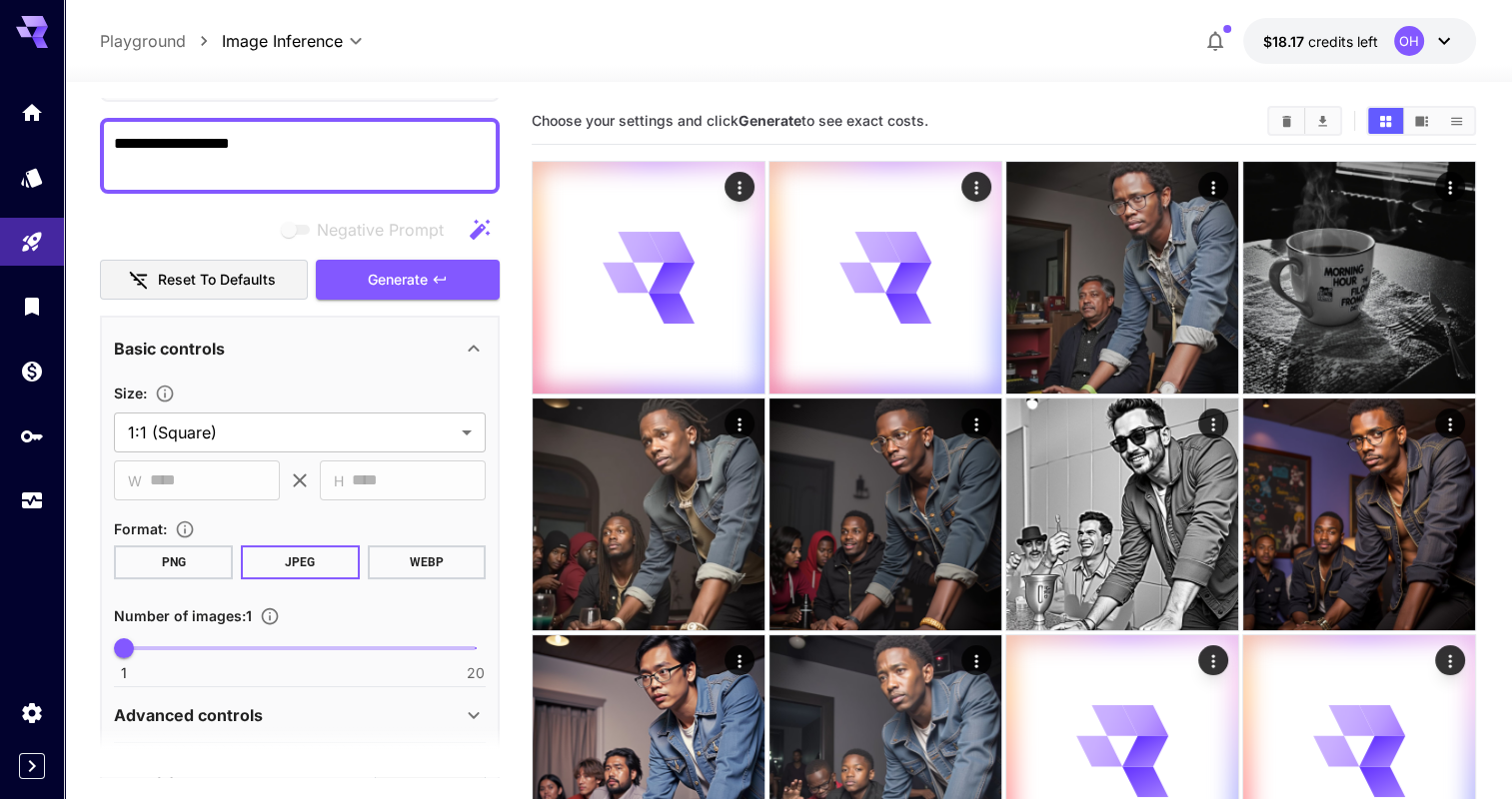 scroll, scrollTop: 0, scrollLeft: 0, axis: both 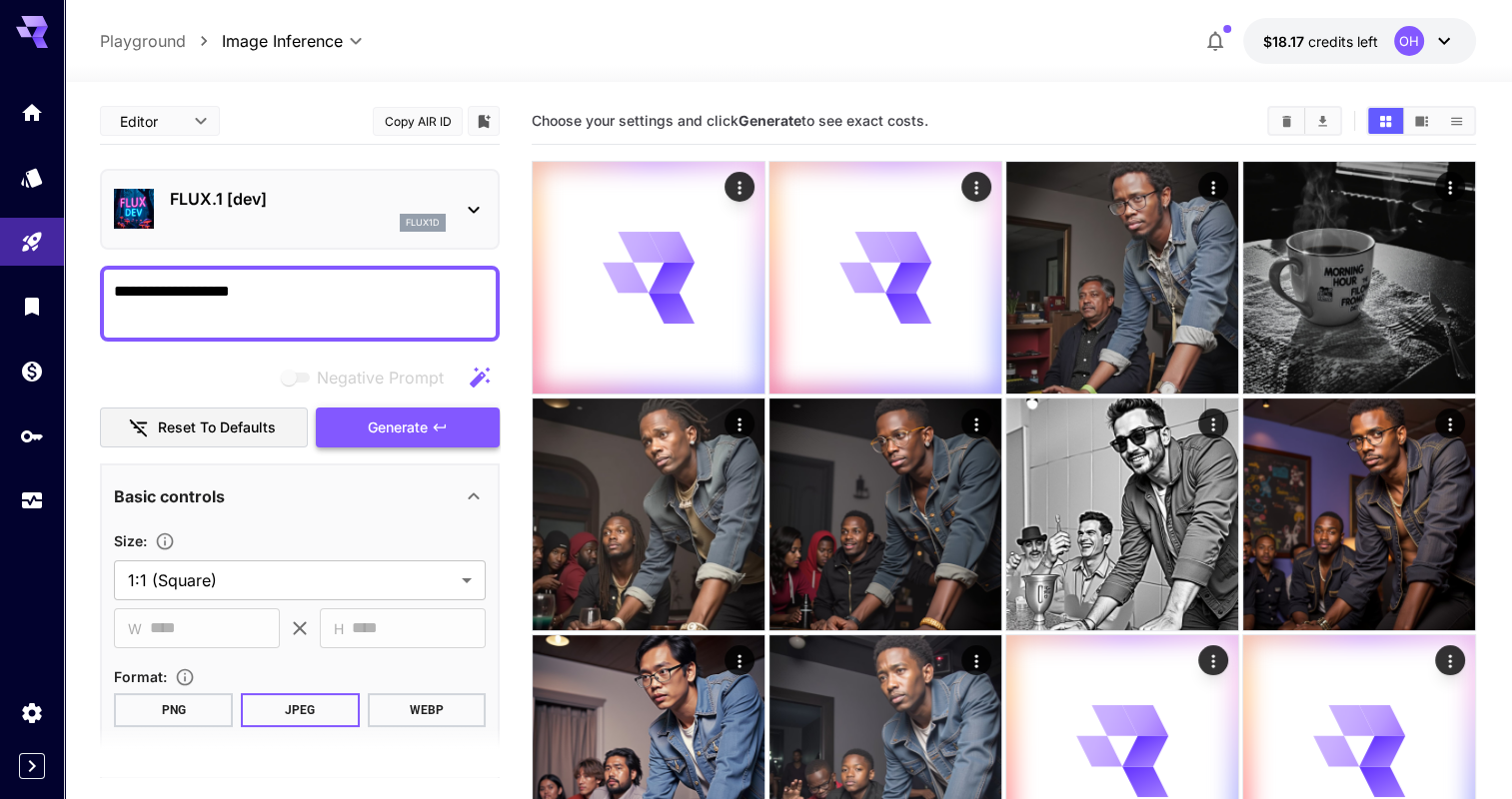 click on "Generate" at bounding box center [408, 427] 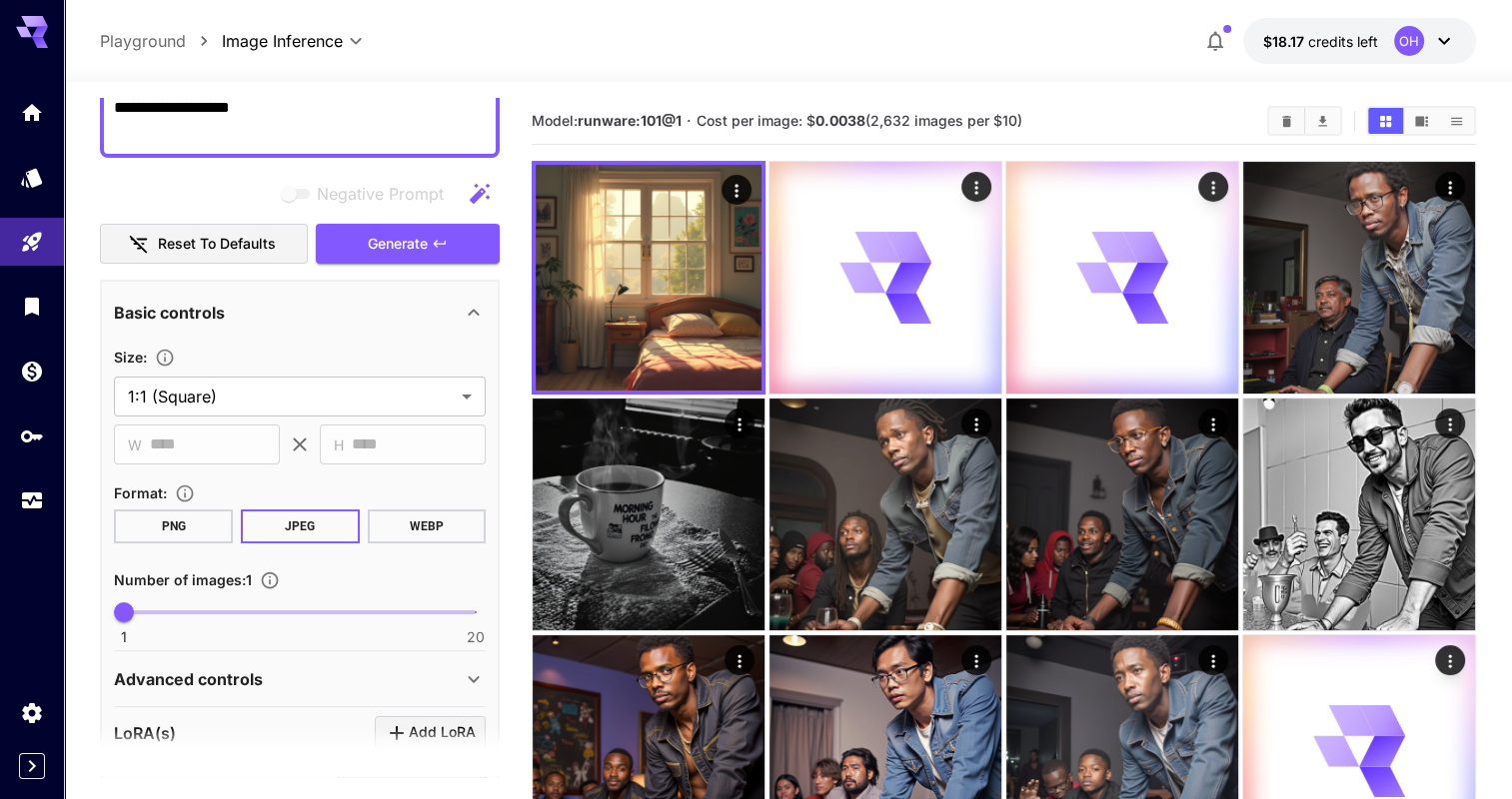 scroll, scrollTop: 129, scrollLeft: 0, axis: vertical 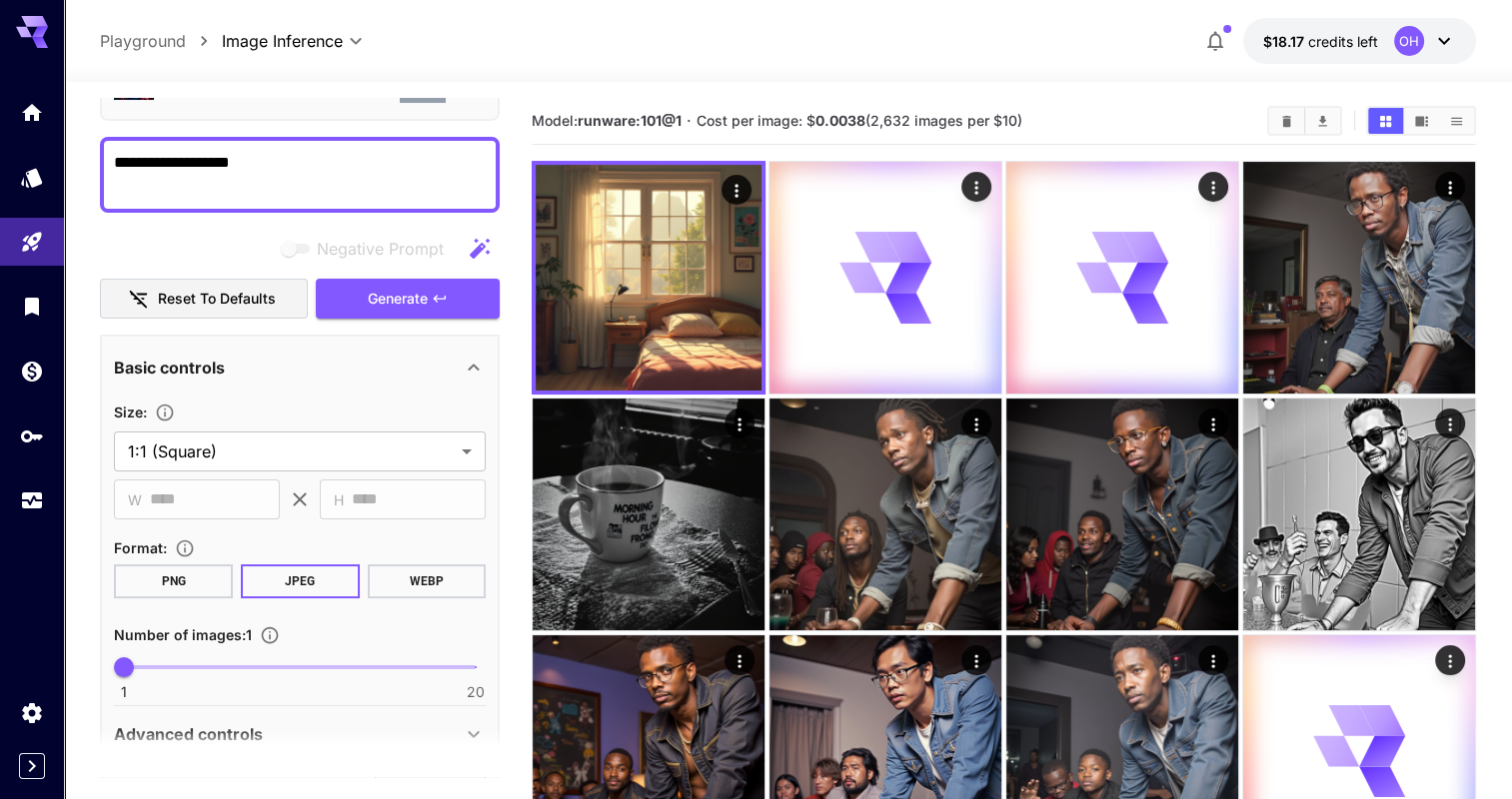 drag, startPoint x: 274, startPoint y: 151, endPoint x: 92, endPoint y: 157, distance: 182.09887 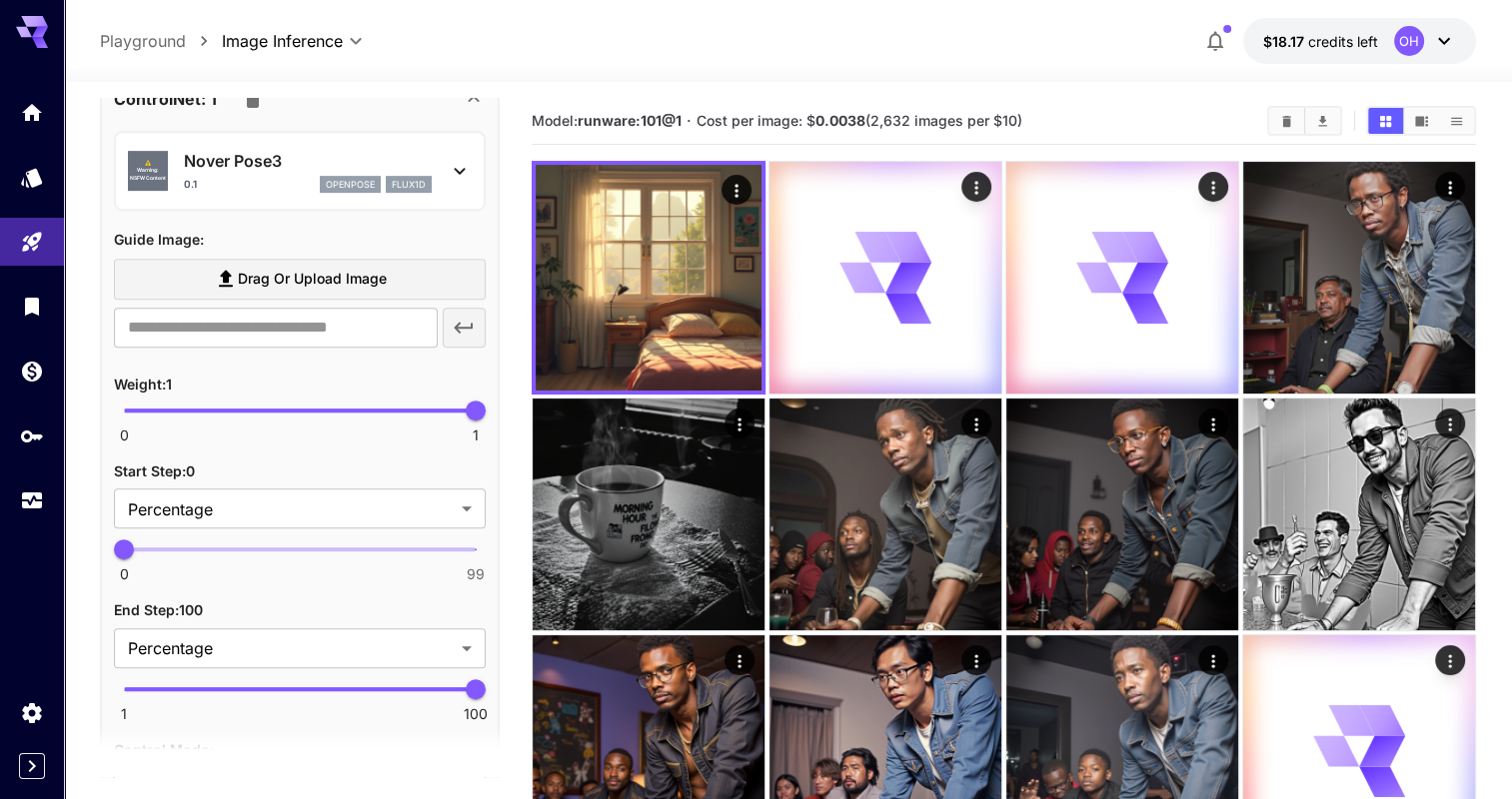 scroll, scrollTop: 927, scrollLeft: 0, axis: vertical 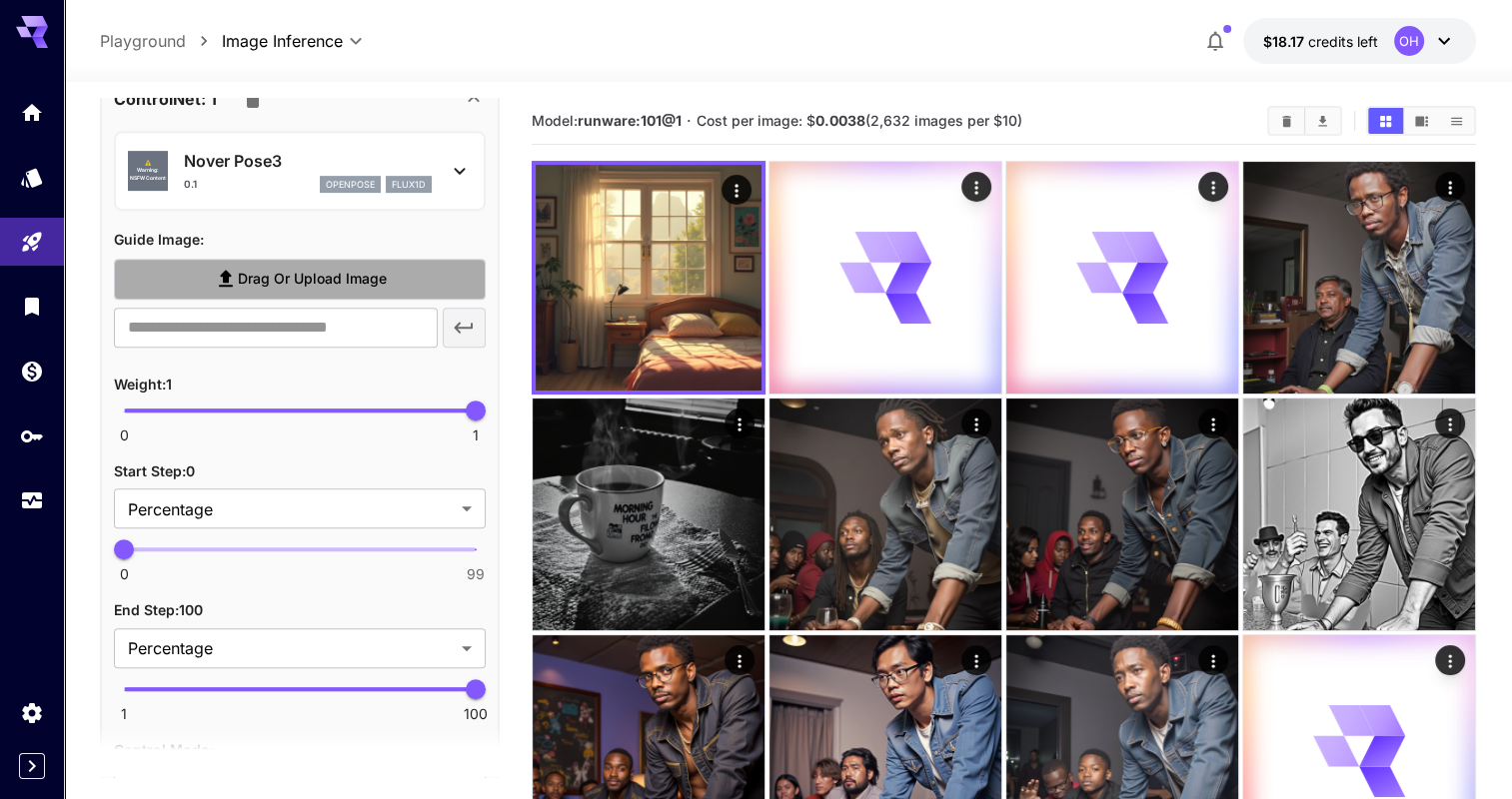 click on "Drag or upload image" at bounding box center [312, 279] 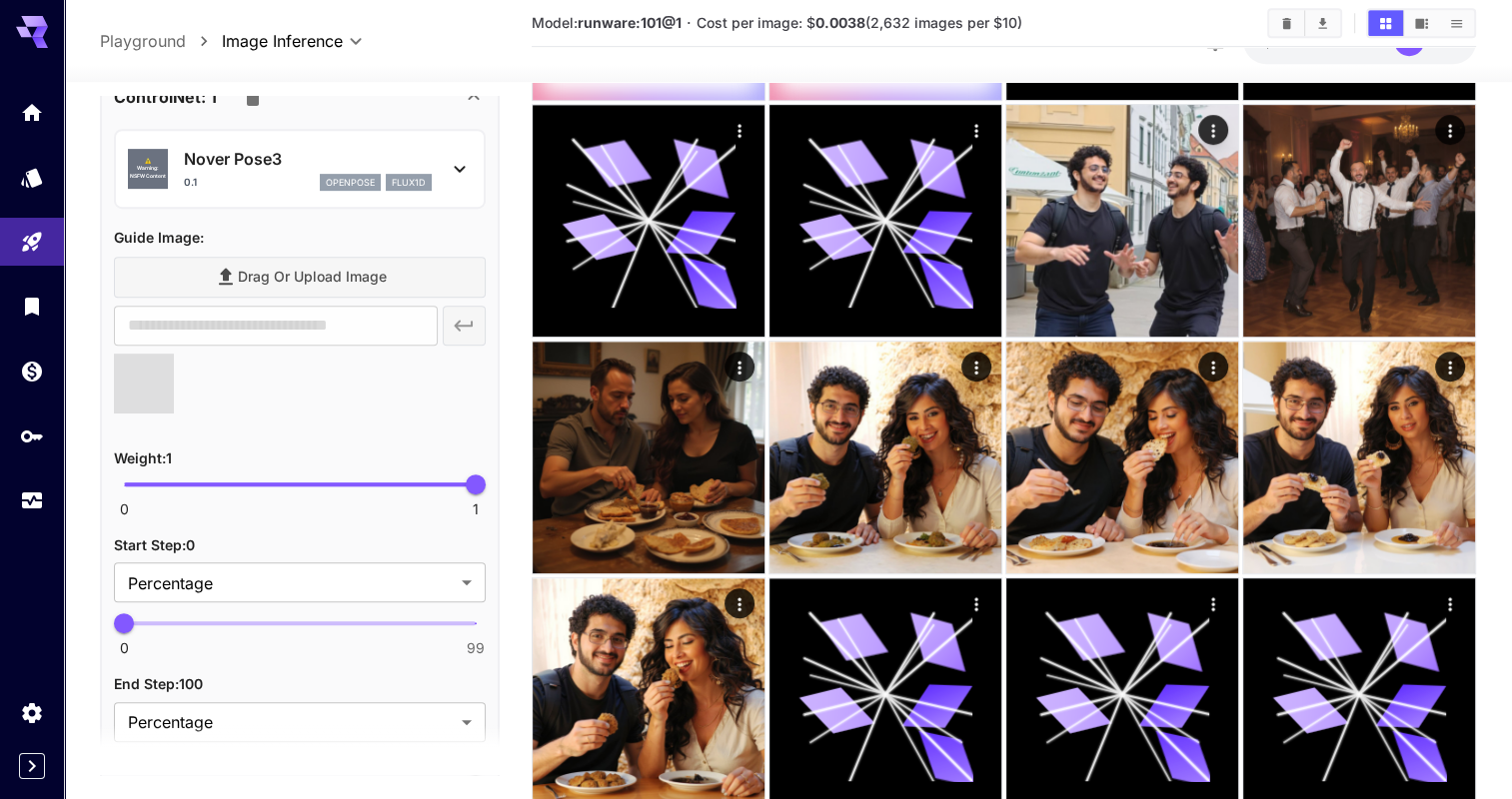 scroll, scrollTop: 1123, scrollLeft: 0, axis: vertical 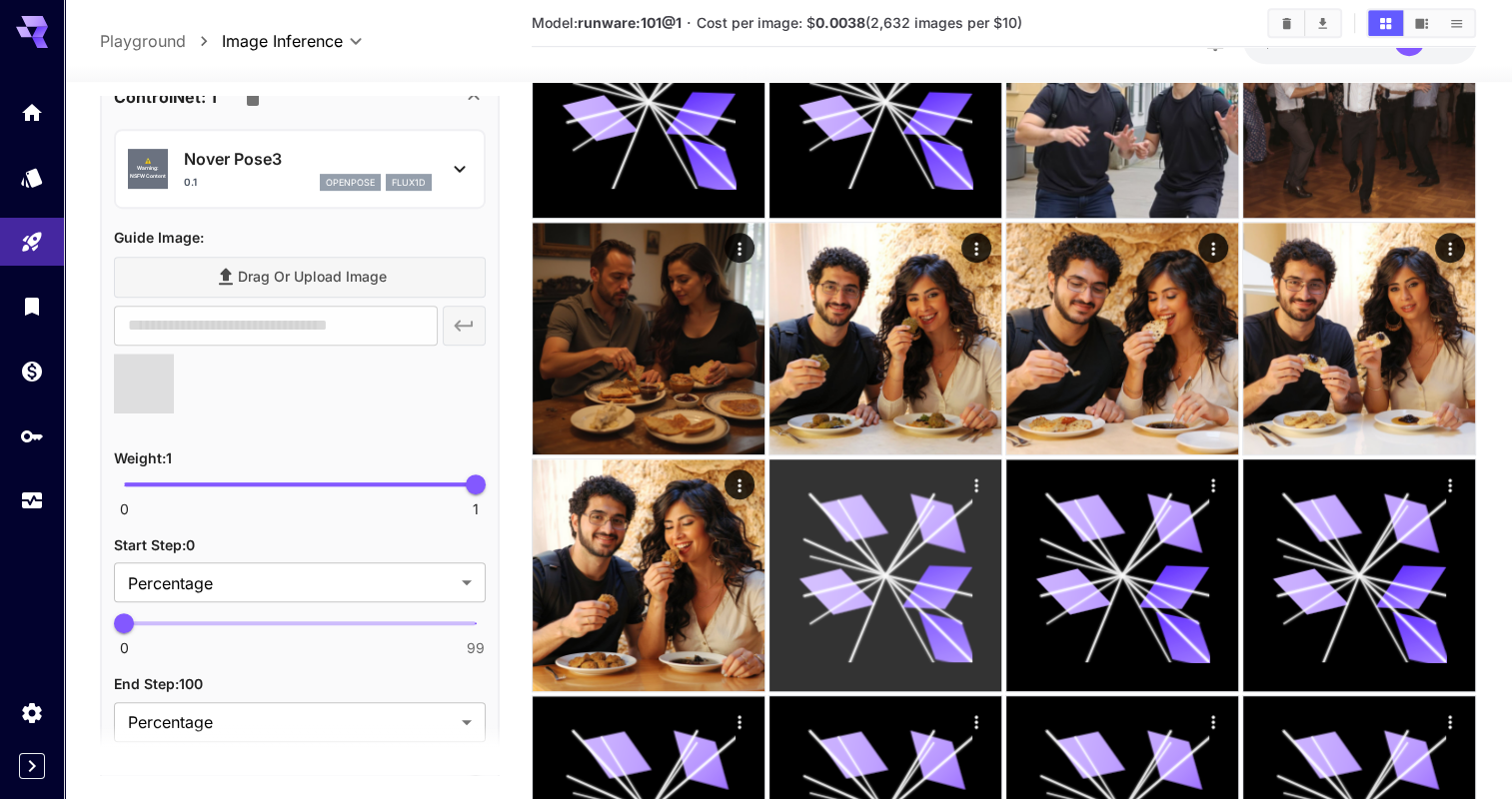 type on "**********" 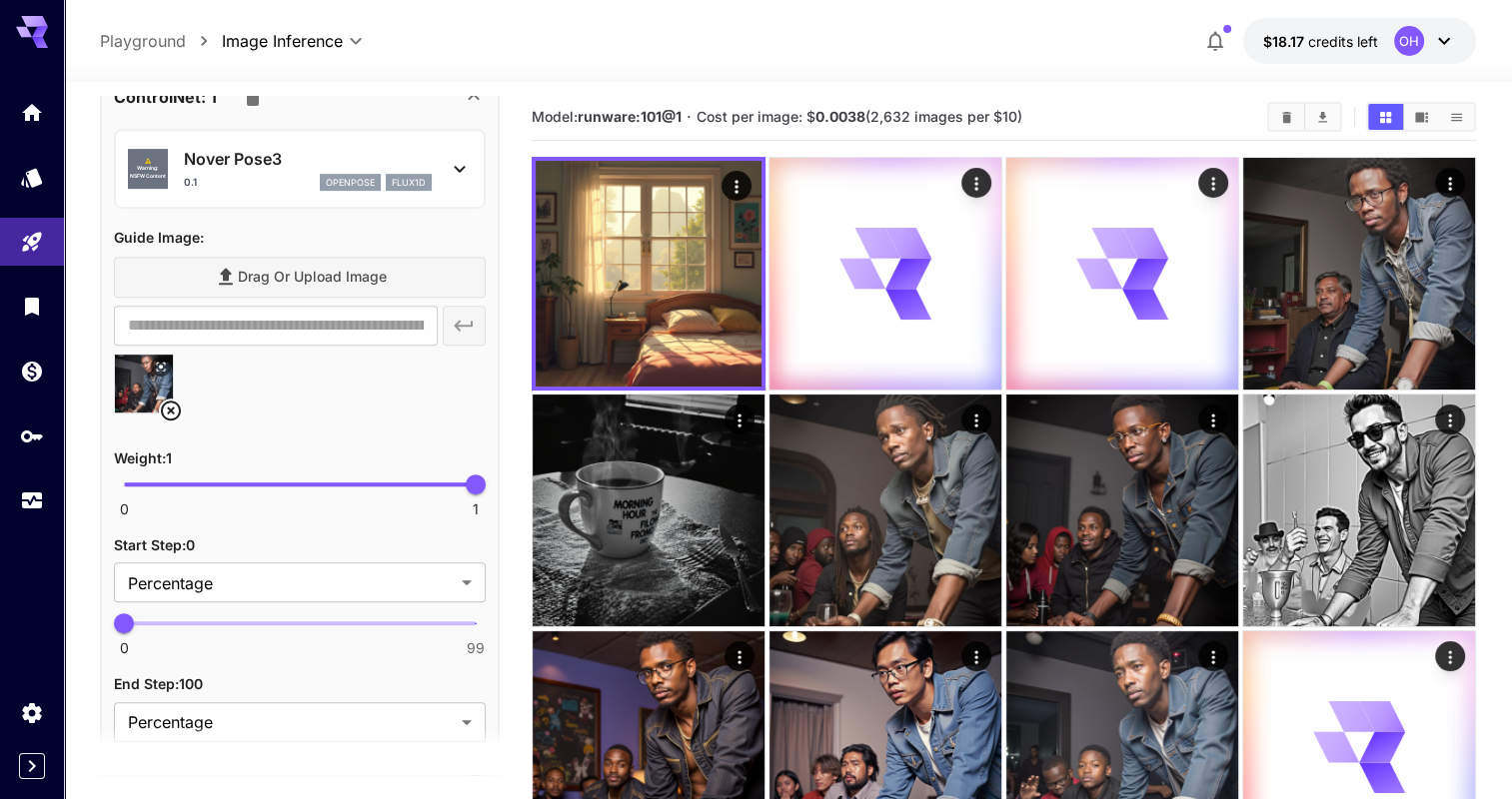 scroll, scrollTop: 0, scrollLeft: 0, axis: both 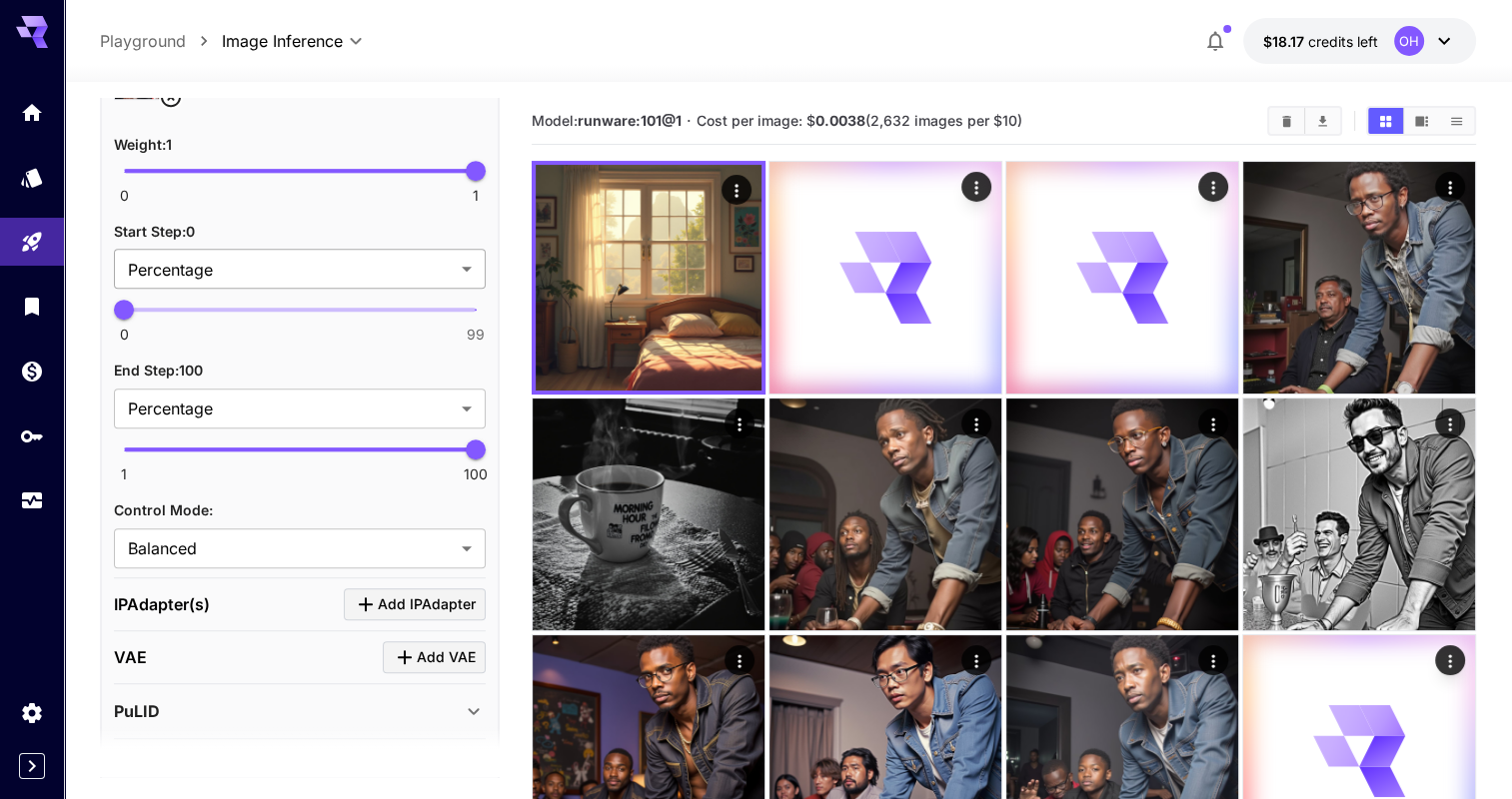click on "**********" at bounding box center (756, 1174) 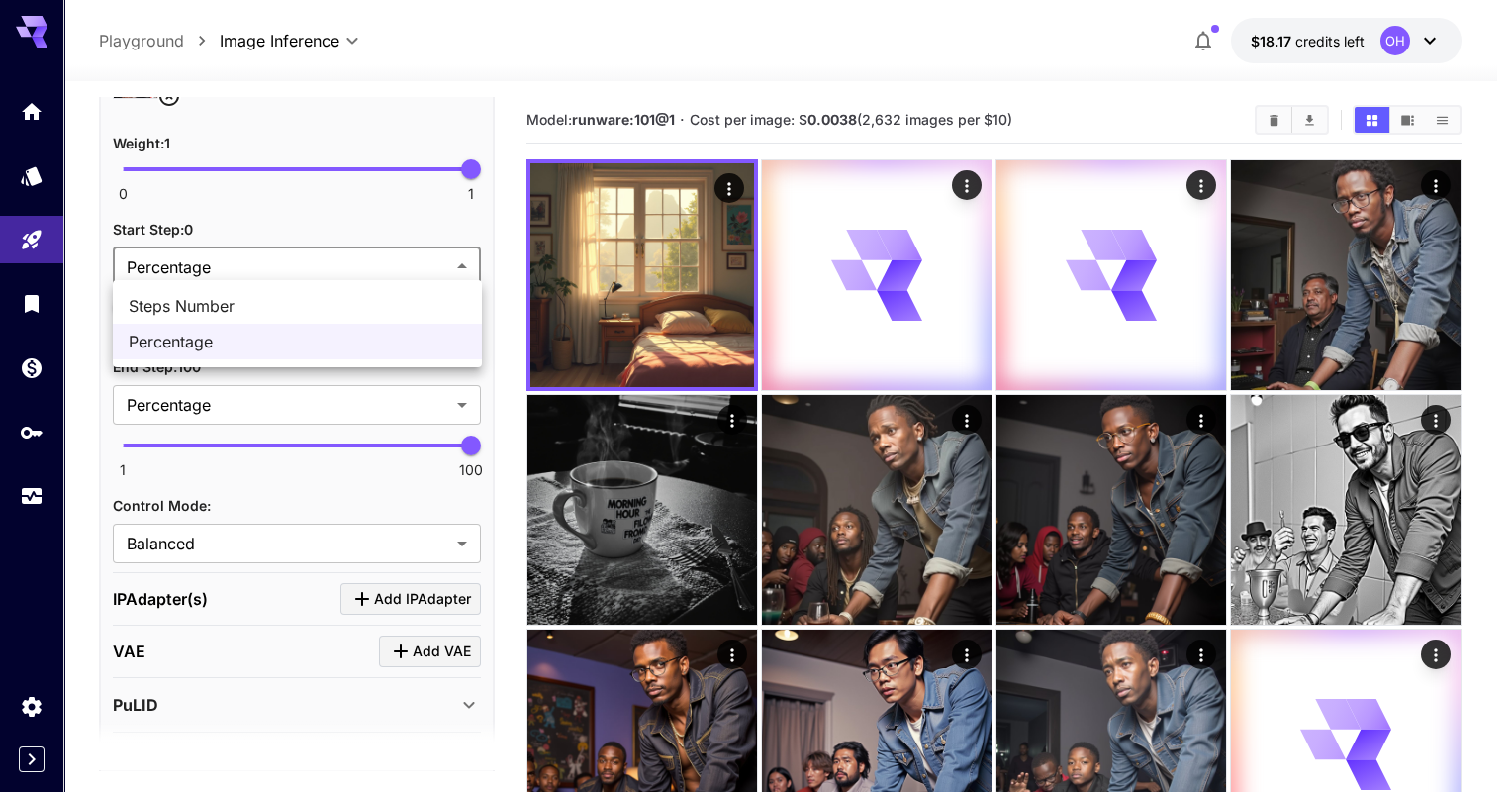 click on "Steps Number" at bounding box center [297, 306] 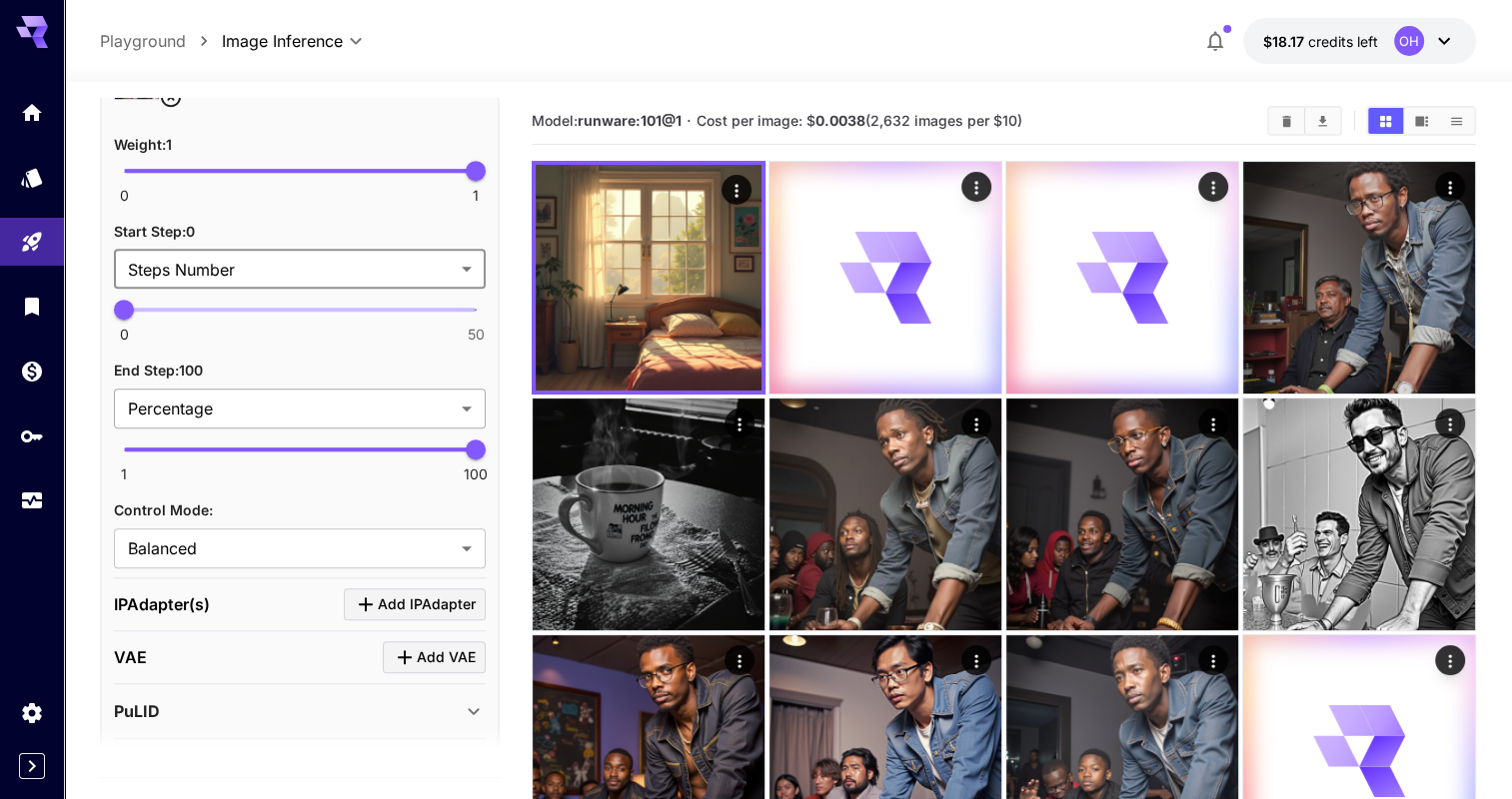 click on "**********" at bounding box center (756, 1174) 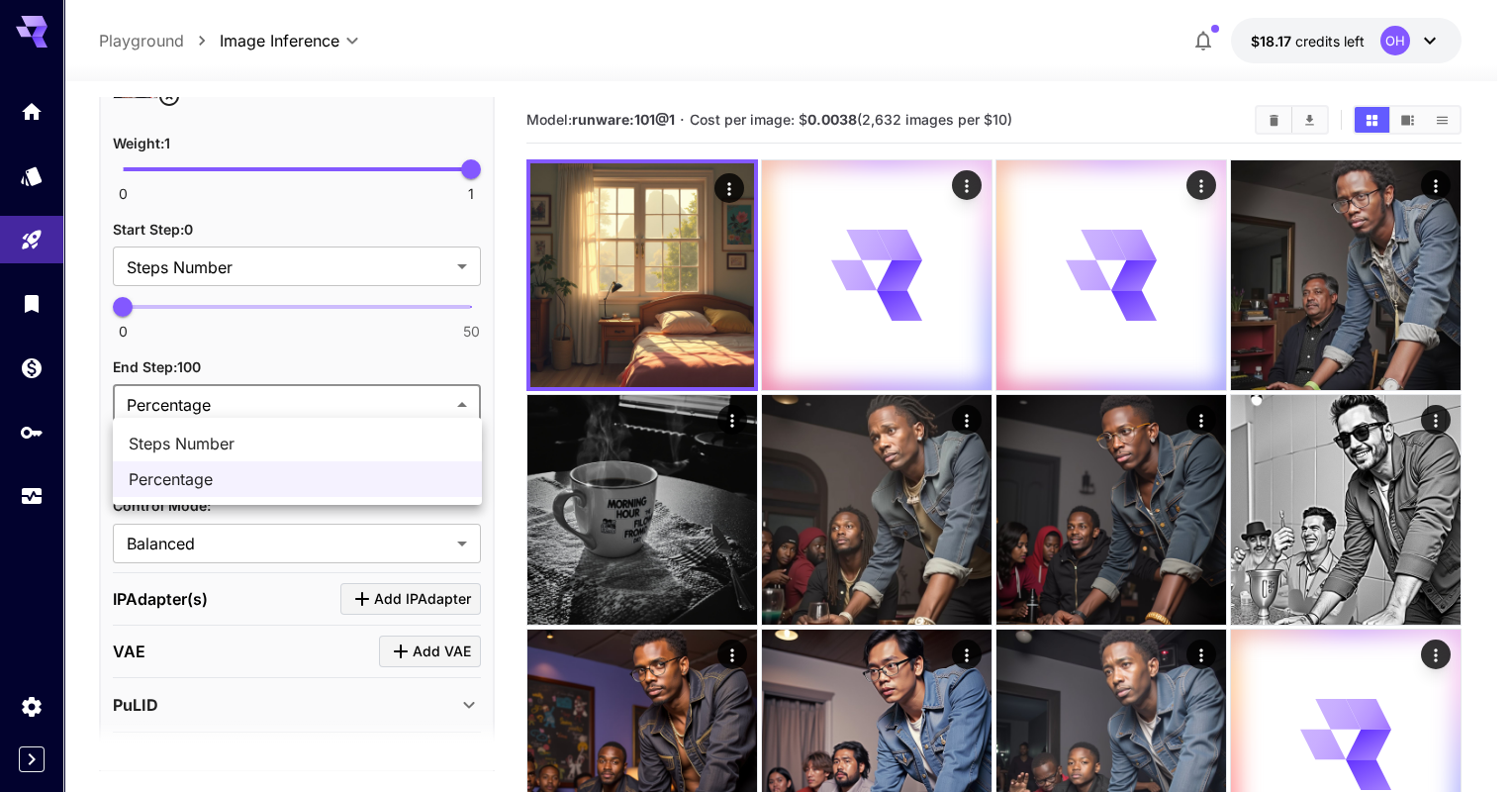 click on "Percentage" at bounding box center (297, 479) 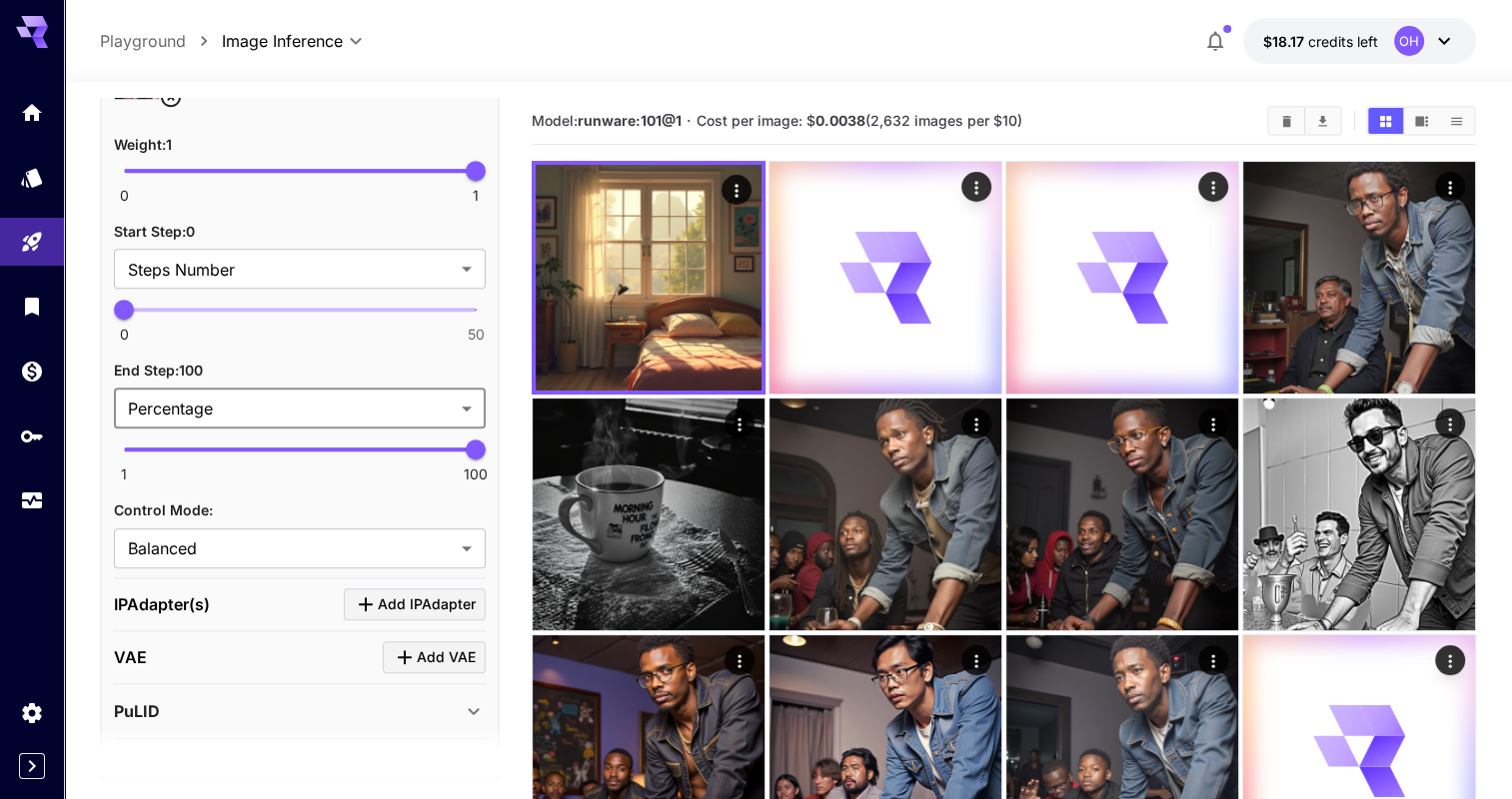 click on "**********" at bounding box center [756, 1174] 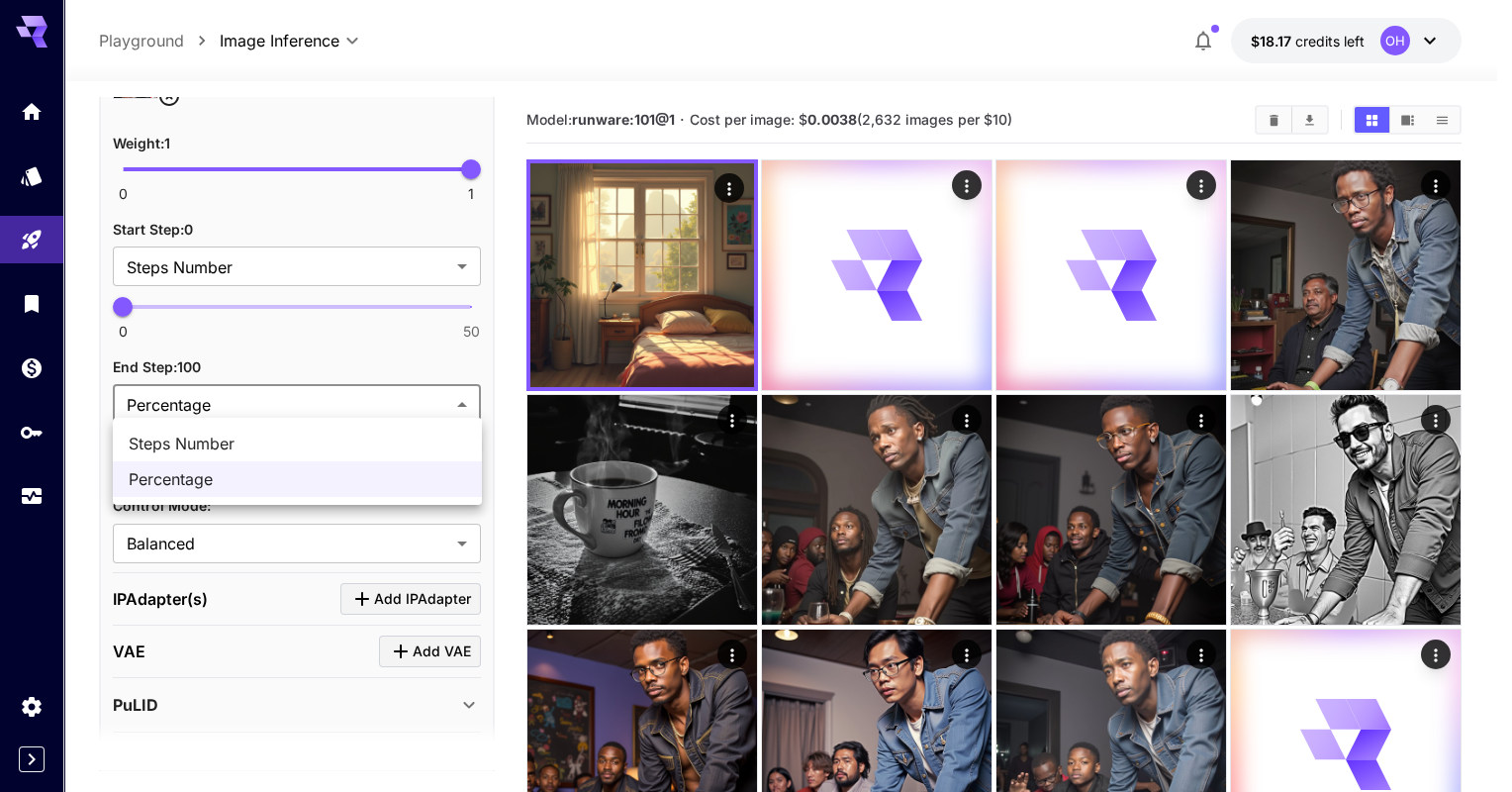 click on "Steps Number" at bounding box center (297, 444) 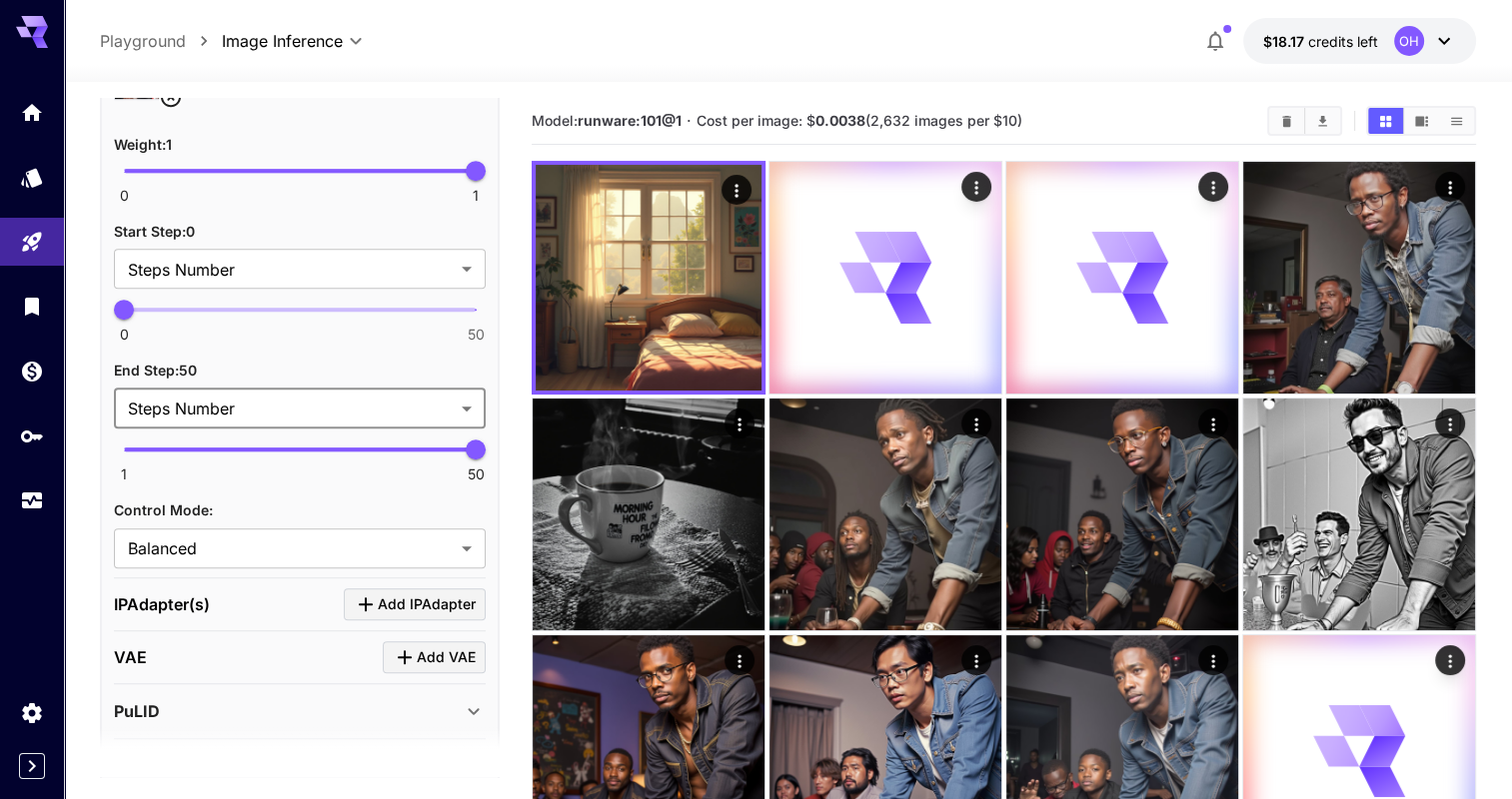 click at bounding box center (300, 449) 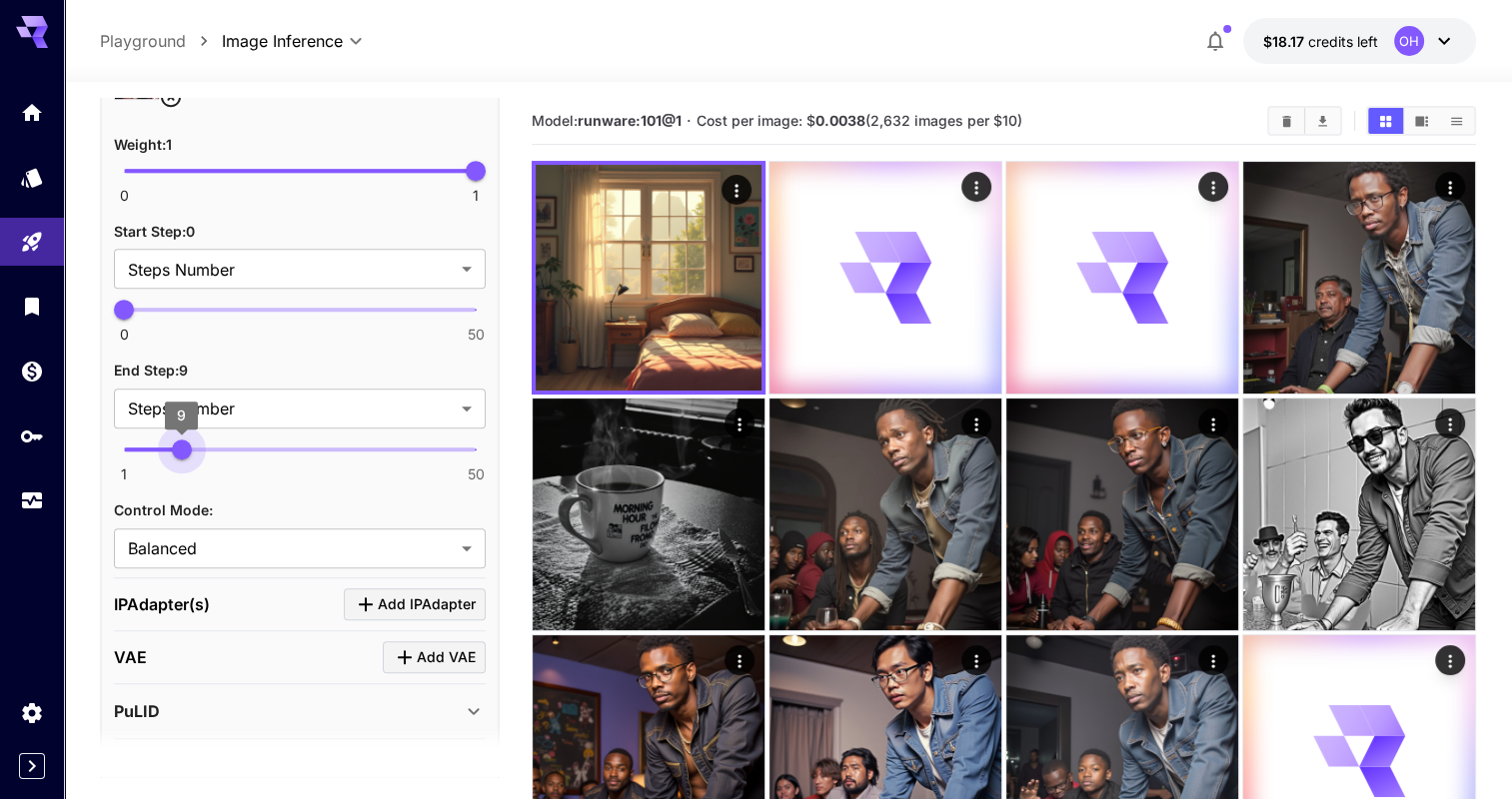 type on "**" 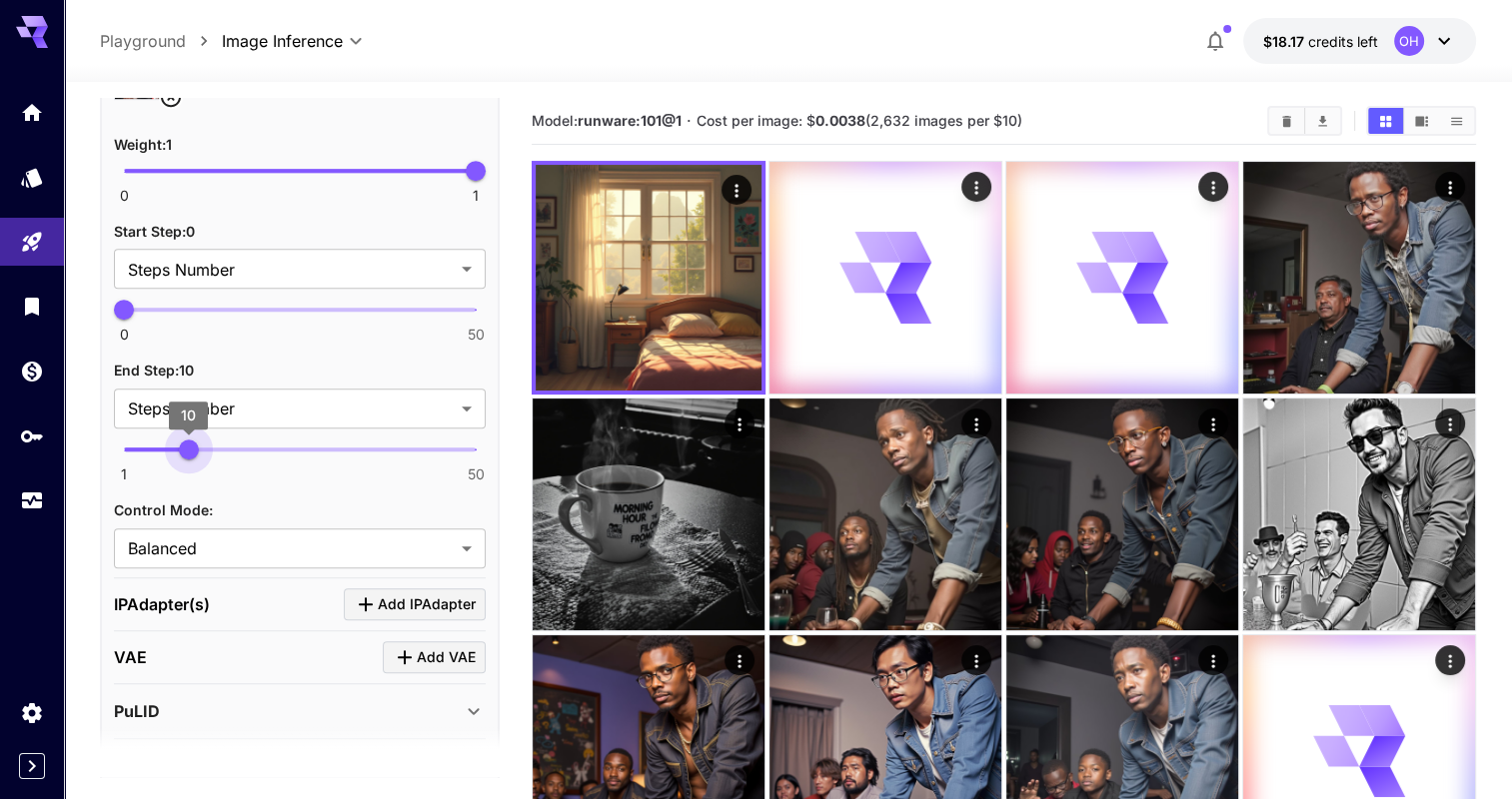 click on "10" at bounding box center (189, 449) 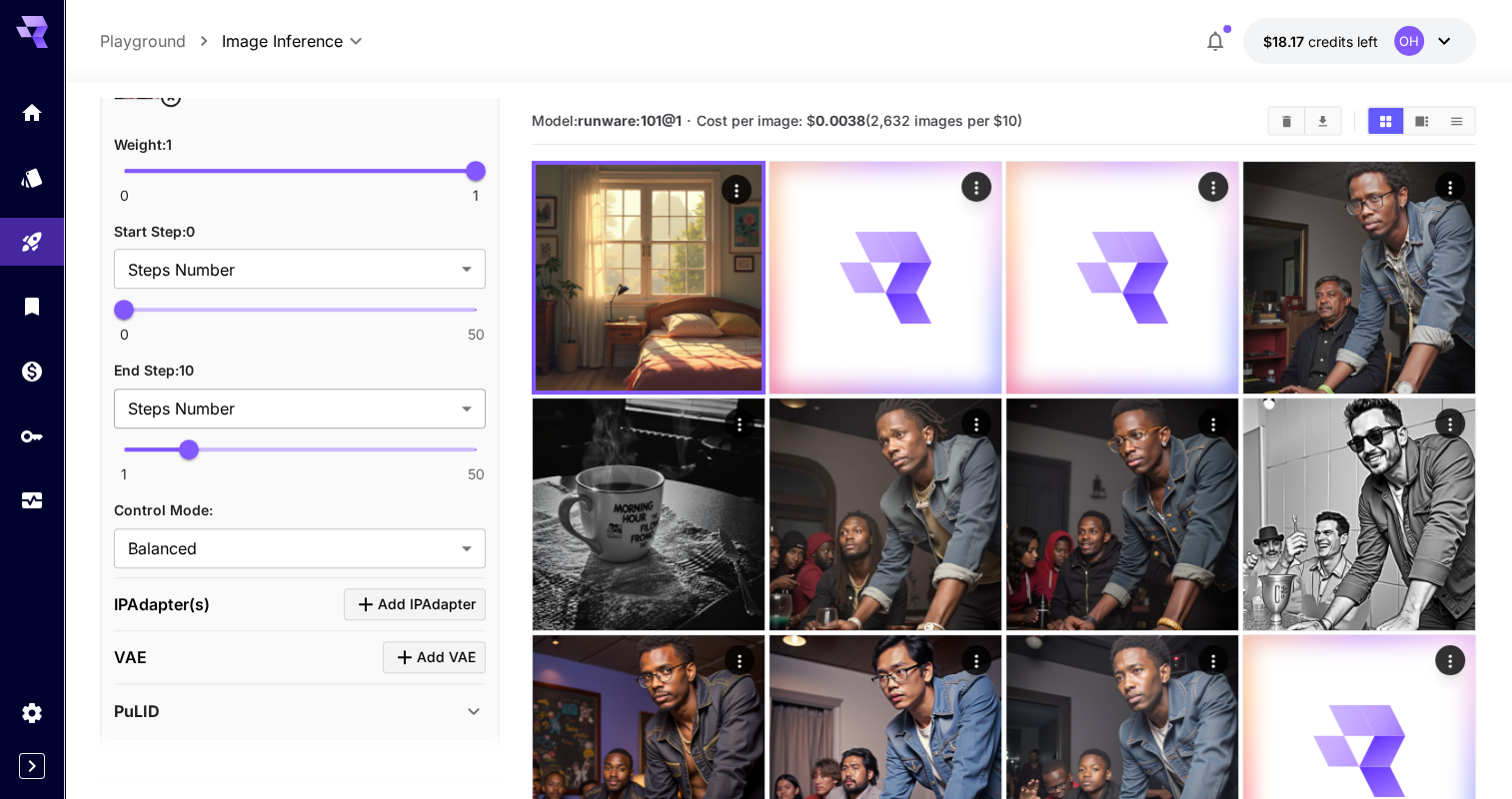 scroll, scrollTop: 886, scrollLeft: 0, axis: vertical 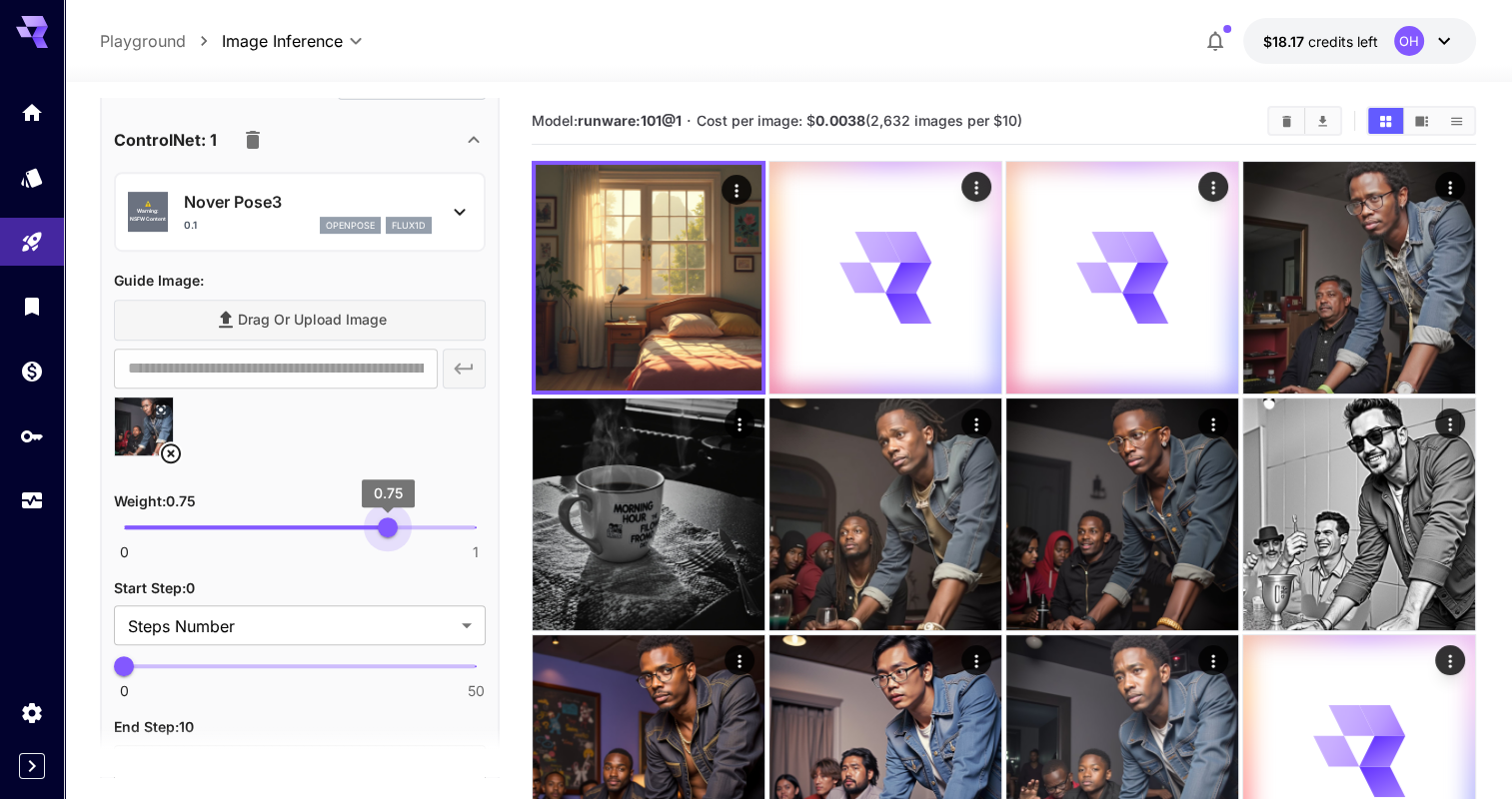 click on "0 1 0.75" at bounding box center (300, 527) 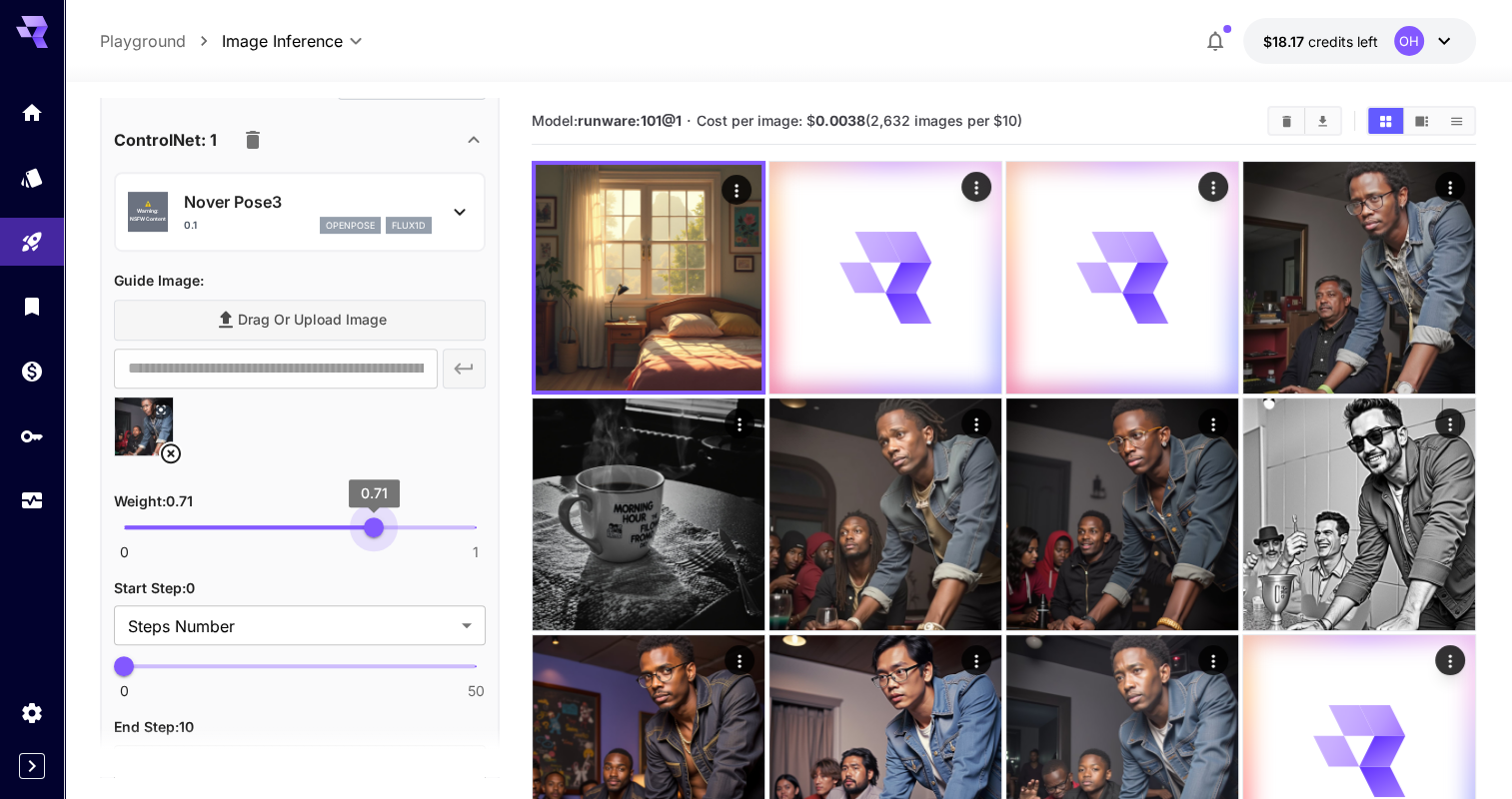 type on "***" 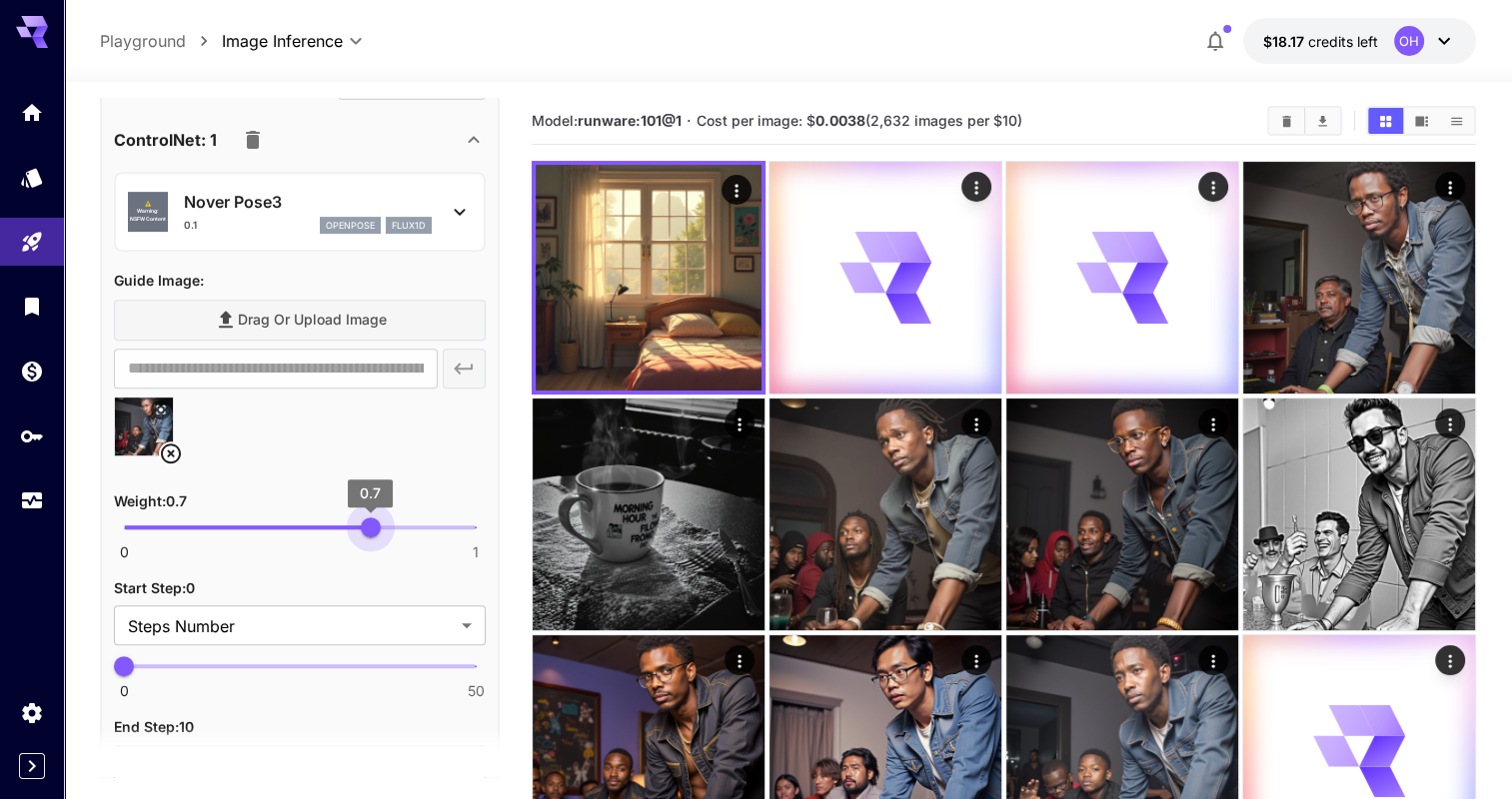drag, startPoint x: 388, startPoint y: 513, endPoint x: 371, endPoint y: 514, distance: 17.029386 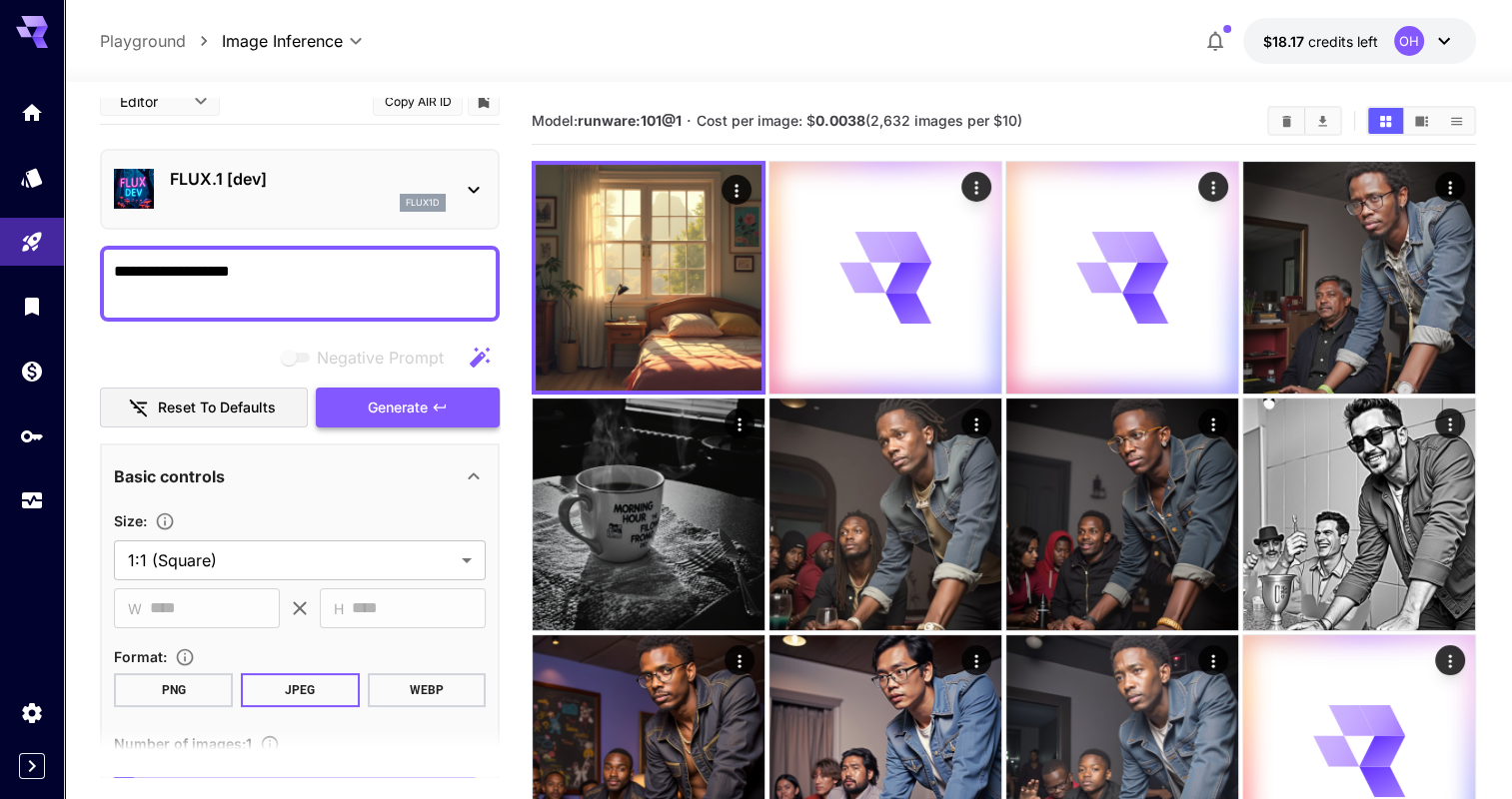 scroll, scrollTop: 8, scrollLeft: 0, axis: vertical 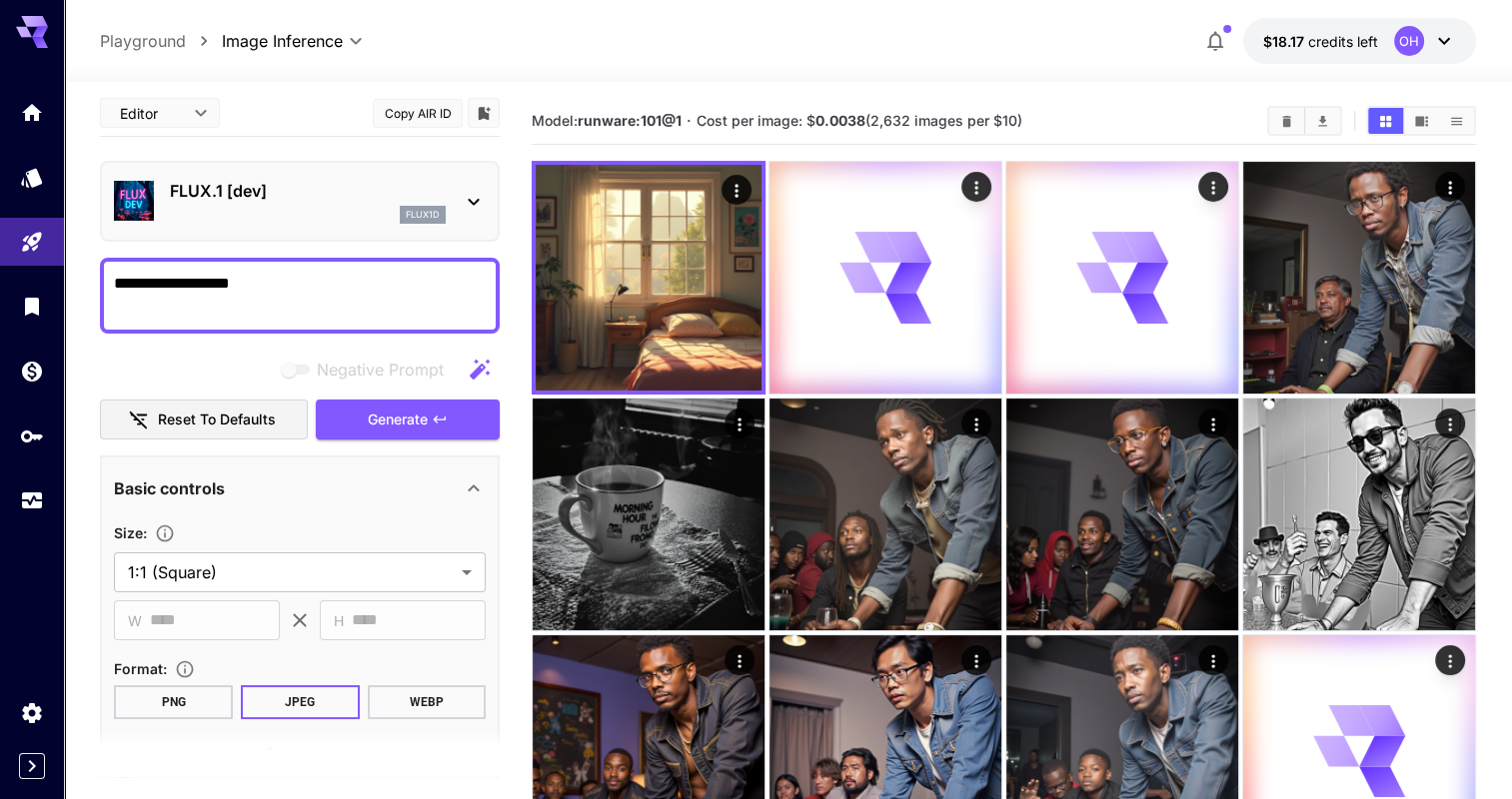 click on "**********" at bounding box center [300, 296] 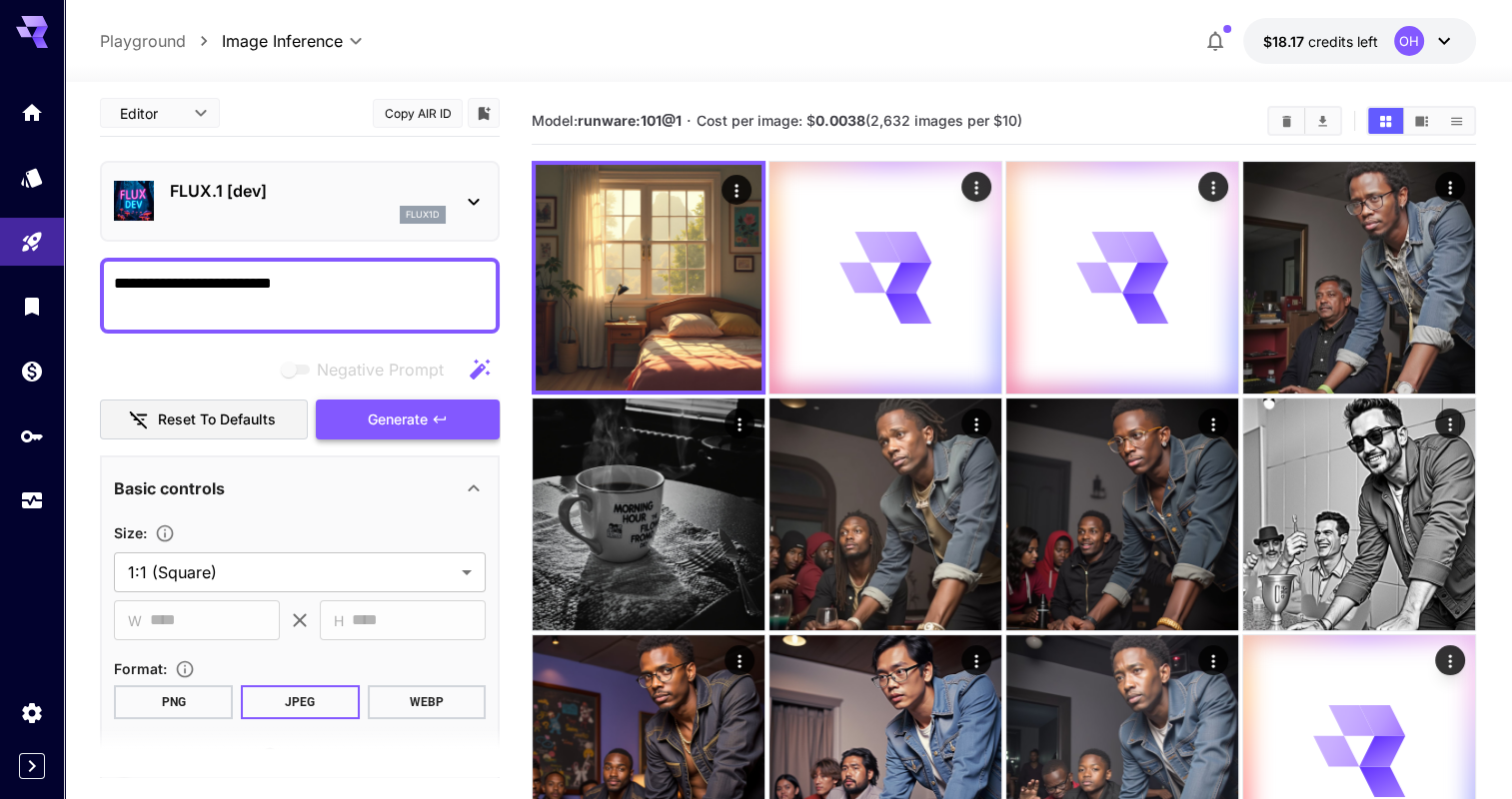 type on "**********" 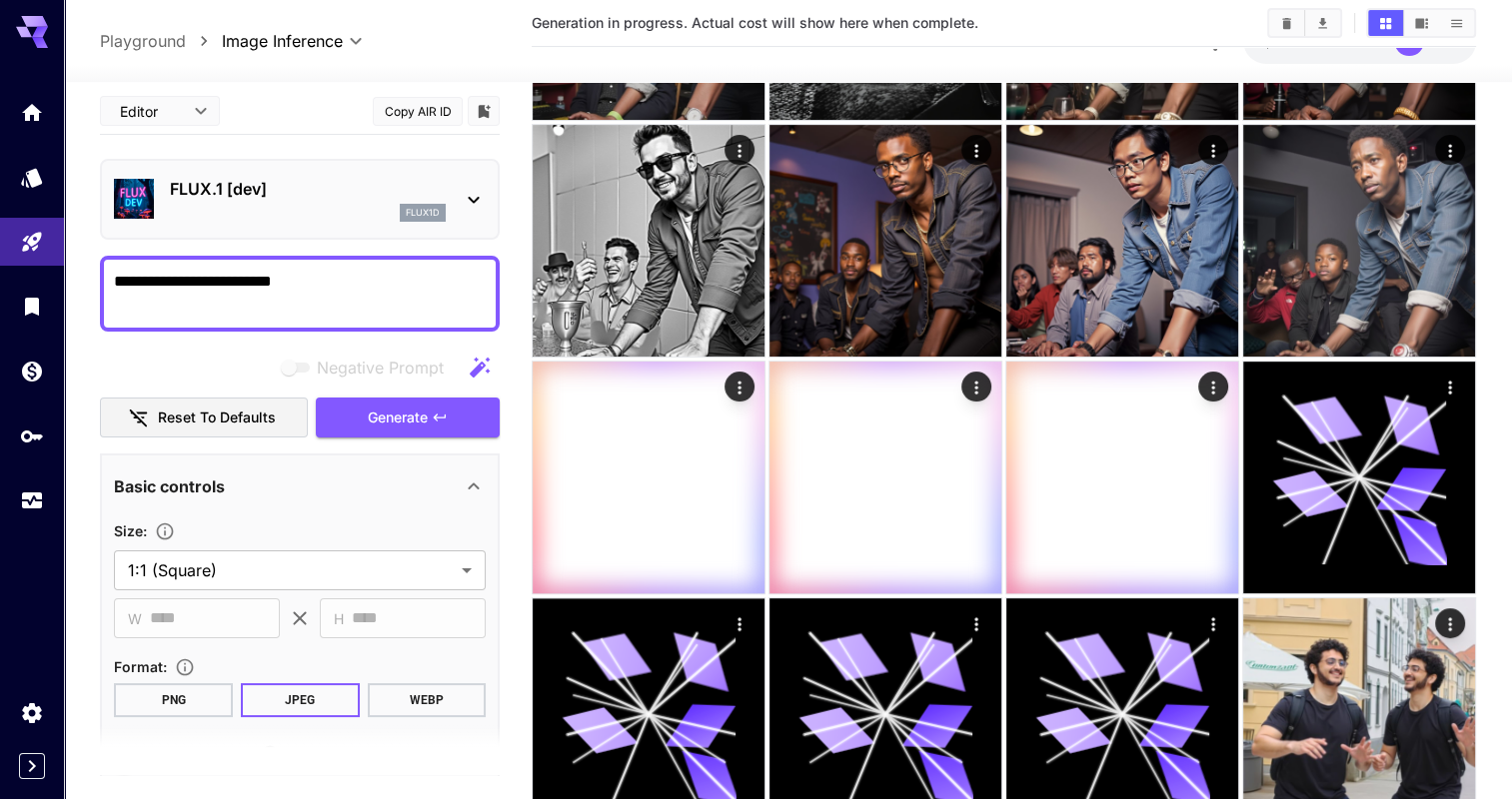 scroll, scrollTop: 0, scrollLeft: 0, axis: both 